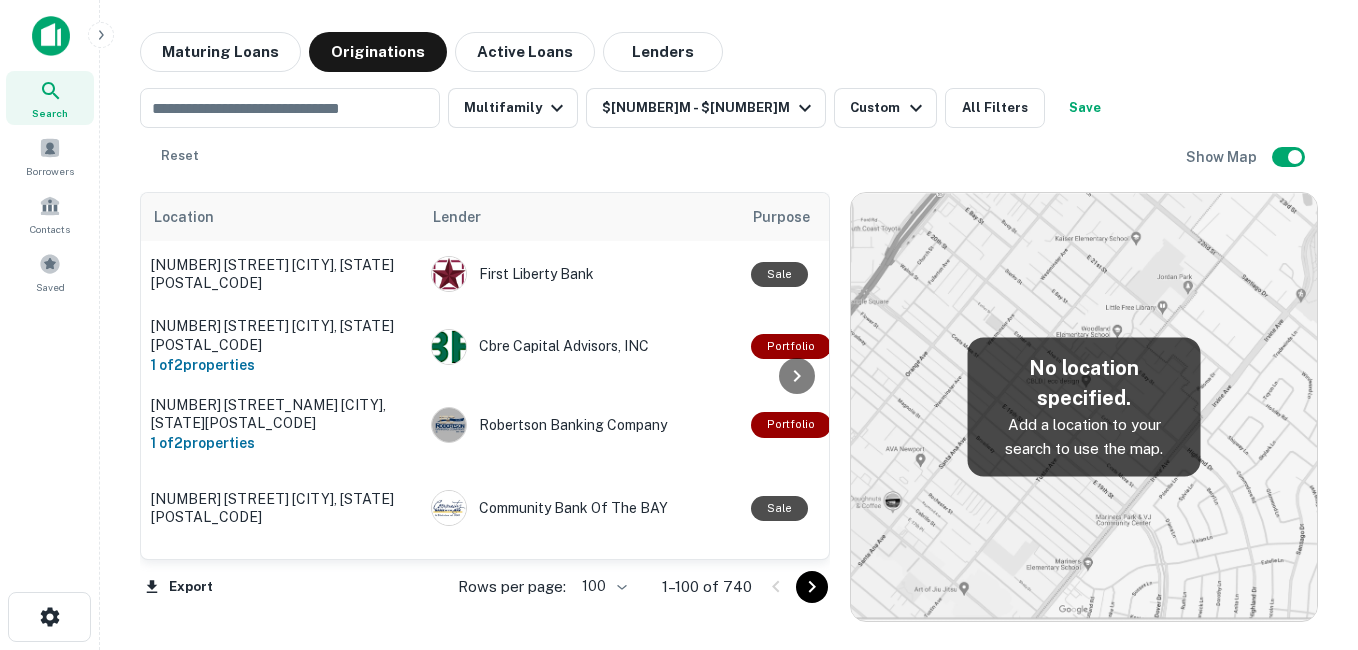 scroll, scrollTop: 0, scrollLeft: 0, axis: both 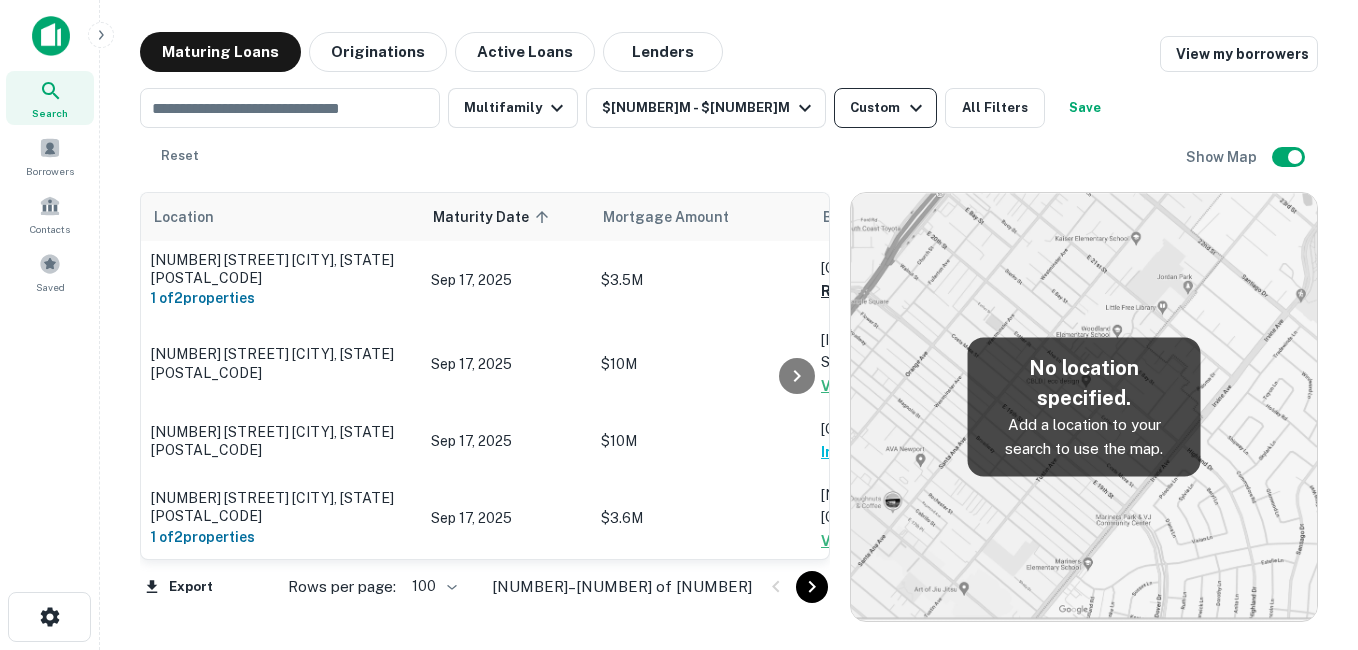 click 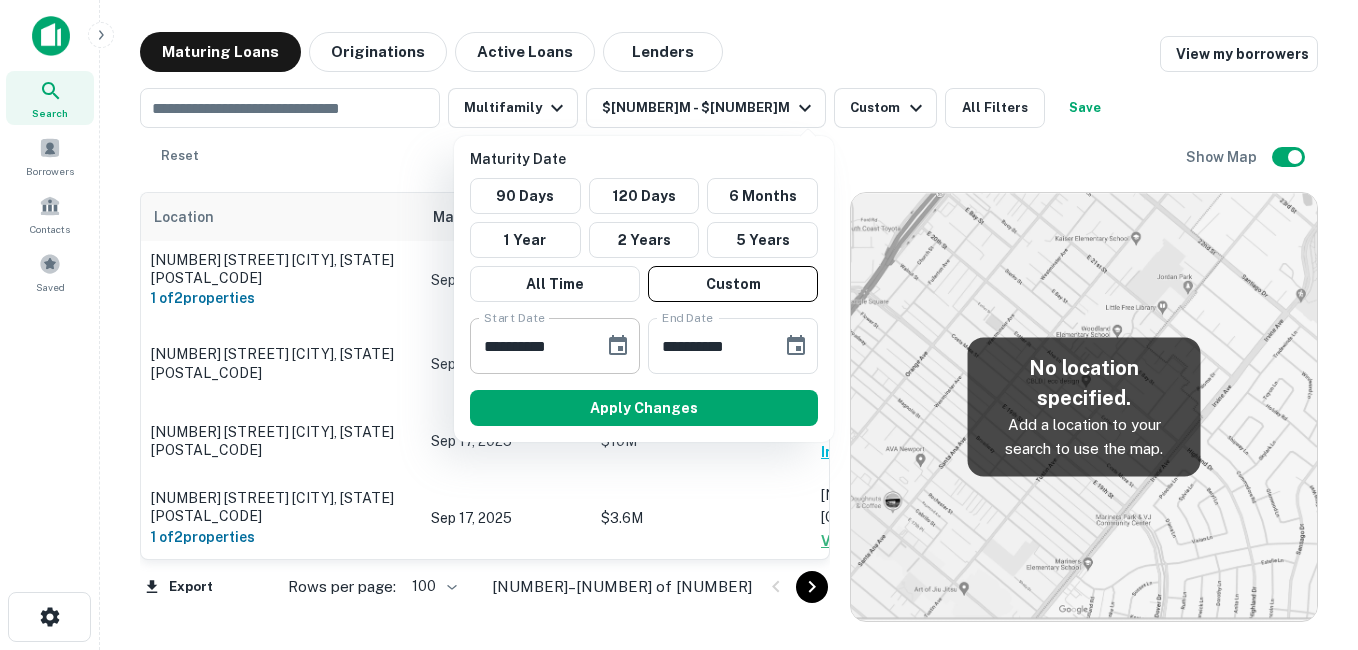 click 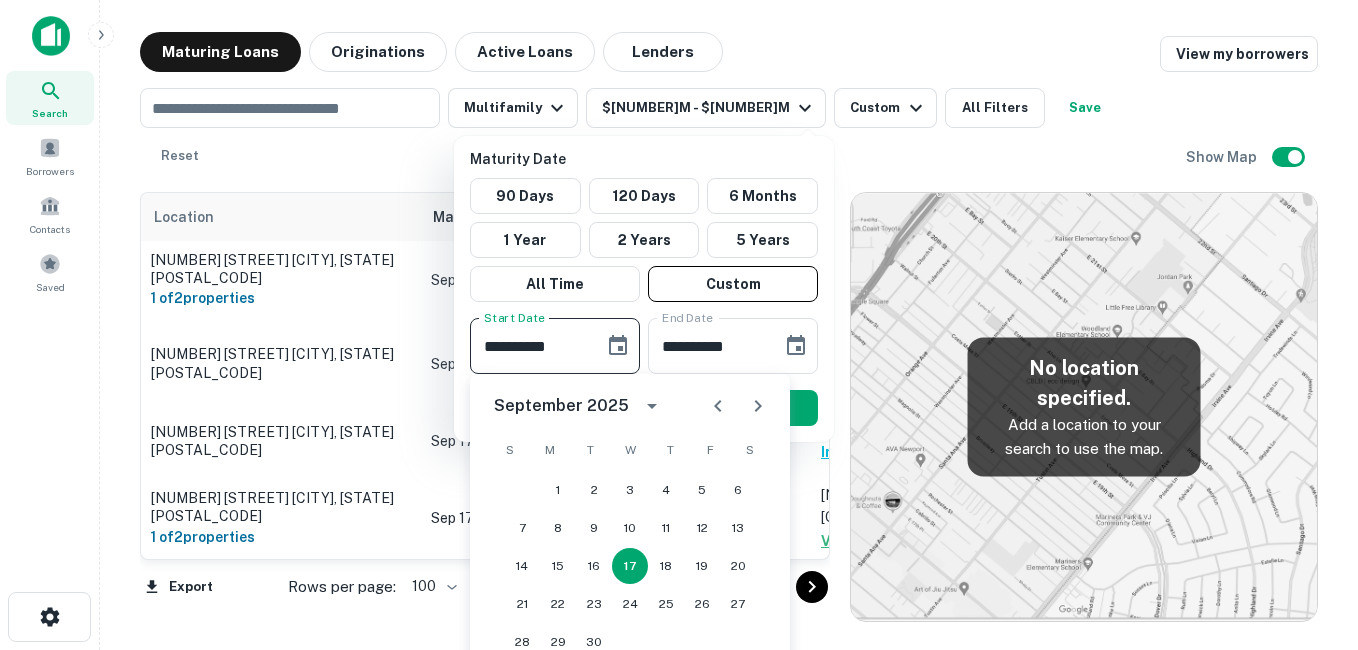 click 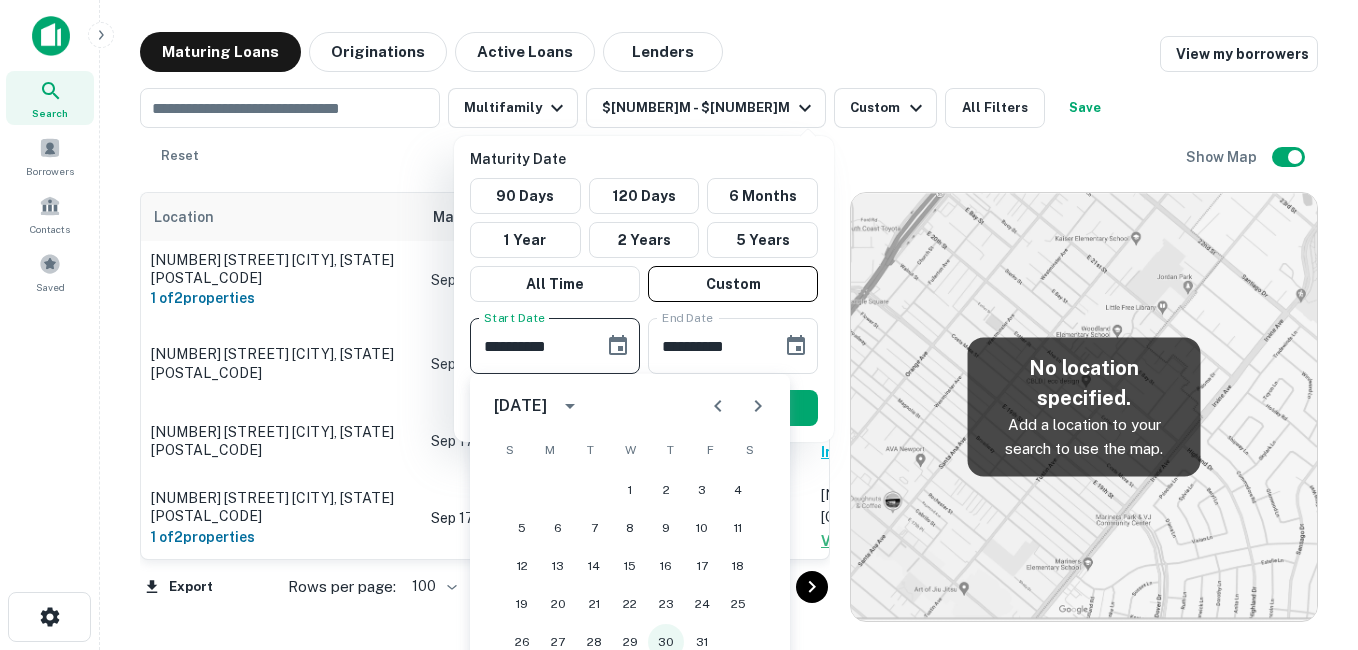 click on "30" at bounding box center [666, 642] 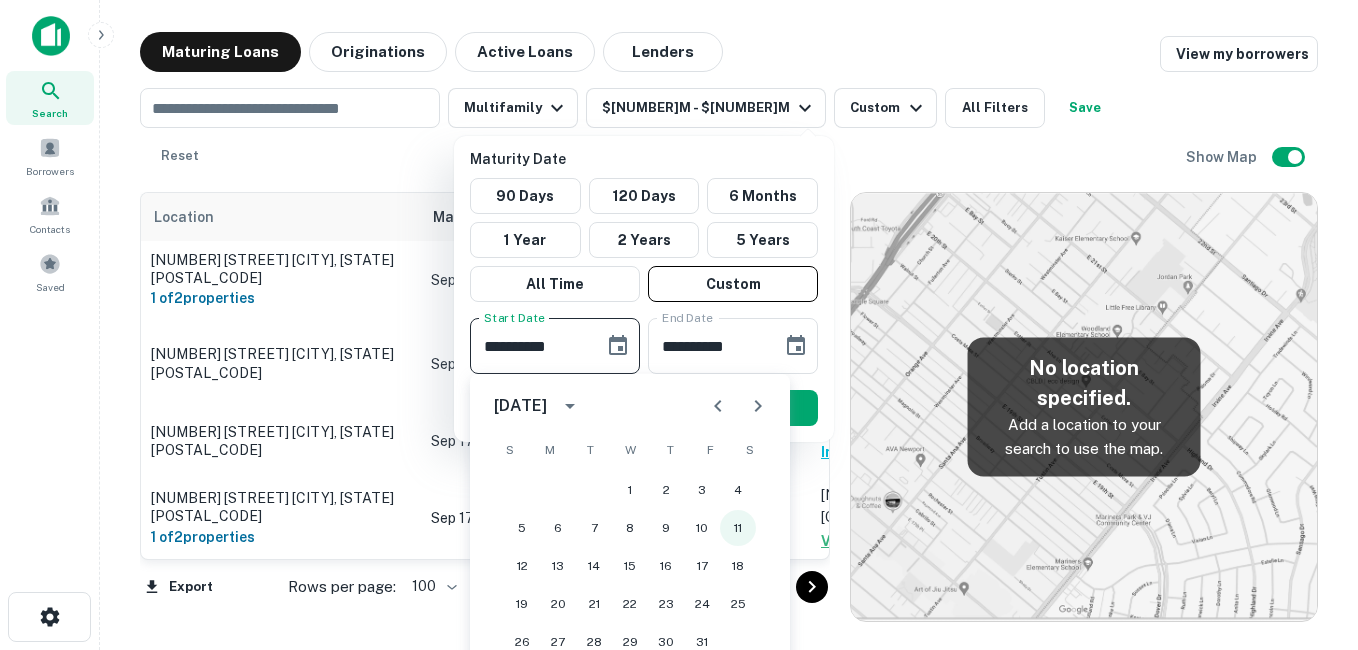 type on "**********" 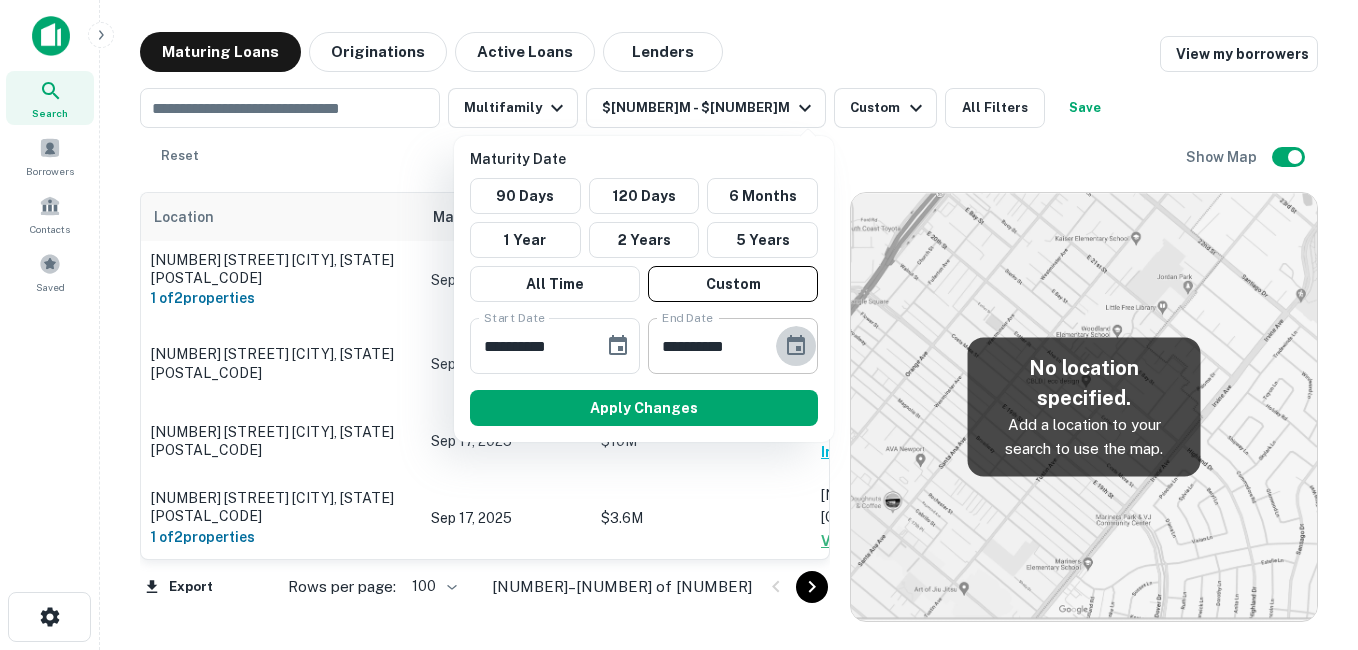 click 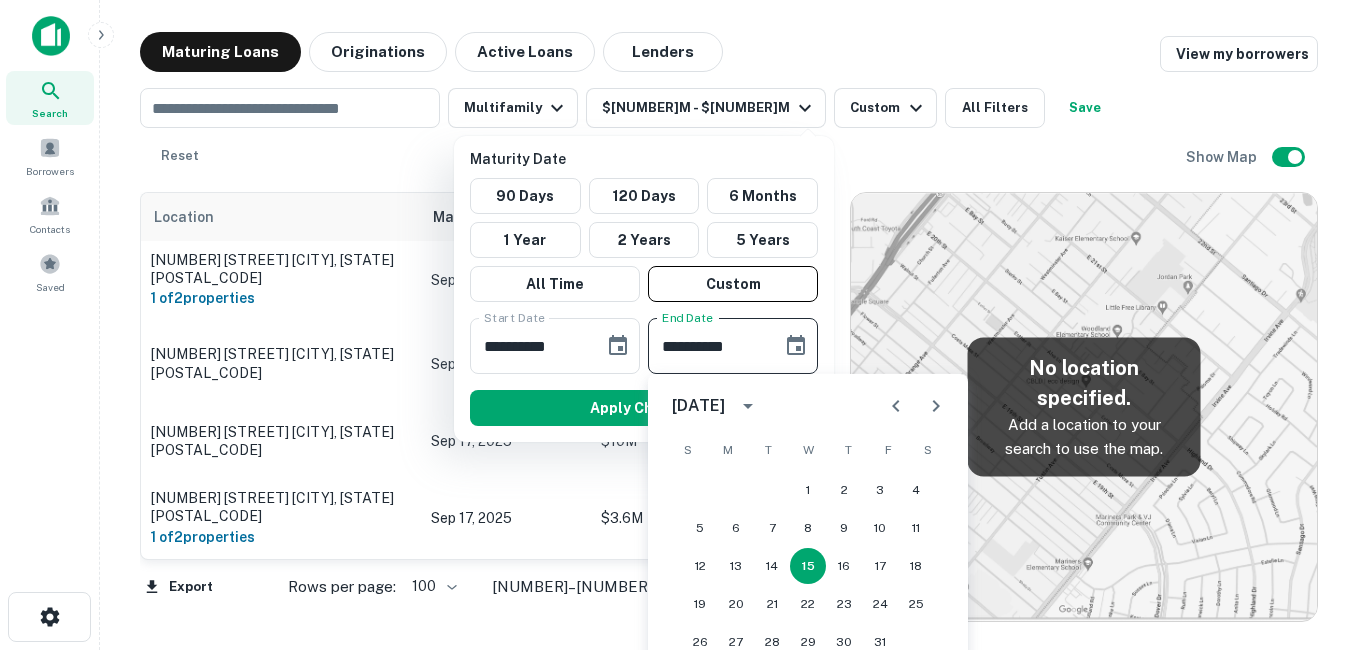 click at bounding box center (936, 406) 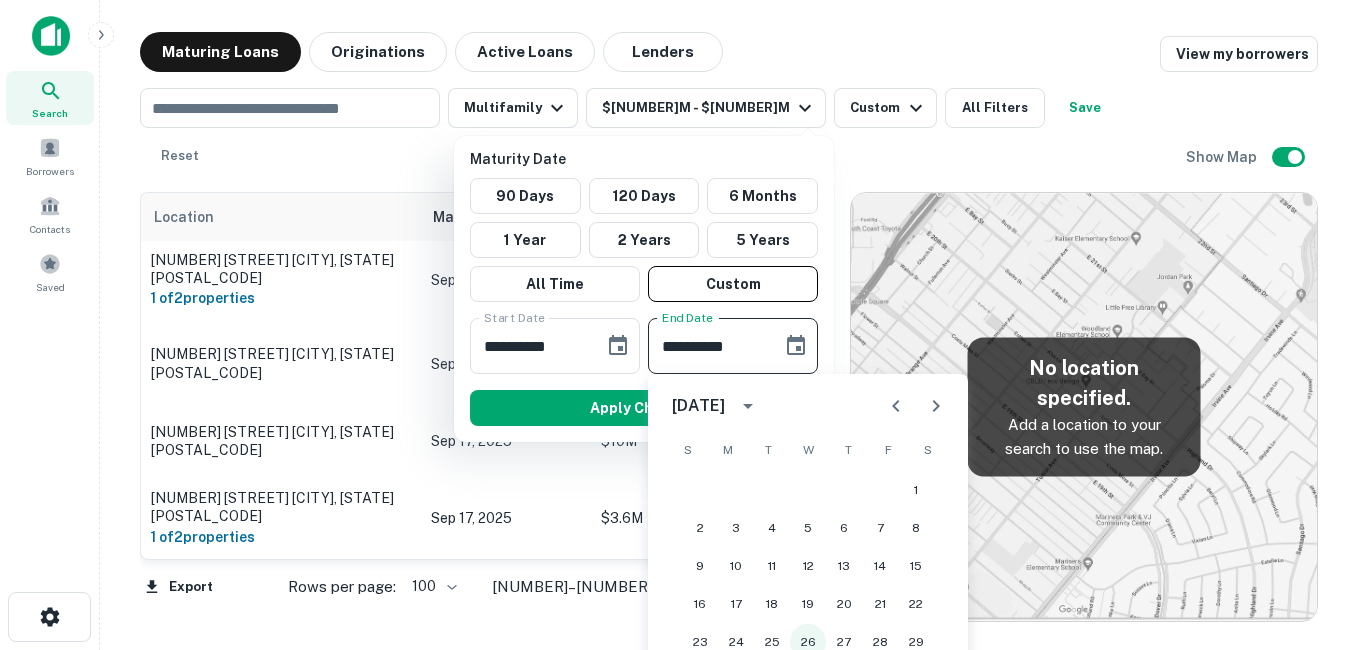 click on "26" at bounding box center [808, 642] 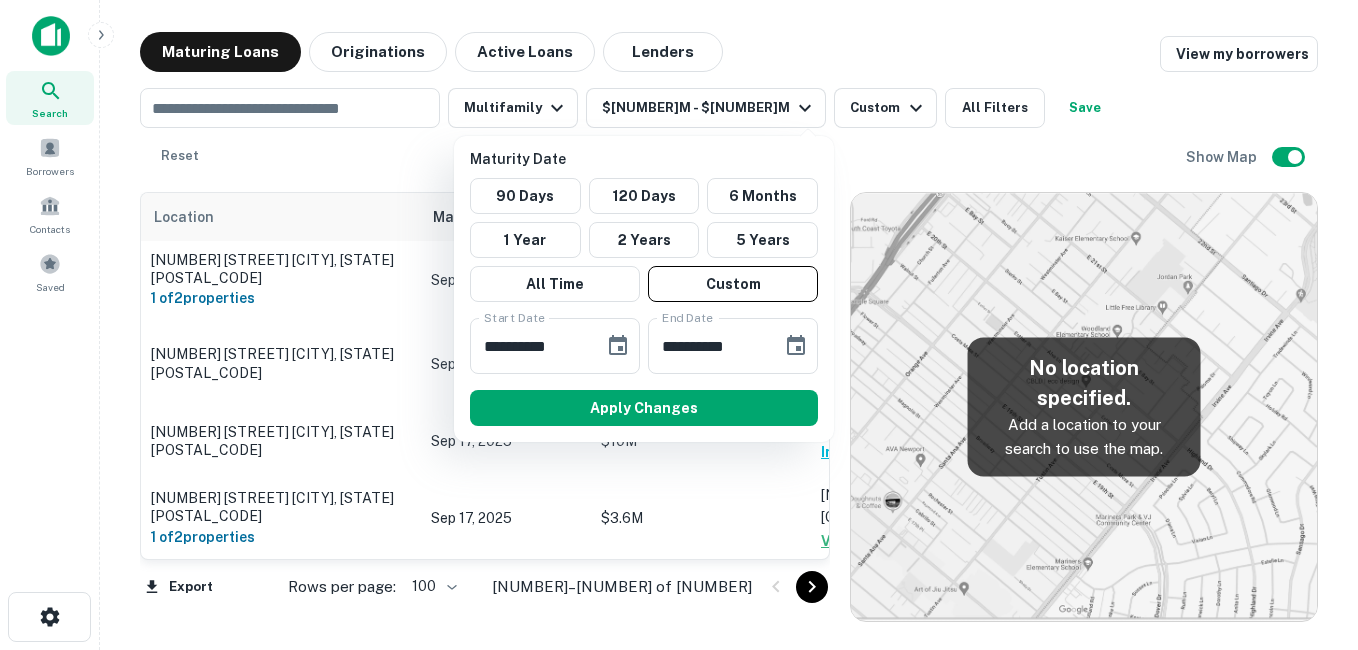 type on "**********" 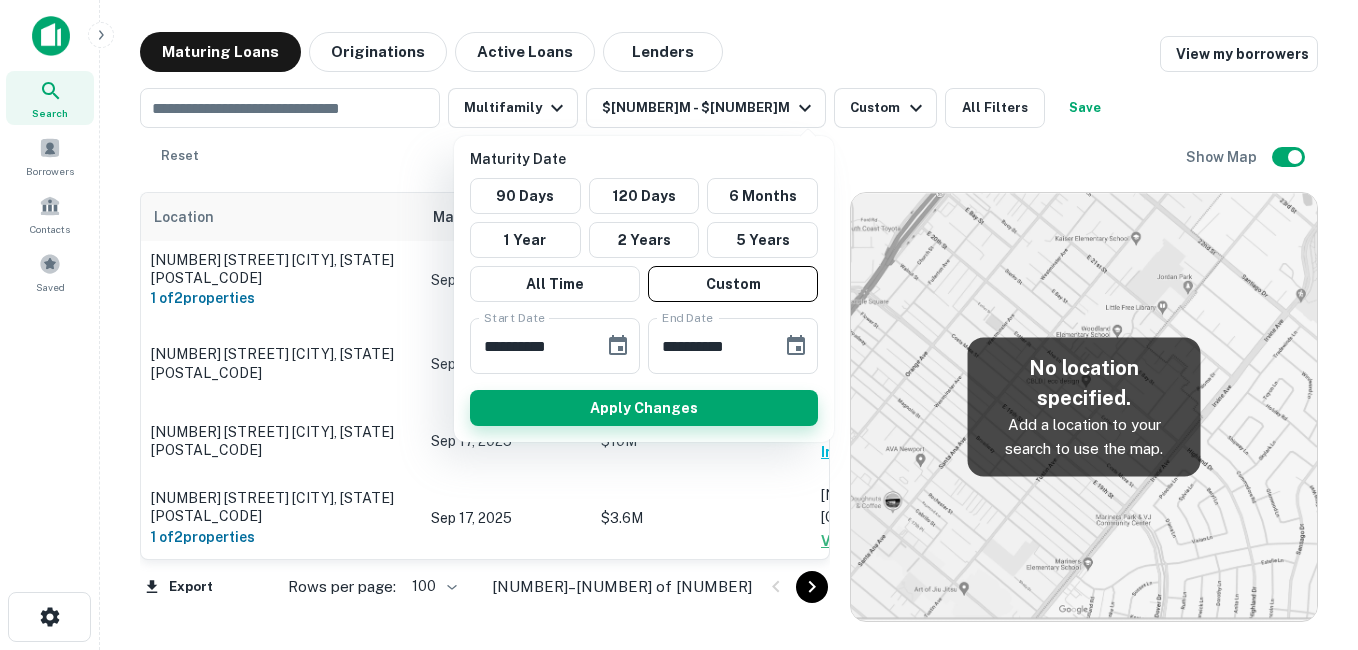 click on "Apply Changes" at bounding box center [644, 408] 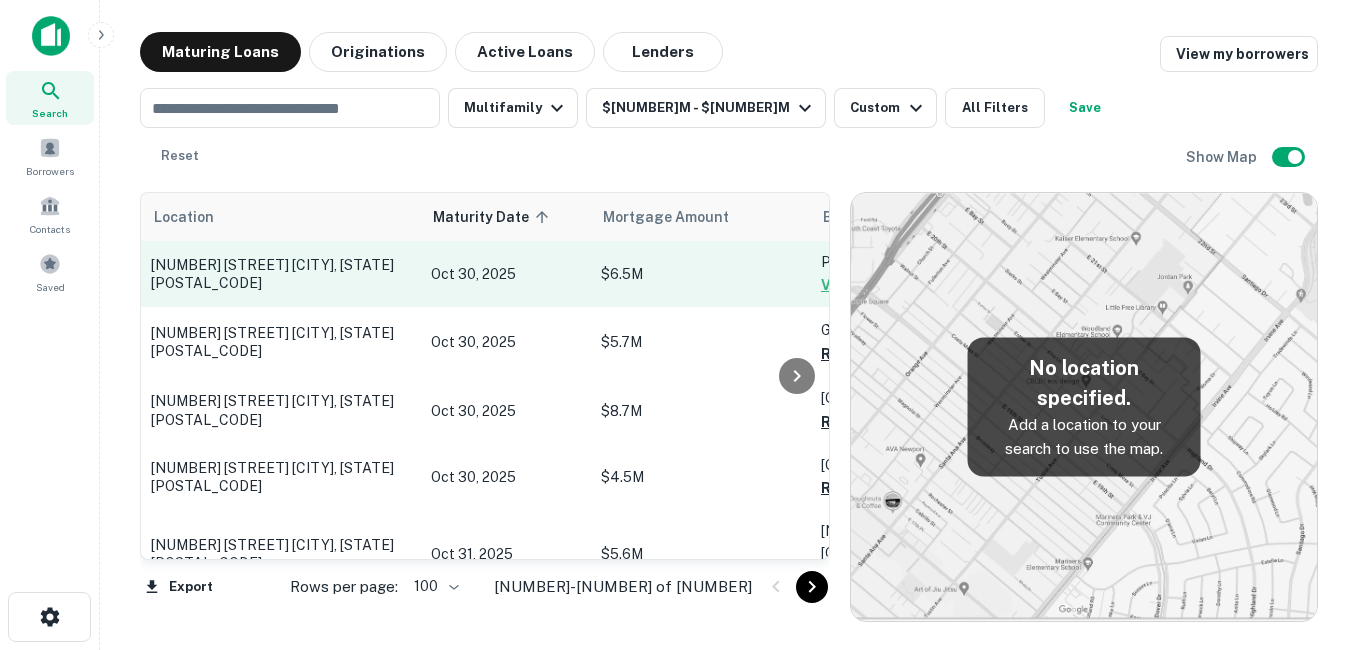 click on "[NUMBER] [STREET] [CITY], [STATE][POSTAL_CODE]" at bounding box center [281, 274] 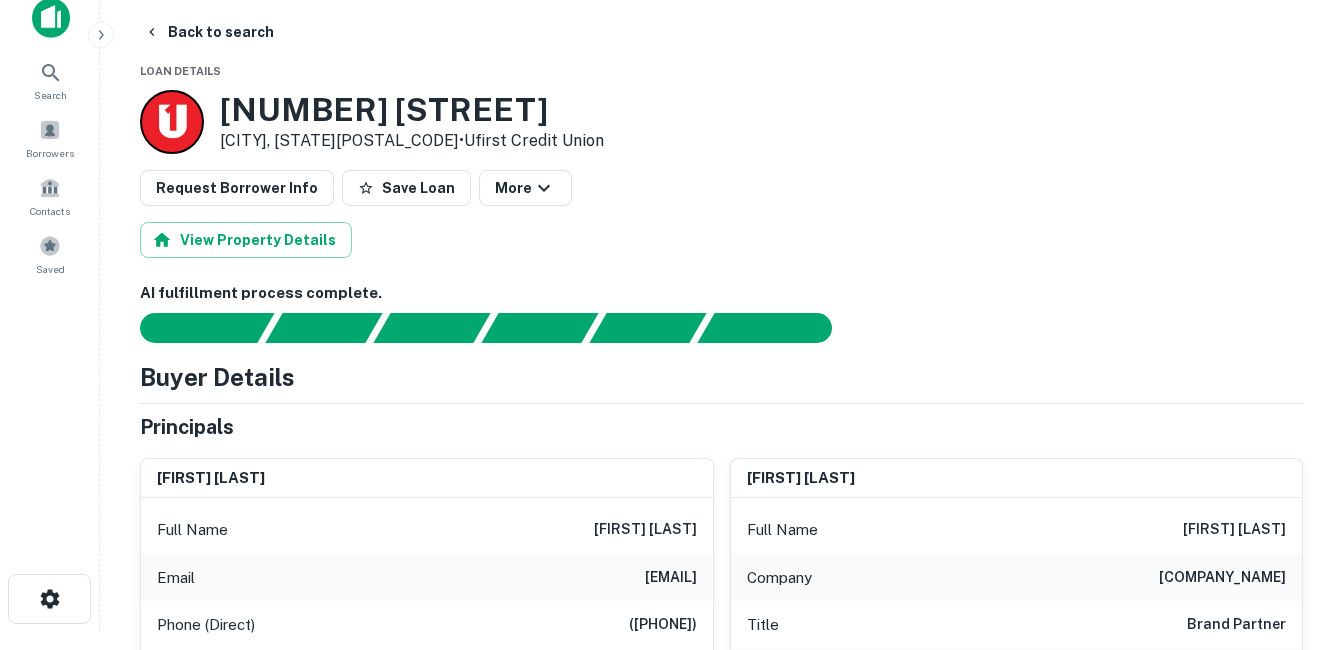 scroll, scrollTop: 0, scrollLeft: 0, axis: both 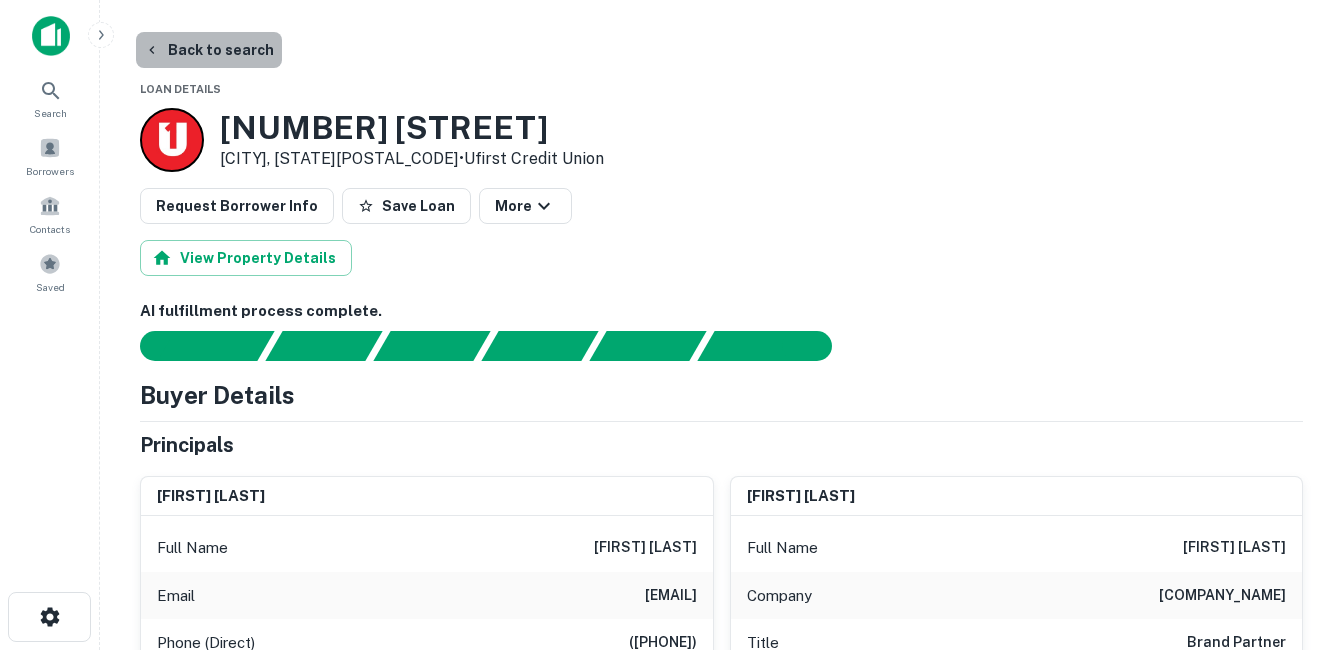 click on "Back to search" at bounding box center (209, 50) 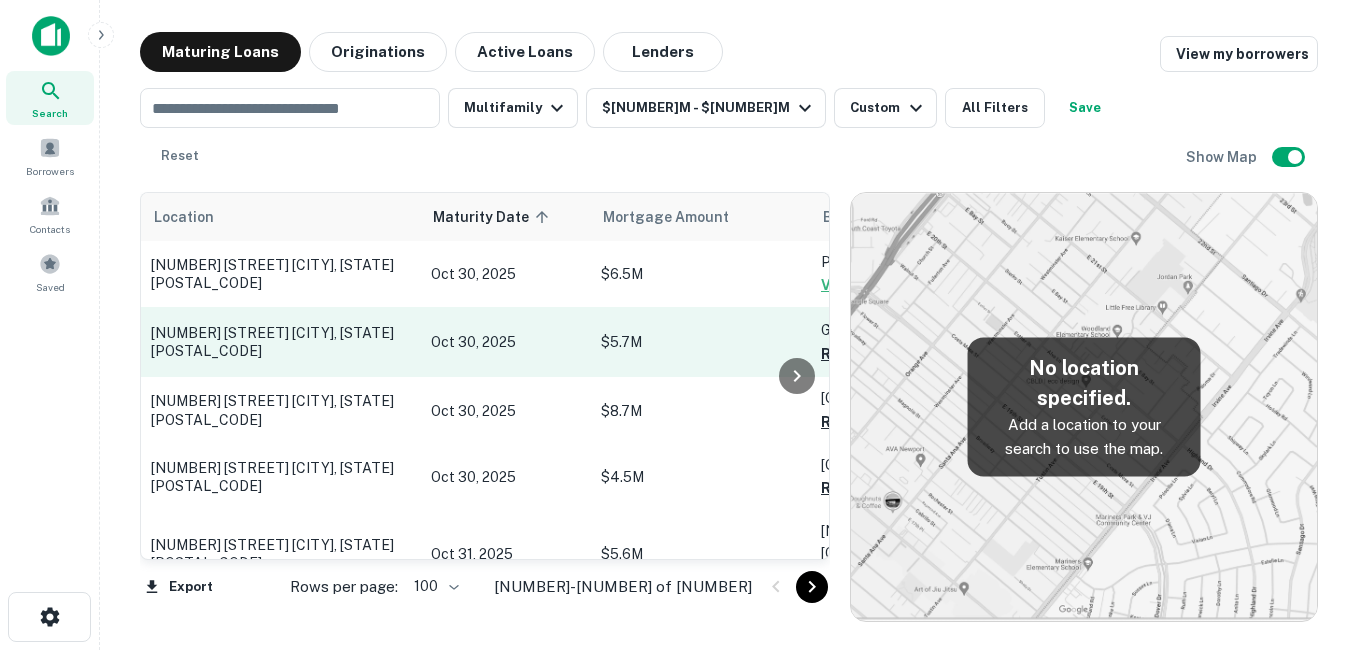 click on "[NUMBER] [STREET] [CITY], [STATE][POSTAL_CODE]" at bounding box center [281, 342] 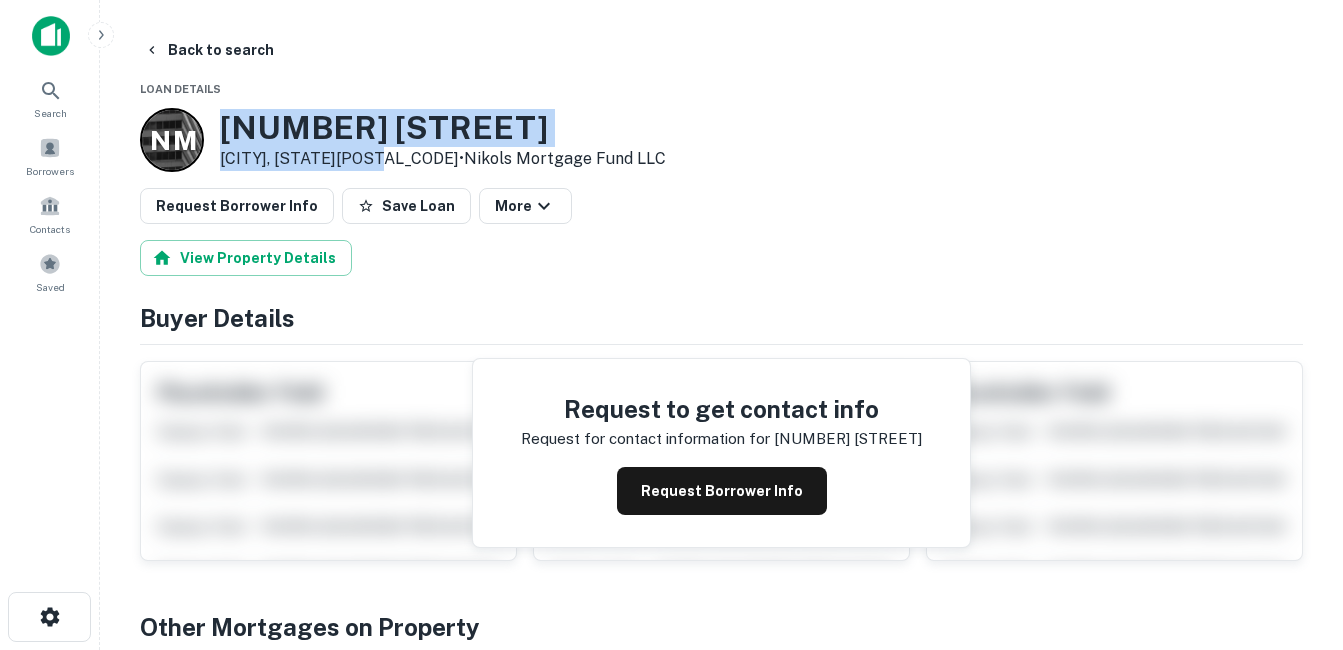drag, startPoint x: 221, startPoint y: 127, endPoint x: 387, endPoint y: 165, distance: 170.29387 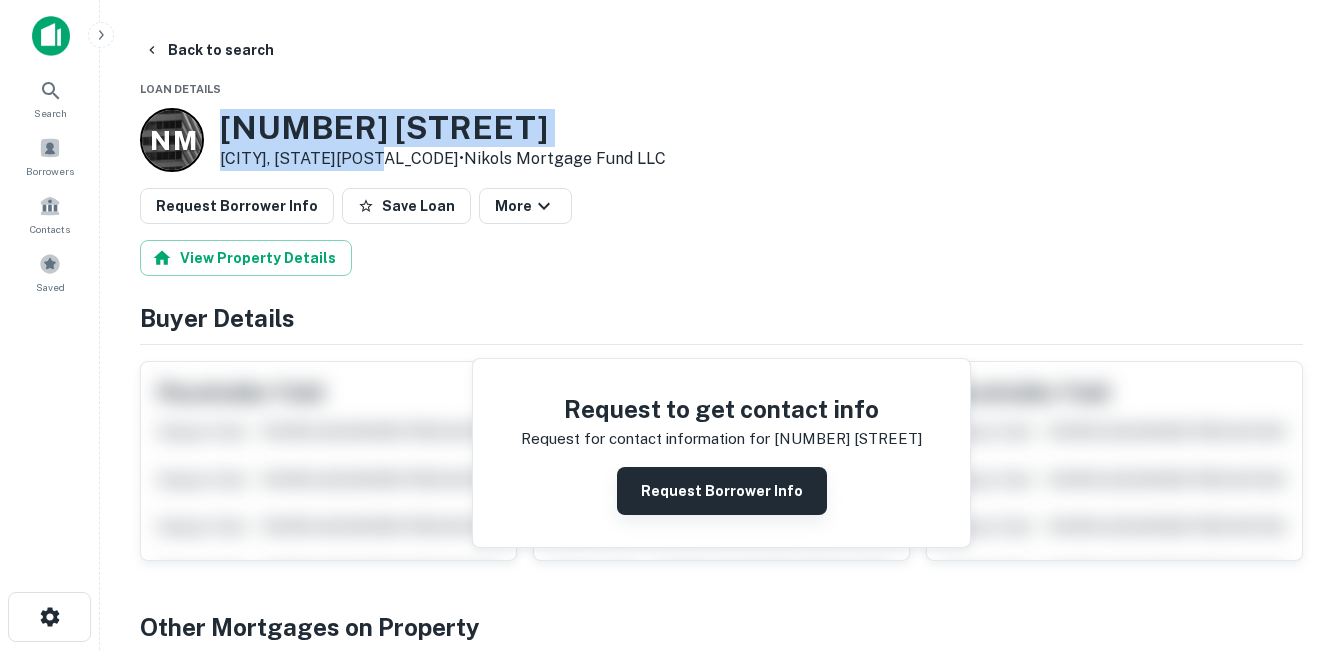 click on "Request Borrower Info" at bounding box center [722, 491] 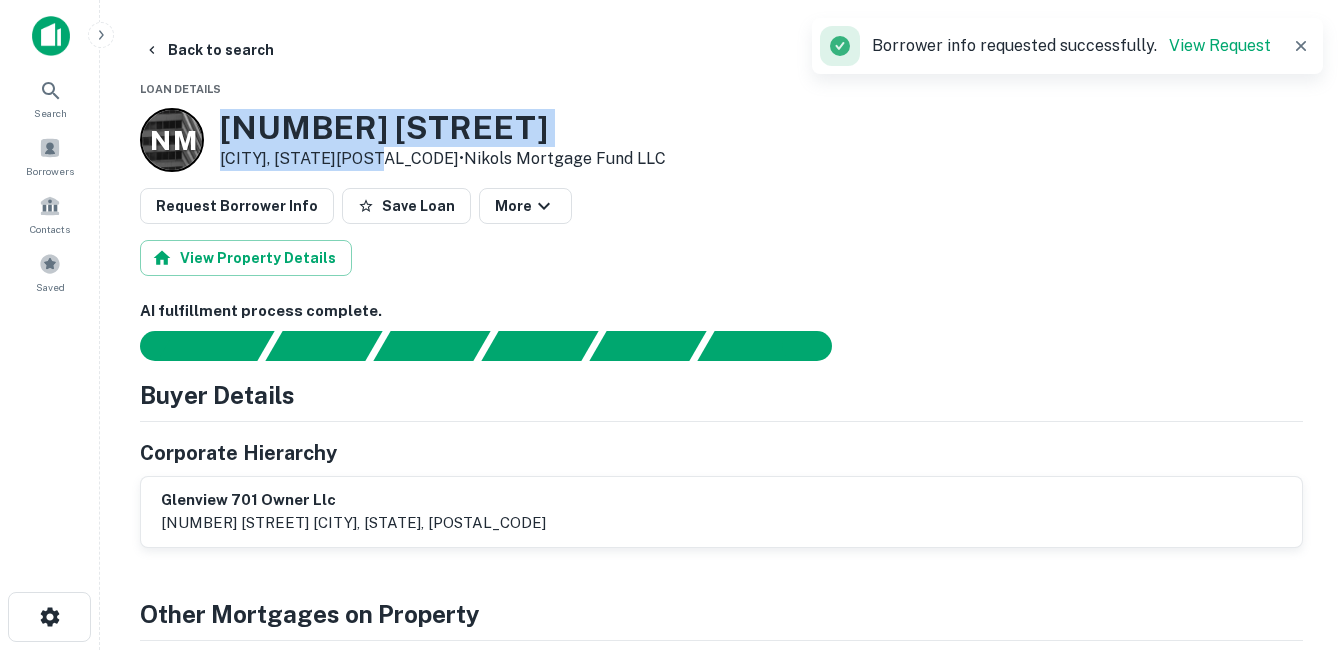 click on "[NUMBER] [STREET]" at bounding box center [443, 128] 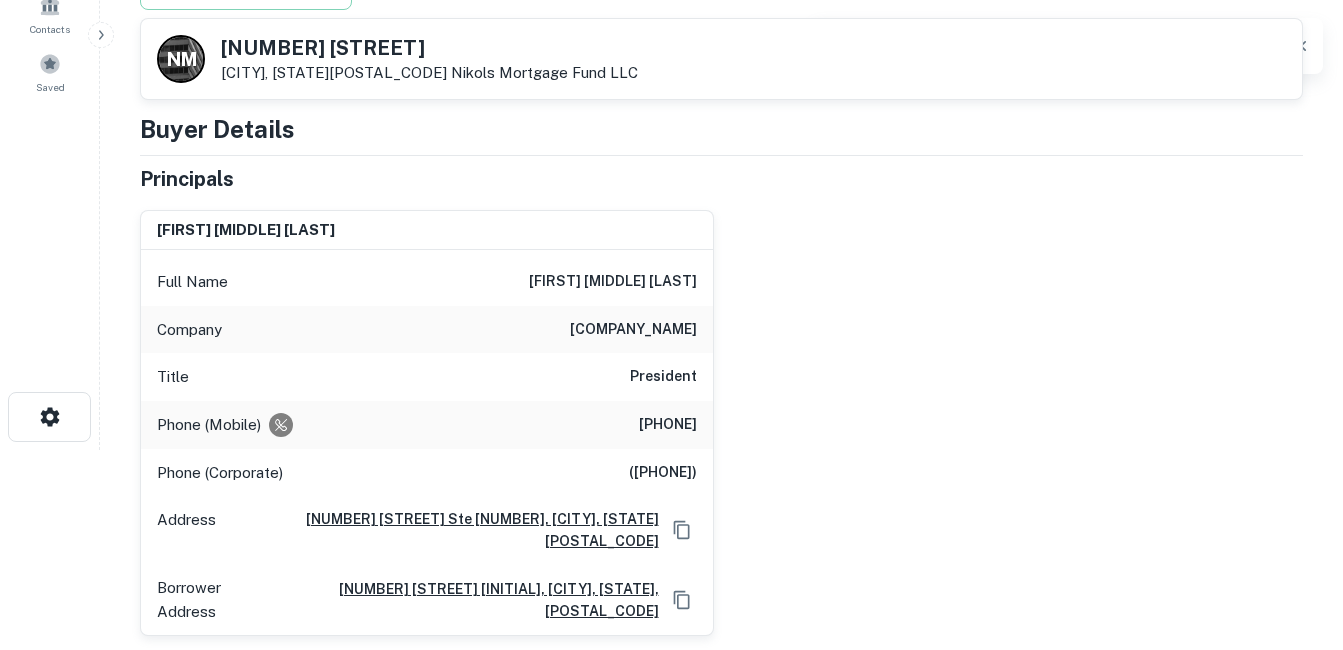 scroll, scrollTop: 300, scrollLeft: 0, axis: vertical 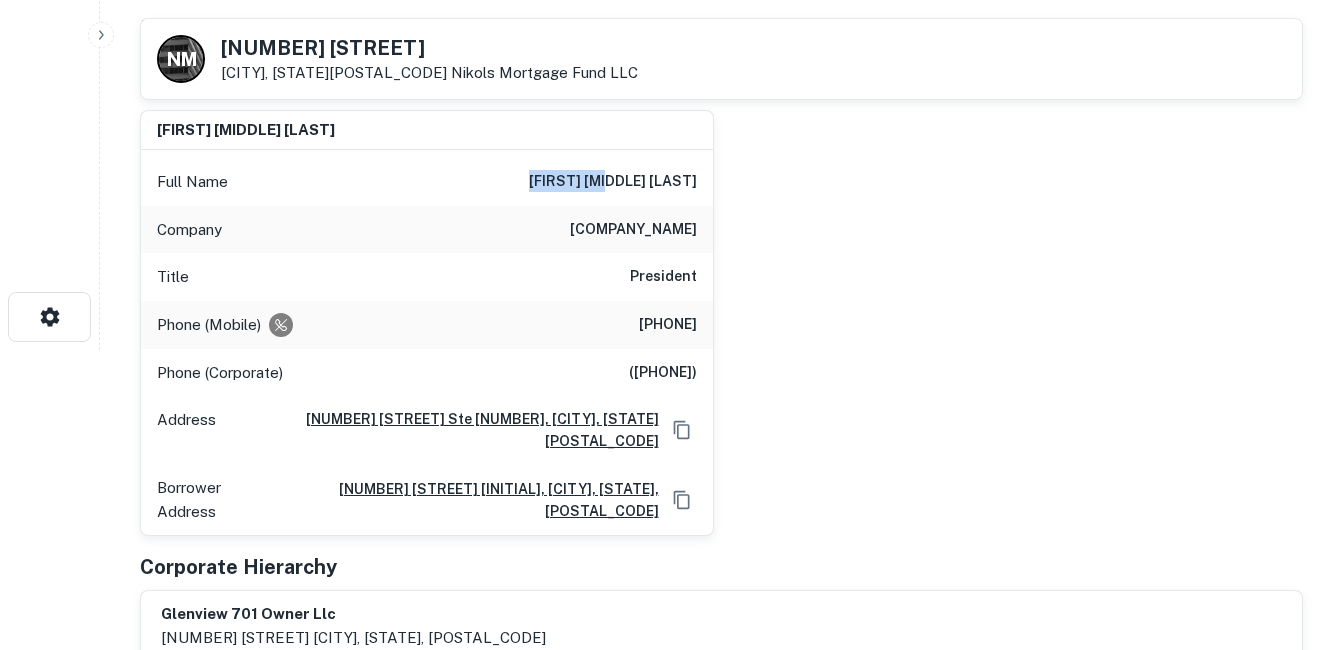drag, startPoint x: 609, startPoint y: 177, endPoint x: 684, endPoint y: 177, distance: 75 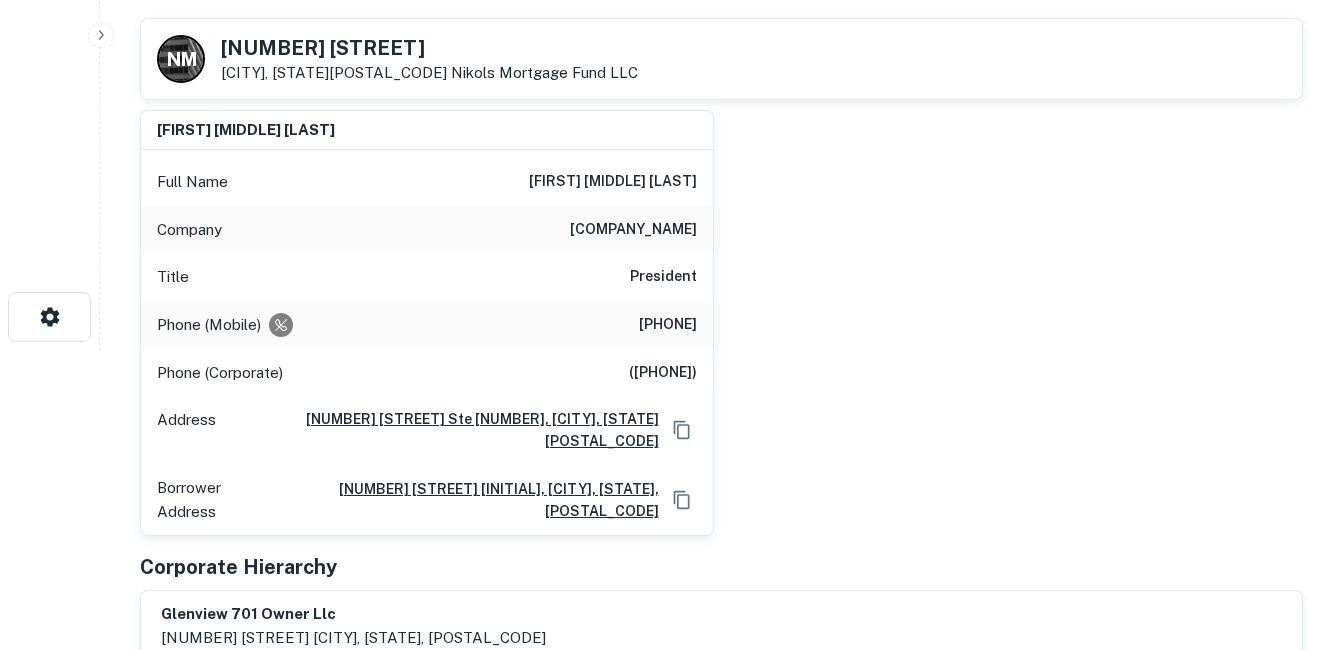 drag, startPoint x: 684, startPoint y: 177, endPoint x: 659, endPoint y: 219, distance: 48.8774 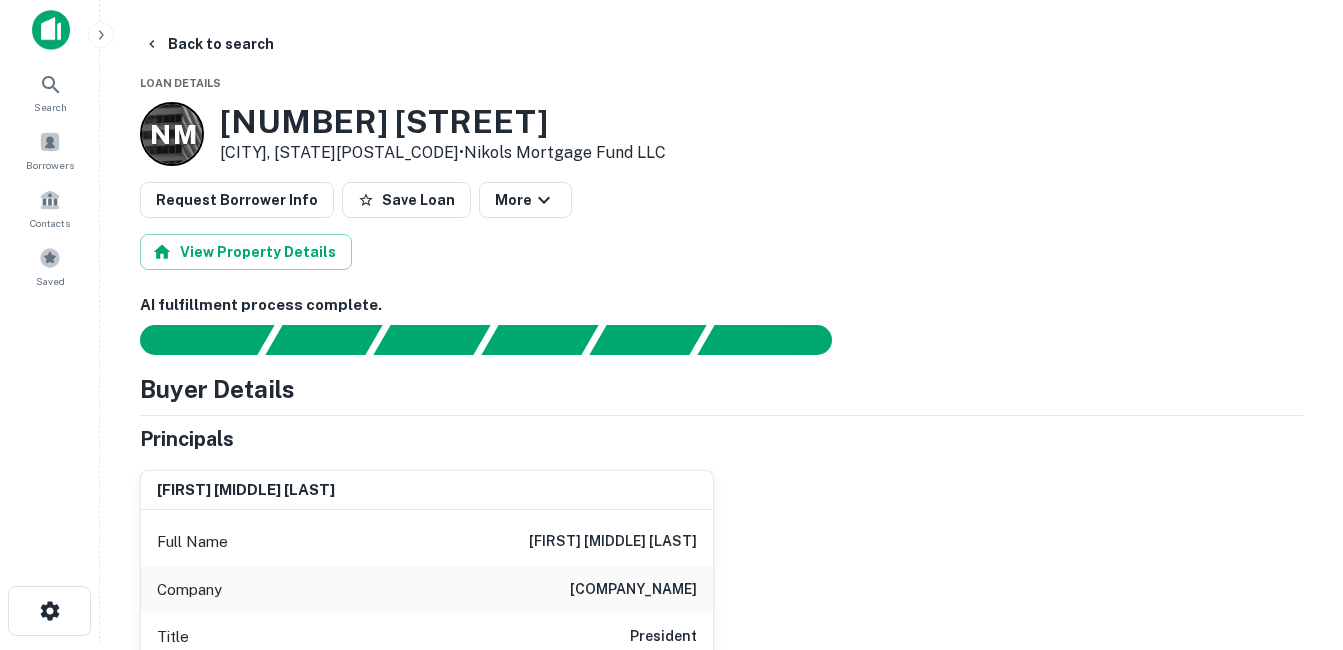 scroll, scrollTop: 0, scrollLeft: 0, axis: both 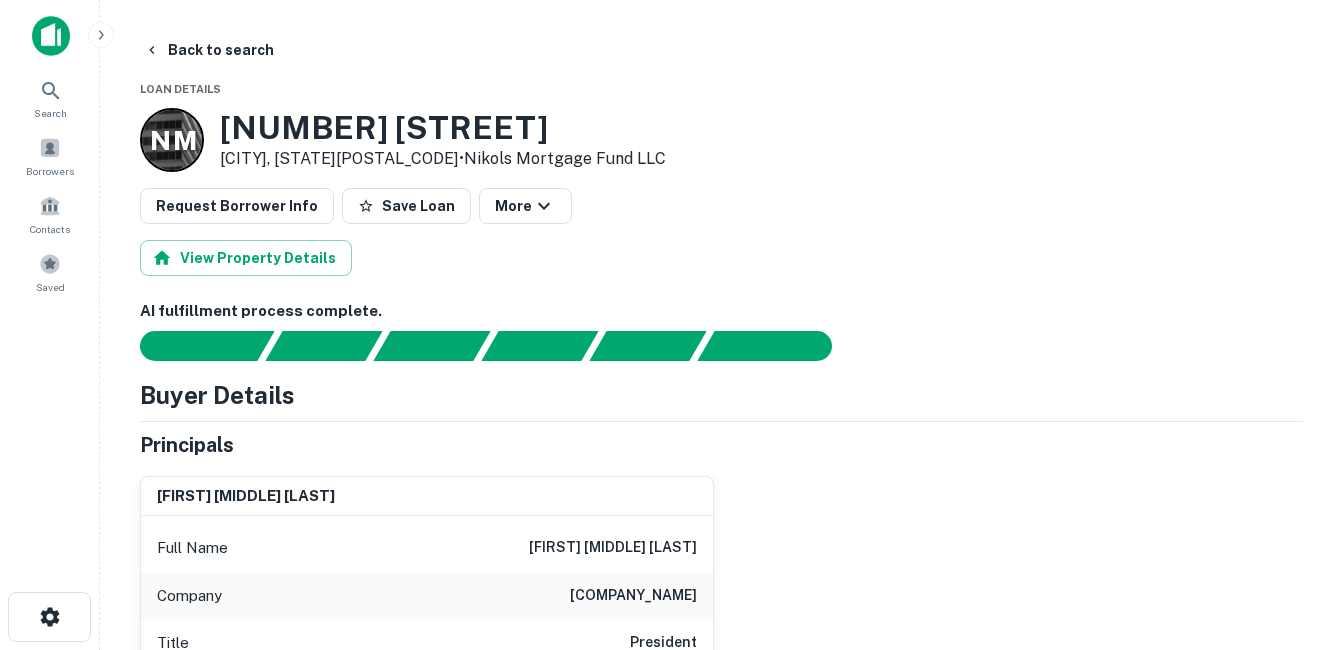 click on "[NUMBER] [STREET]" at bounding box center [443, 128] 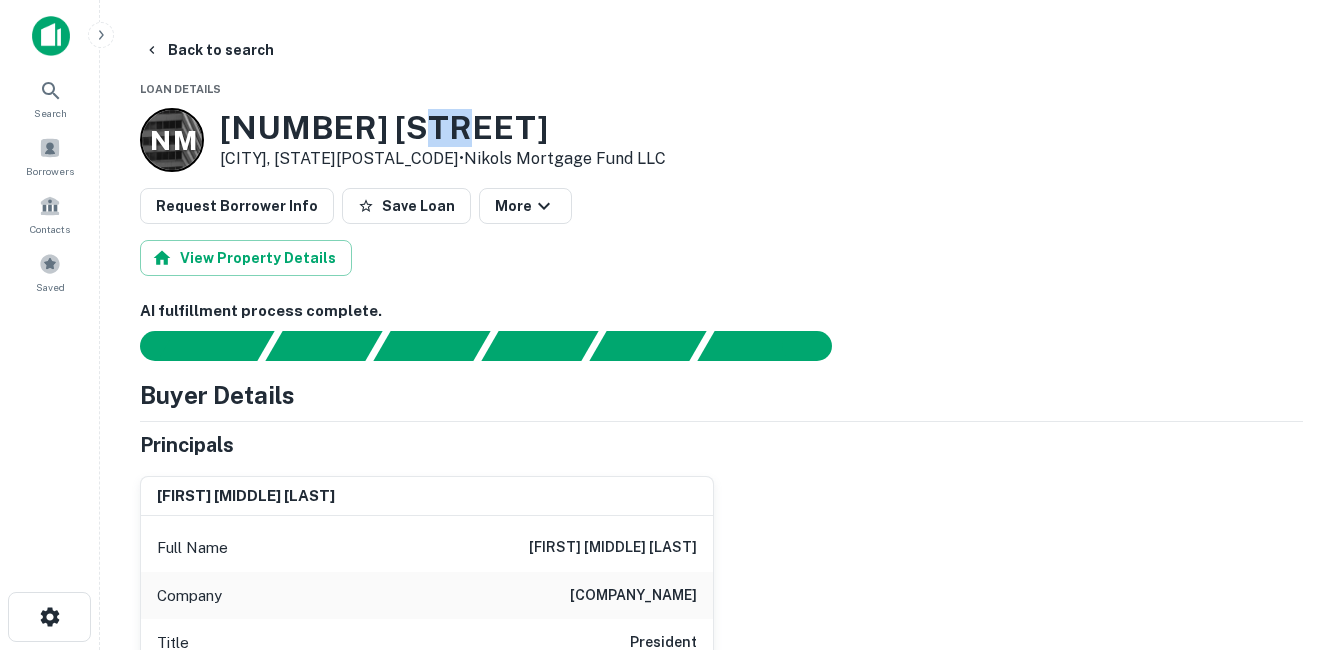 click on "[NUMBER] [STREET]" at bounding box center (443, 128) 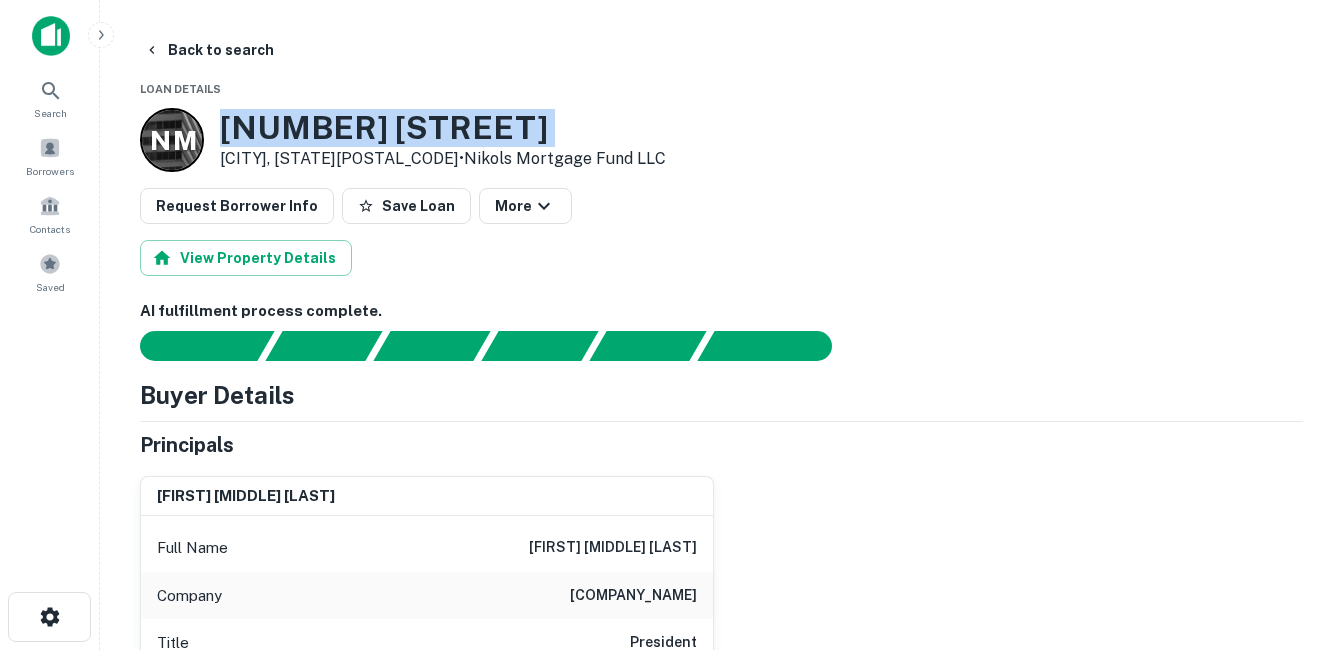 click on "[NUMBER] [STREET]" at bounding box center (443, 128) 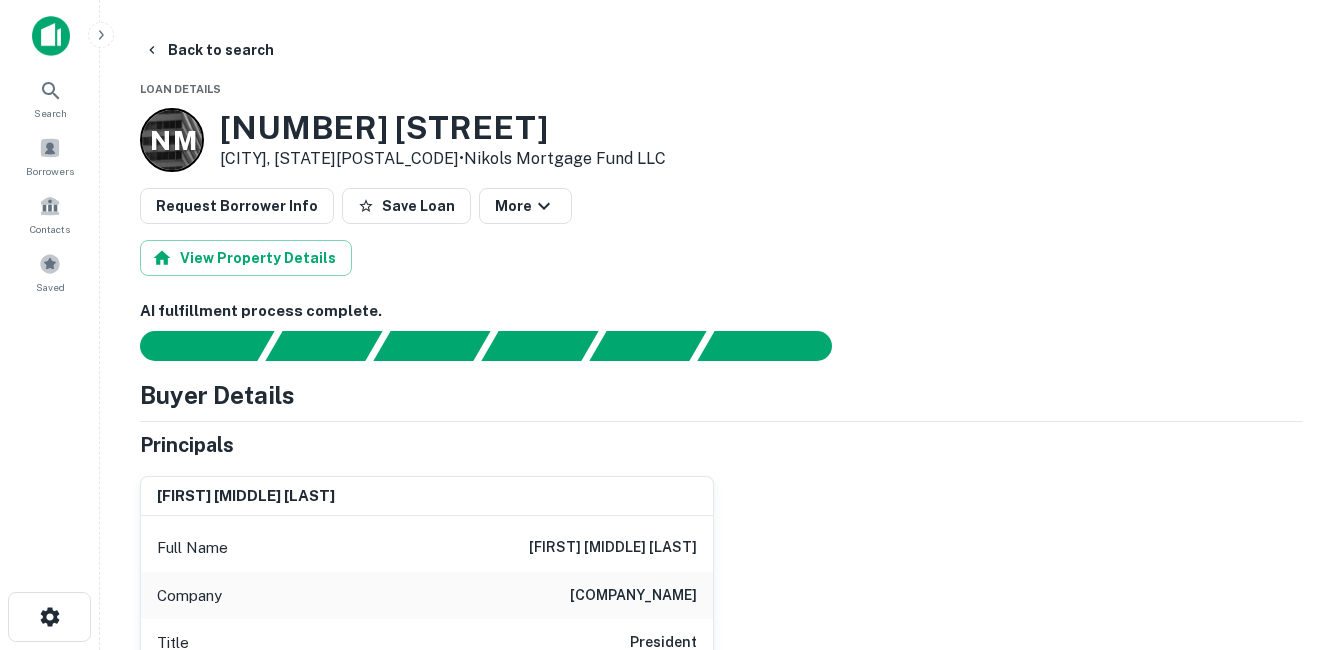 drag, startPoint x: 408, startPoint y: 129, endPoint x: 394, endPoint y: 154, distance: 28.653097 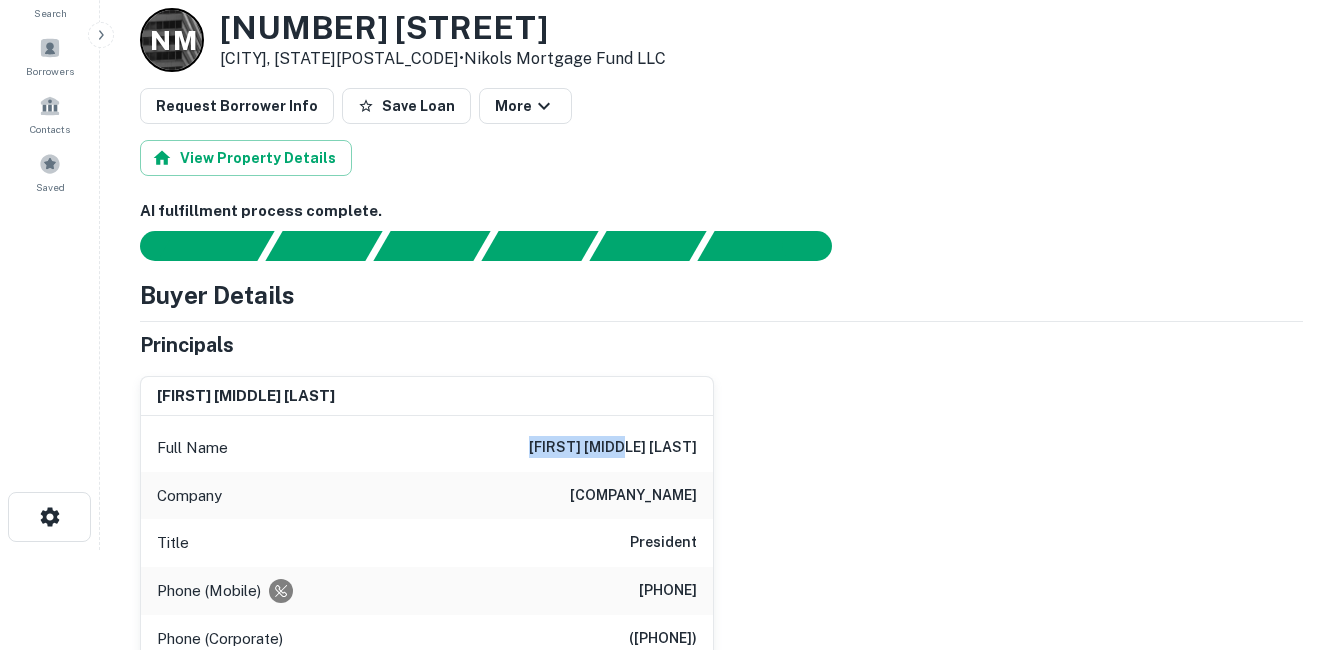 drag, startPoint x: 599, startPoint y: 445, endPoint x: 716, endPoint y: 455, distance: 117.426575 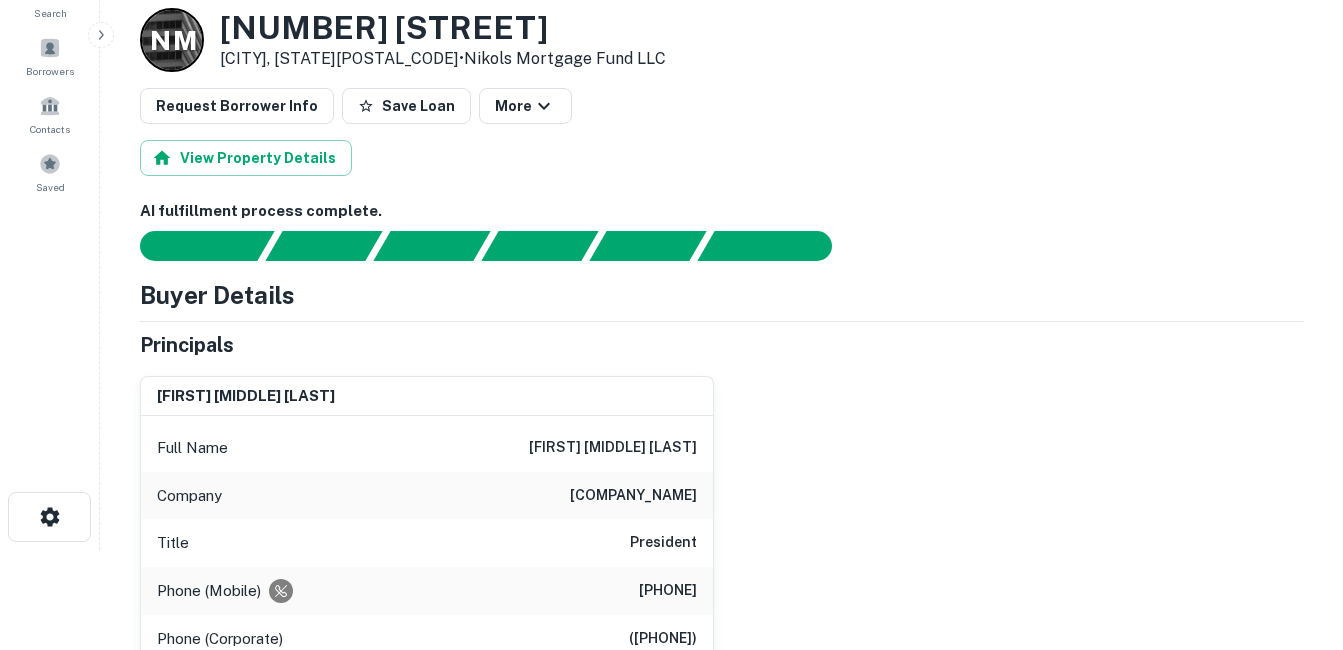drag, startPoint x: 716, startPoint y: 455, endPoint x: 661, endPoint y: 510, distance: 77.781746 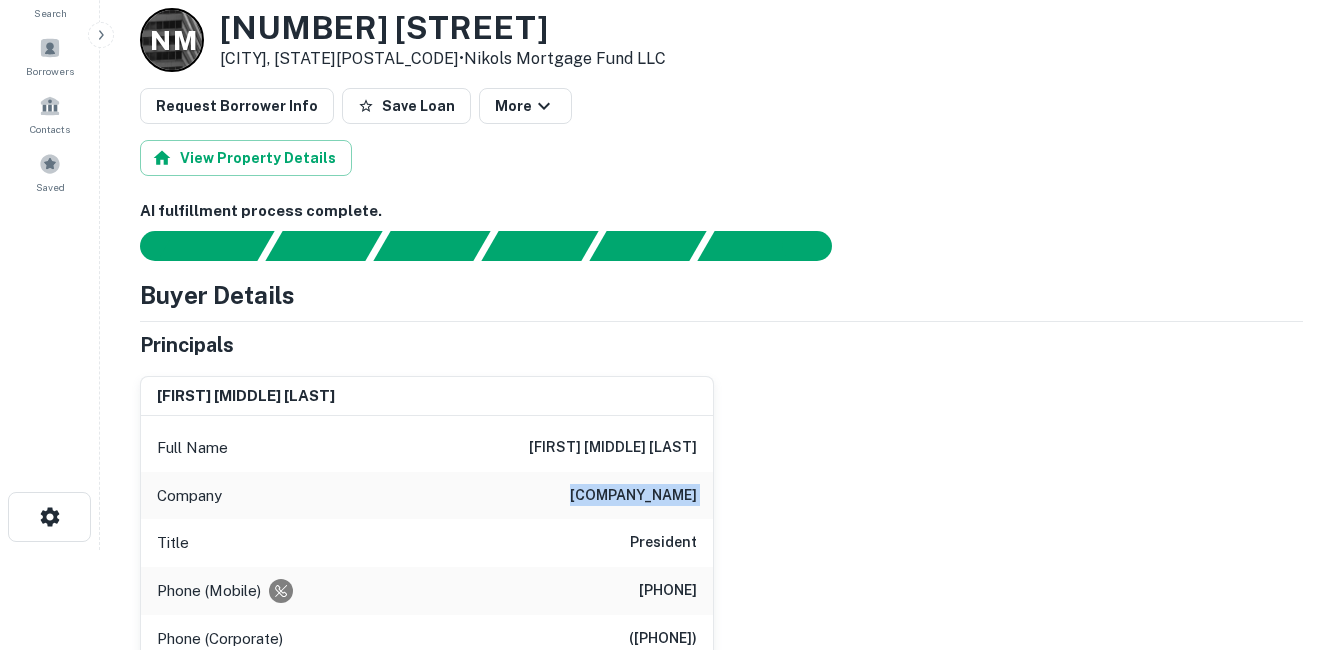 click on "Company brad management" at bounding box center (427, 496) 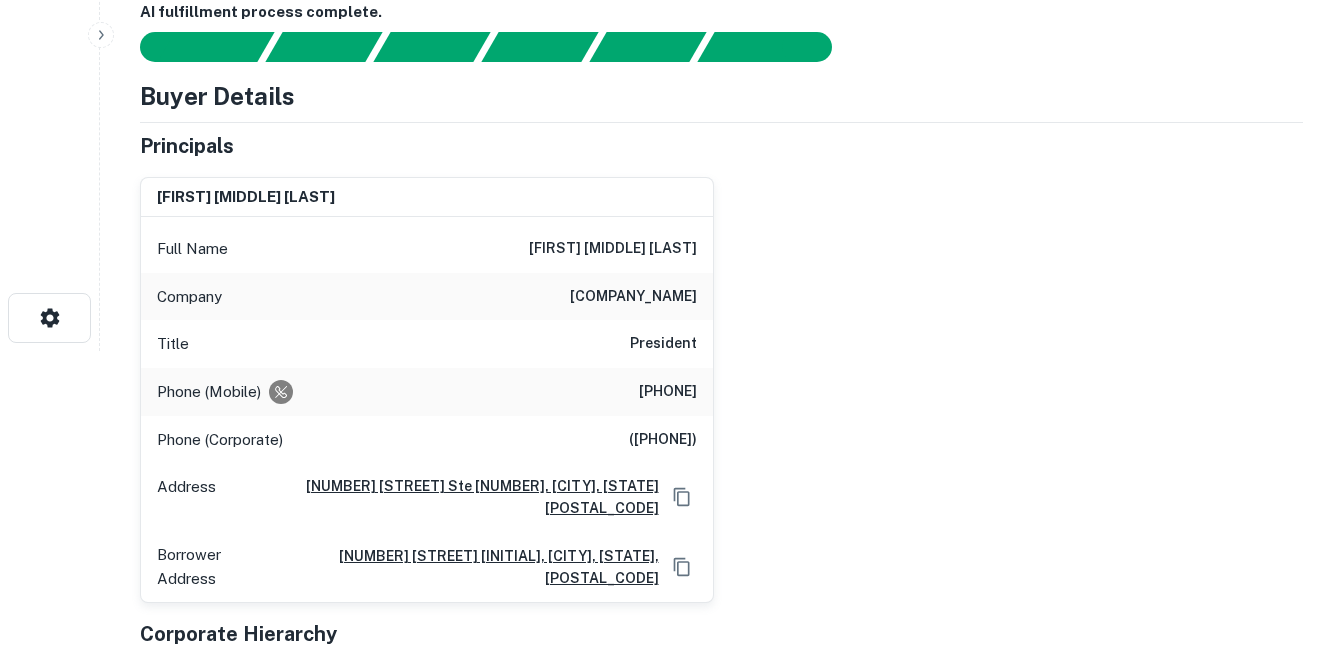 scroll, scrollTop: 300, scrollLeft: 0, axis: vertical 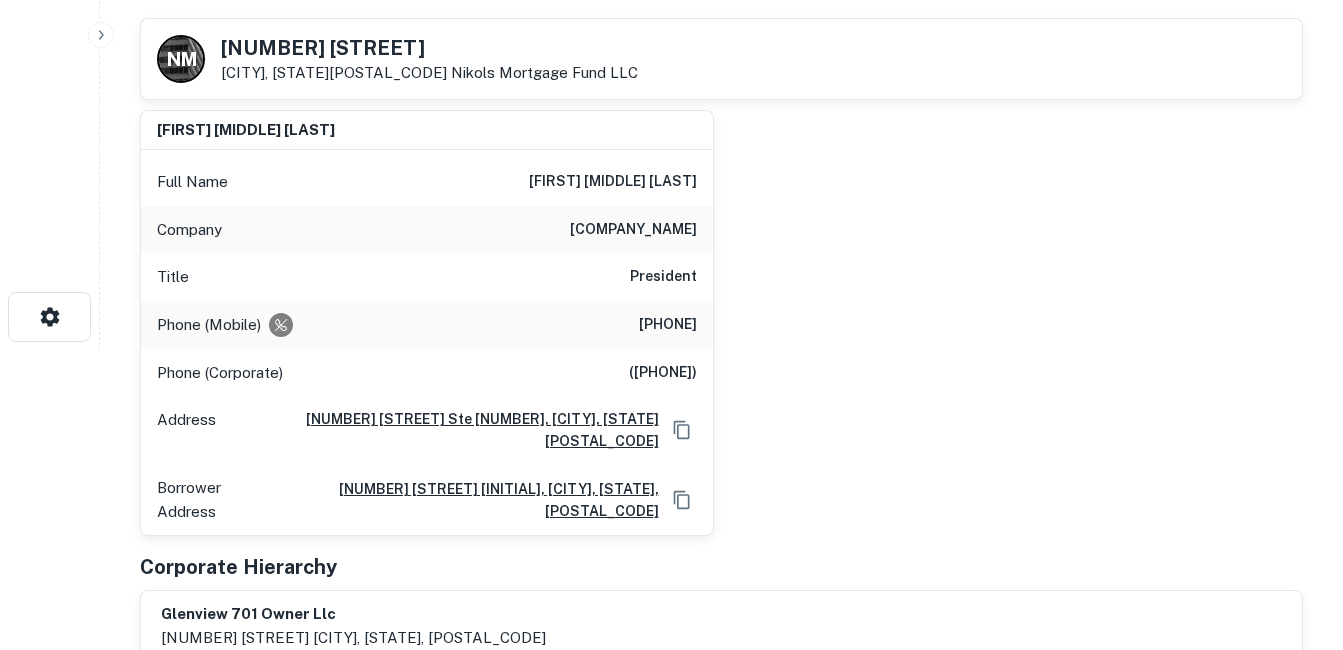 drag, startPoint x: 564, startPoint y: 370, endPoint x: 745, endPoint y: 381, distance: 181.33394 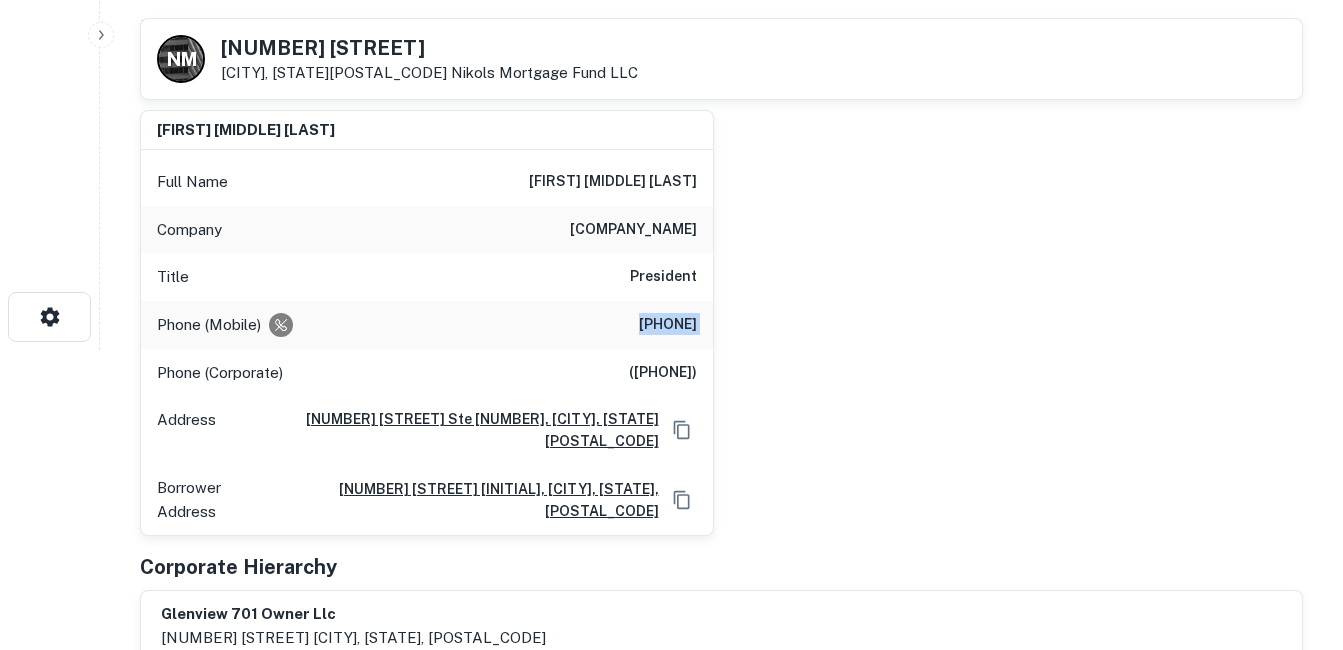 click on "[PHONE]" at bounding box center [637, 325] 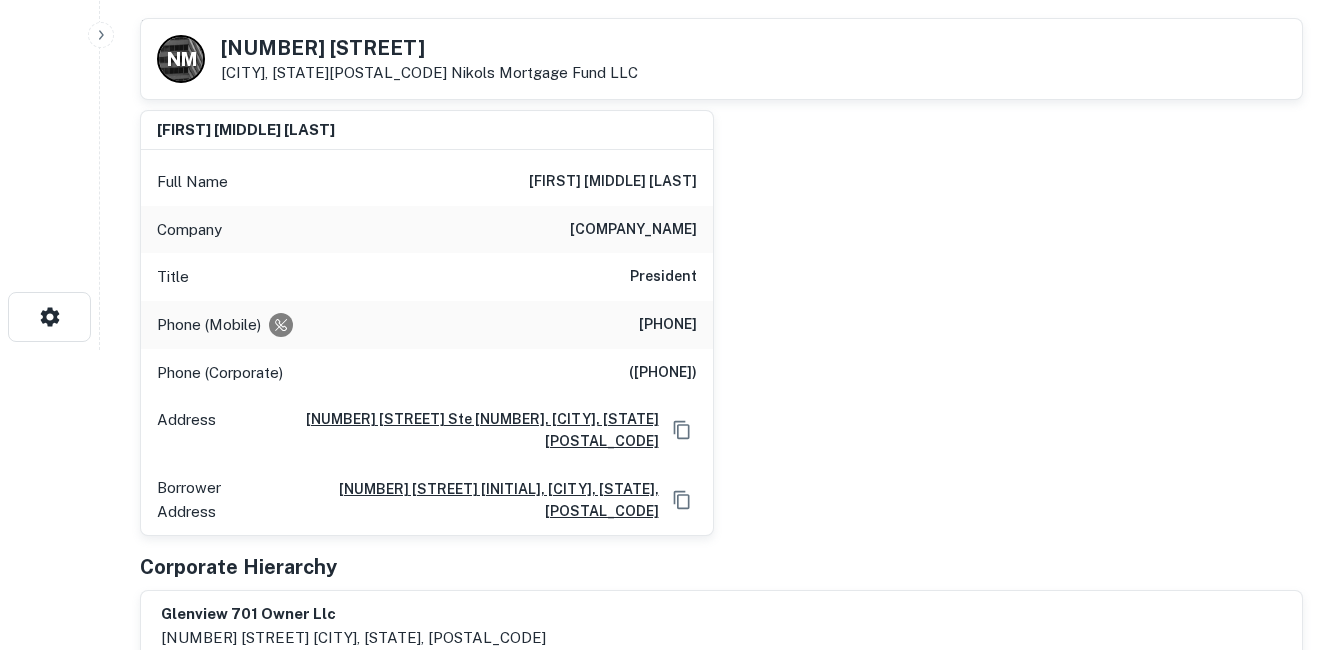 drag, startPoint x: 646, startPoint y: 334, endPoint x: 634, endPoint y: 295, distance: 40.804413 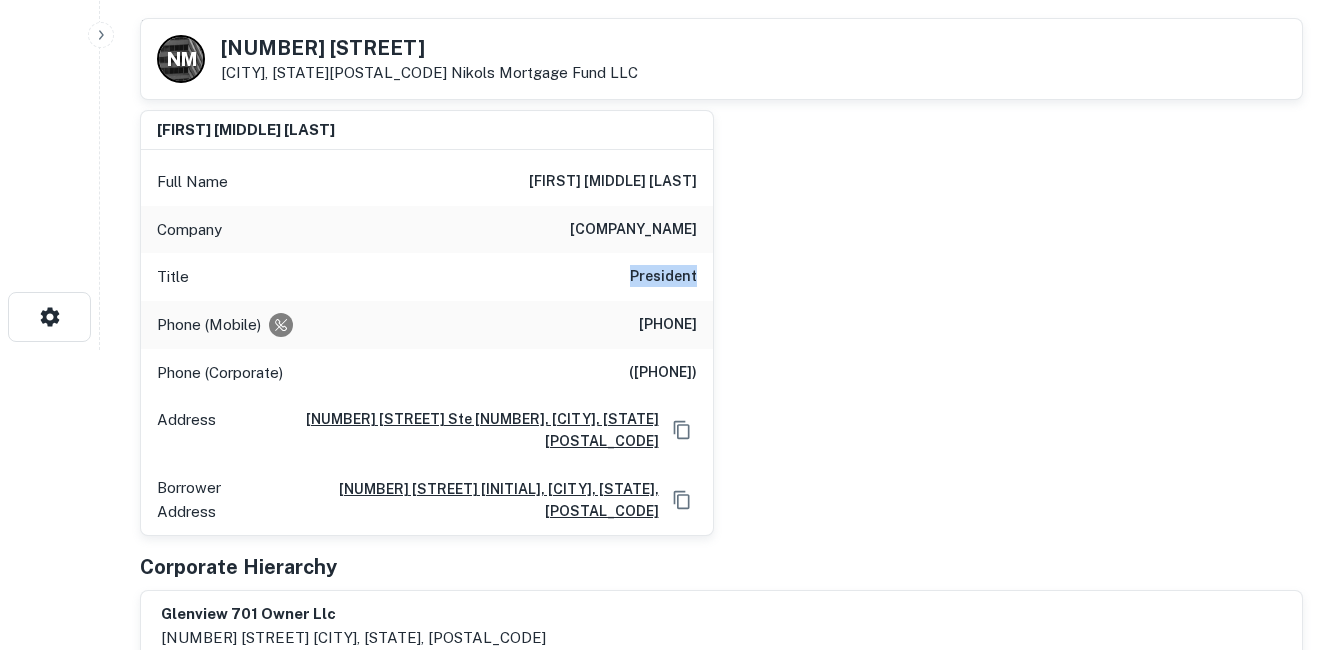click on "Title President" at bounding box center [427, 277] 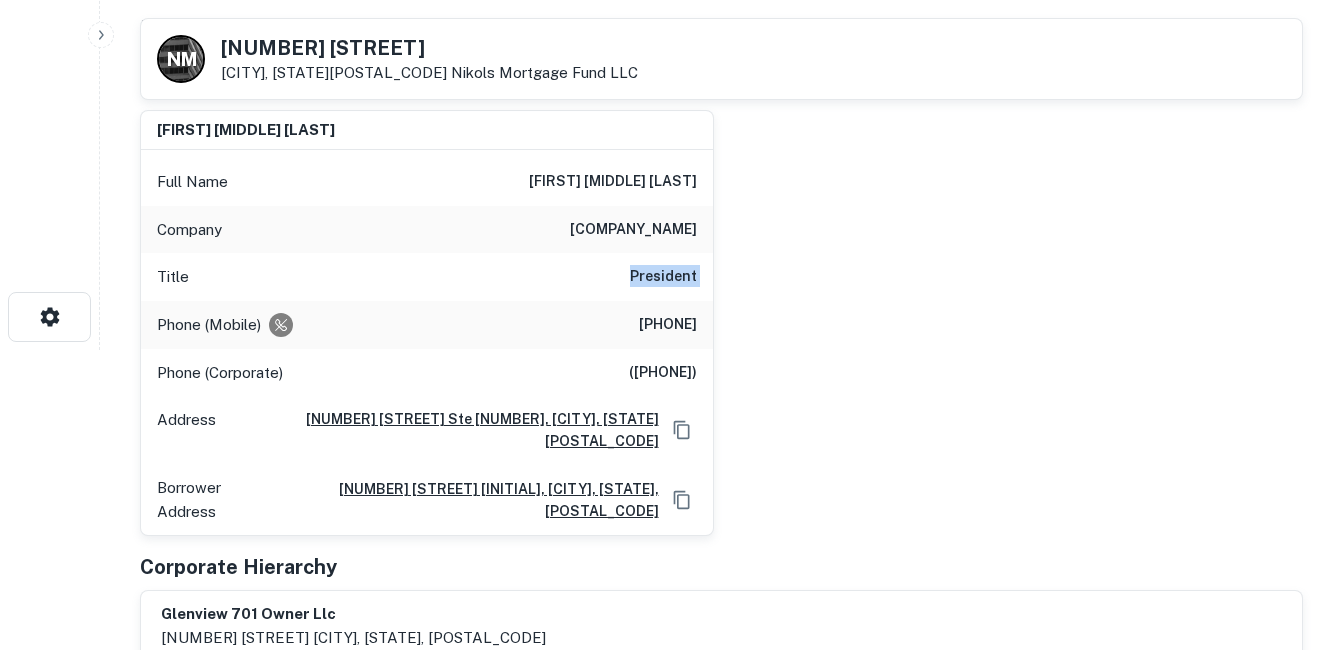 click on "Title President" at bounding box center (427, 277) 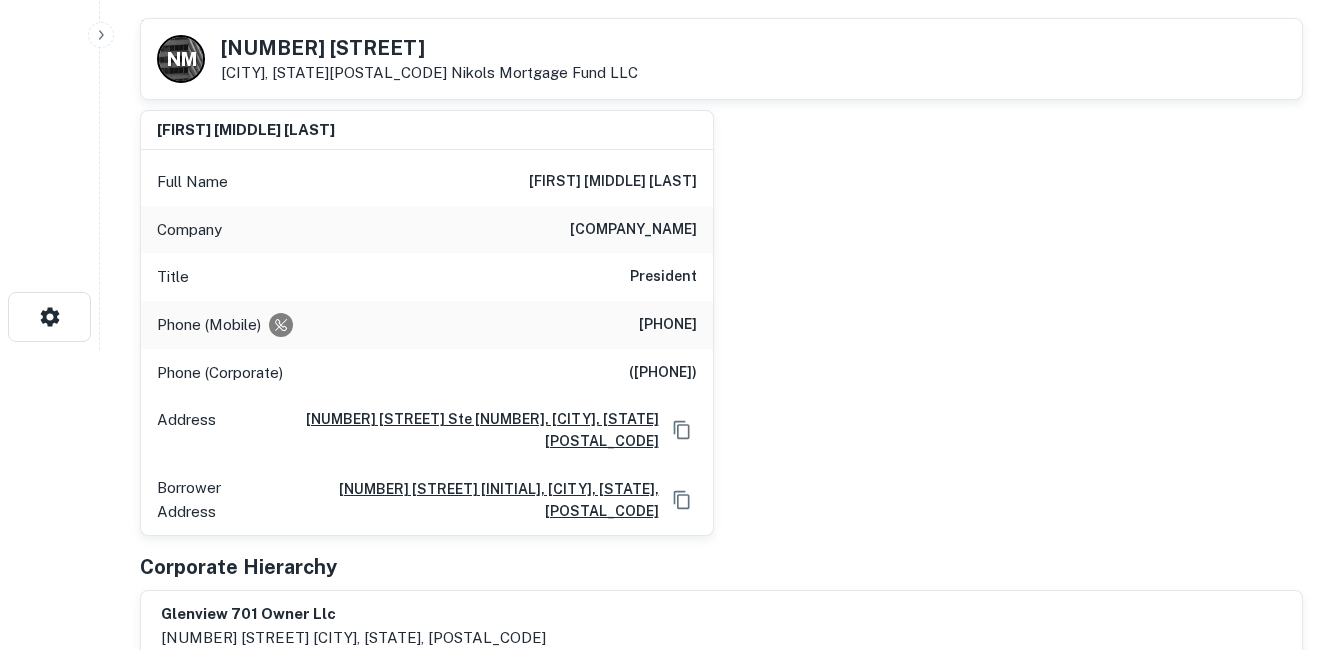 drag, startPoint x: 634, startPoint y: 295, endPoint x: 613, endPoint y: 244, distance: 55.154327 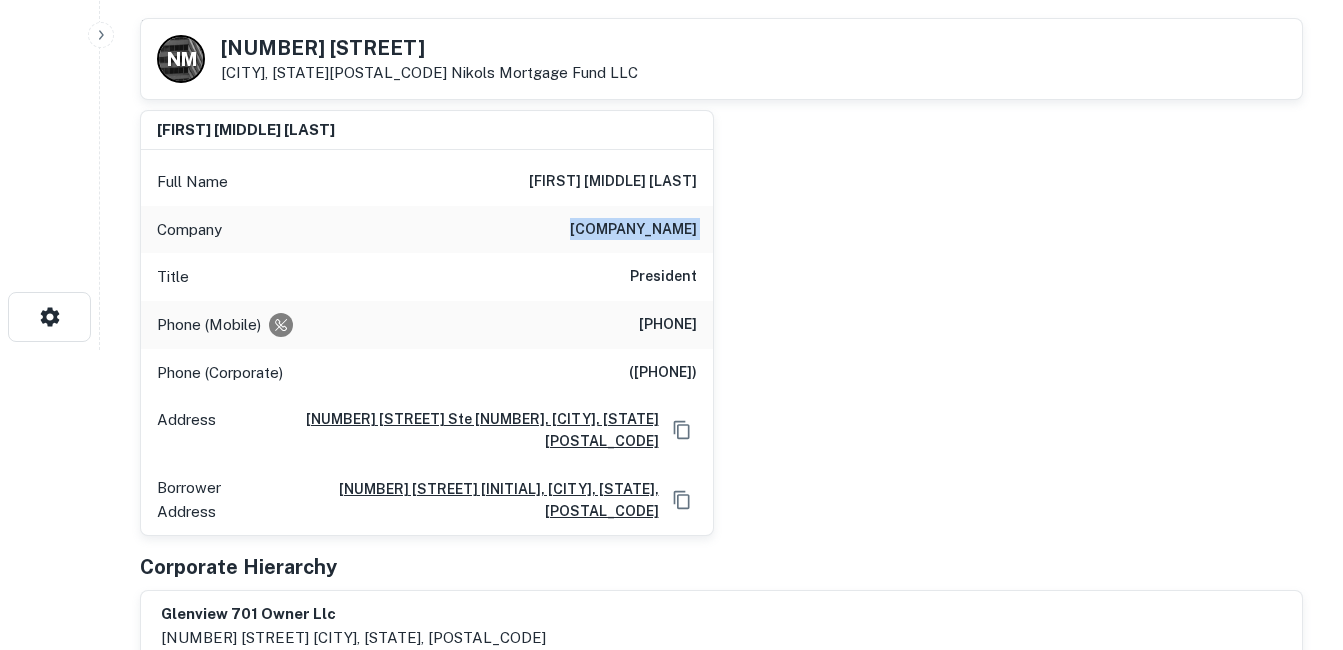 click on "Company brad management" at bounding box center (427, 230) 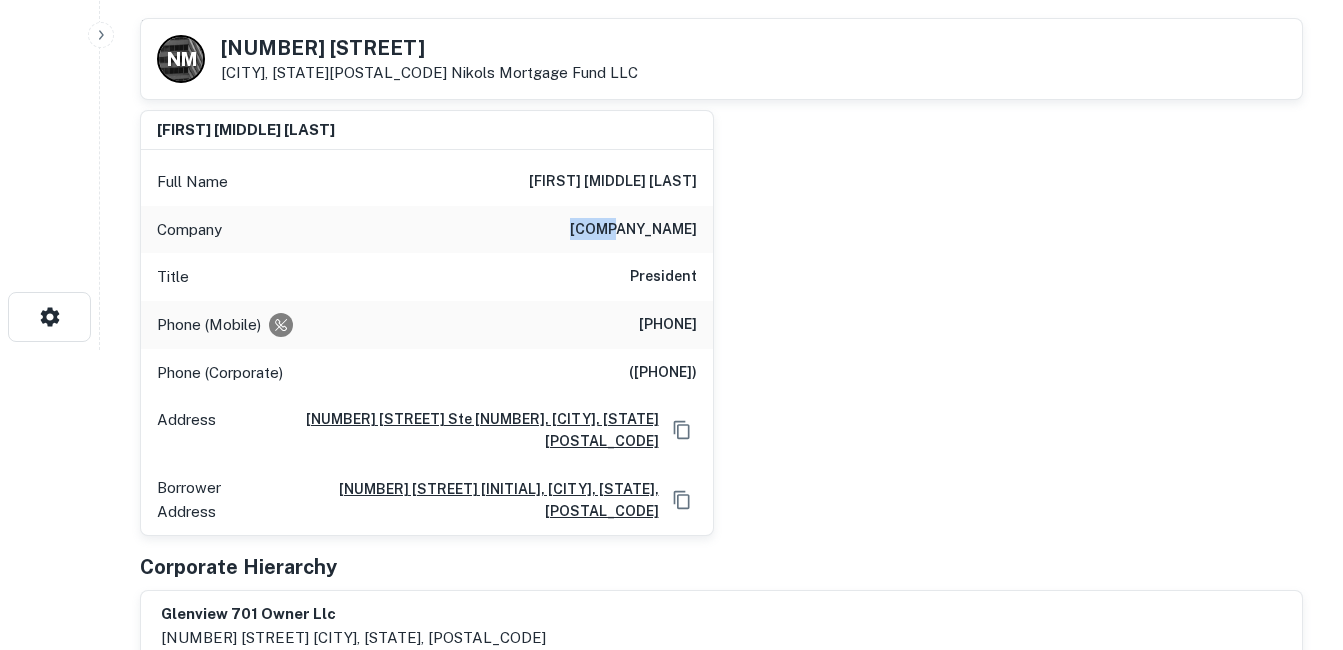 click on "[COMPANY_NAME]" at bounding box center [633, 230] 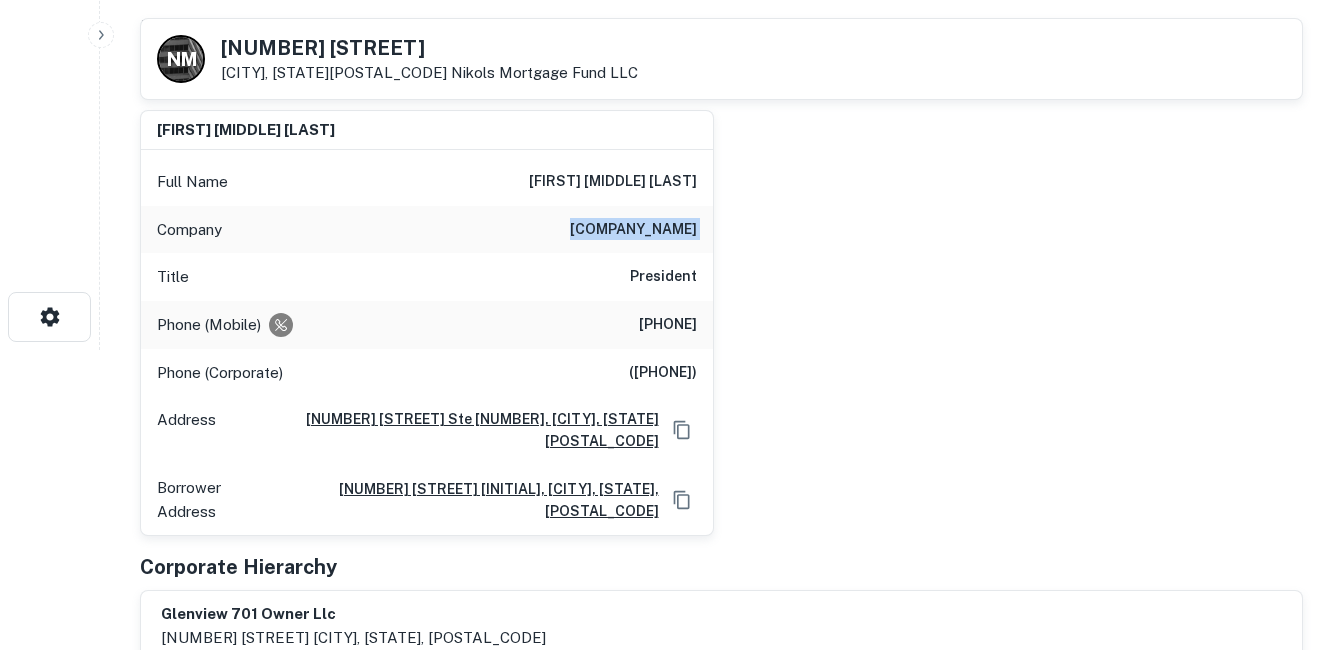 click on "[COMPANY_NAME]" at bounding box center [633, 230] 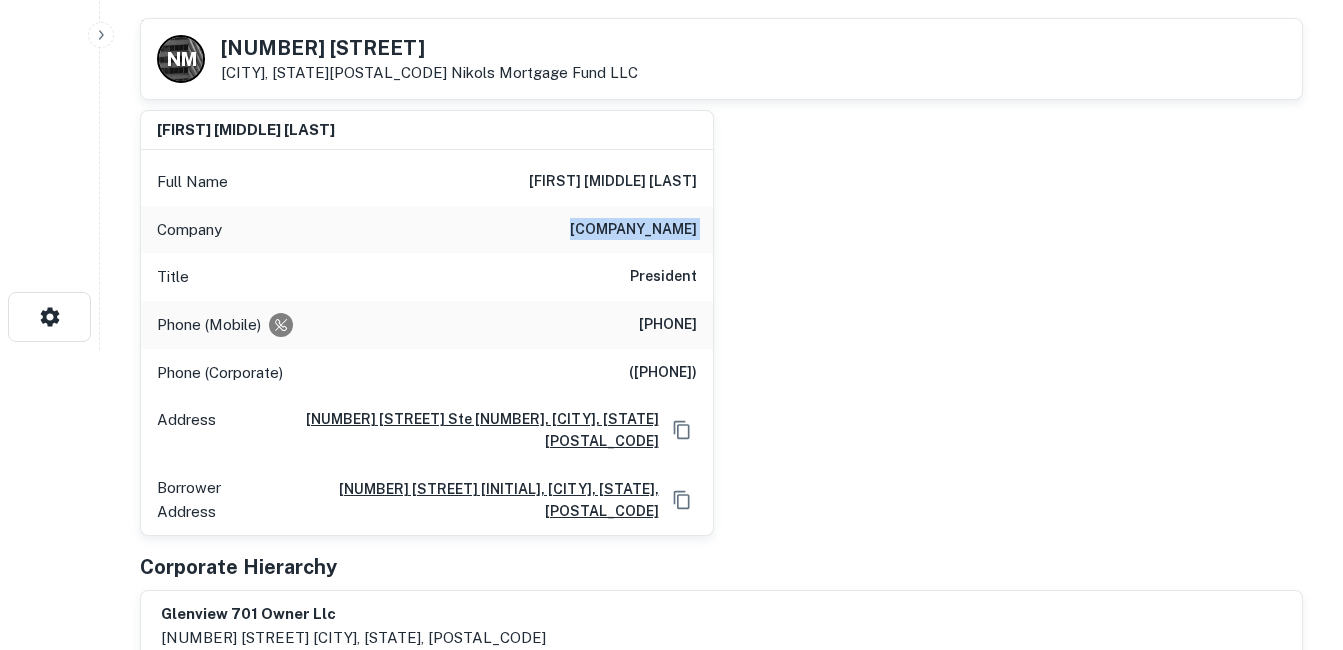 click on "Company brad management" at bounding box center [427, 230] 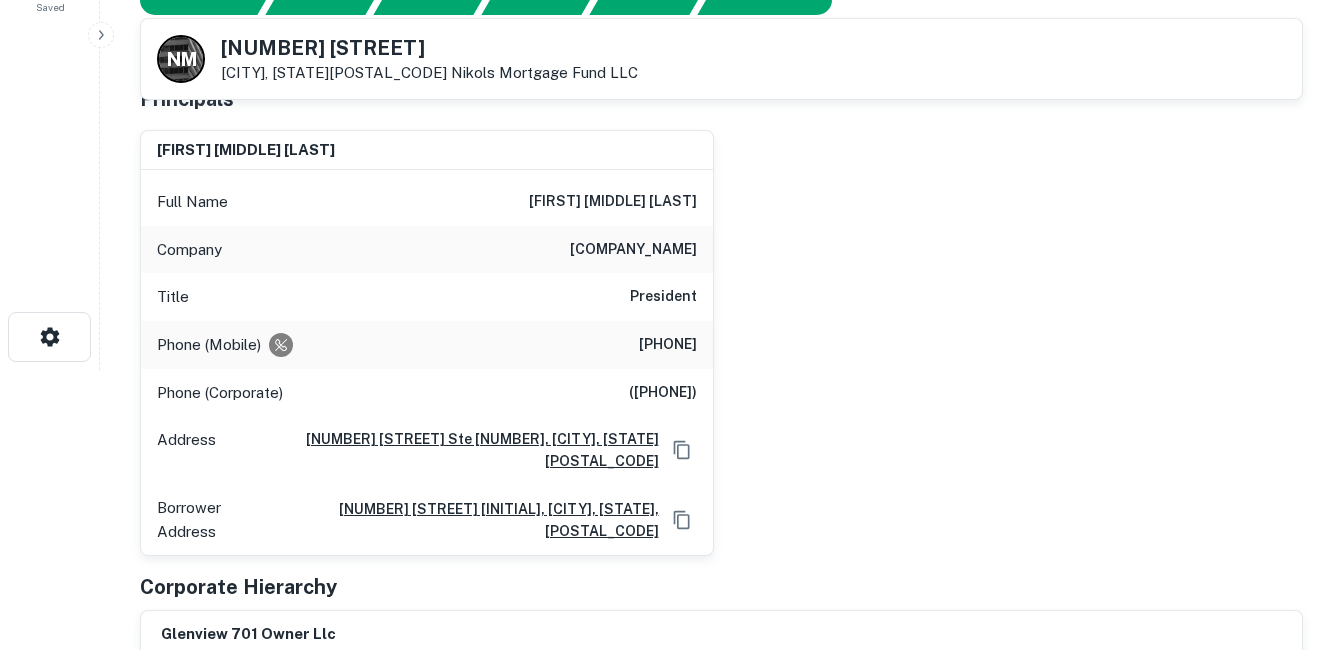 scroll, scrollTop: 0, scrollLeft: 0, axis: both 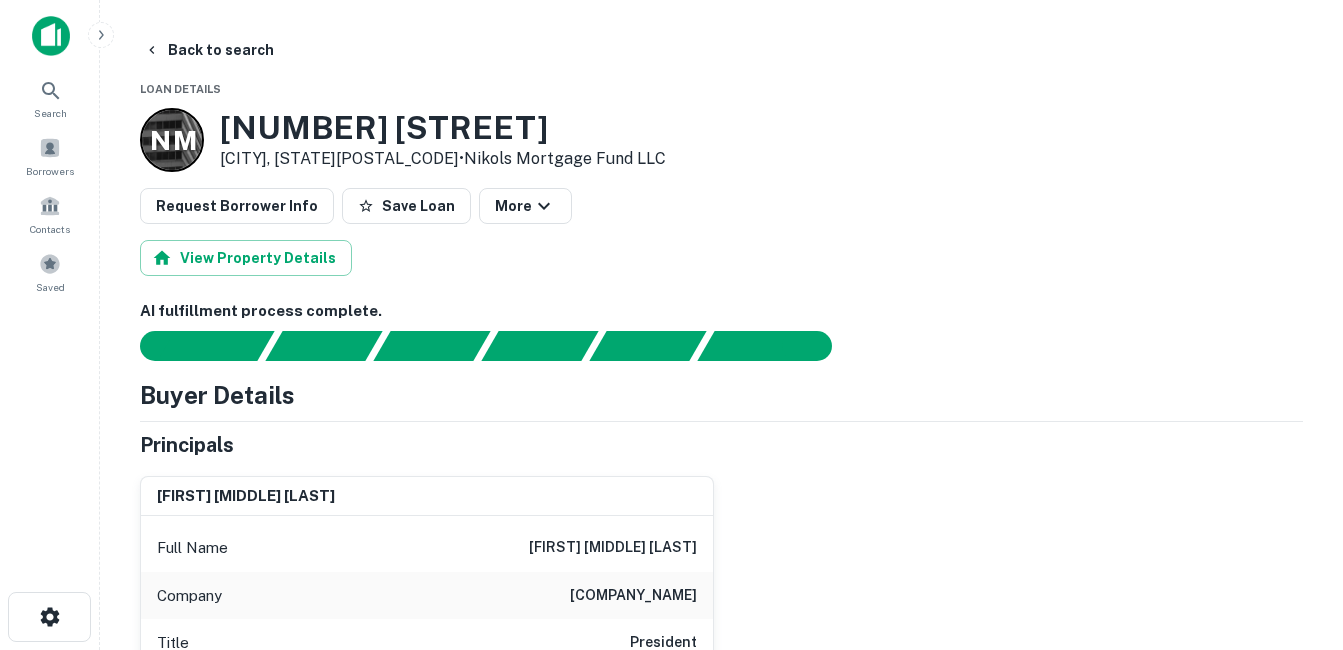 drag, startPoint x: 250, startPoint y: 54, endPoint x: 259, endPoint y: 71, distance: 19.235384 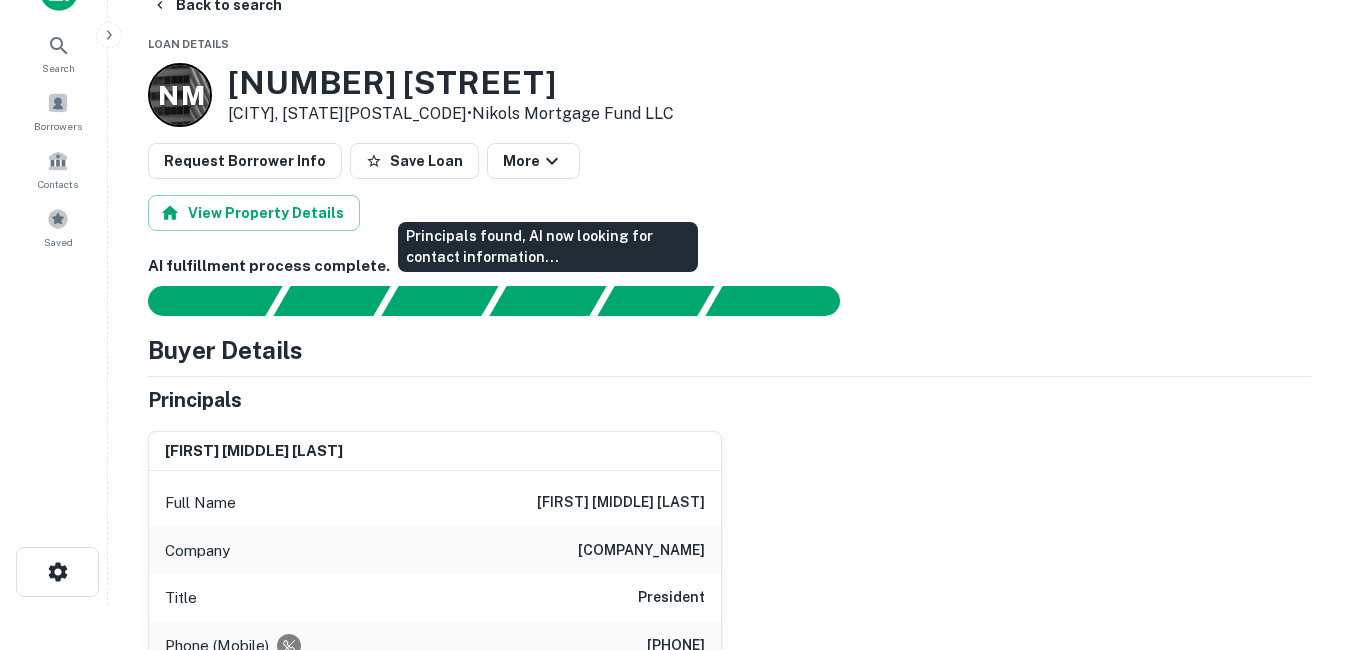 scroll, scrollTop: 0, scrollLeft: 0, axis: both 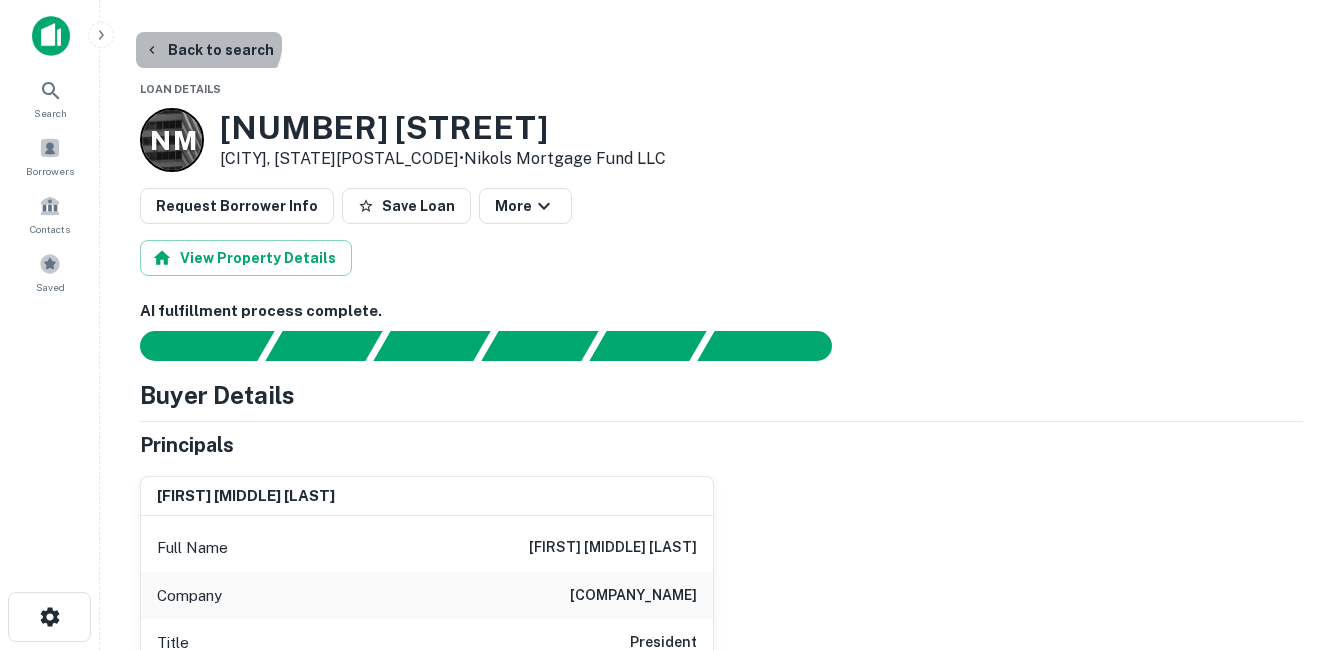 click on "Back to search" at bounding box center (209, 50) 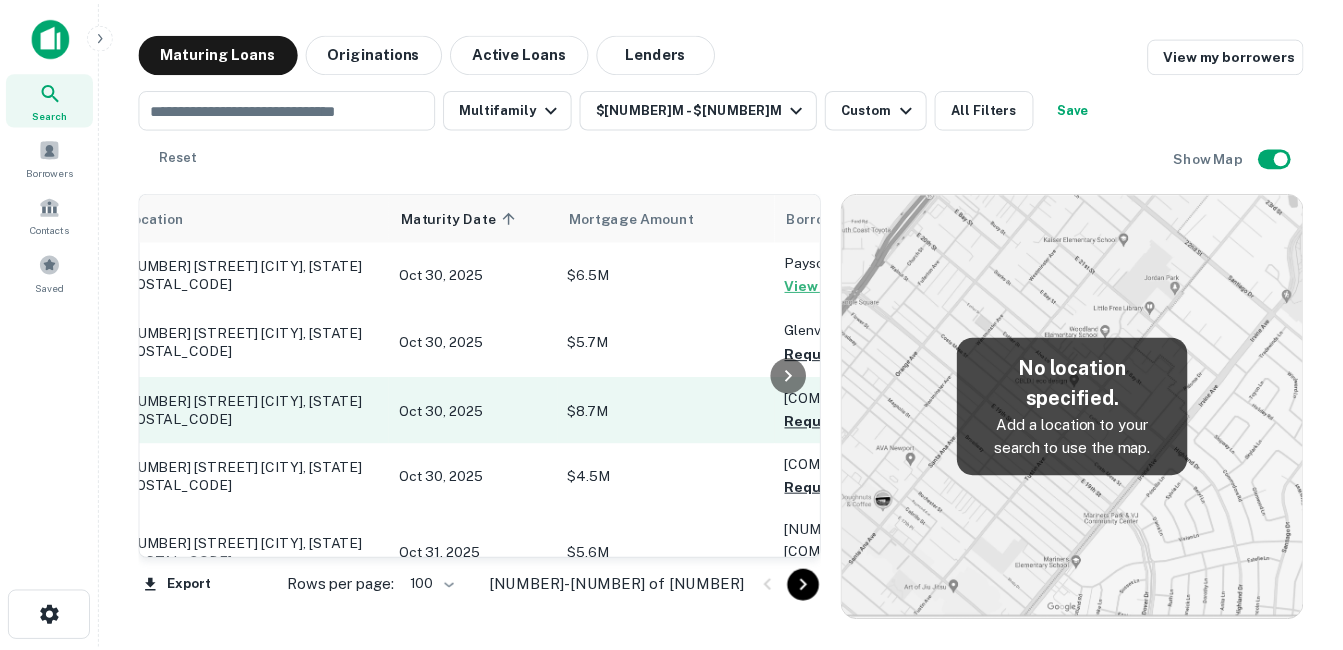 scroll, scrollTop: 0, scrollLeft: 12, axis: horizontal 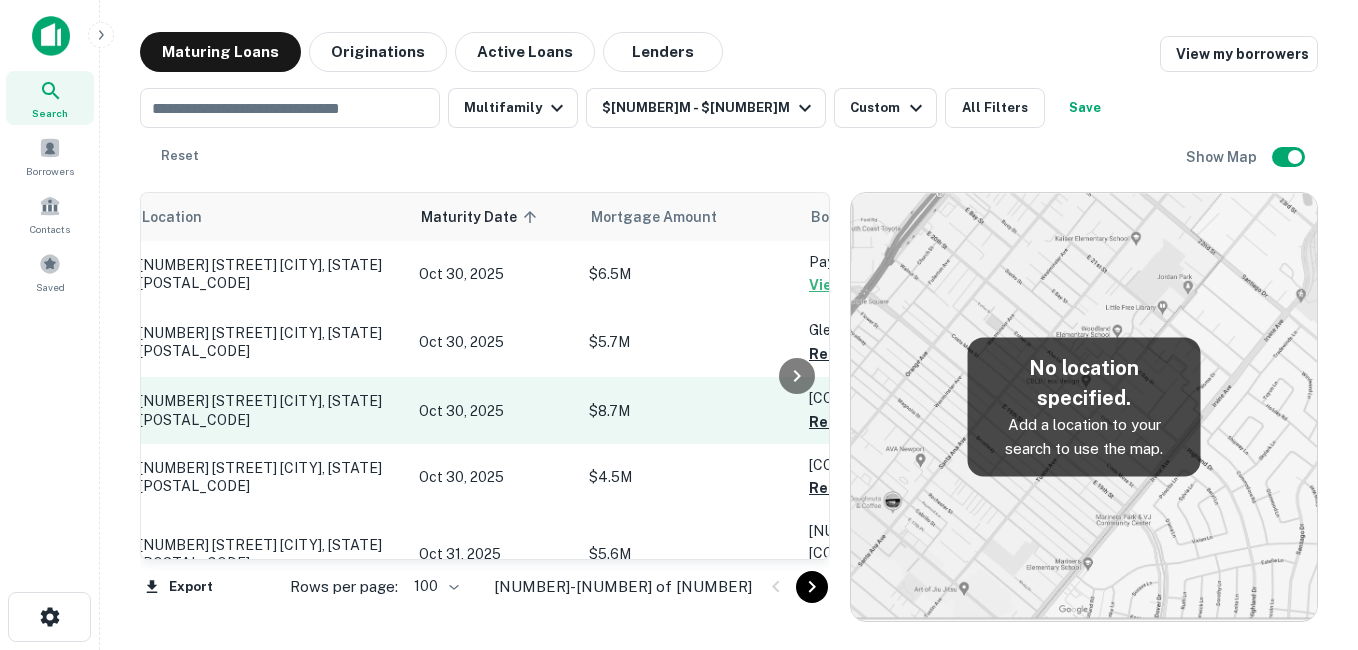 click on "[NUMBER] [STREET] [CITY], [STATE][POSTAL_CODE]" at bounding box center (269, 410) 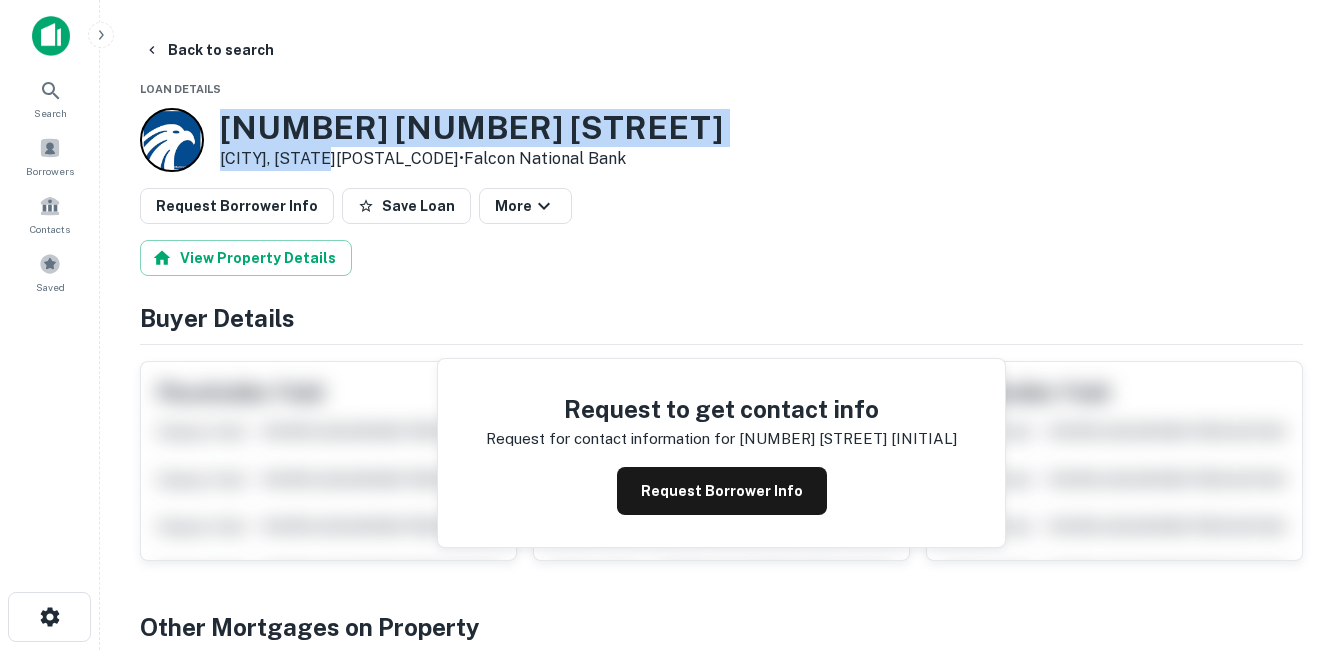 drag, startPoint x: 223, startPoint y: 134, endPoint x: 339, endPoint y: 159, distance: 118.66339 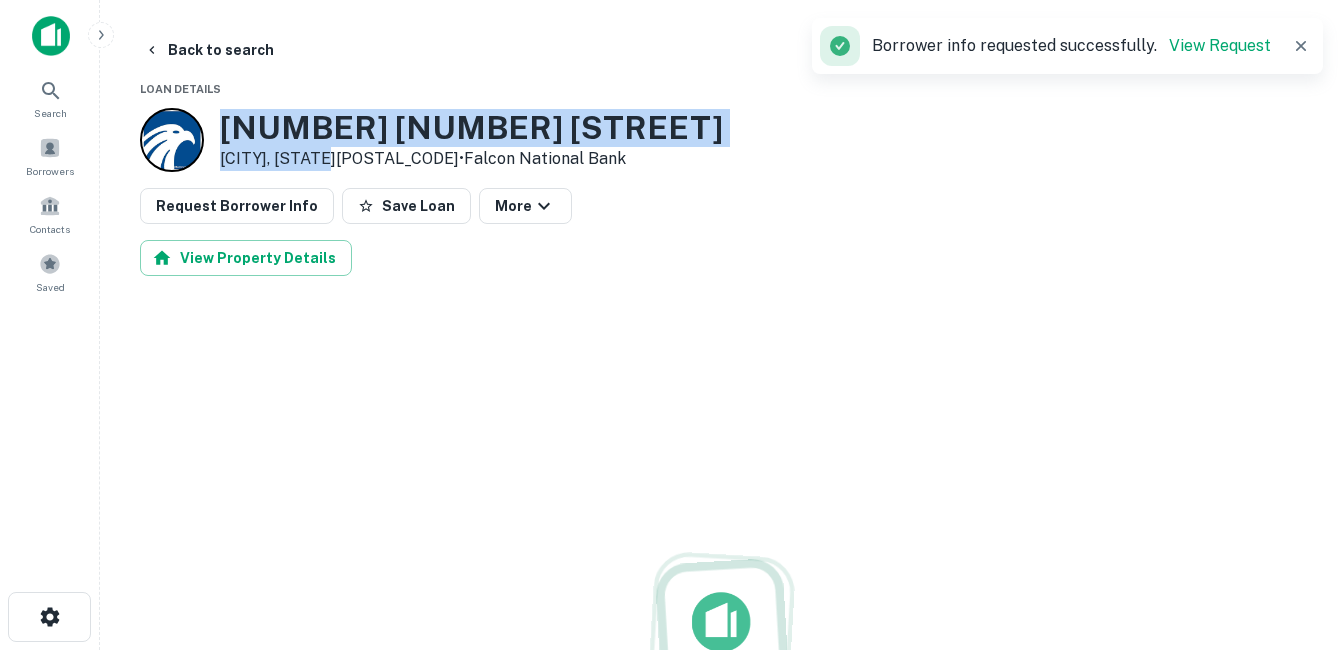 click on "[NUMBER] [NUMBER] [STREET]" at bounding box center (471, 128) 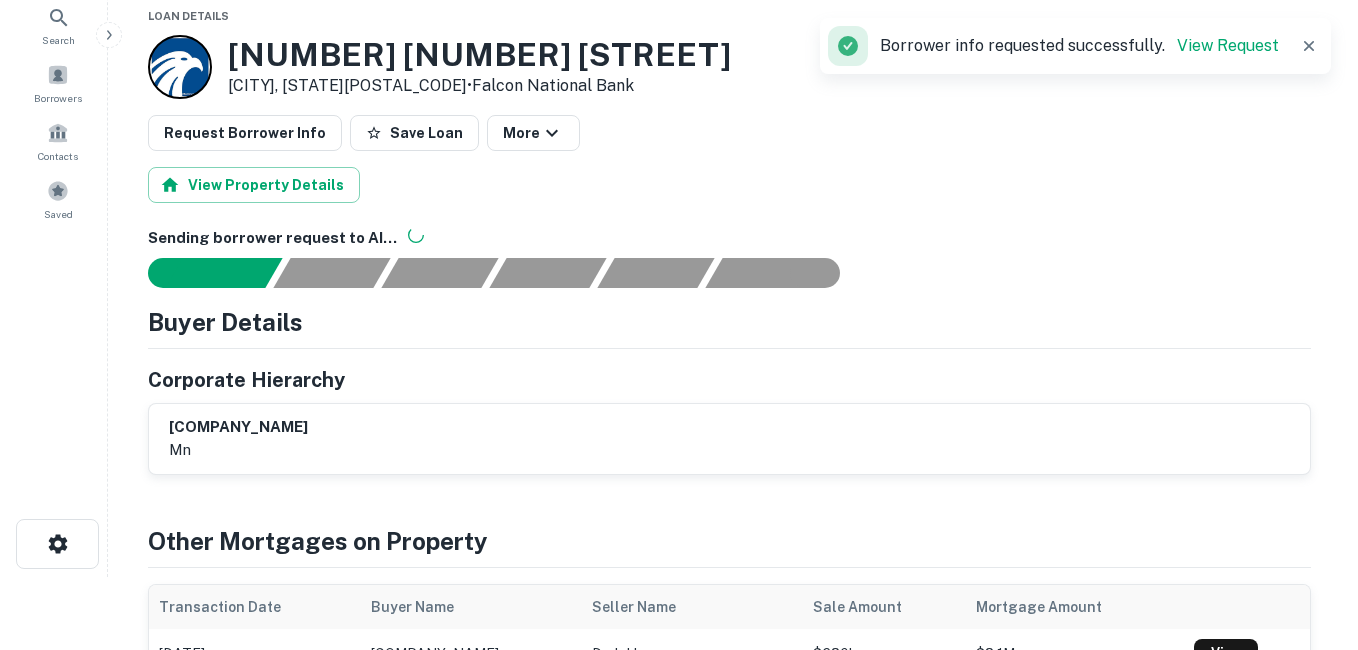 scroll, scrollTop: 0, scrollLeft: 0, axis: both 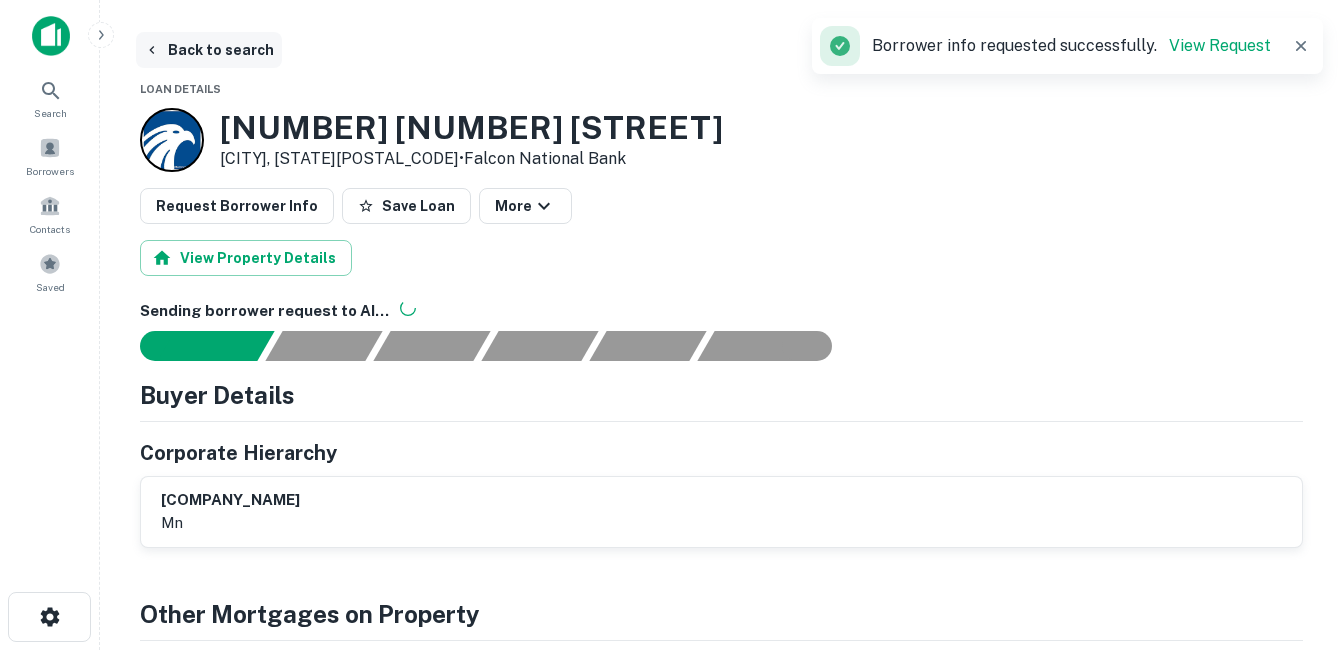 click on "Back to search" at bounding box center [209, 50] 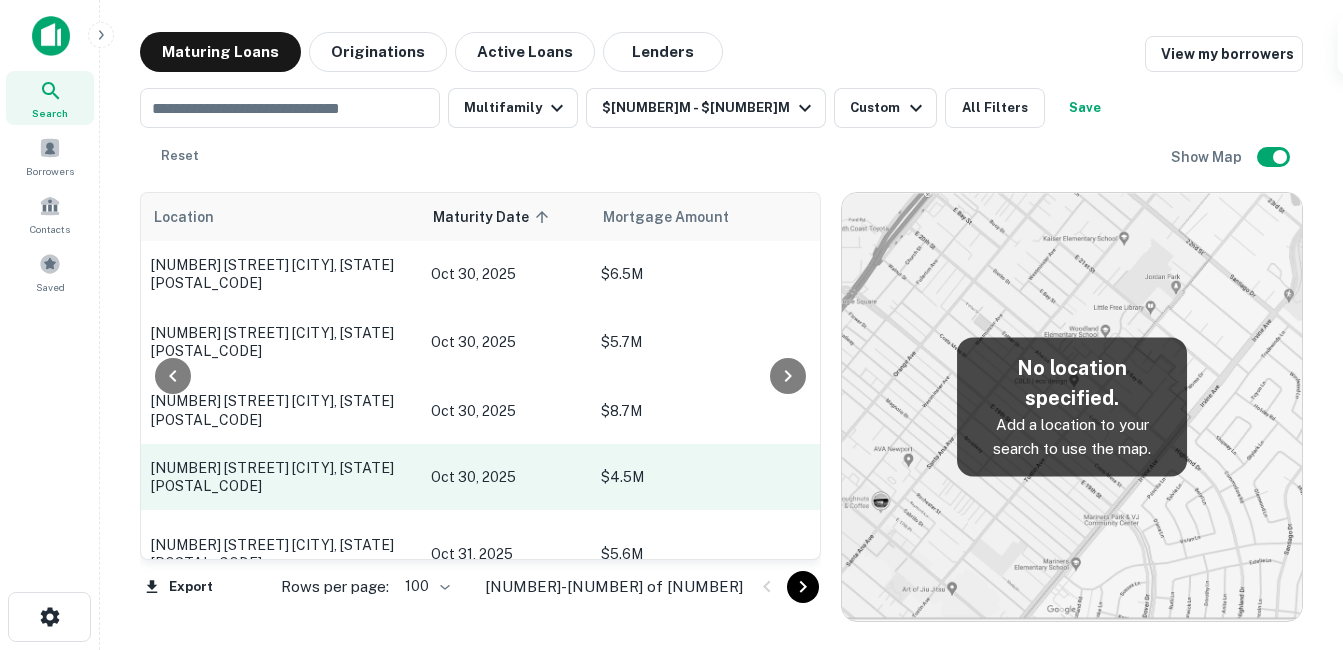 click on "[NUMBER] [STREET] [CITY], [STATE][POSTAL_CODE]" at bounding box center (281, 477) 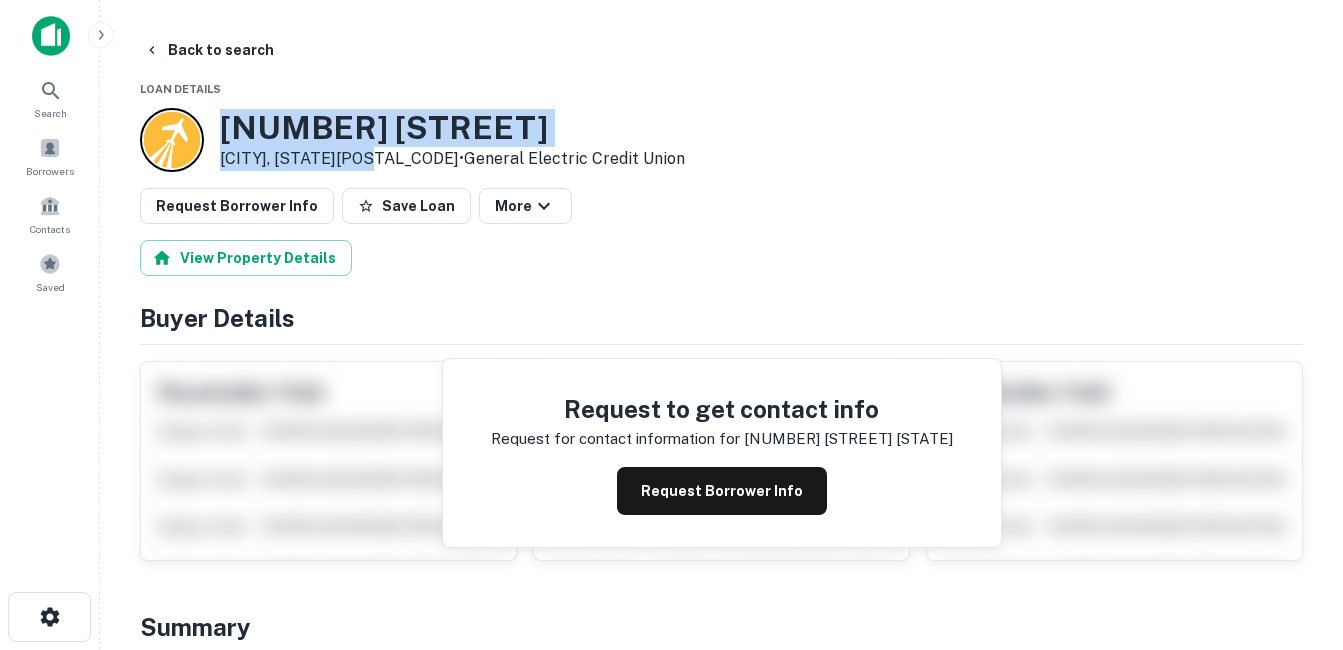 drag, startPoint x: 208, startPoint y: 119, endPoint x: 376, endPoint y: 164, distance: 173.9224 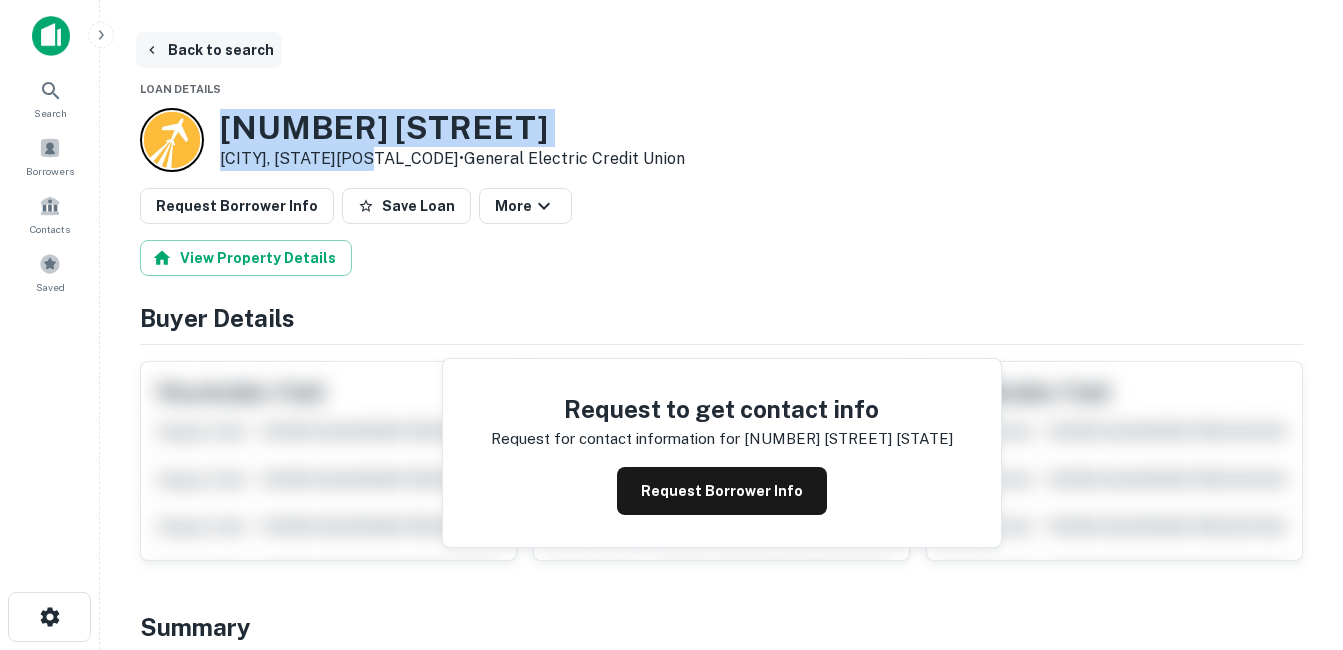 click on "Back to search" at bounding box center (209, 50) 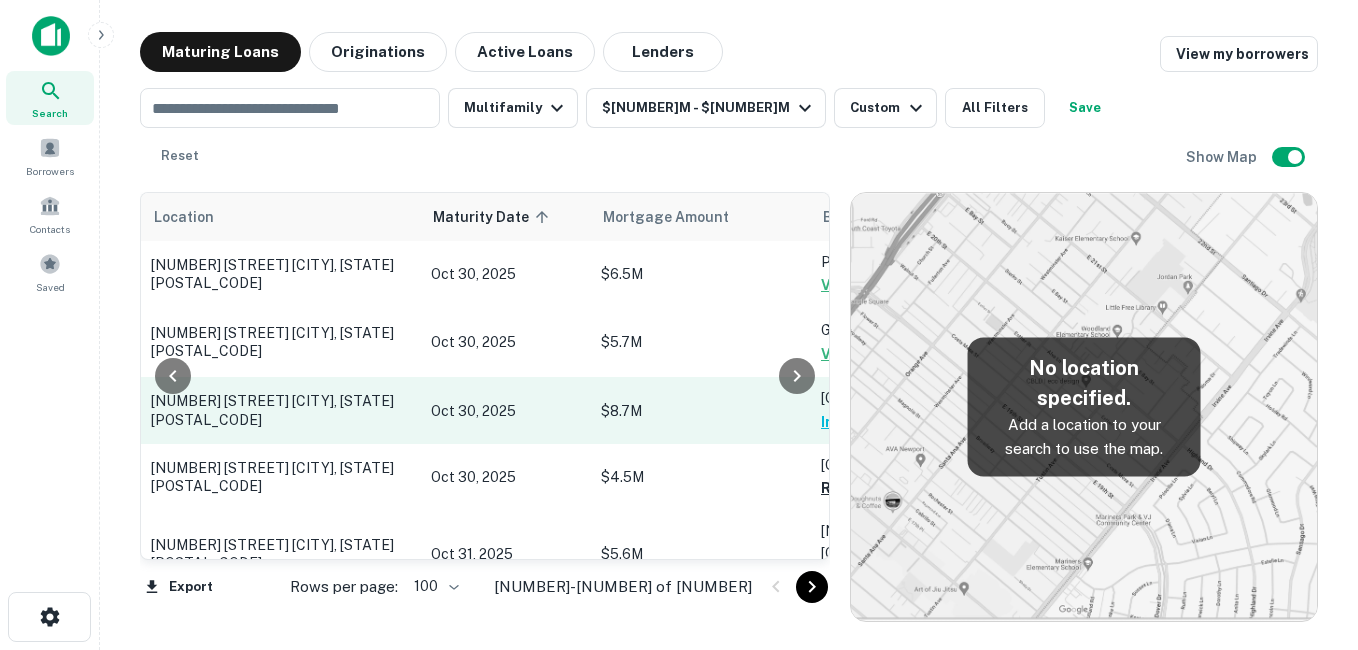 click on "[NUMBER] [STREET] [CITY], [STATE][POSTAL_CODE]" at bounding box center [281, 554] 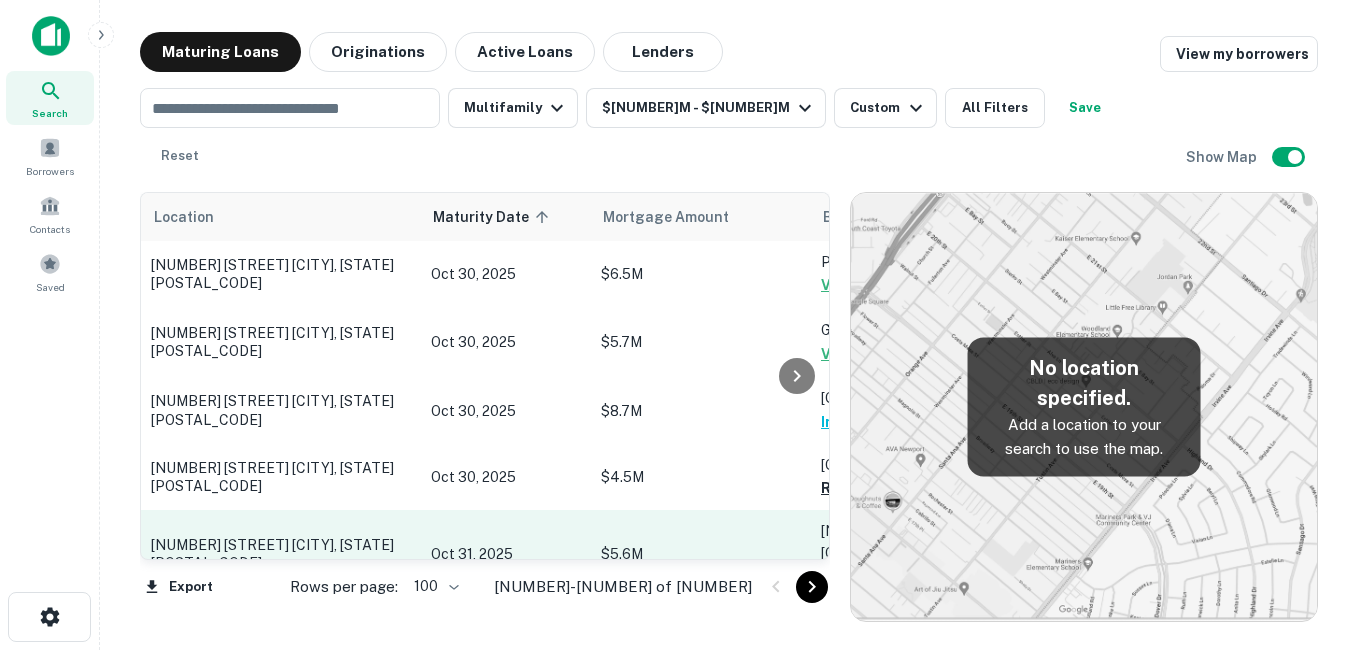 click on "[NUMBER] [STREET] [CITY], [STATE][POSTAL_CODE]" at bounding box center (281, 554) 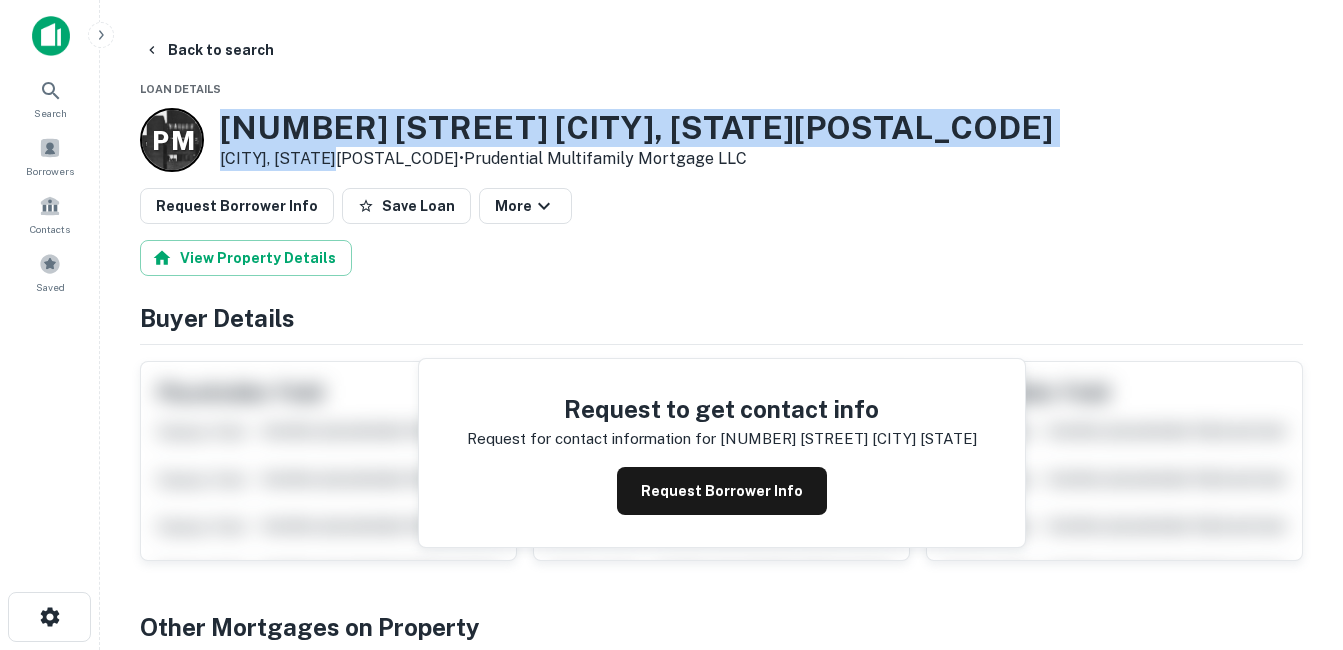 drag, startPoint x: 223, startPoint y: 125, endPoint x: 350, endPoint y: 160, distance: 131.73459 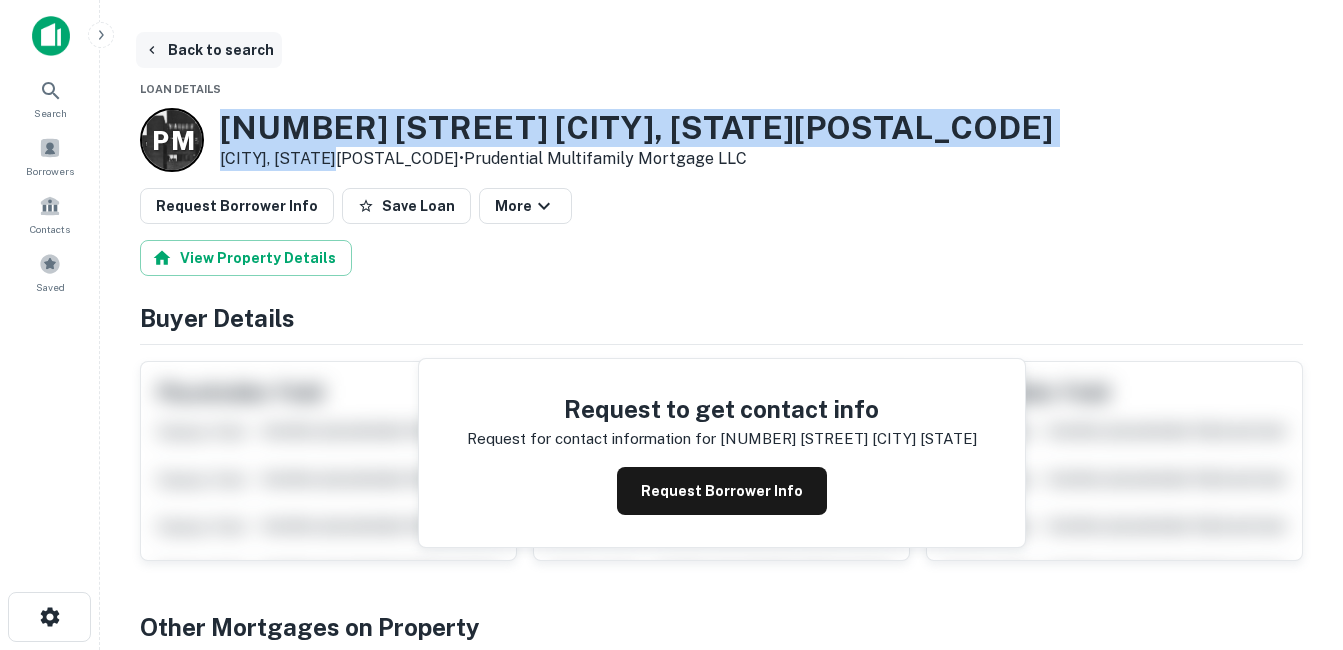 click on "Back to search" at bounding box center [209, 50] 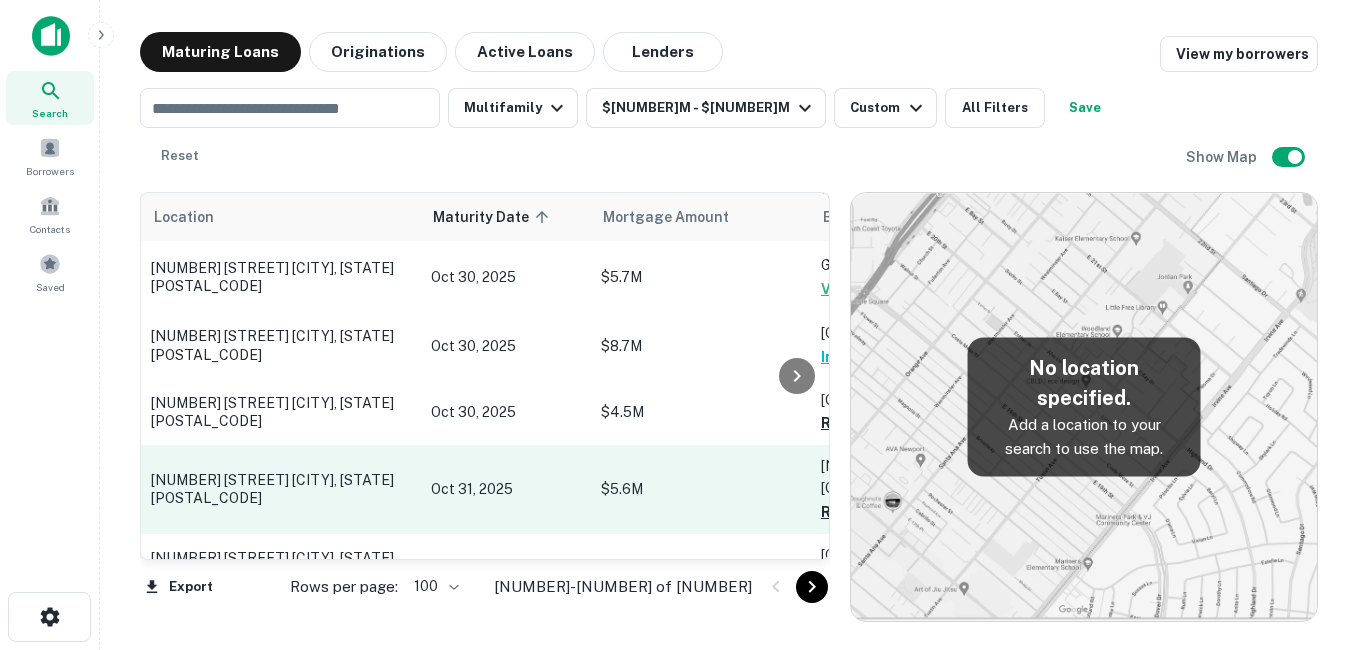 scroll, scrollTop: 100, scrollLeft: 0, axis: vertical 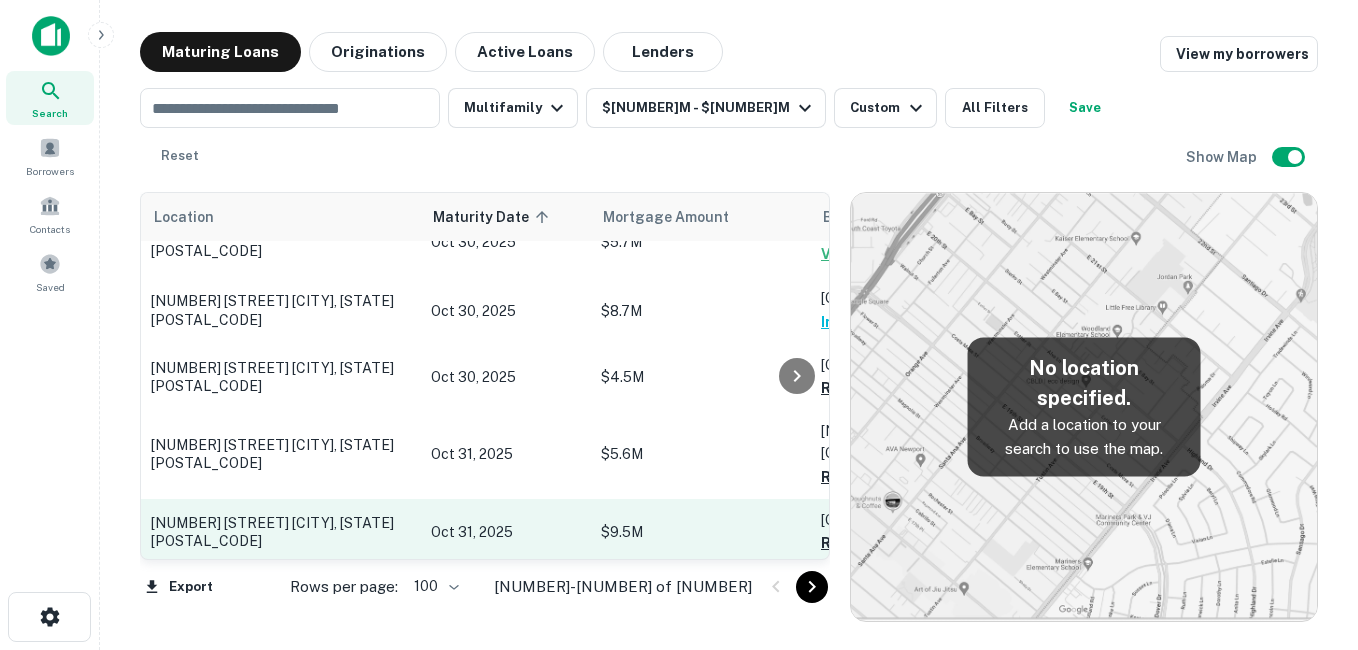 click on "[NUMBER] [STREET] [CITY], [STATE][POSTAL_CODE]" at bounding box center [281, 532] 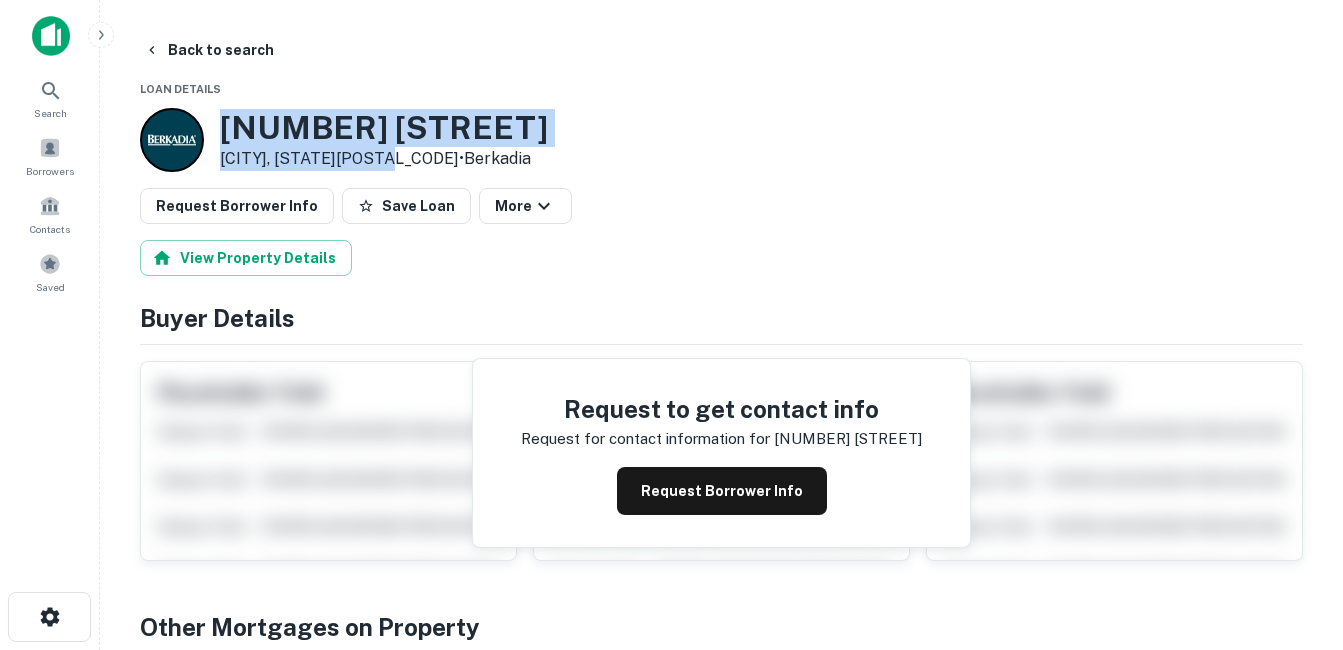 drag, startPoint x: 216, startPoint y: 126, endPoint x: 381, endPoint y: 156, distance: 167.7051 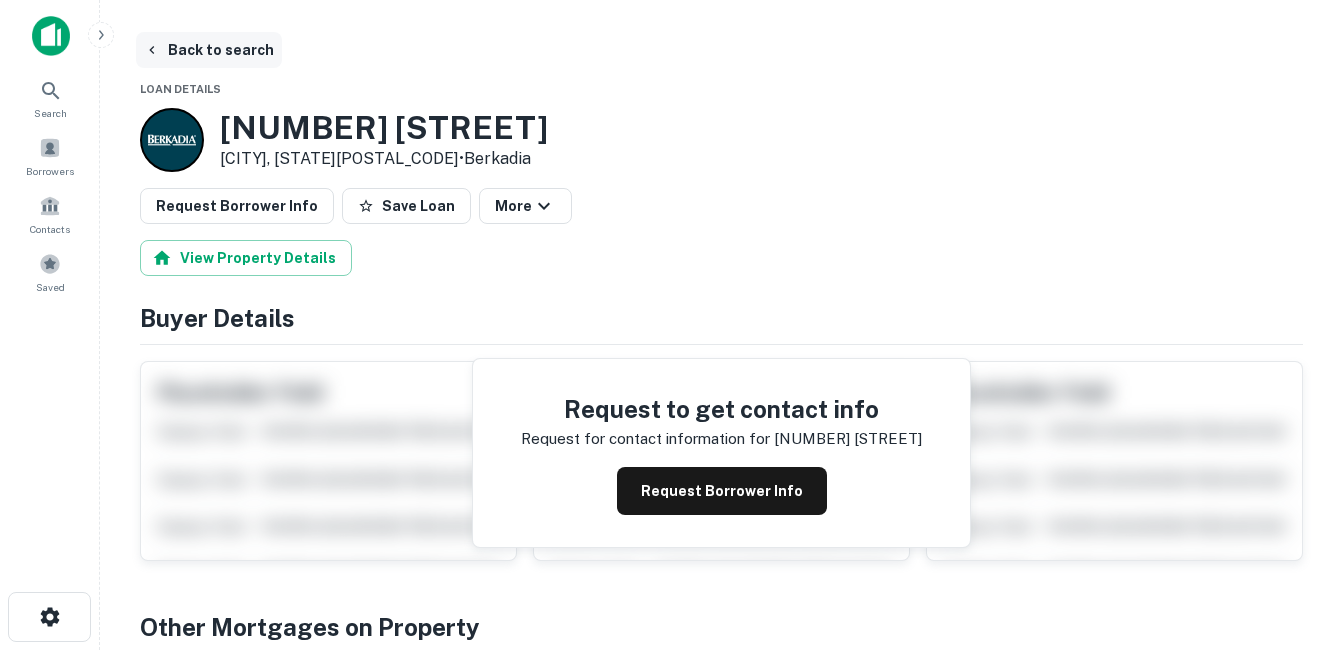 click on "Back to search" at bounding box center [209, 50] 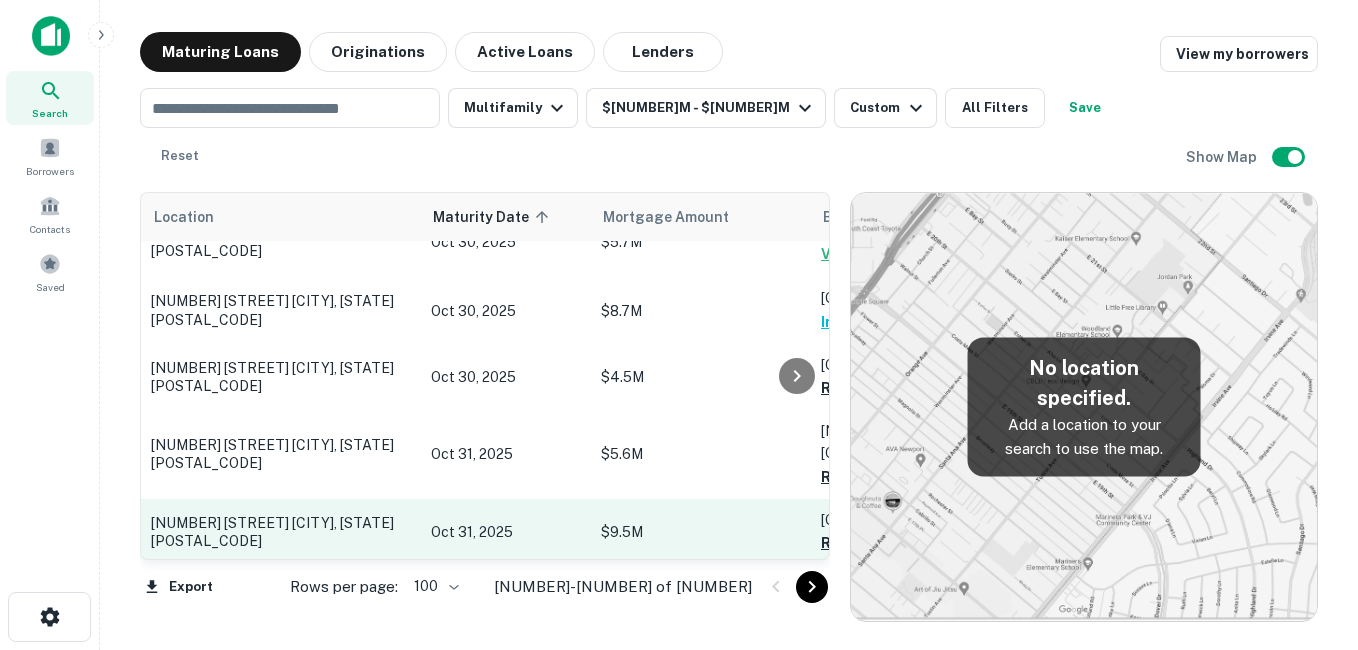scroll, scrollTop: 200, scrollLeft: 0, axis: vertical 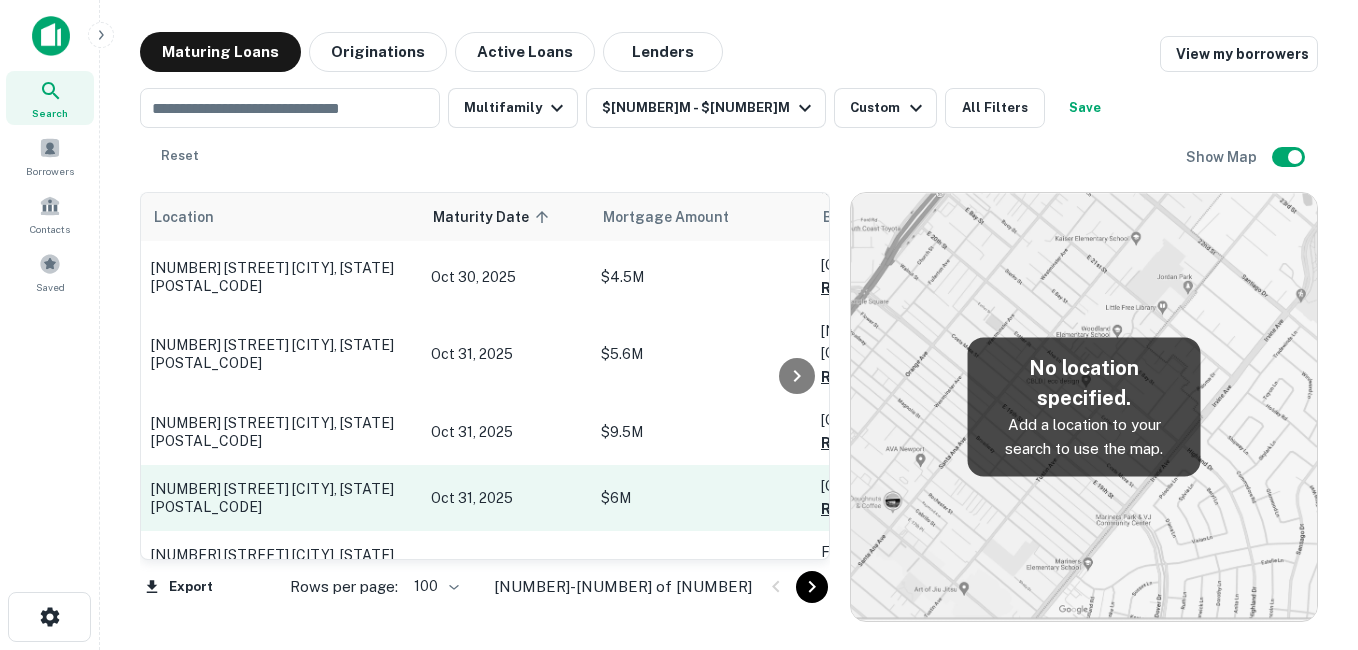click on "[NUMBER] [STREET] [CITY], [STATE][POSTAL_CODE]" at bounding box center [281, 498] 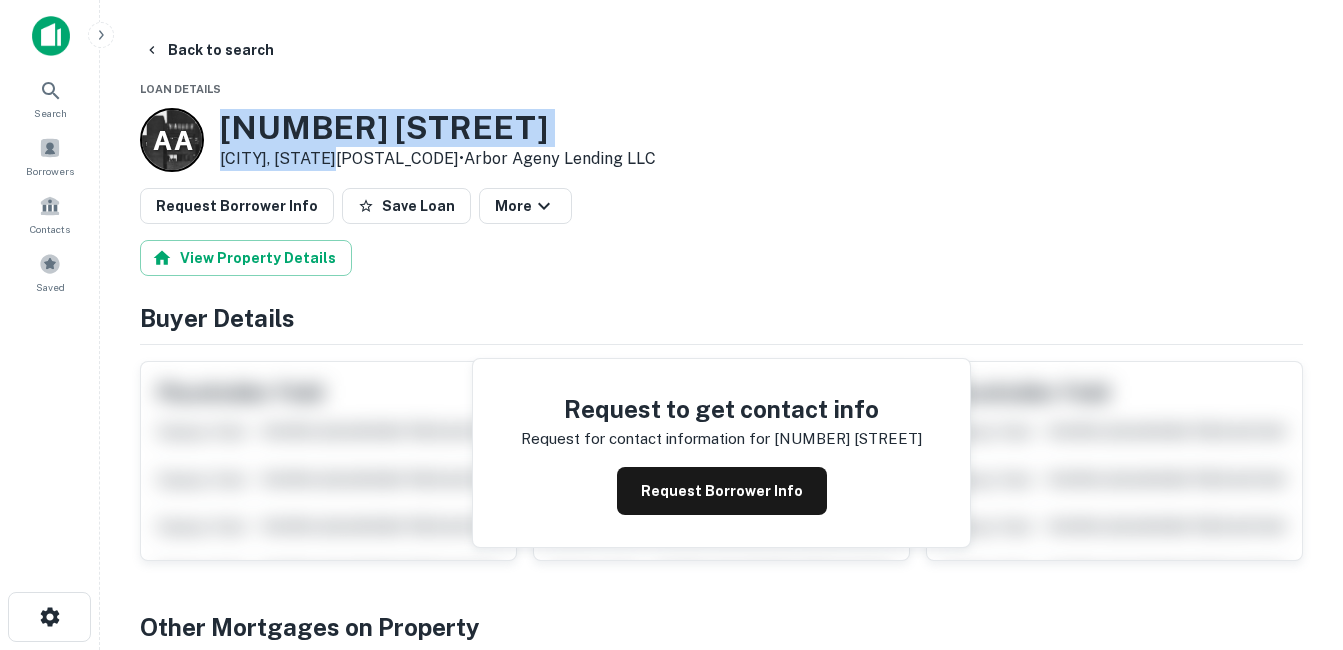 drag, startPoint x: 300, startPoint y: 141, endPoint x: 350, endPoint y: 155, distance: 51.92302 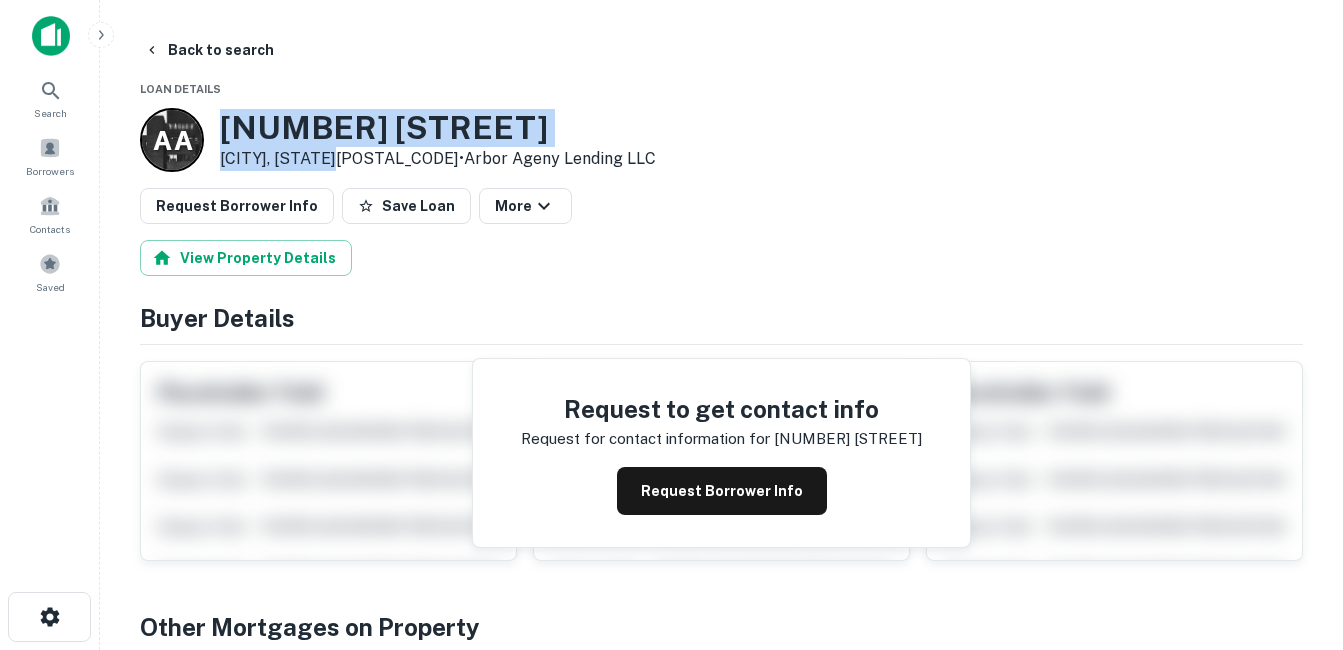 click on "[NUMBER] [STREET]" at bounding box center [438, 128] 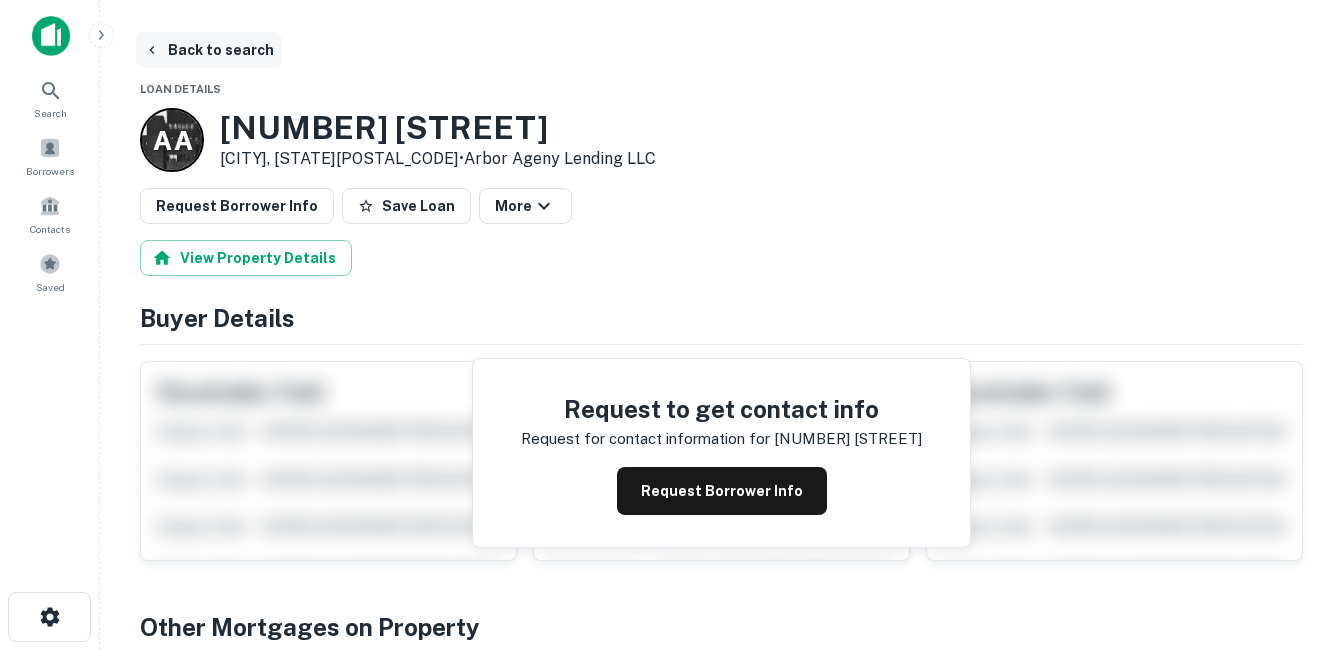 click on "Back to search" at bounding box center [209, 50] 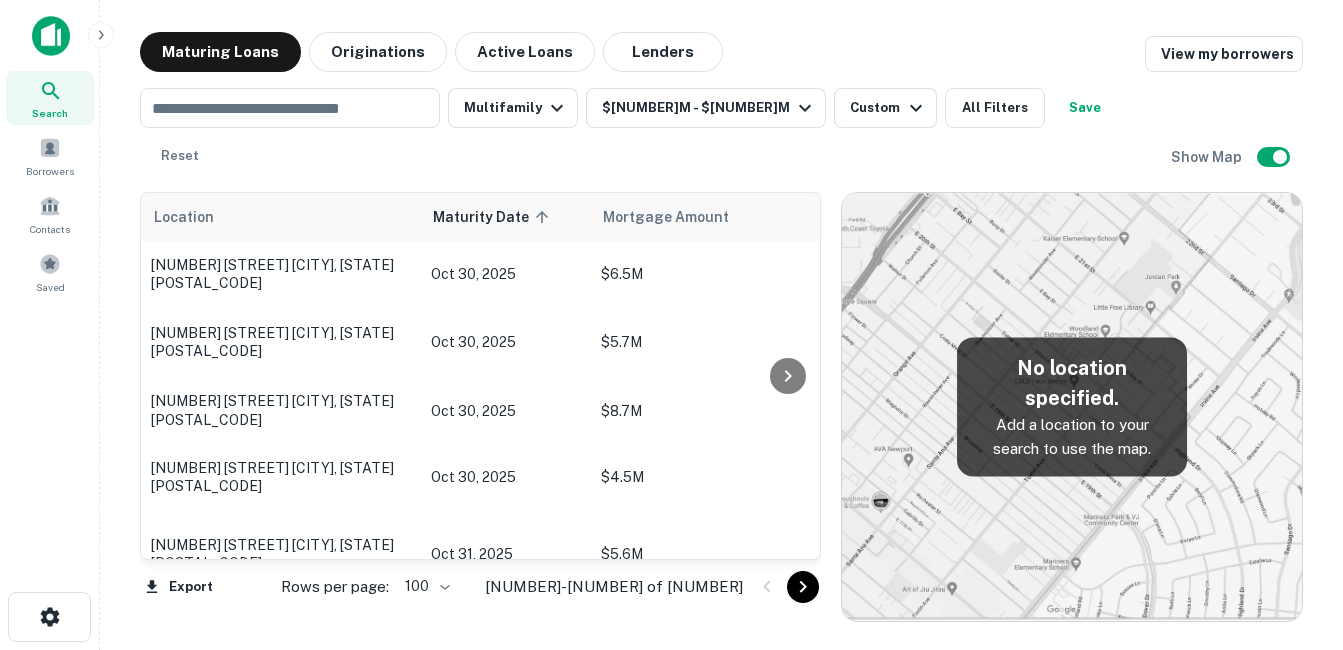 drag, startPoint x: 415, startPoint y: 200, endPoint x: 69, endPoint y: 438, distance: 419.9524 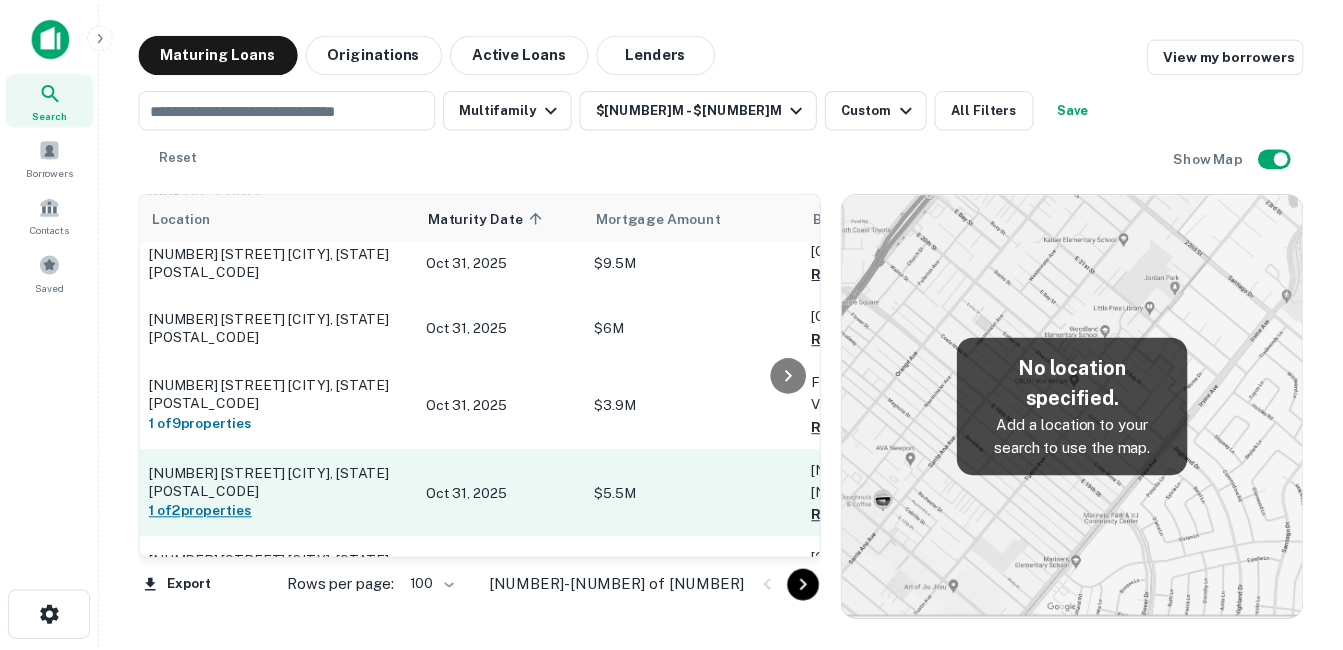 scroll, scrollTop: 400, scrollLeft: 0, axis: vertical 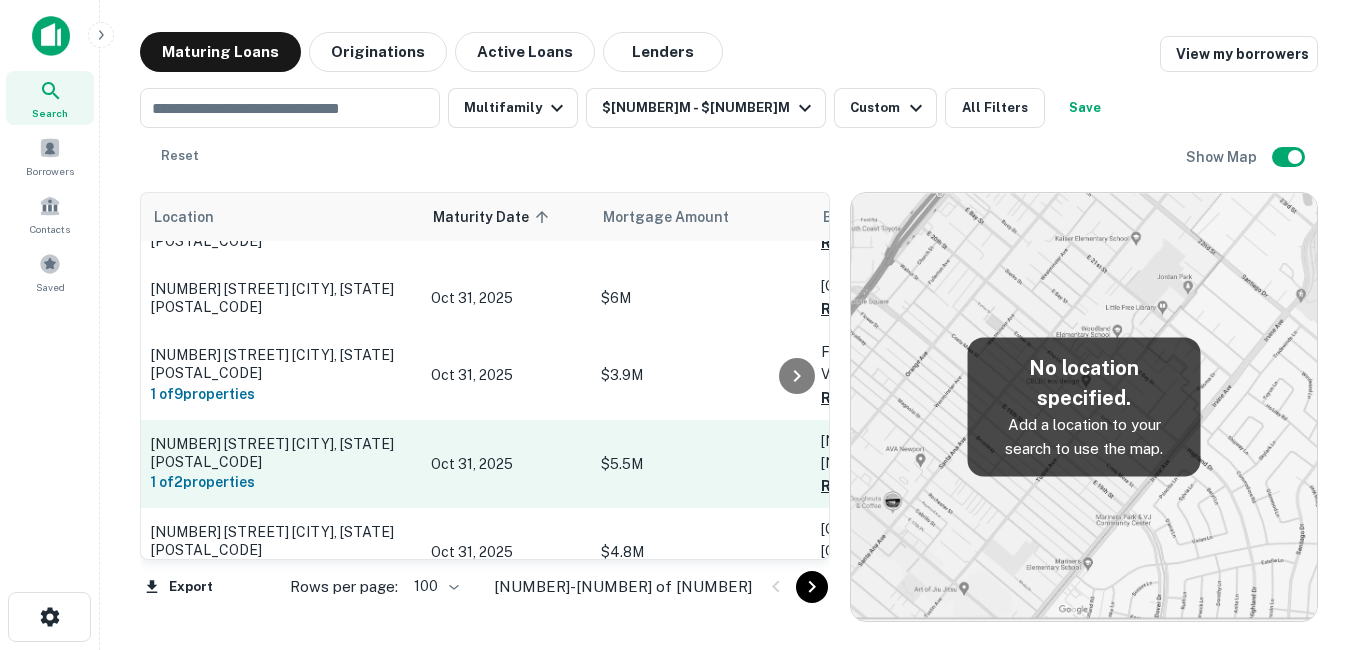 click on "[NUMBER] [STREET] [CITY], [STATE][POSTAL_CODE]" at bounding box center [281, 453] 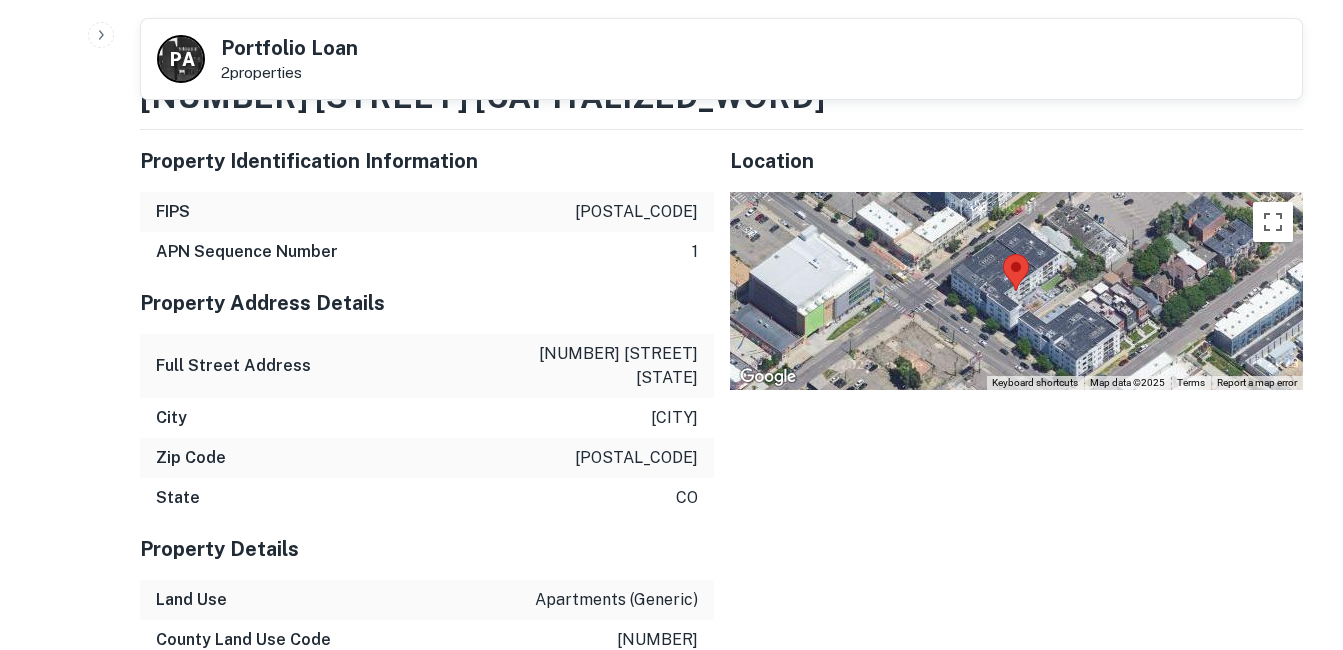 scroll, scrollTop: 1500, scrollLeft: 0, axis: vertical 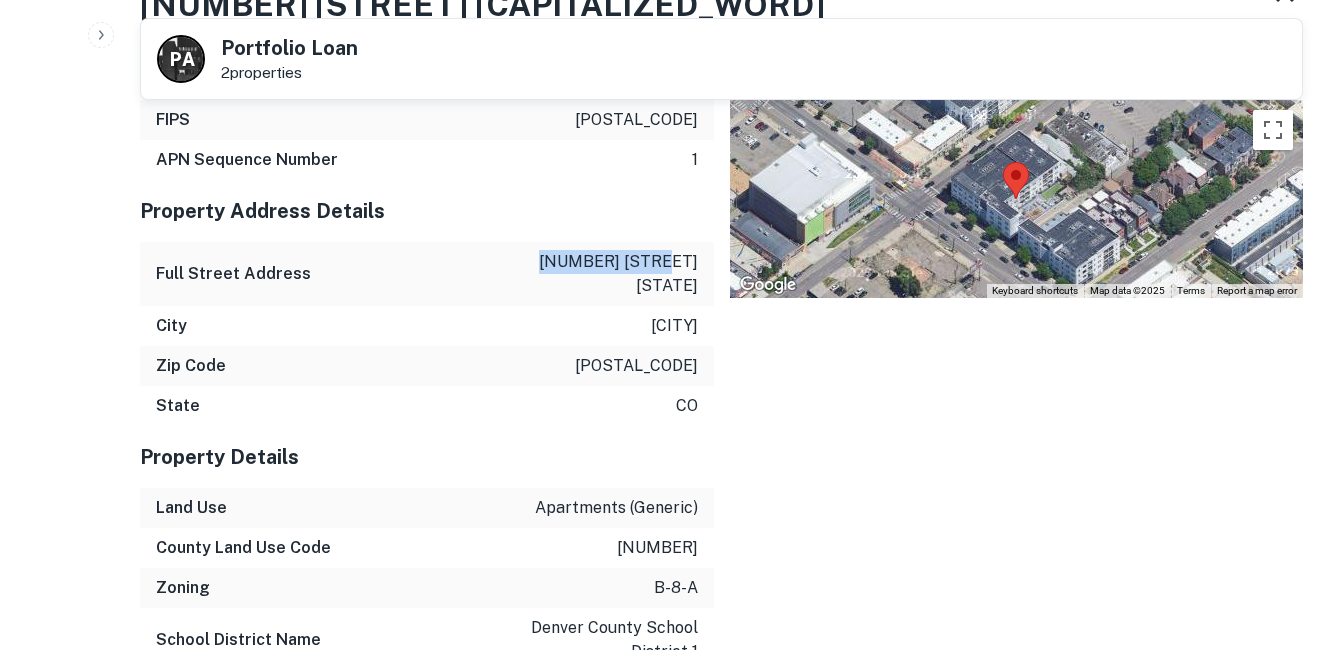 drag, startPoint x: 572, startPoint y: 283, endPoint x: 698, endPoint y: 289, distance: 126.14278 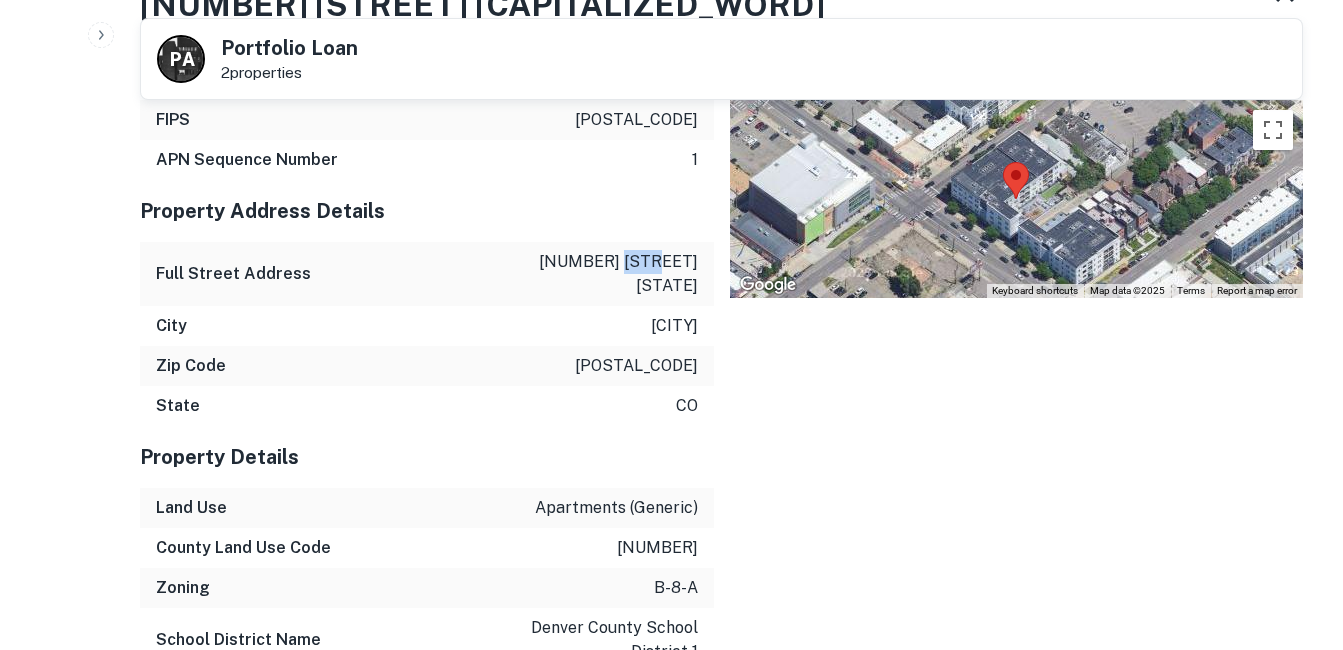 click on "[NUMBER] [STREET] [STATE]" at bounding box center (608, 274) 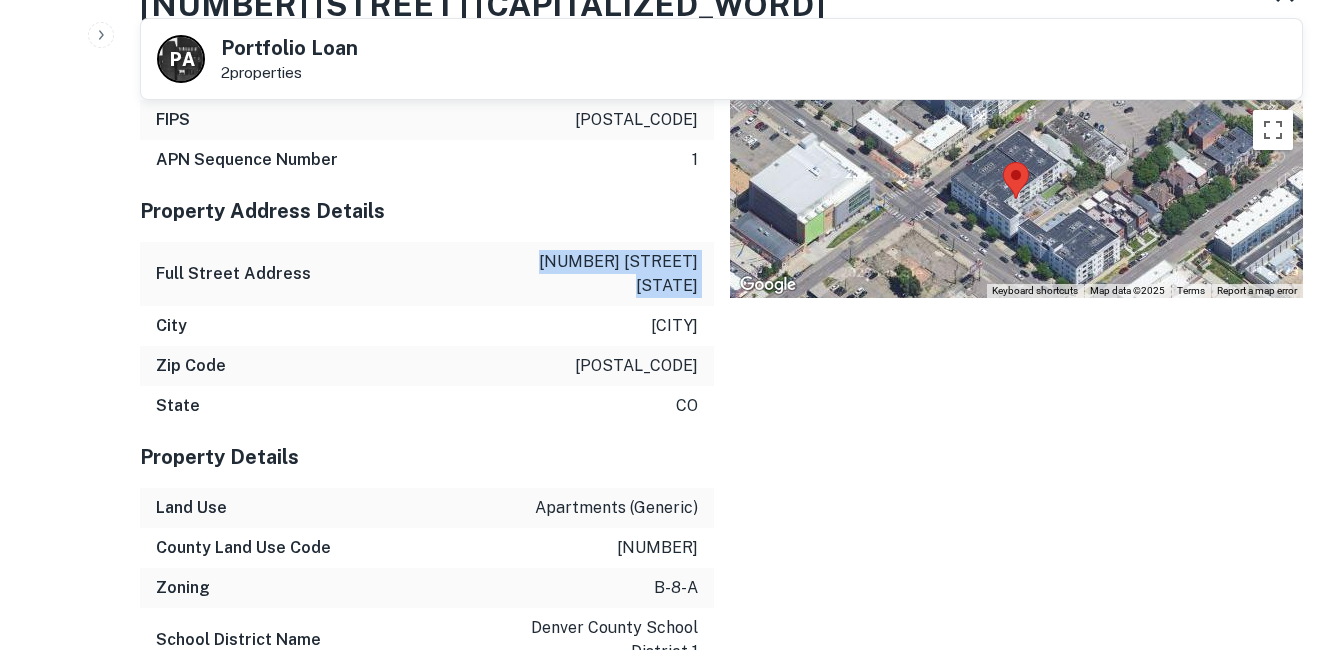 click on "[NUMBER] [STREET] [STATE]" at bounding box center [608, 274] 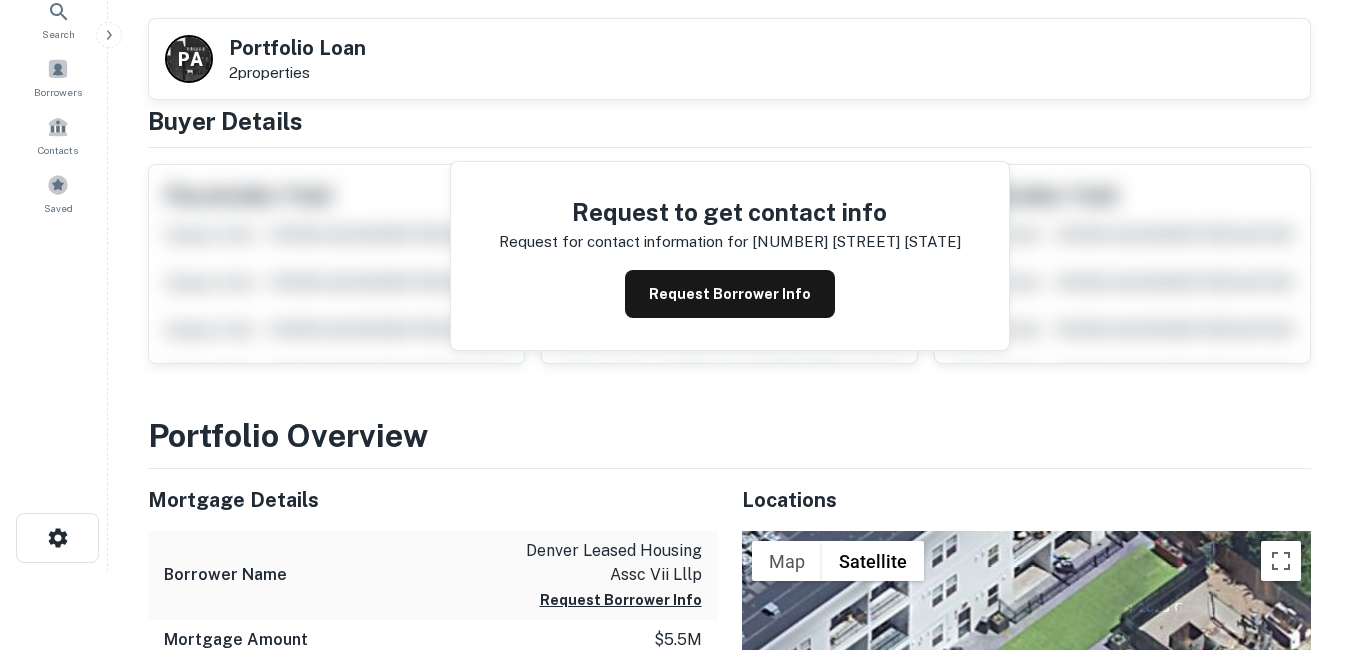 scroll, scrollTop: 0, scrollLeft: 0, axis: both 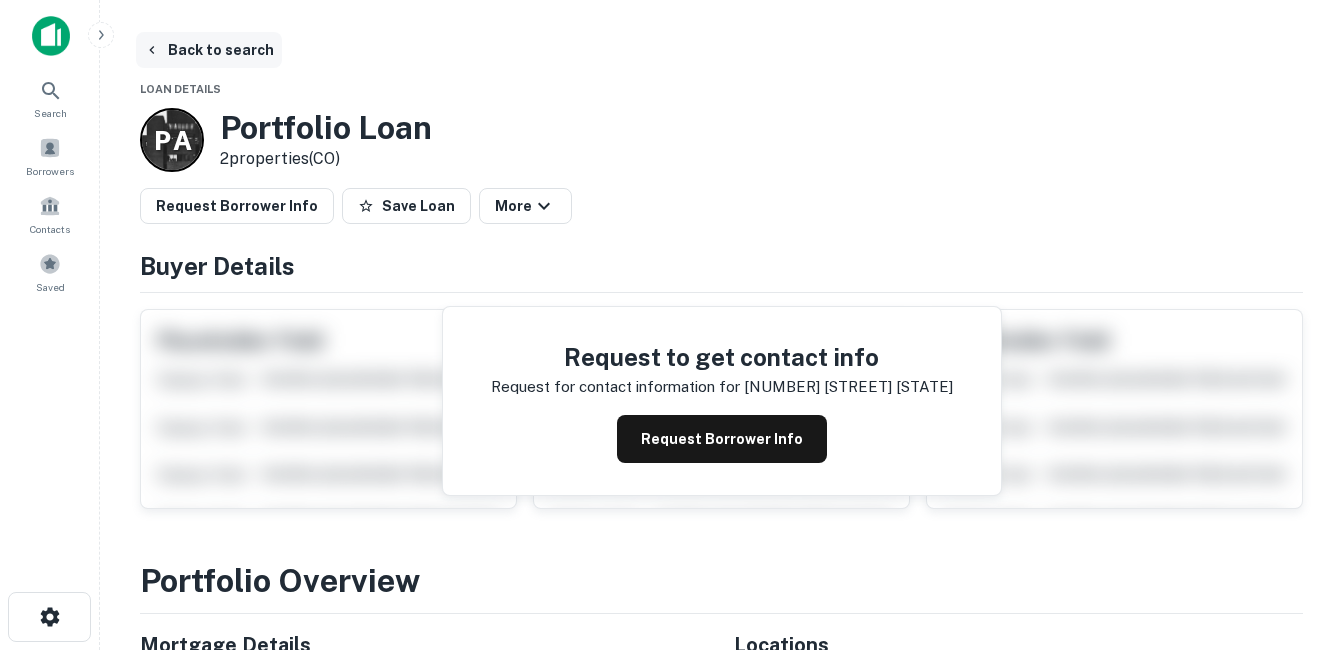 click on "Back to search" at bounding box center [209, 50] 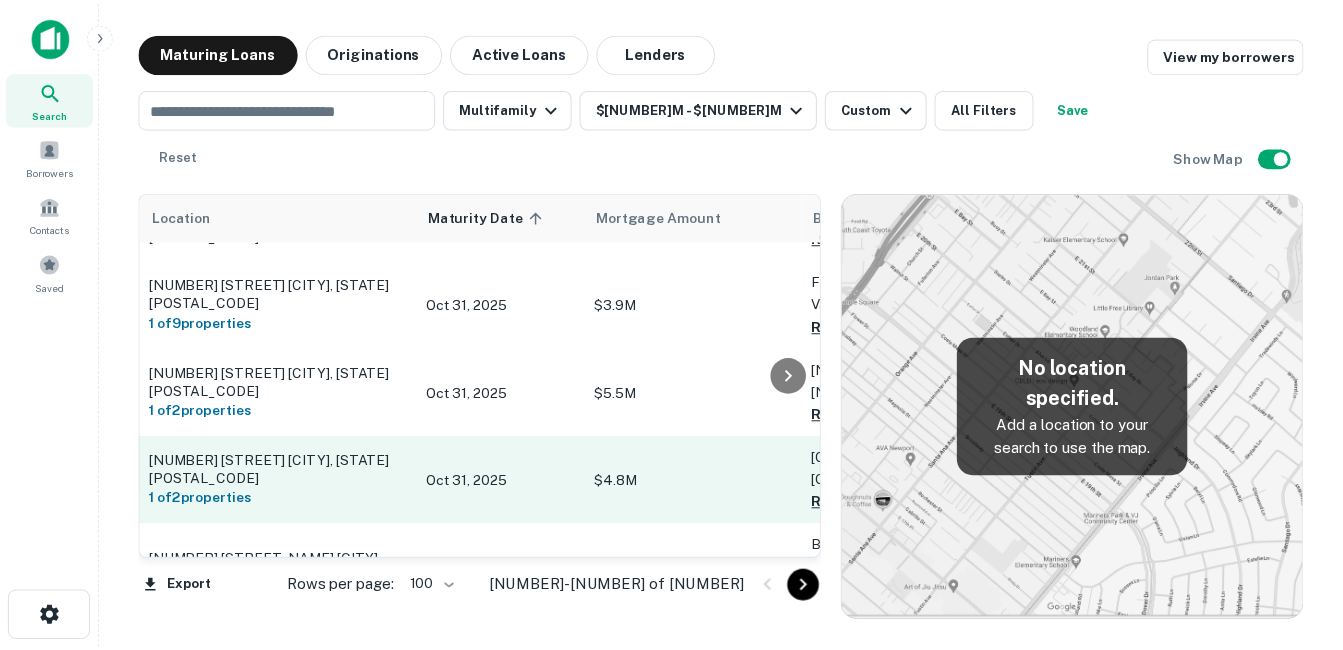 scroll, scrollTop: 500, scrollLeft: 0, axis: vertical 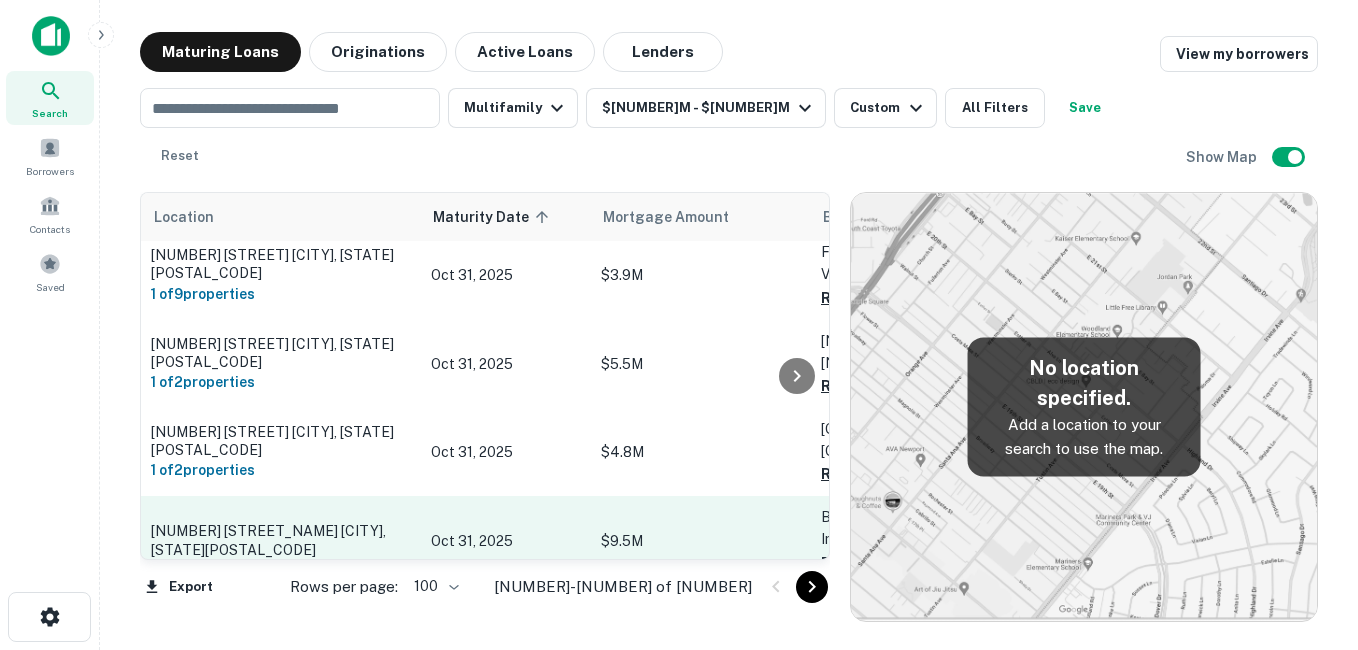 click on "[NUMBER] [STREET_NAME] [CITY], [STATE][POSTAL_CODE]" at bounding box center (281, 540) 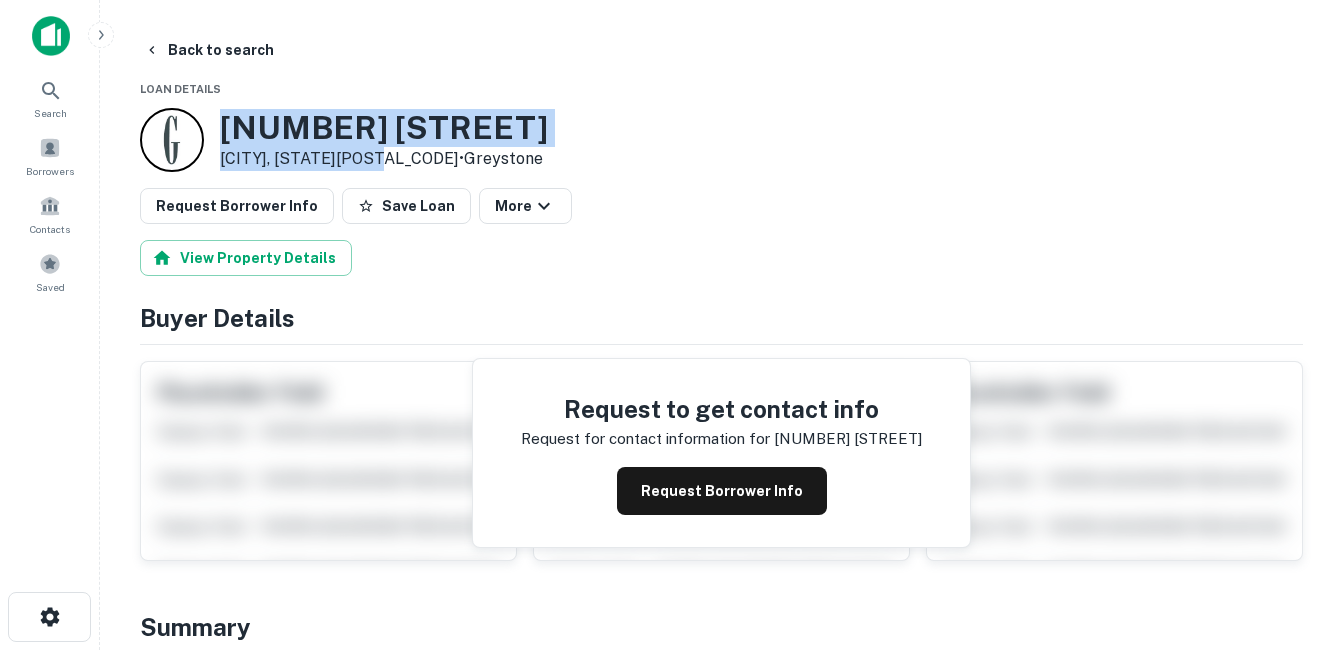 drag, startPoint x: 218, startPoint y: 121, endPoint x: 370, endPoint y: 162, distance: 157.43253 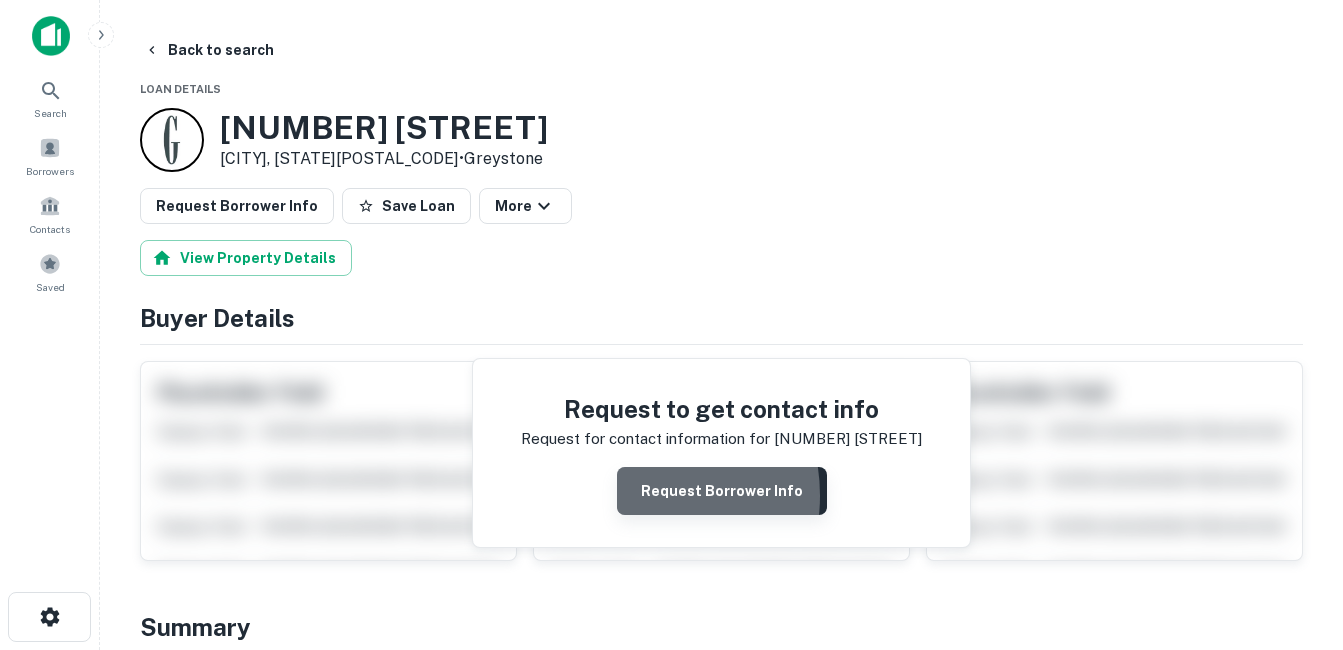click on "Request Borrower Info" at bounding box center (722, 491) 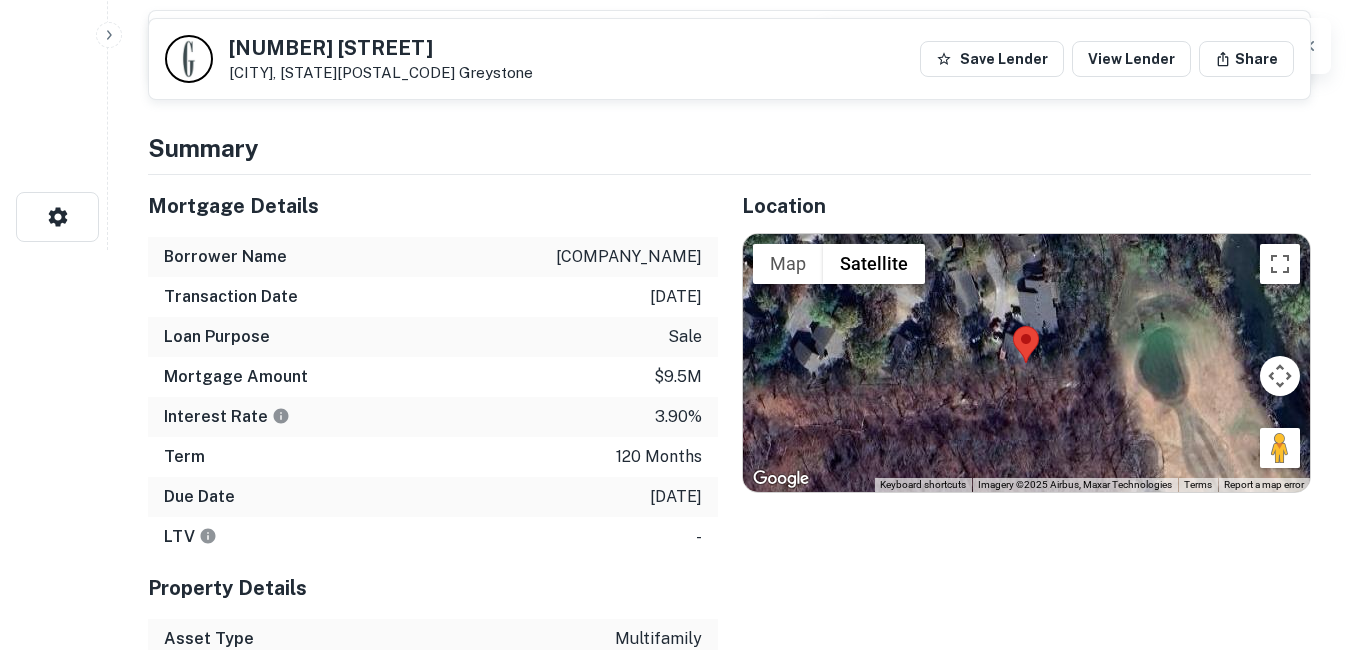 scroll, scrollTop: 0, scrollLeft: 0, axis: both 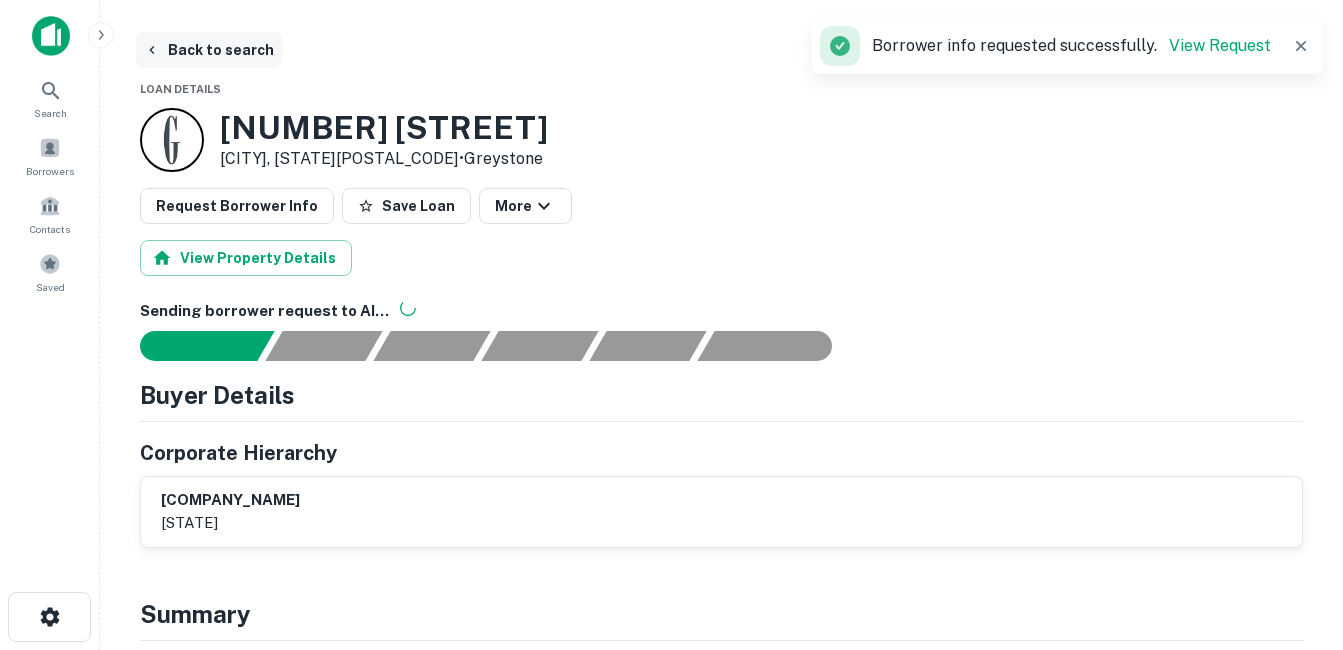 click on "Back to search" at bounding box center (209, 50) 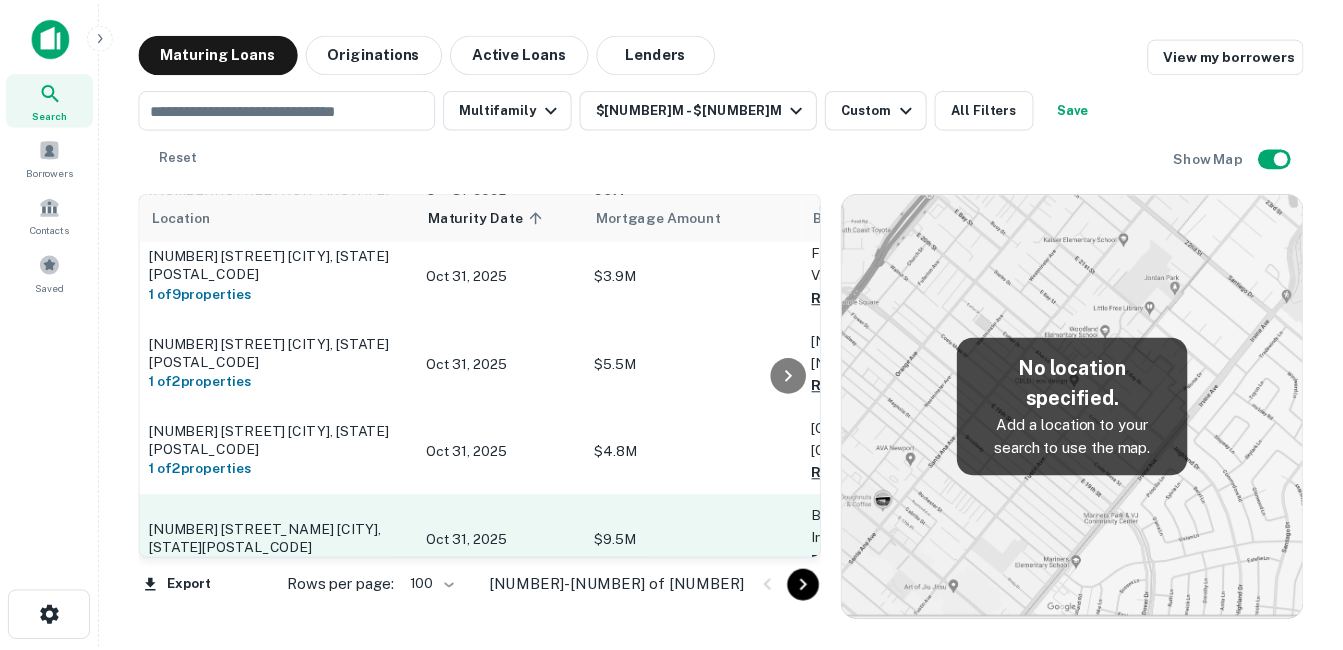 scroll, scrollTop: 600, scrollLeft: 0, axis: vertical 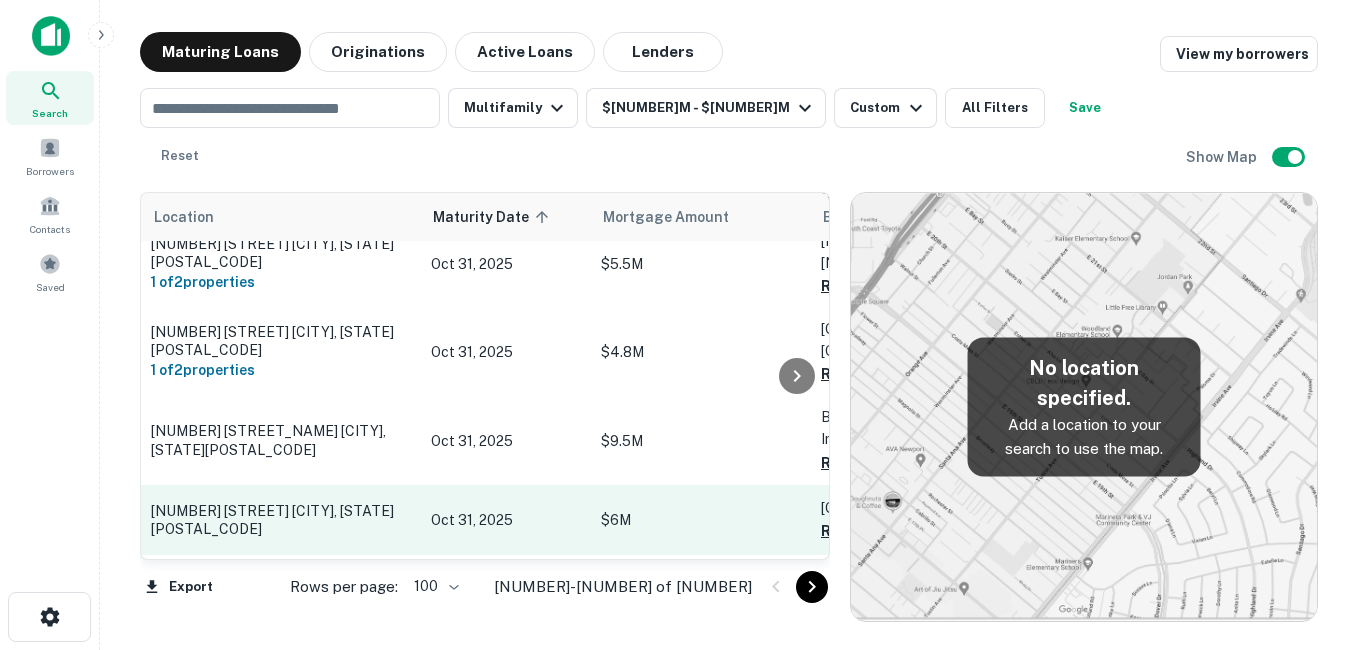click on "[NUMBER] [STREET] [CITY], [STATE][POSTAL_CODE]" at bounding box center (281, 520) 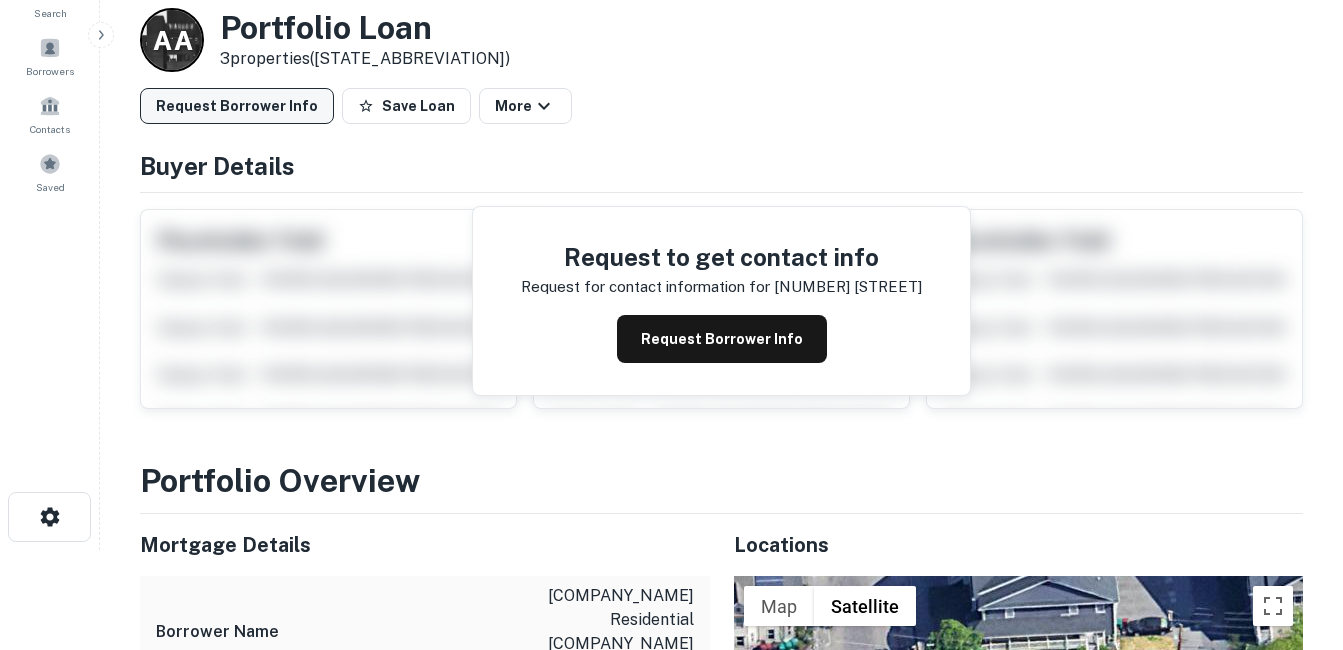 drag, startPoint x: 333, startPoint y: 161, endPoint x: 306, endPoint y: 152, distance: 28.460499 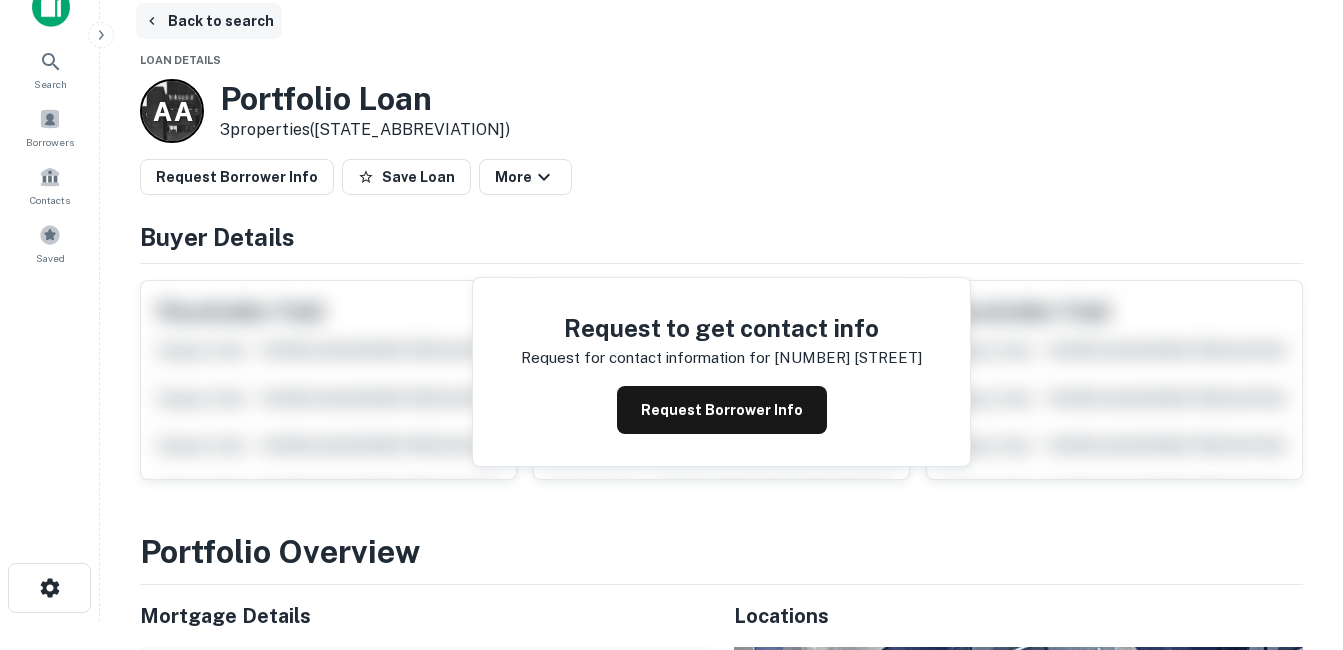 scroll, scrollTop: 0, scrollLeft: 0, axis: both 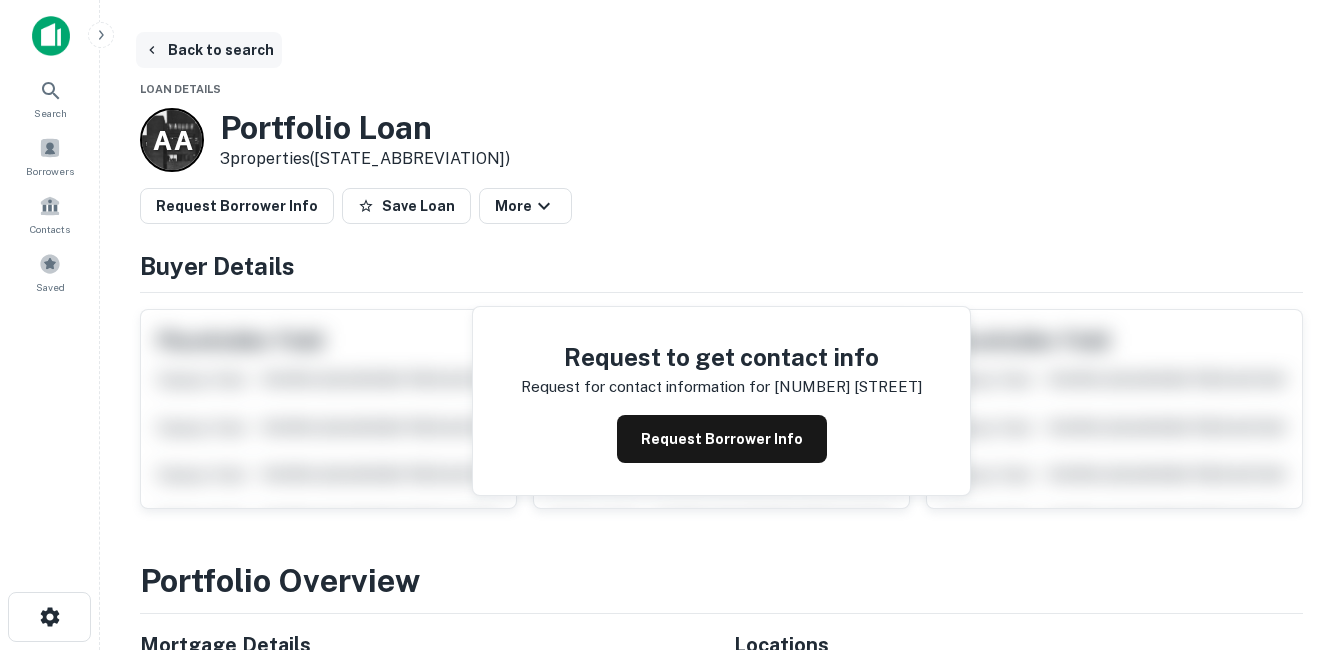 click on "Back to search" at bounding box center (209, 50) 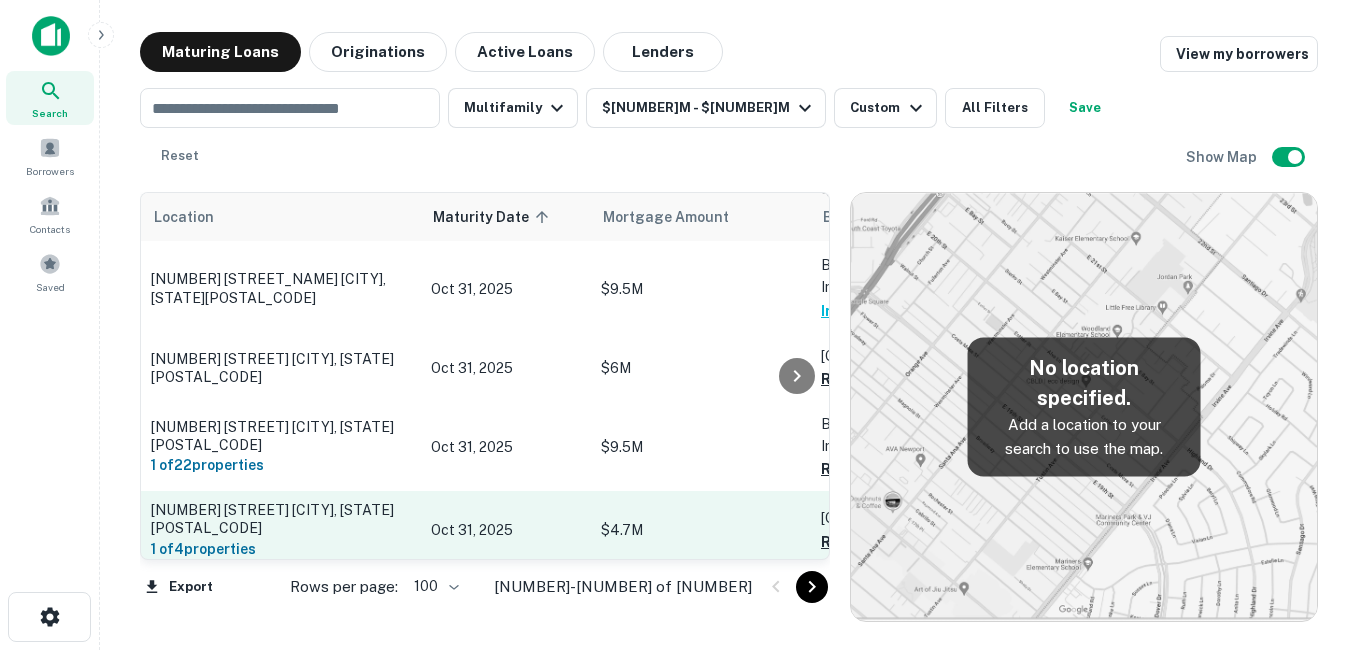 scroll, scrollTop: 800, scrollLeft: 0, axis: vertical 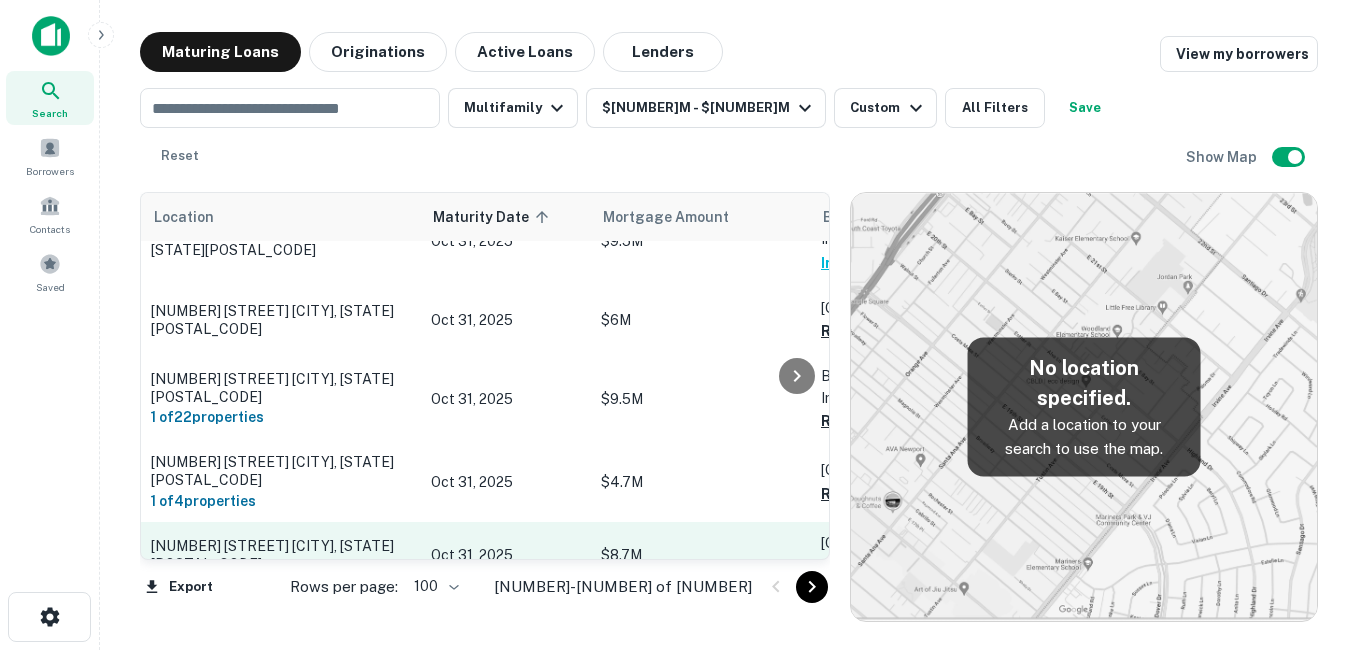 click on "[NUMBER] [STREET] [CITY], [STATE][POSTAL_CODE]" at bounding box center (281, 555) 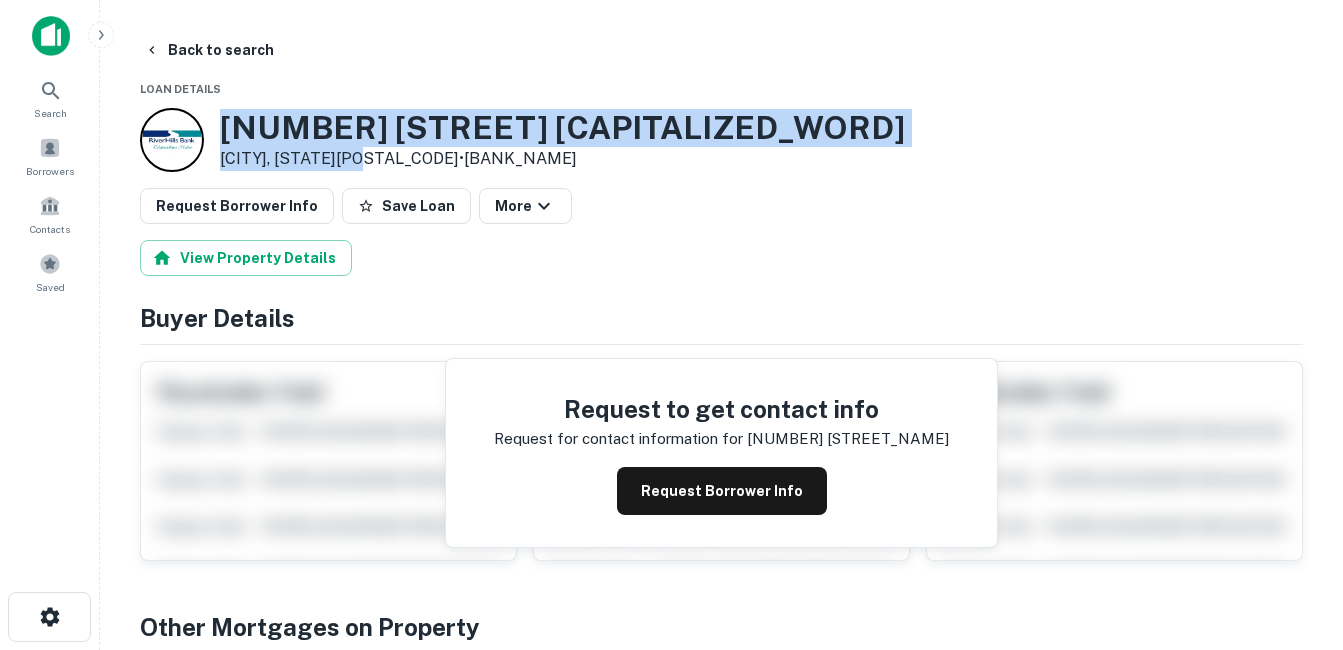 drag, startPoint x: 230, startPoint y: 127, endPoint x: 373, endPoint y: 157, distance: 146.11298 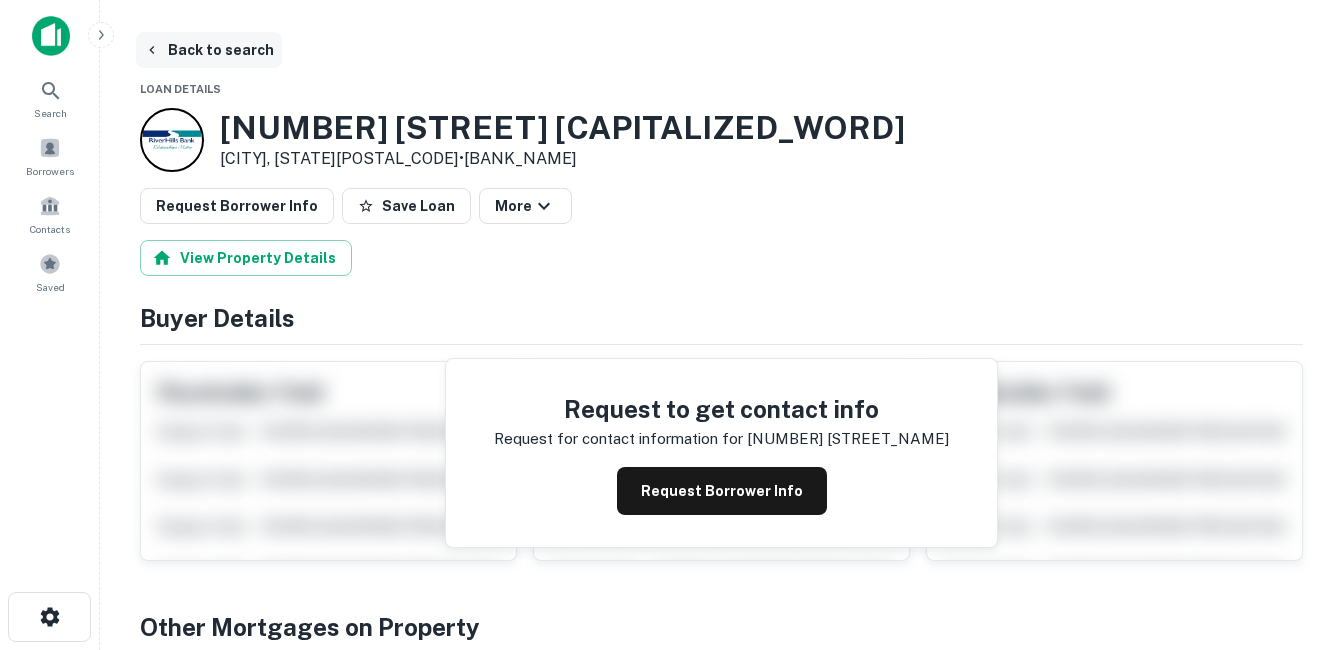 click on "Back to search" at bounding box center (209, 50) 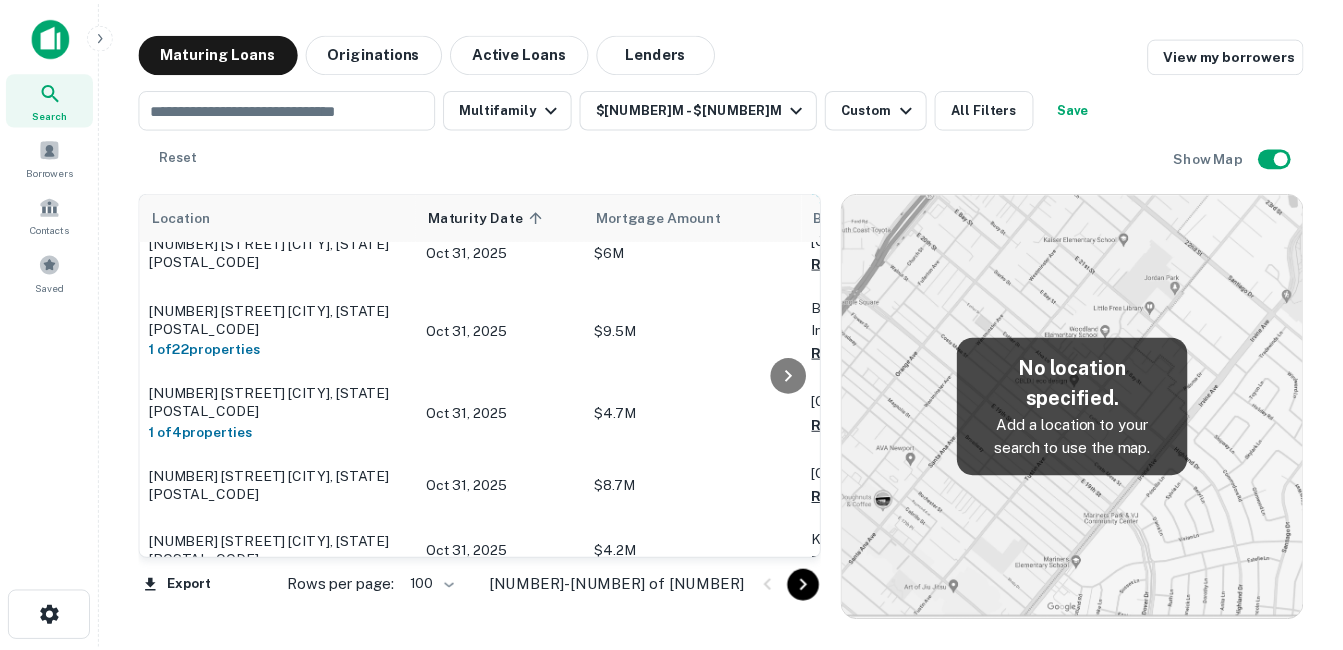scroll, scrollTop: 900, scrollLeft: 0, axis: vertical 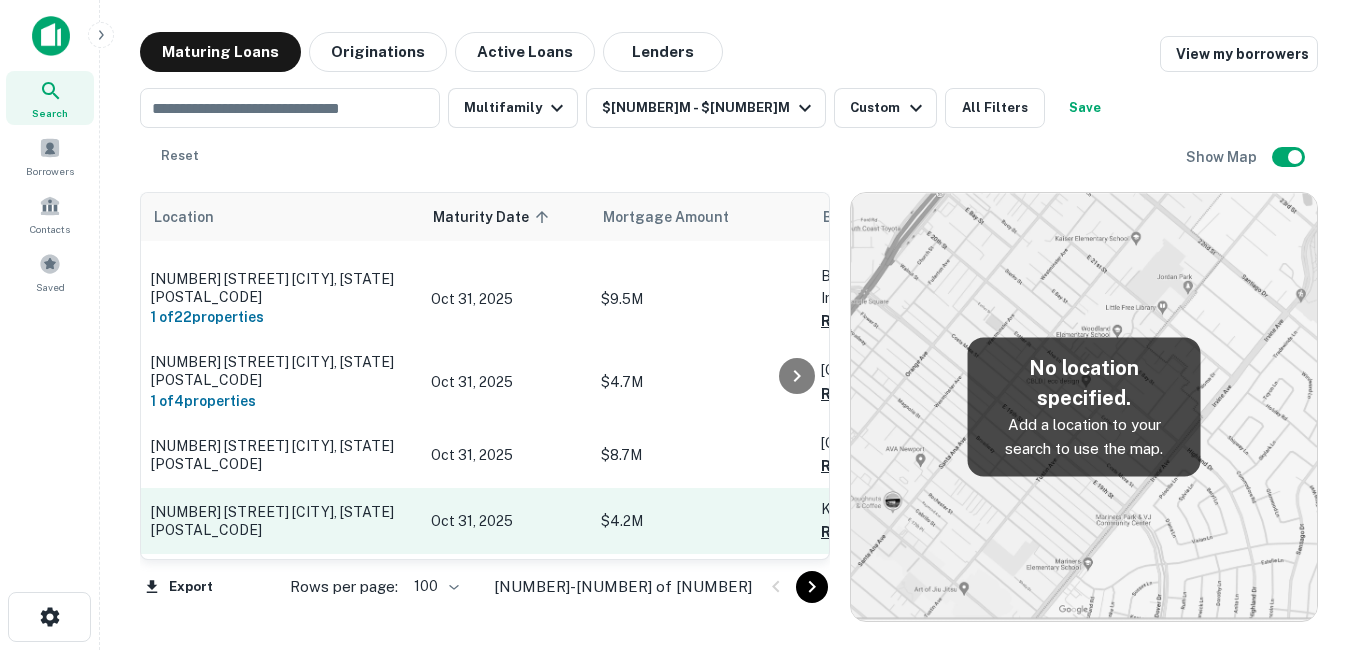 click on "[NUMBER] [STREET] [CITY], [STATE][POSTAL_CODE]" at bounding box center [281, 521] 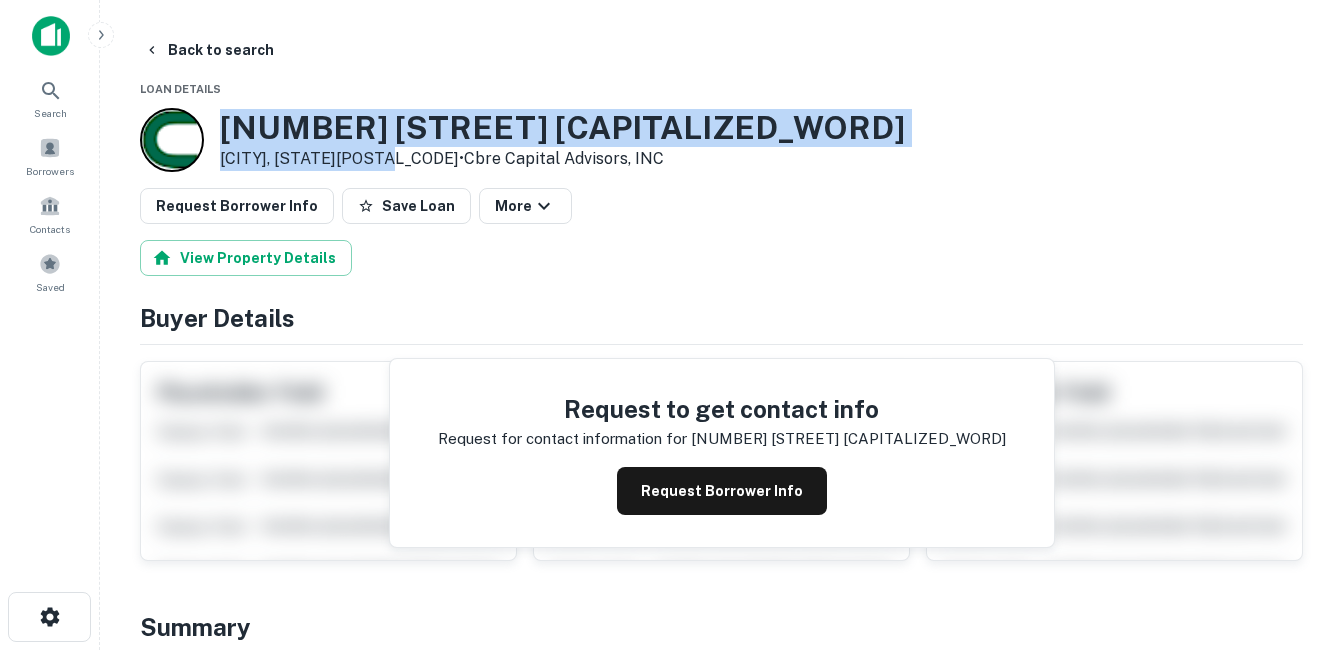 drag, startPoint x: 222, startPoint y: 126, endPoint x: 383, endPoint y: 151, distance: 162.92943 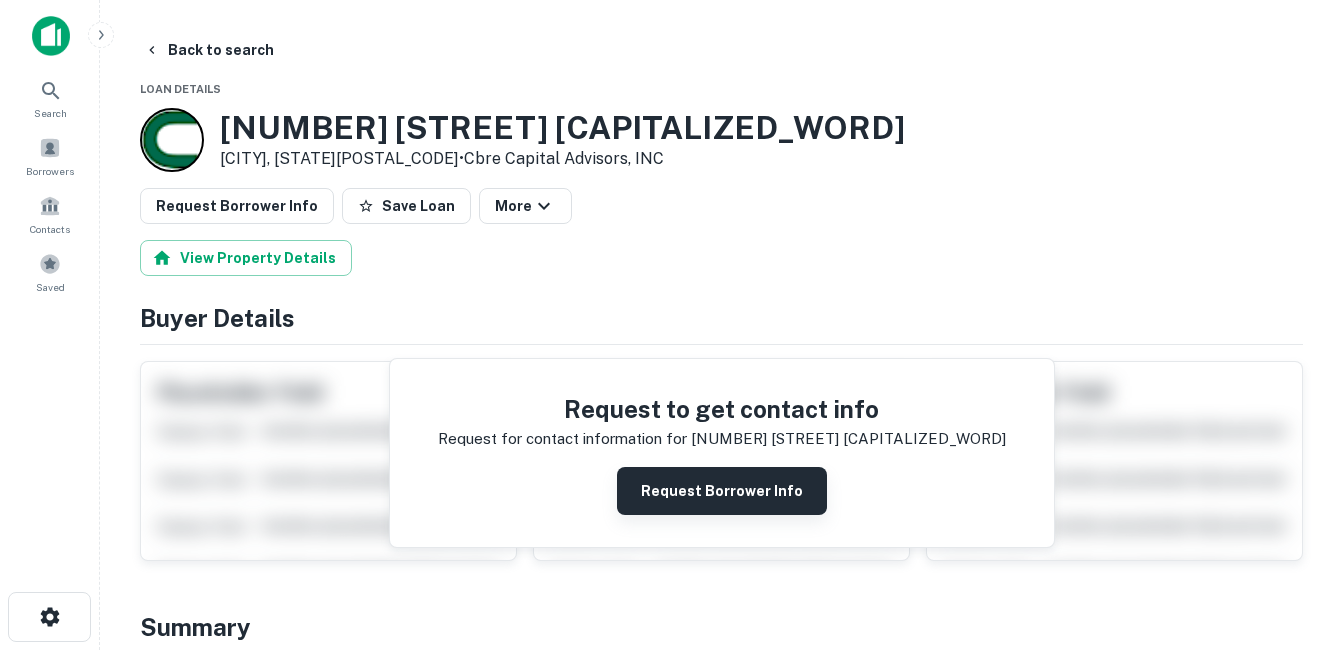 click on "Request Borrower Info" at bounding box center [722, 491] 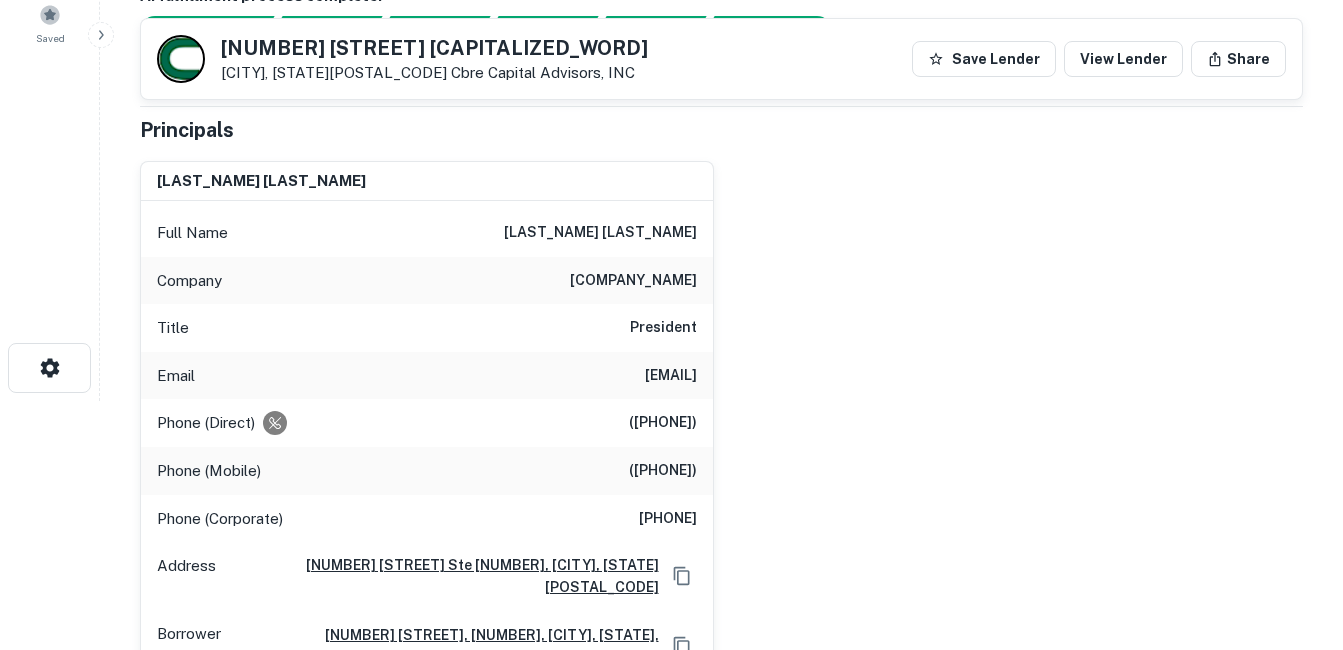 scroll, scrollTop: 200, scrollLeft: 0, axis: vertical 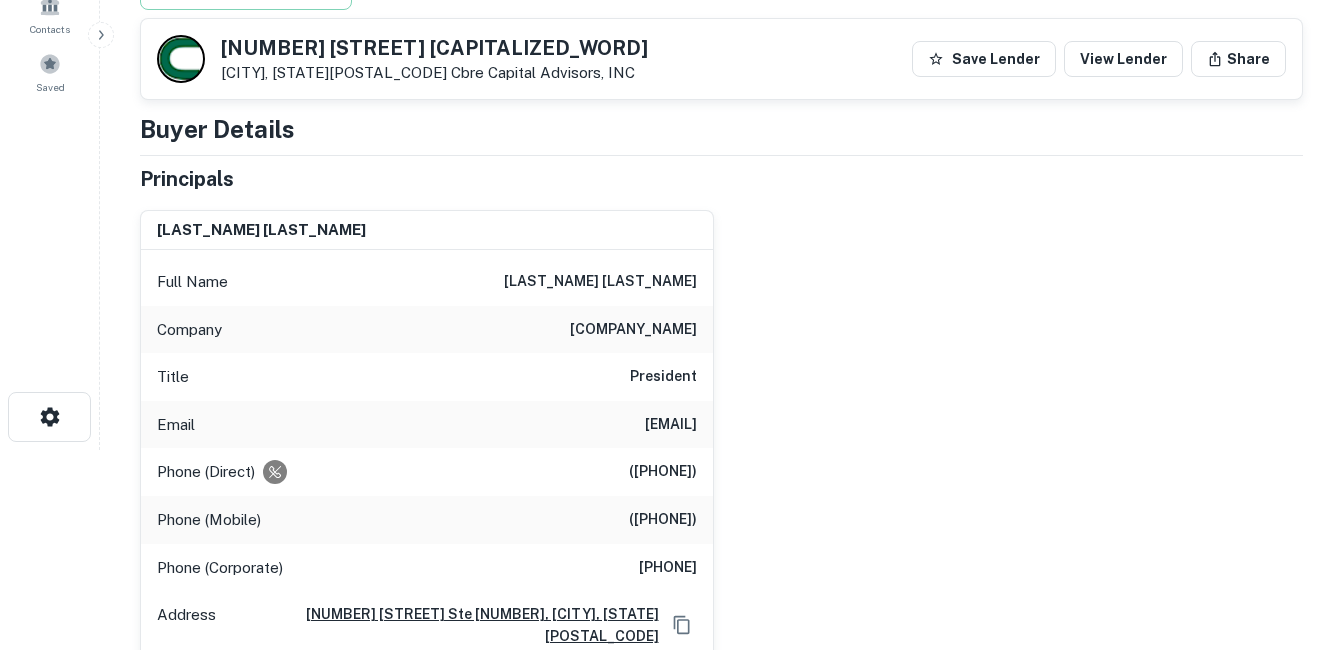 click on "[LAST_NAME] [LAST_NAME]" at bounding box center (600, 282) 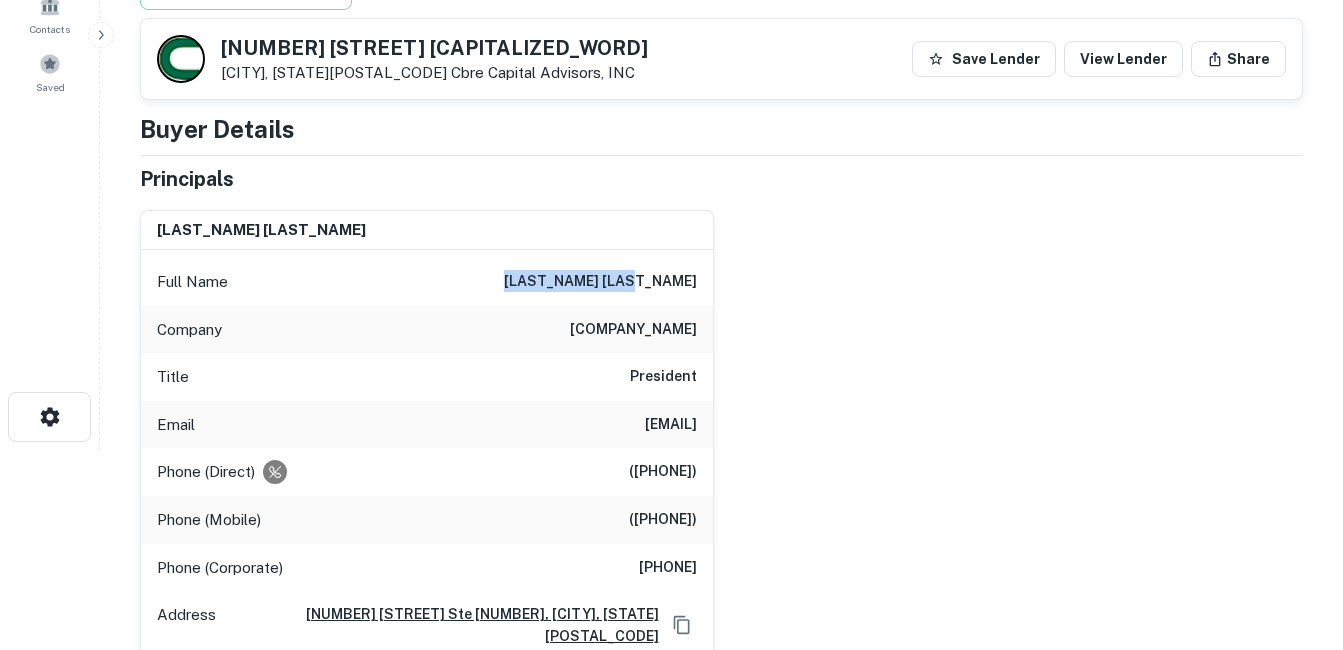 drag, startPoint x: 589, startPoint y: 282, endPoint x: 650, endPoint y: 298, distance: 63.06346 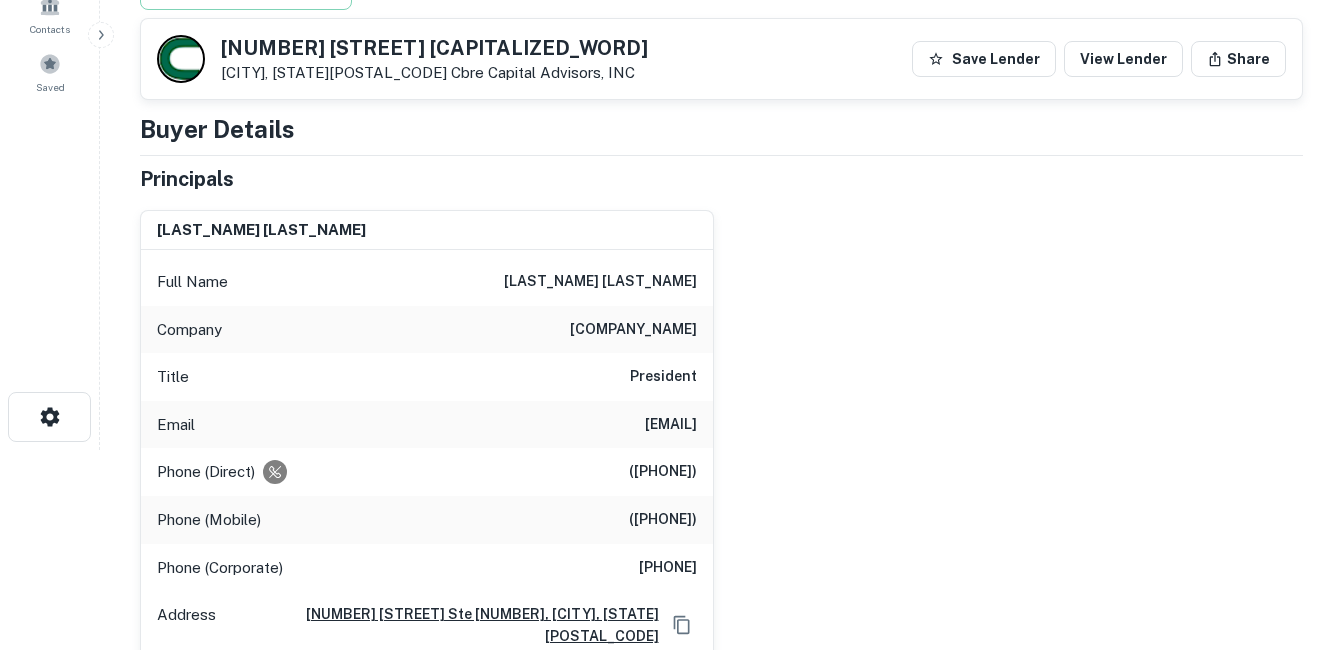 drag, startPoint x: 650, startPoint y: 298, endPoint x: 638, endPoint y: 348, distance: 51.41984 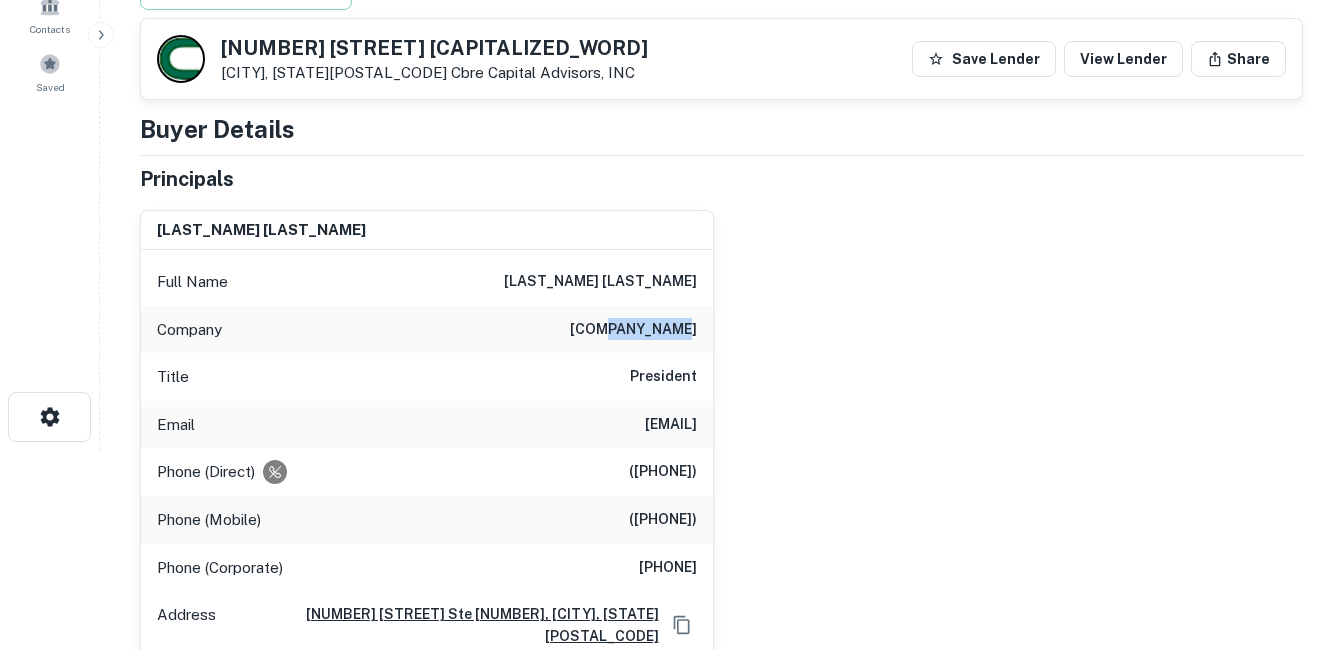 click on "Company [COMPANY_NAME]" at bounding box center (427, 330) 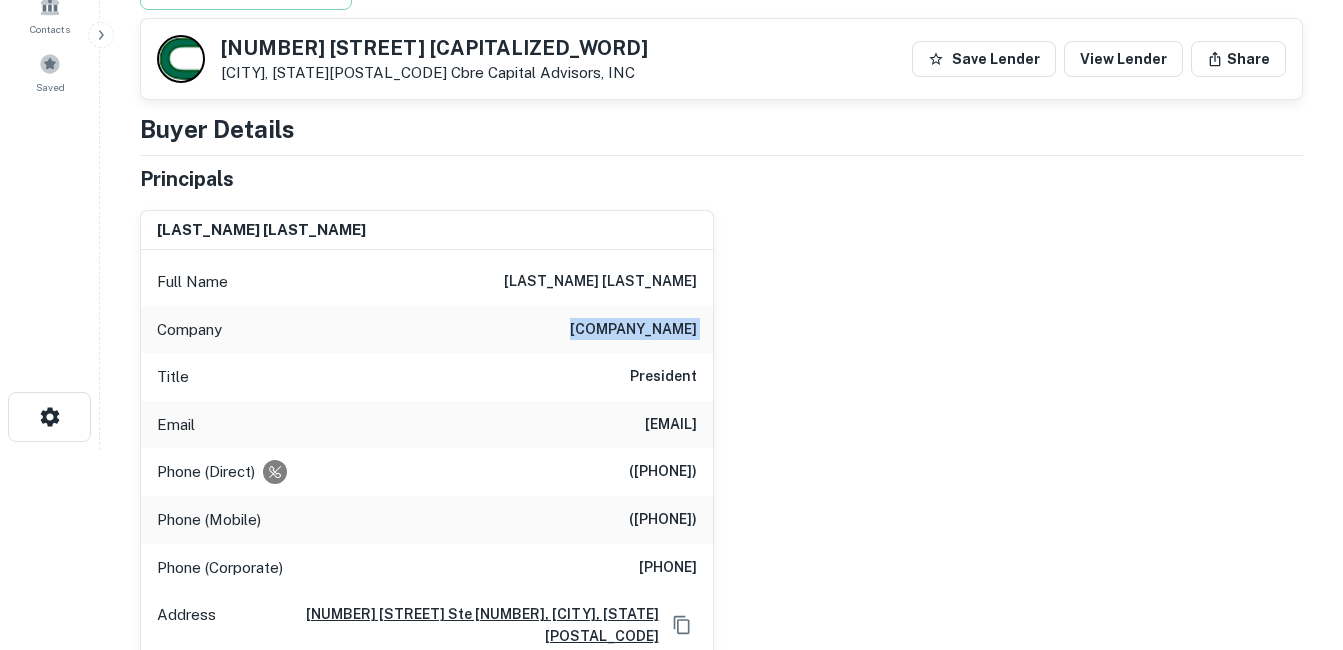 click on "Company [COMPANY_NAME]" at bounding box center (427, 330) 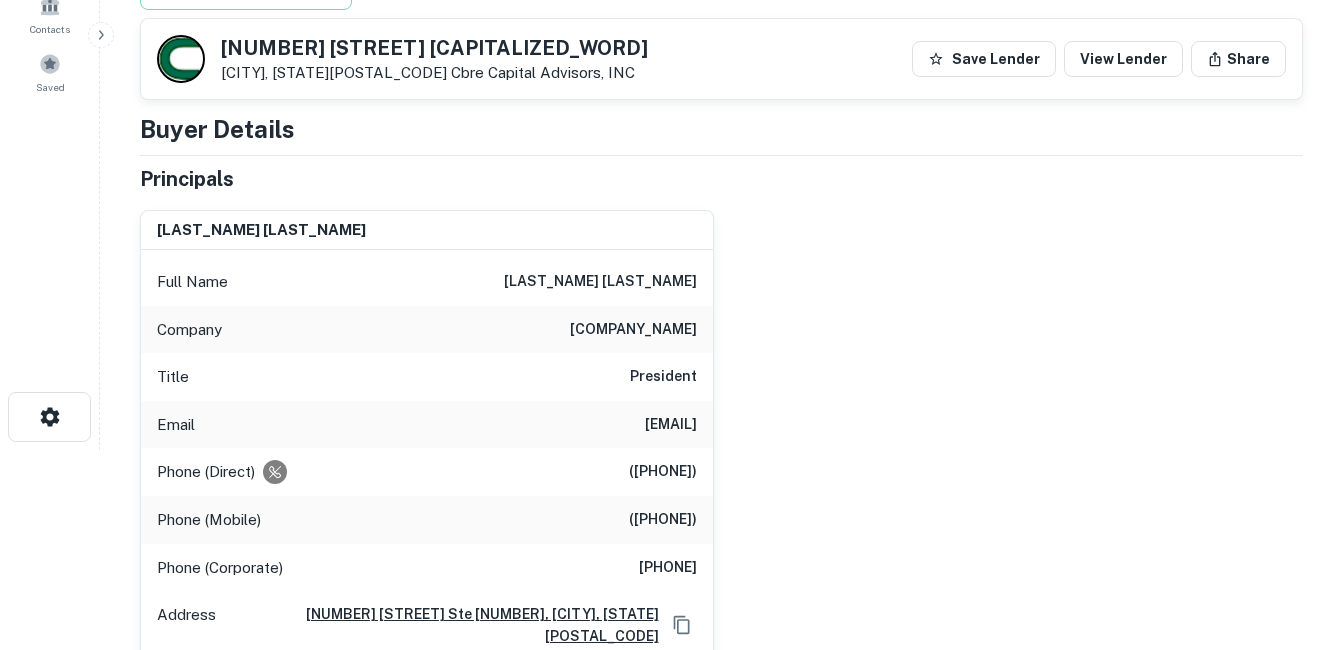 drag, startPoint x: 638, startPoint y: 348, endPoint x: 638, endPoint y: 384, distance: 36 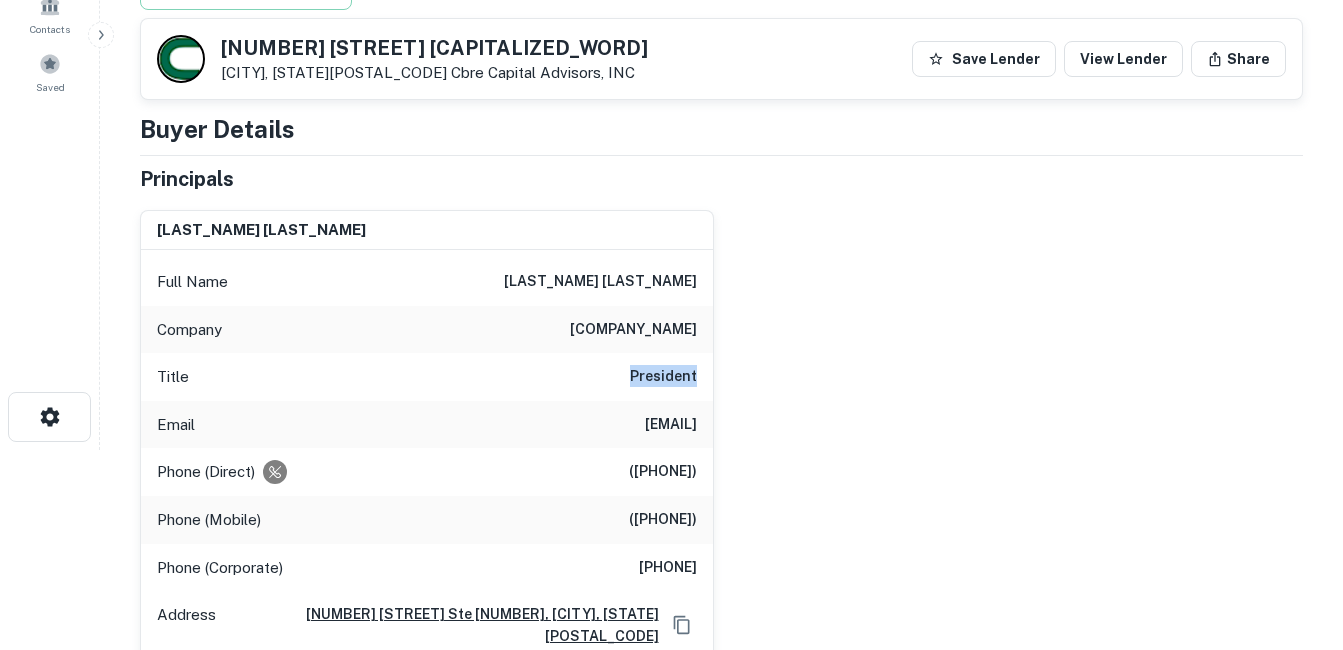 click on "President" at bounding box center (663, 377) 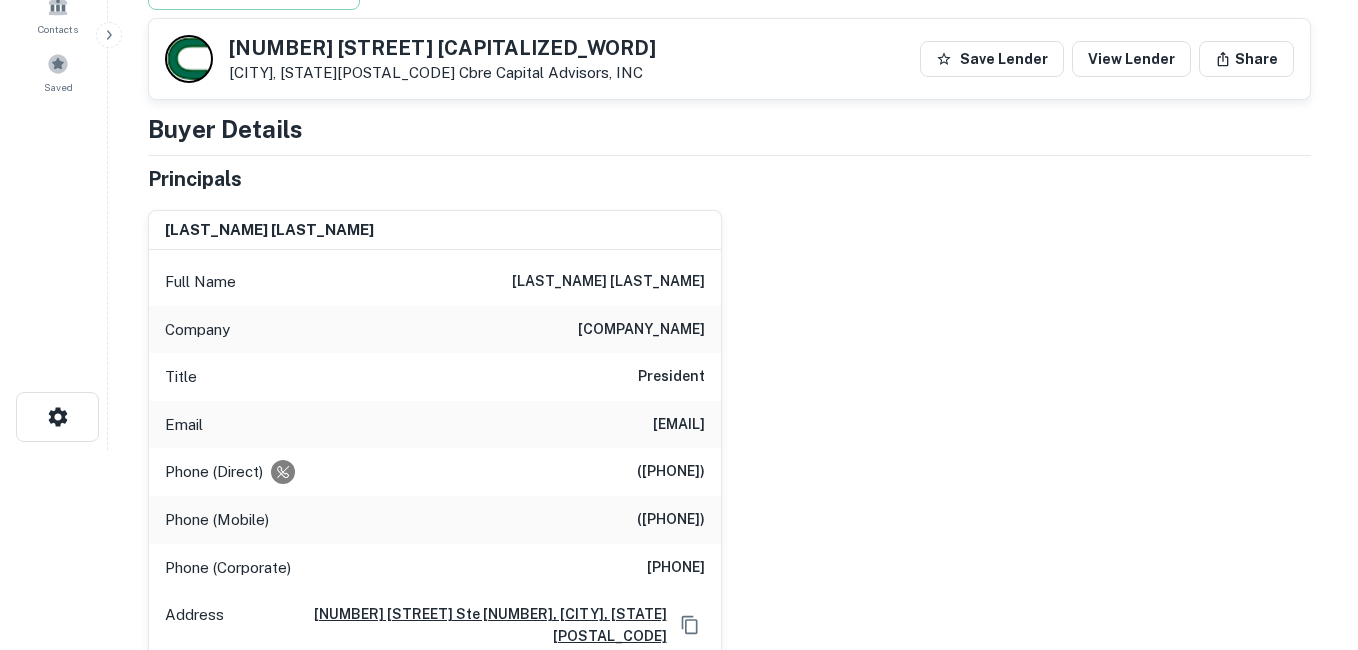 scroll, scrollTop: 0, scrollLeft: 0, axis: both 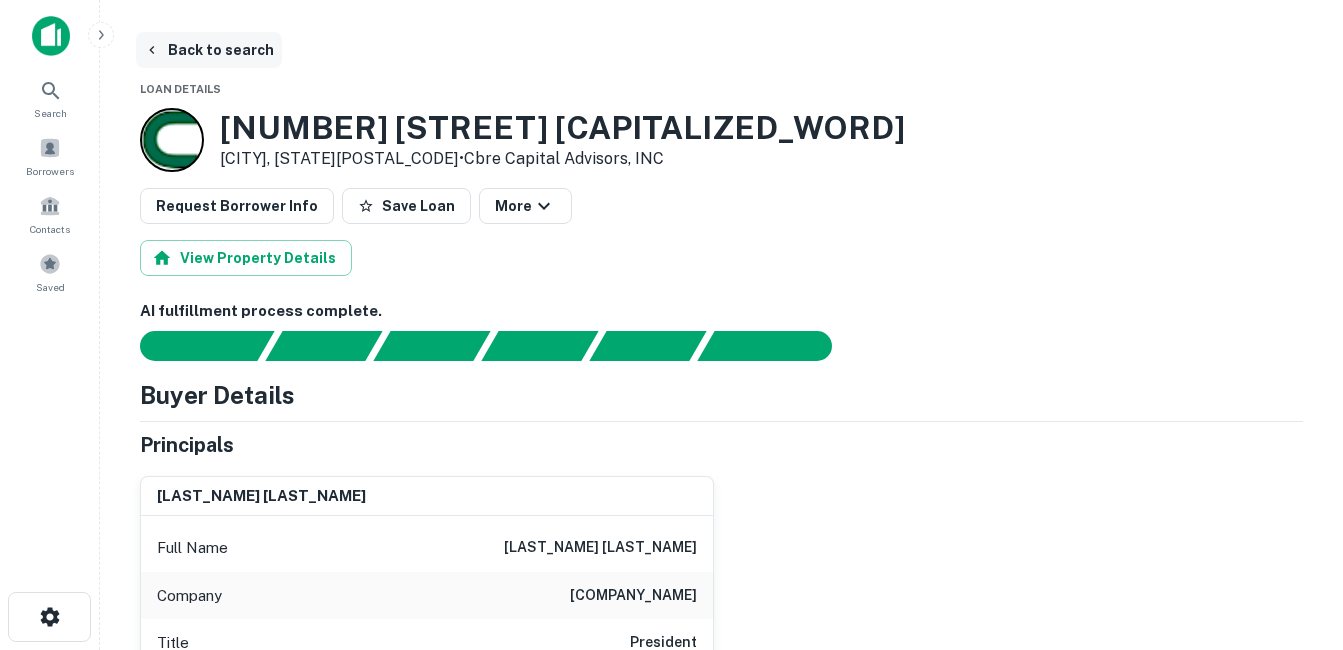 click on "Back to search" at bounding box center [209, 50] 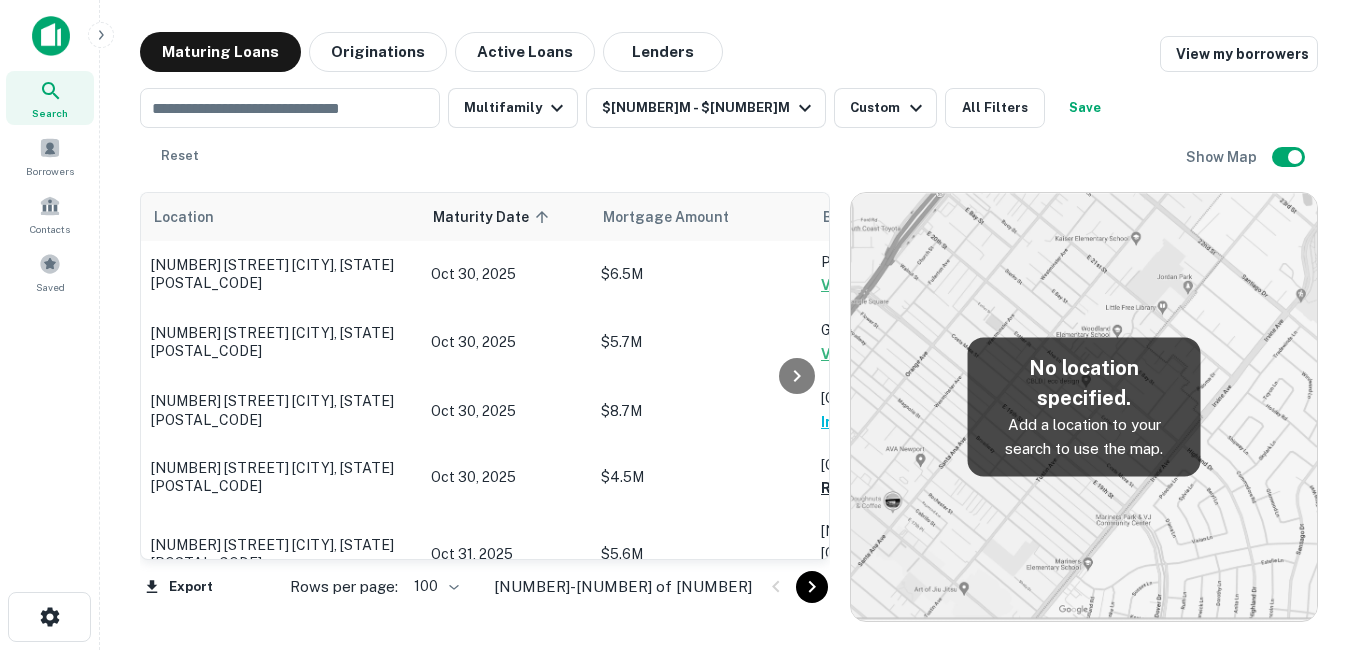 scroll, scrollTop: 900, scrollLeft: 0, axis: vertical 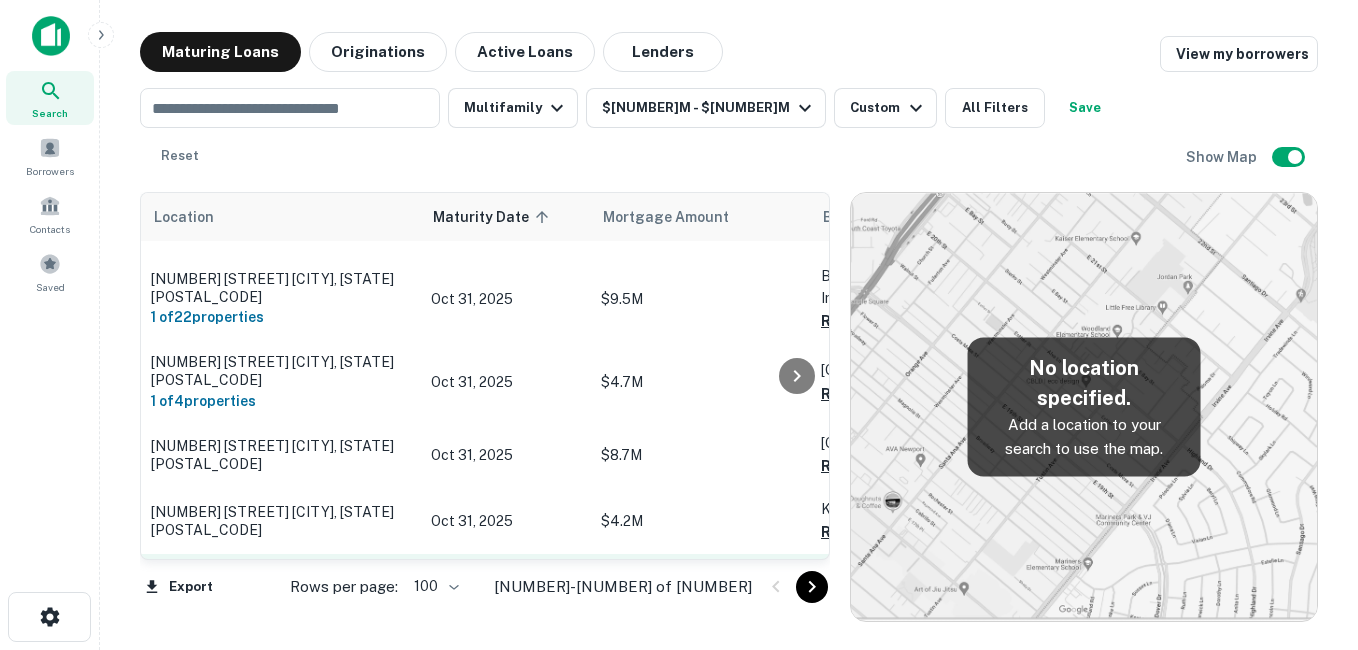 click on "[NUMBER] [STREET] [CITY], [STATE][POSTAL_CODE]" at bounding box center (281, 598) 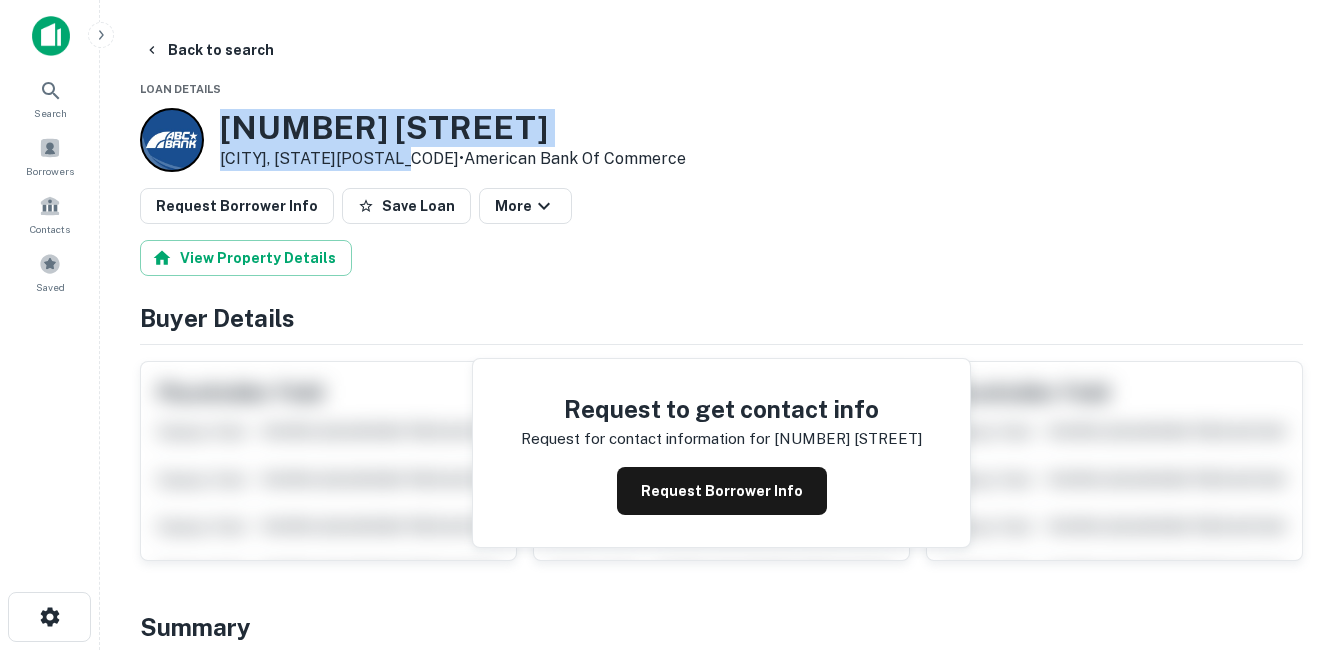 drag, startPoint x: 219, startPoint y: 130, endPoint x: 406, endPoint y: 161, distance: 189.55211 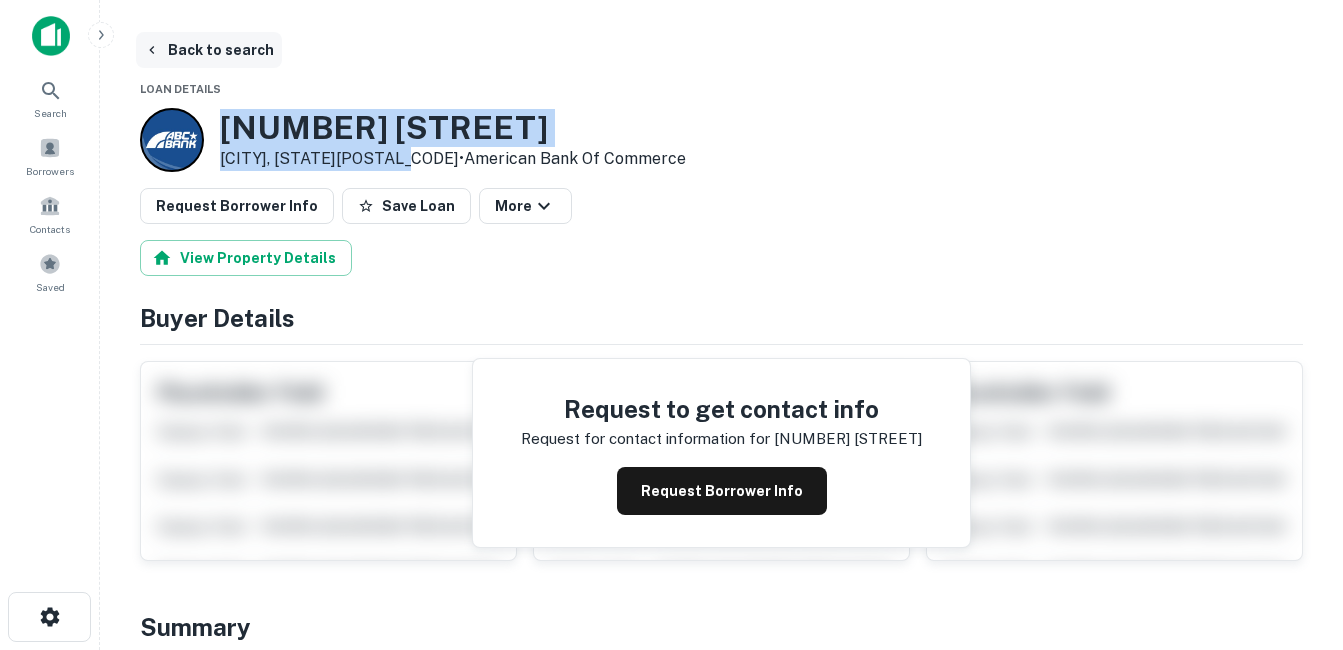 click on "Back to search" at bounding box center (209, 50) 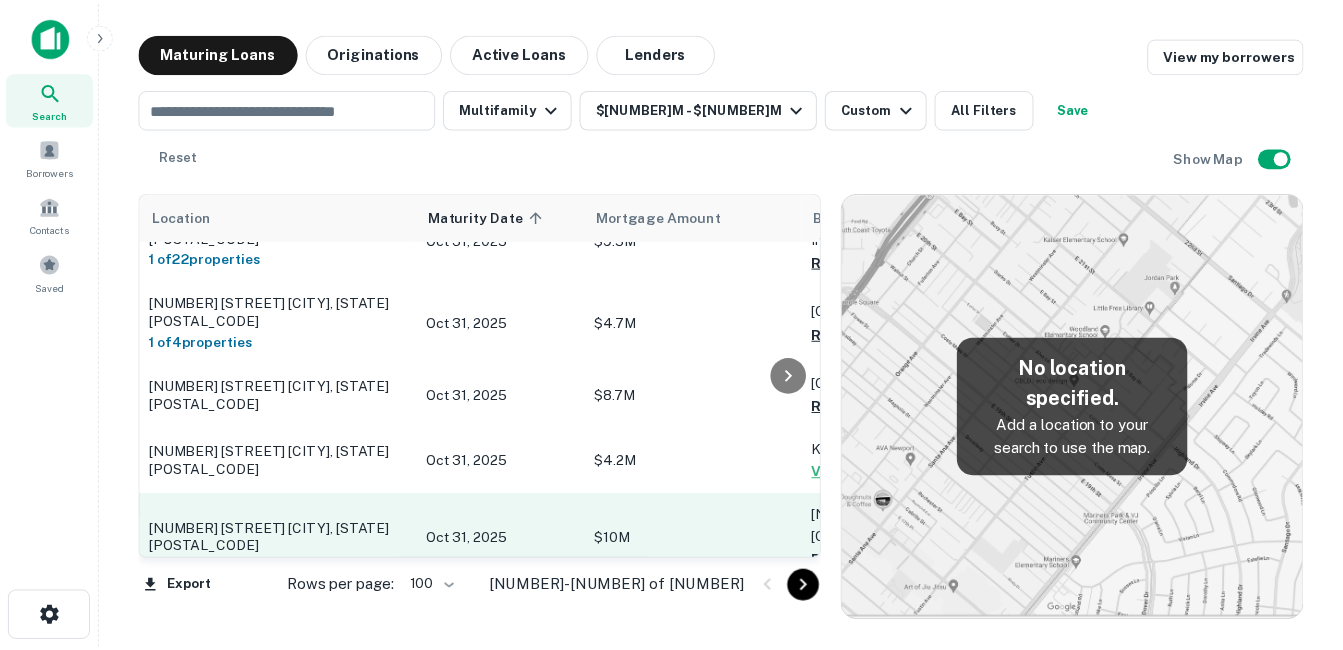 scroll, scrollTop: 1000, scrollLeft: 0, axis: vertical 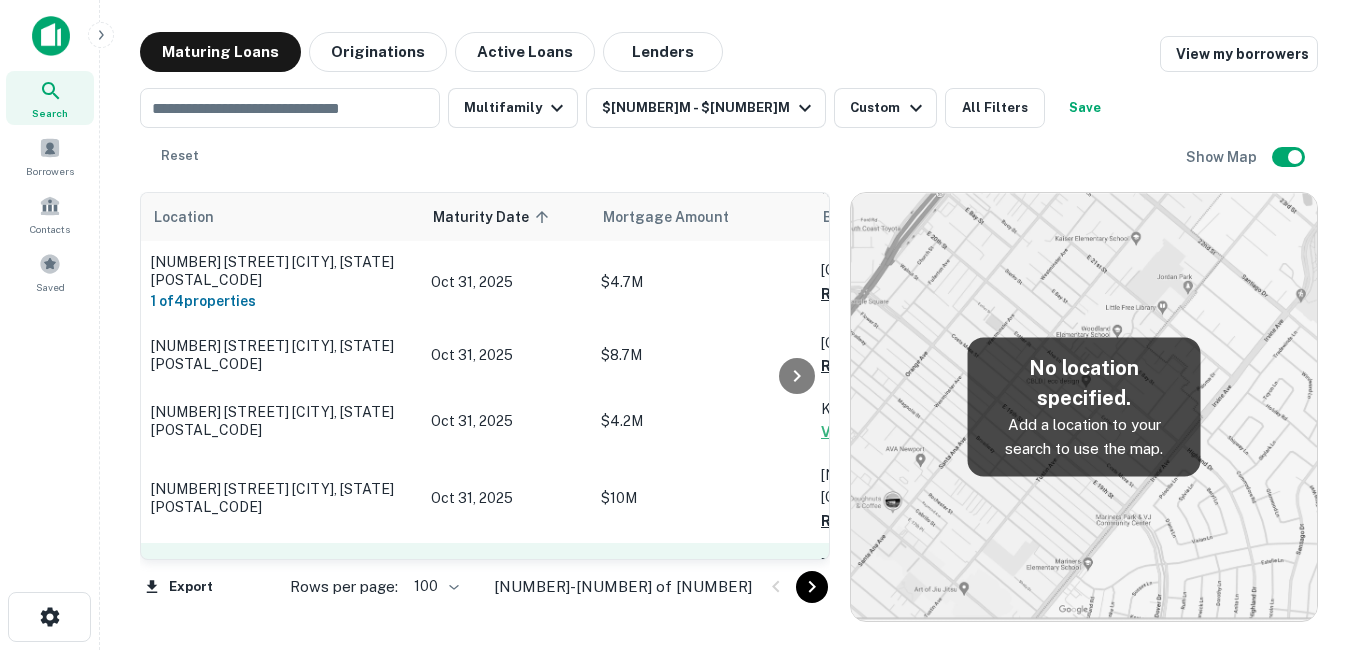 click on "[NUMBER] [STREET] [CITY], [STATE][POSTAL_CODE]" at bounding box center (281, 587) 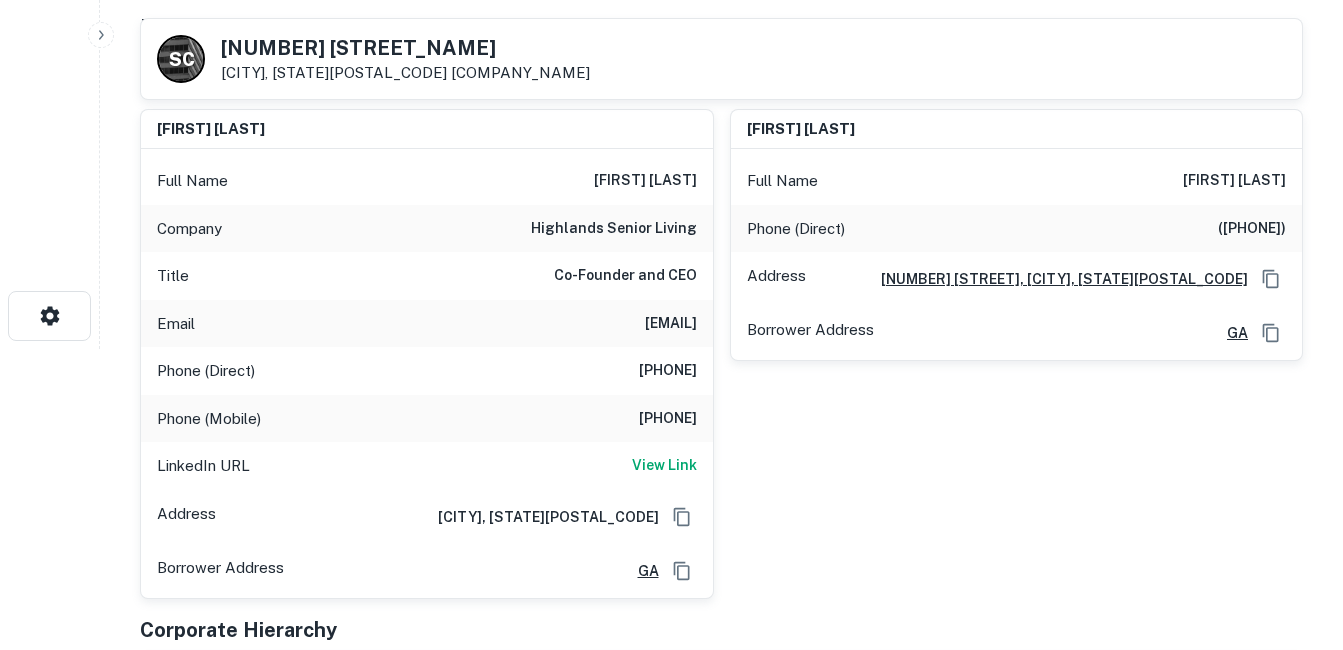 scroll, scrollTop: 300, scrollLeft: 0, axis: vertical 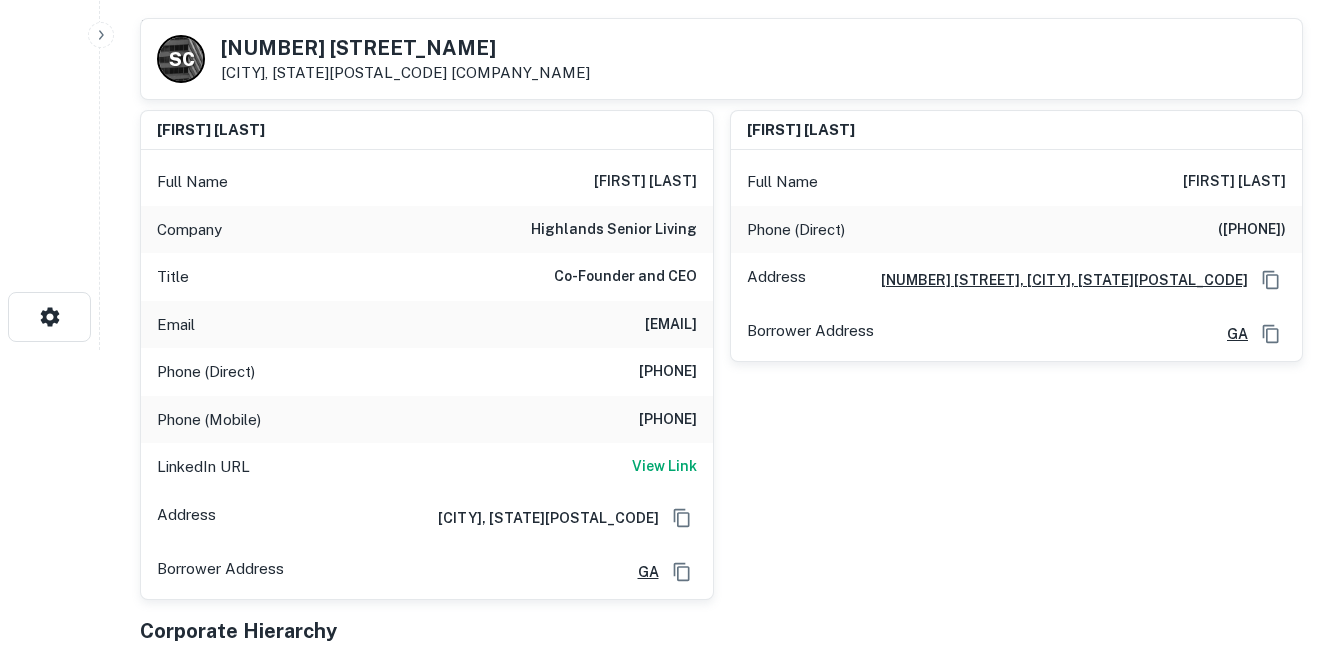 drag, startPoint x: 971, startPoint y: 230, endPoint x: 799, endPoint y: 239, distance: 172.2353 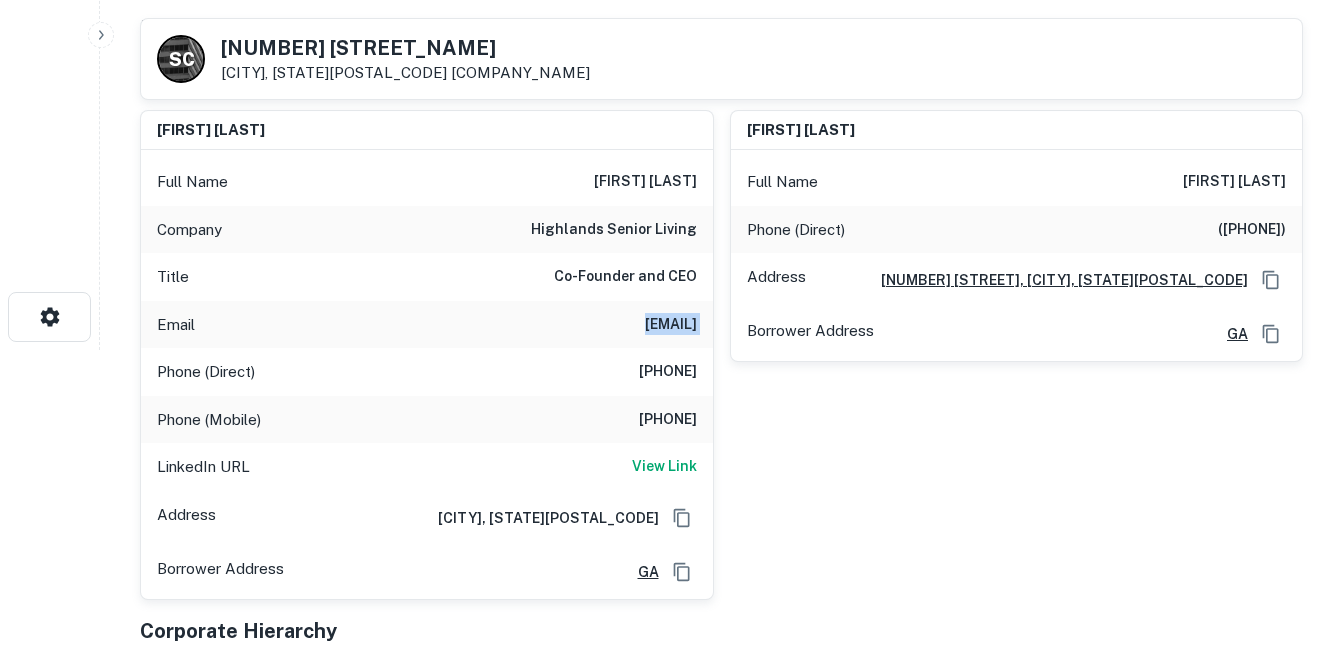 click on "[EMAIL]" at bounding box center (671, 325) 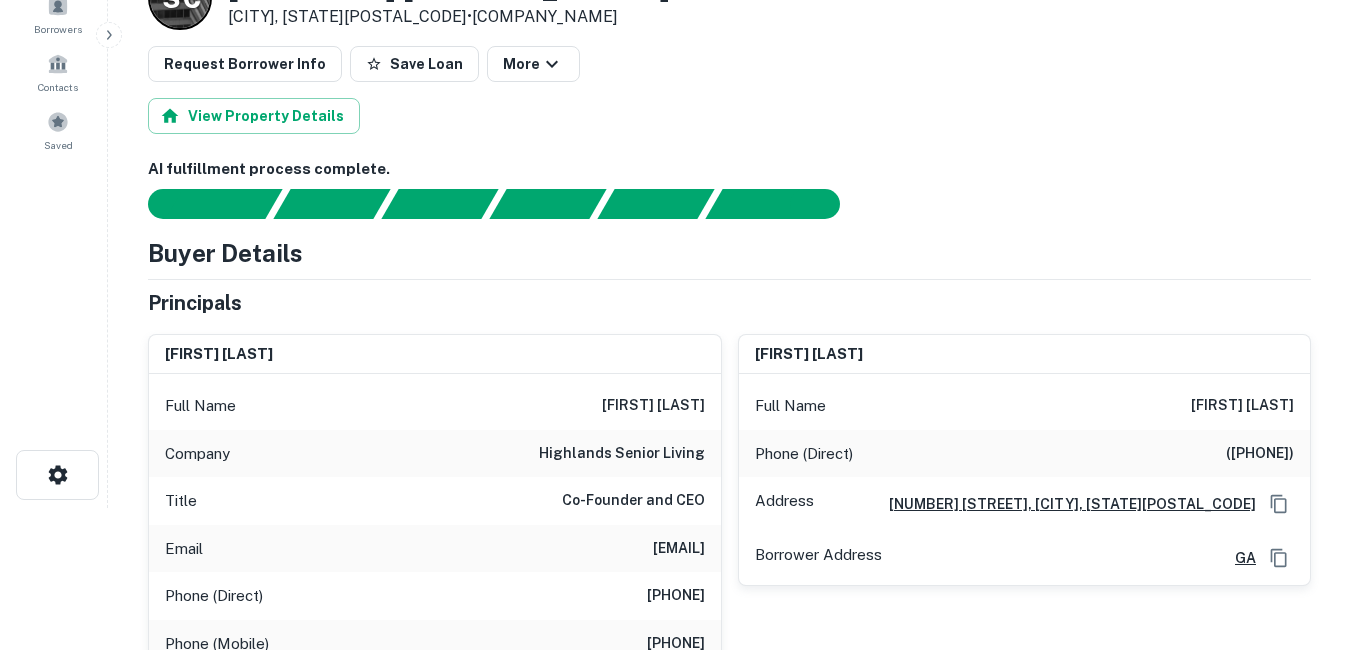 scroll, scrollTop: 0, scrollLeft: 0, axis: both 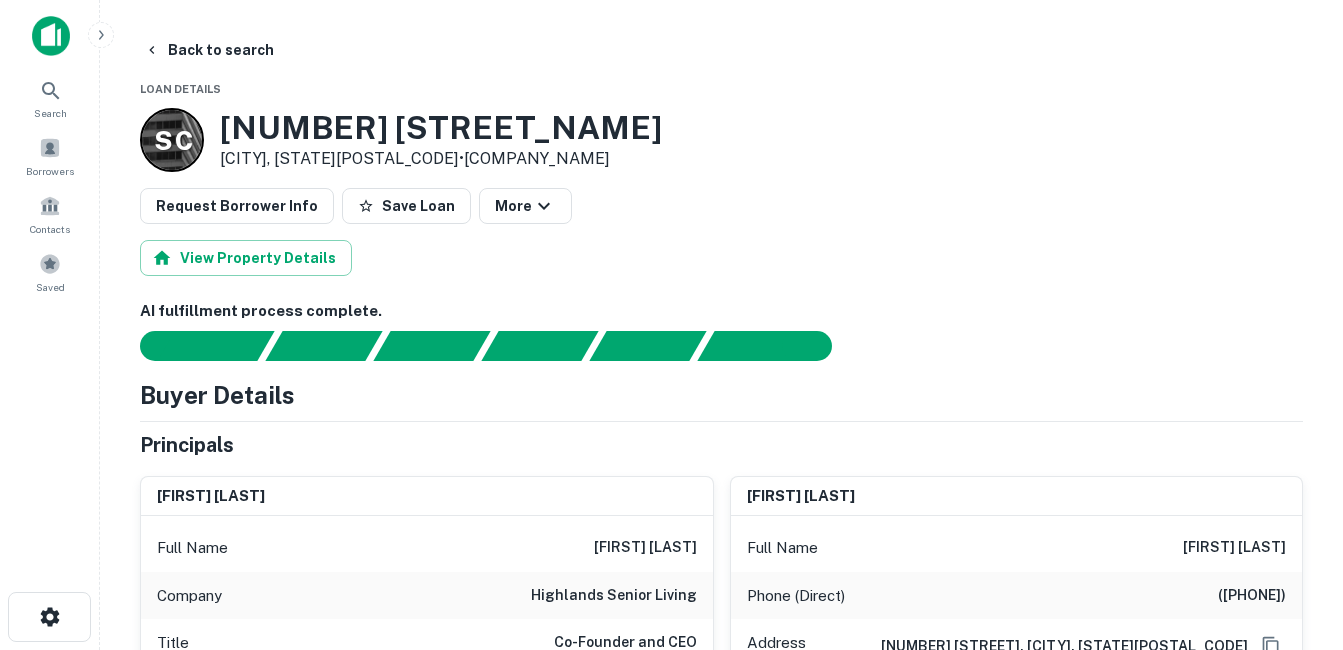 drag, startPoint x: 476, startPoint y: 235, endPoint x: 461, endPoint y: 218, distance: 22.671568 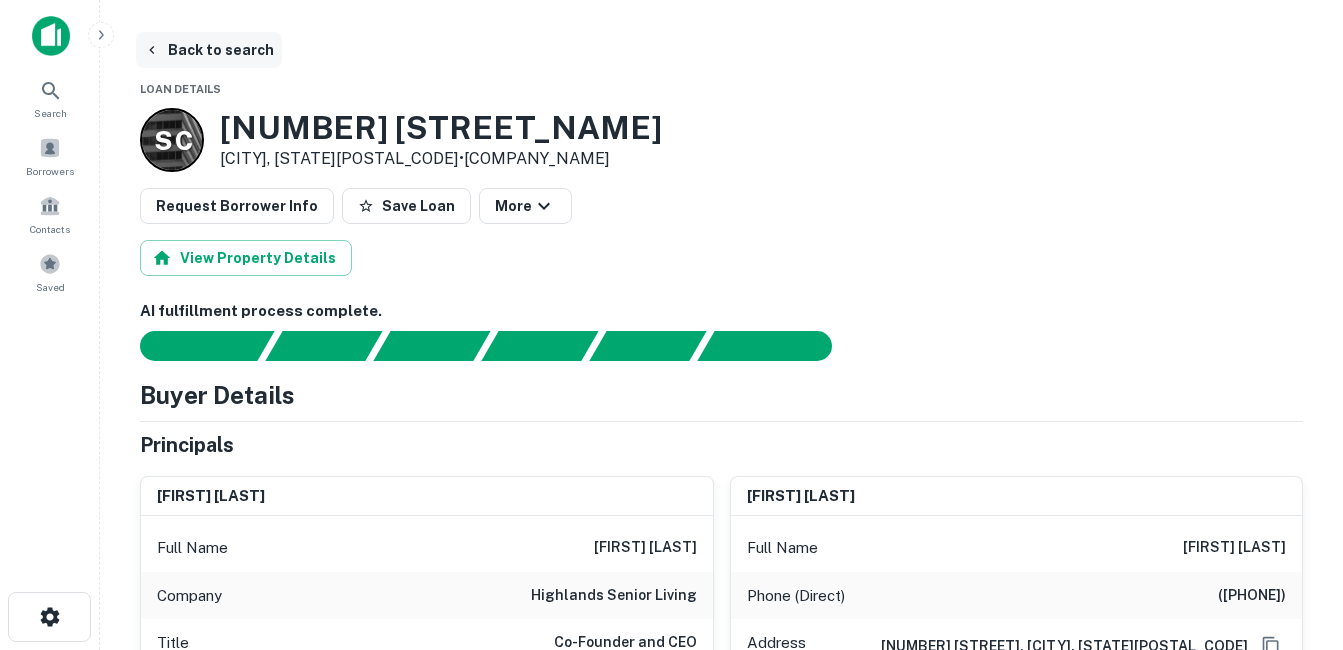 click on "Back to search" at bounding box center [209, 50] 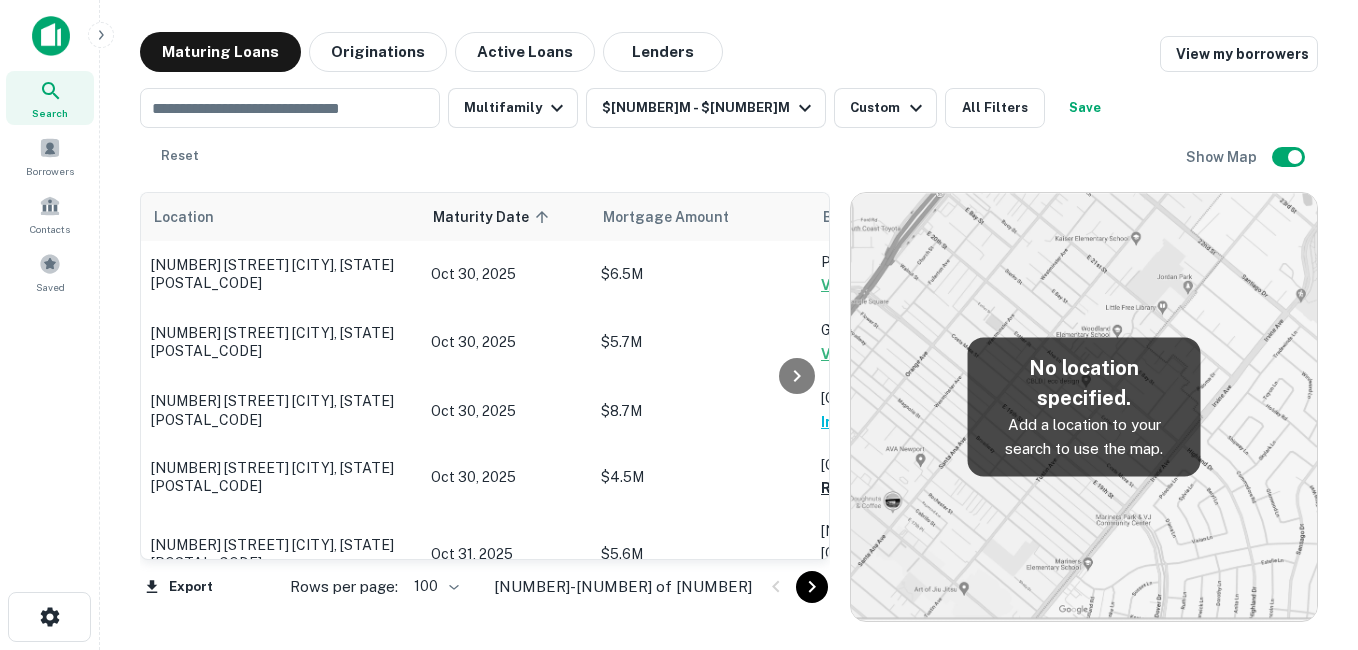 scroll, scrollTop: 1000, scrollLeft: 0, axis: vertical 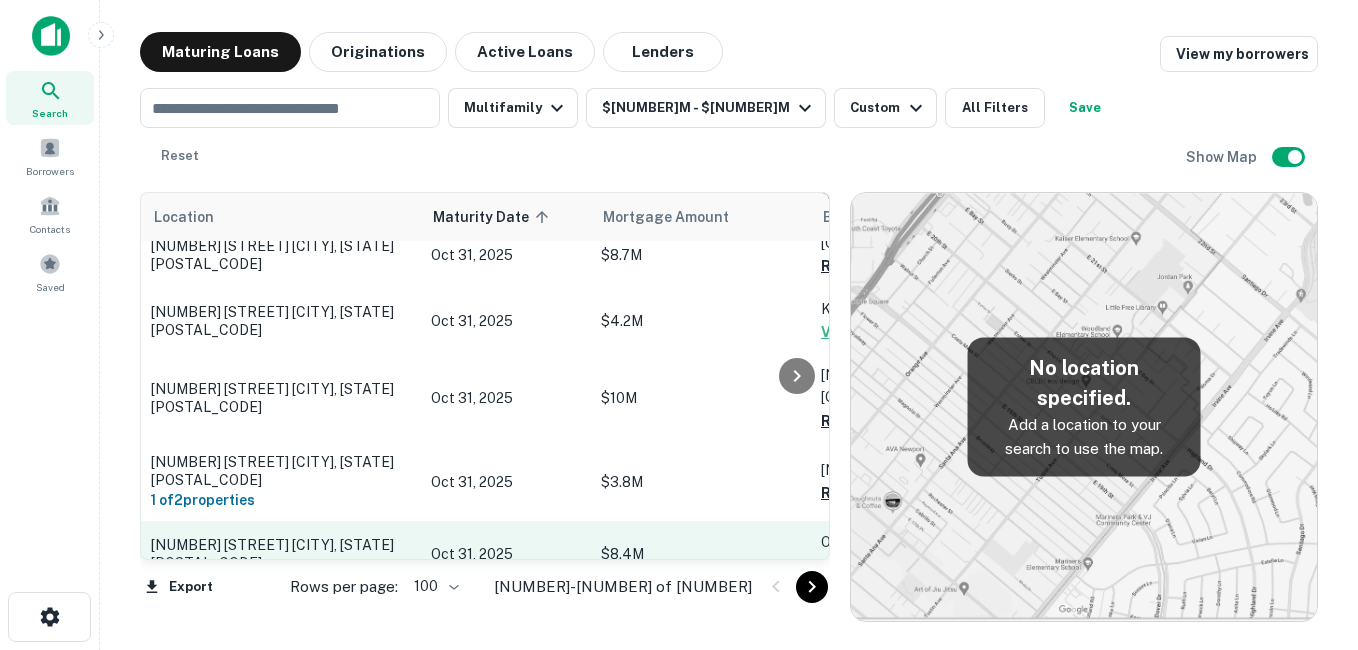 click on "[NUMBER] [STREET] [CITY], [STATE][POSTAL_CODE]" at bounding box center (281, 554) 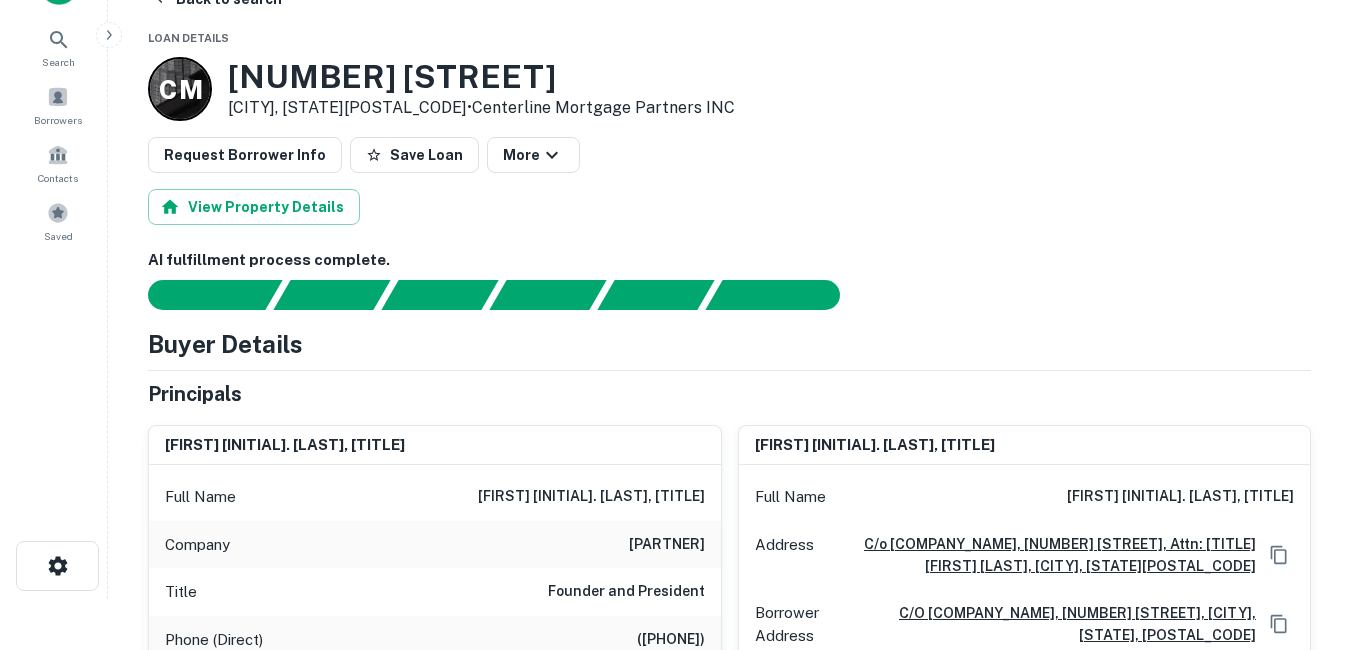 scroll, scrollTop: 0, scrollLeft: 0, axis: both 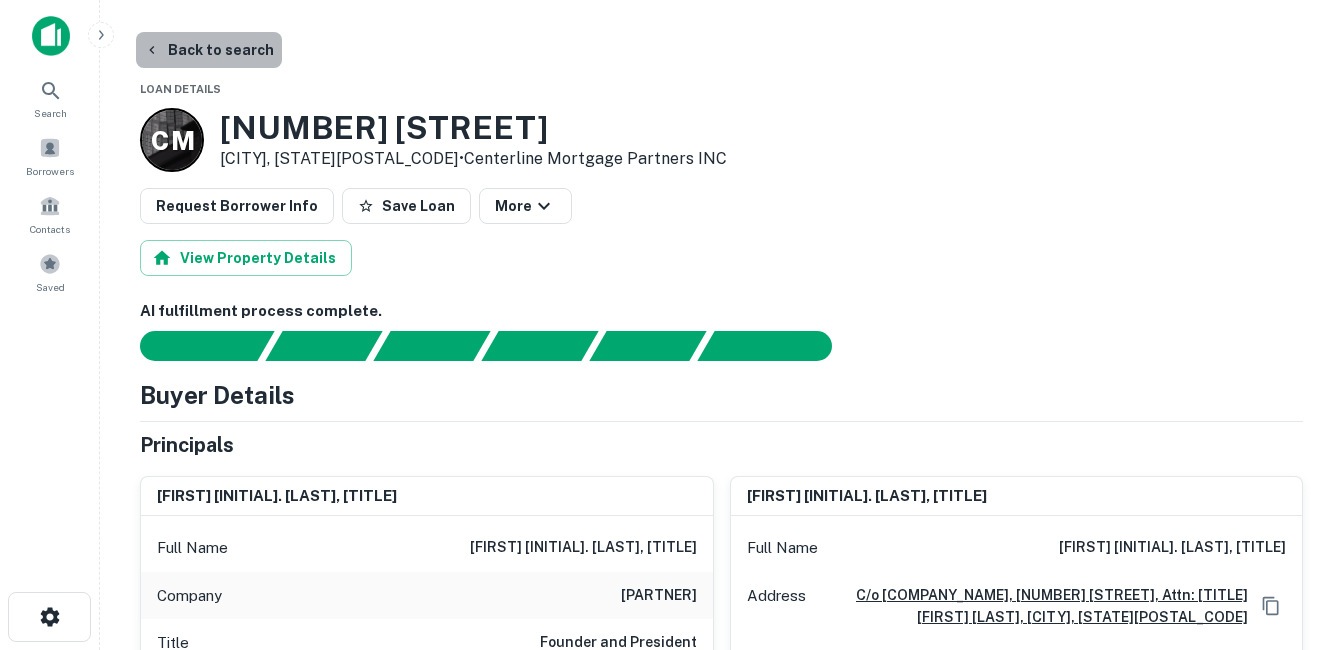 click on "Back to search" at bounding box center [209, 50] 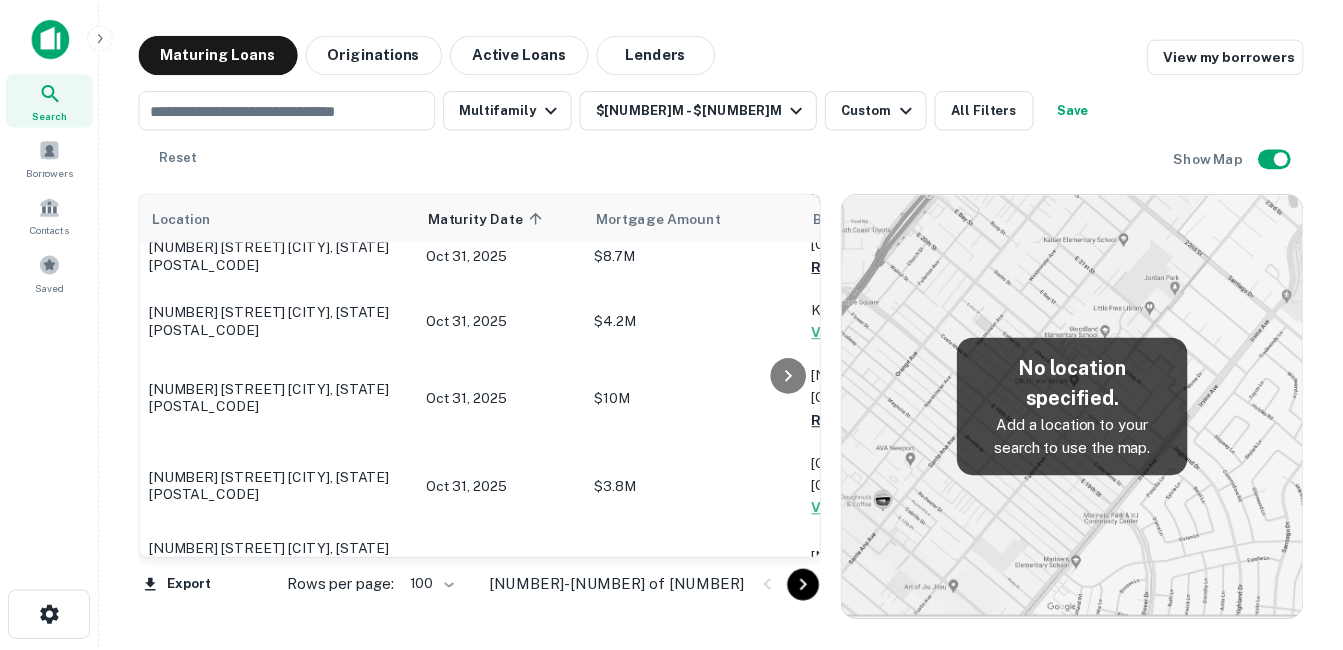 scroll, scrollTop: 1200, scrollLeft: 0, axis: vertical 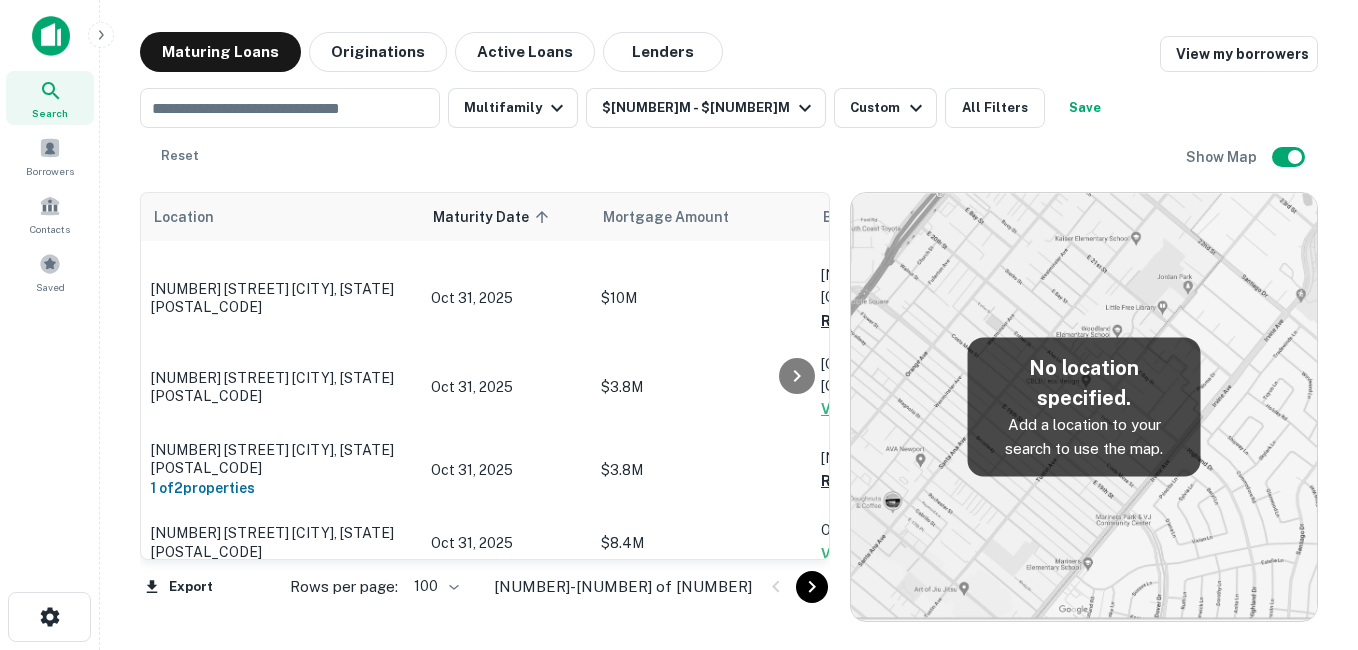 click on "Oct 31, 2025" at bounding box center (506, 609) 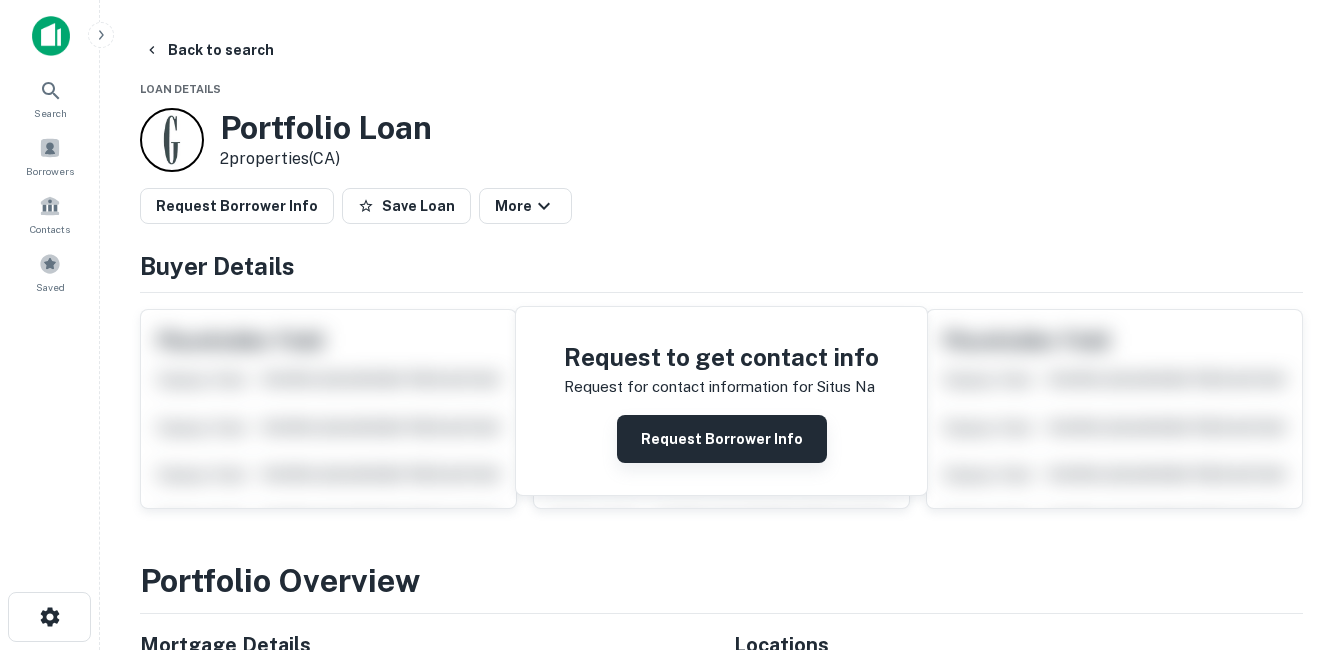 click on "Request Borrower Info" at bounding box center [722, 439] 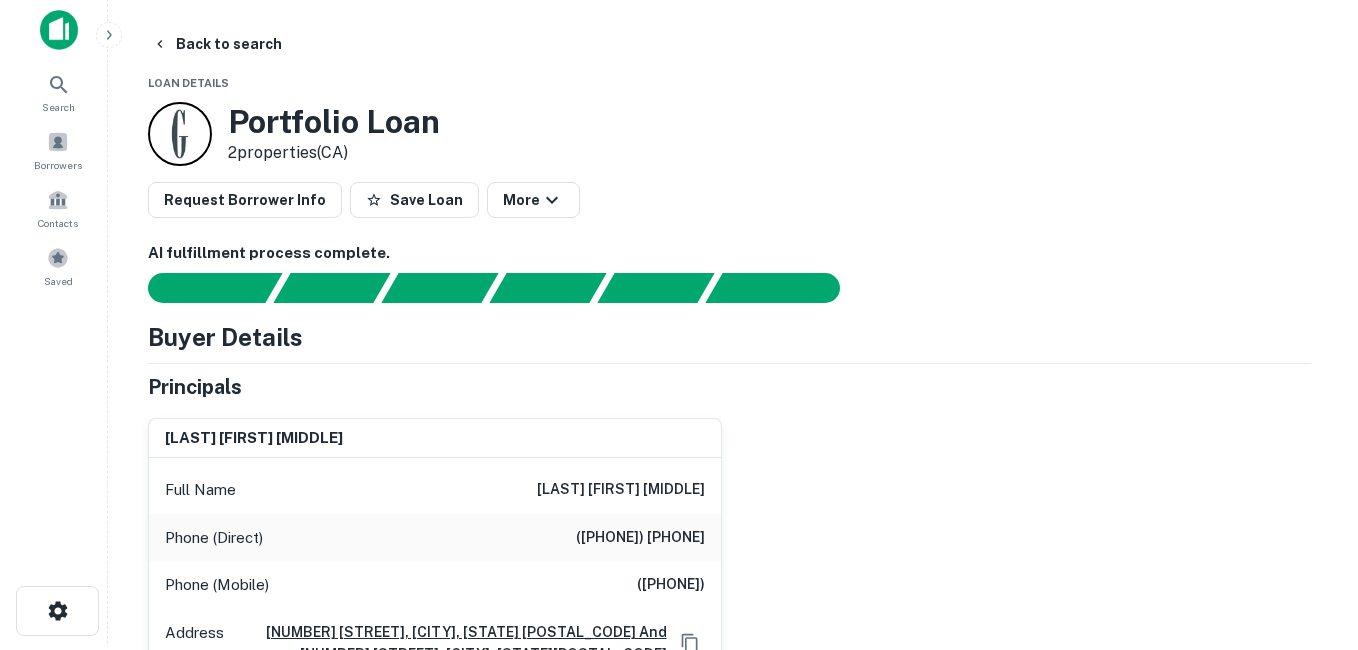 scroll, scrollTop: 0, scrollLeft: 0, axis: both 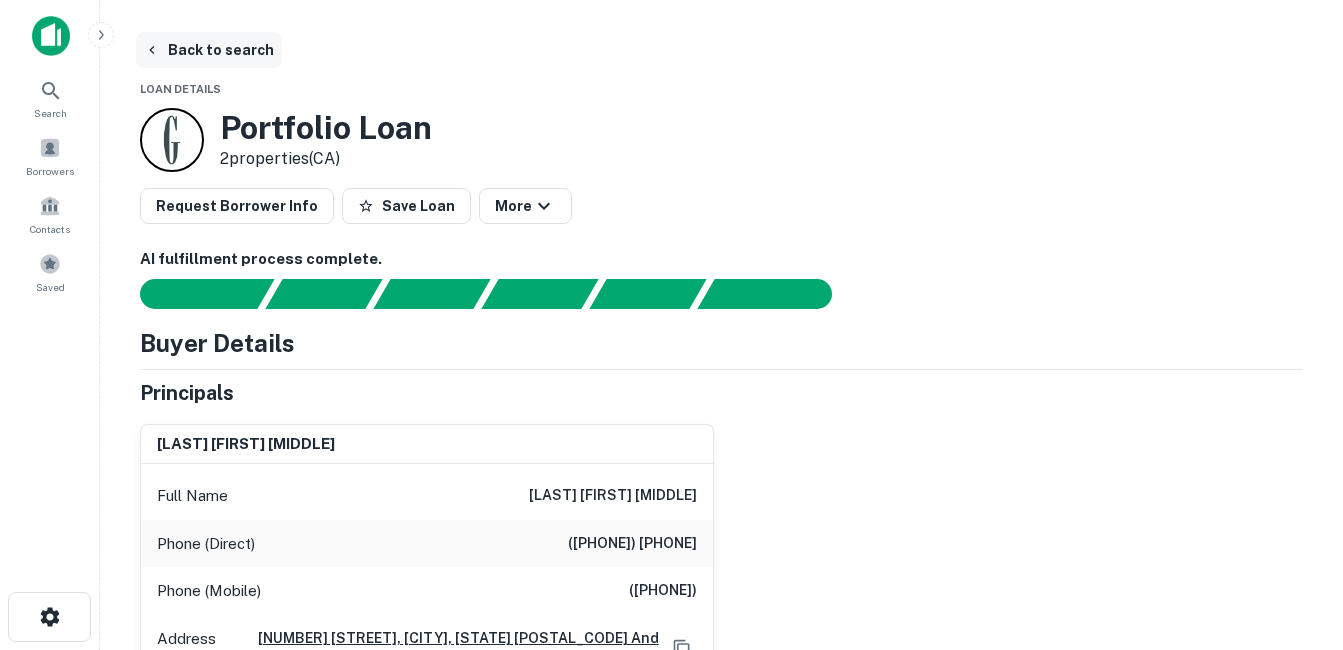 click on "Back to search" at bounding box center (209, 50) 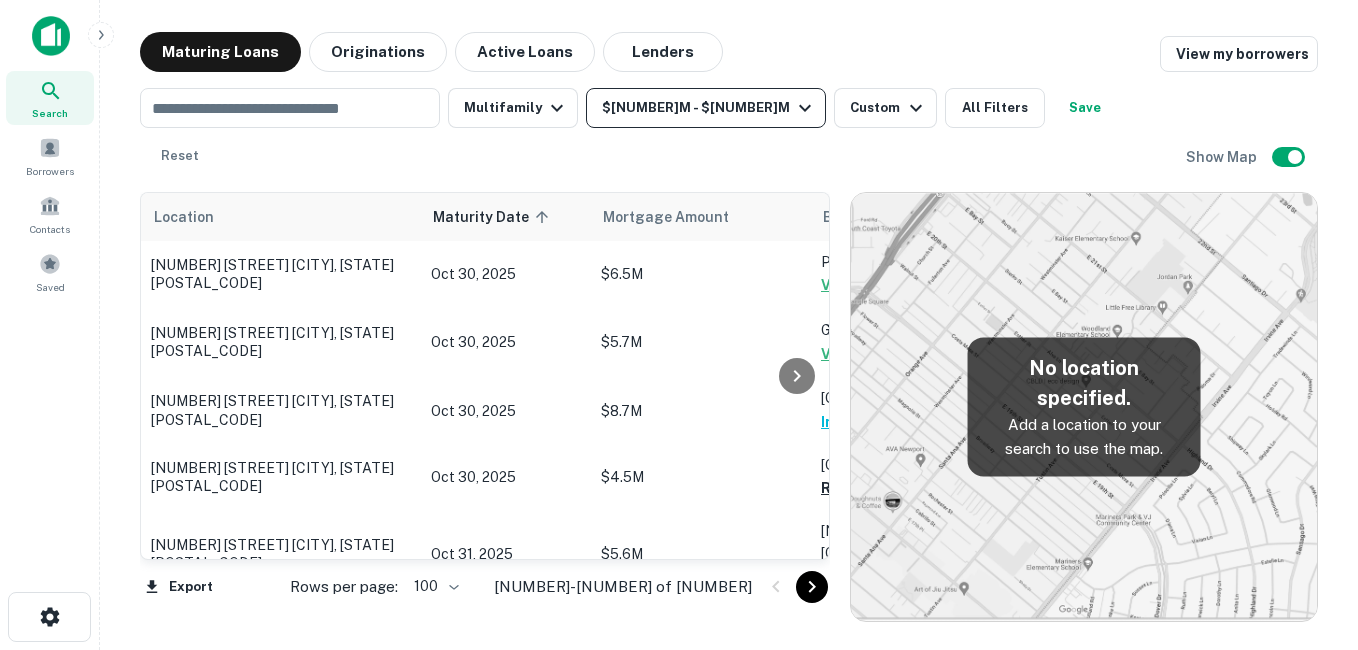 scroll, scrollTop: 1200, scrollLeft: 0, axis: vertical 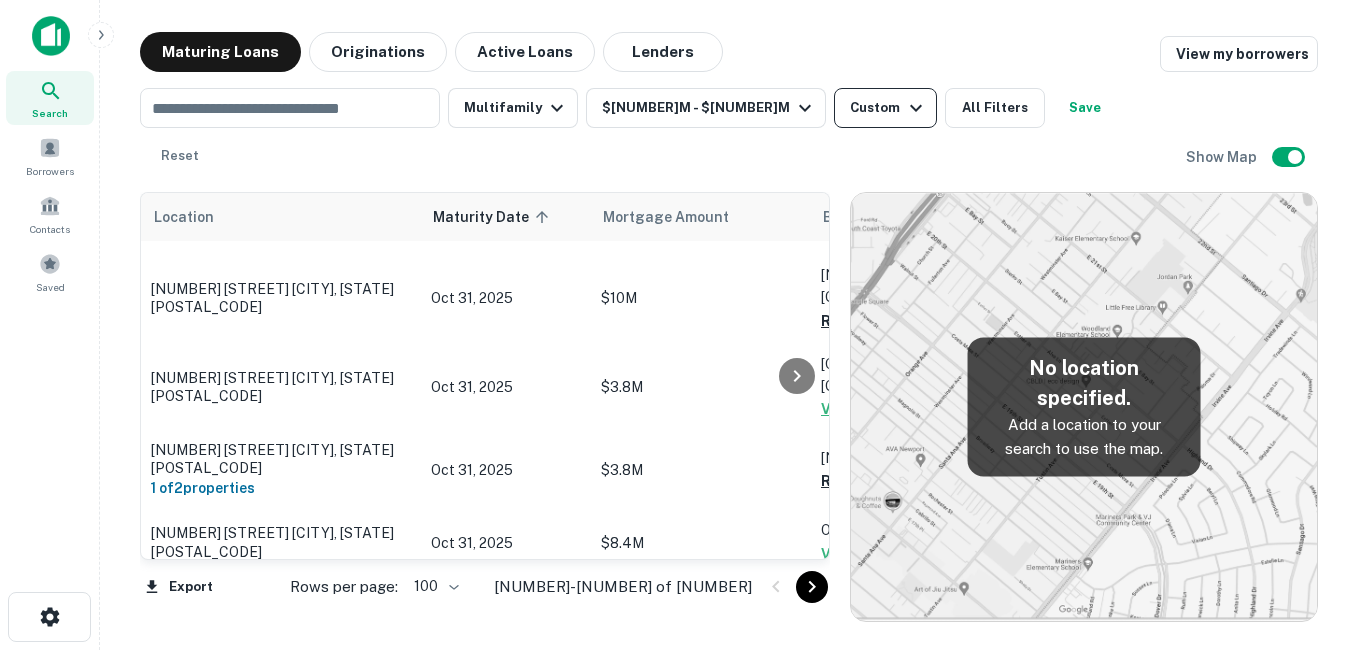 click on "Custom" at bounding box center (888, 108) 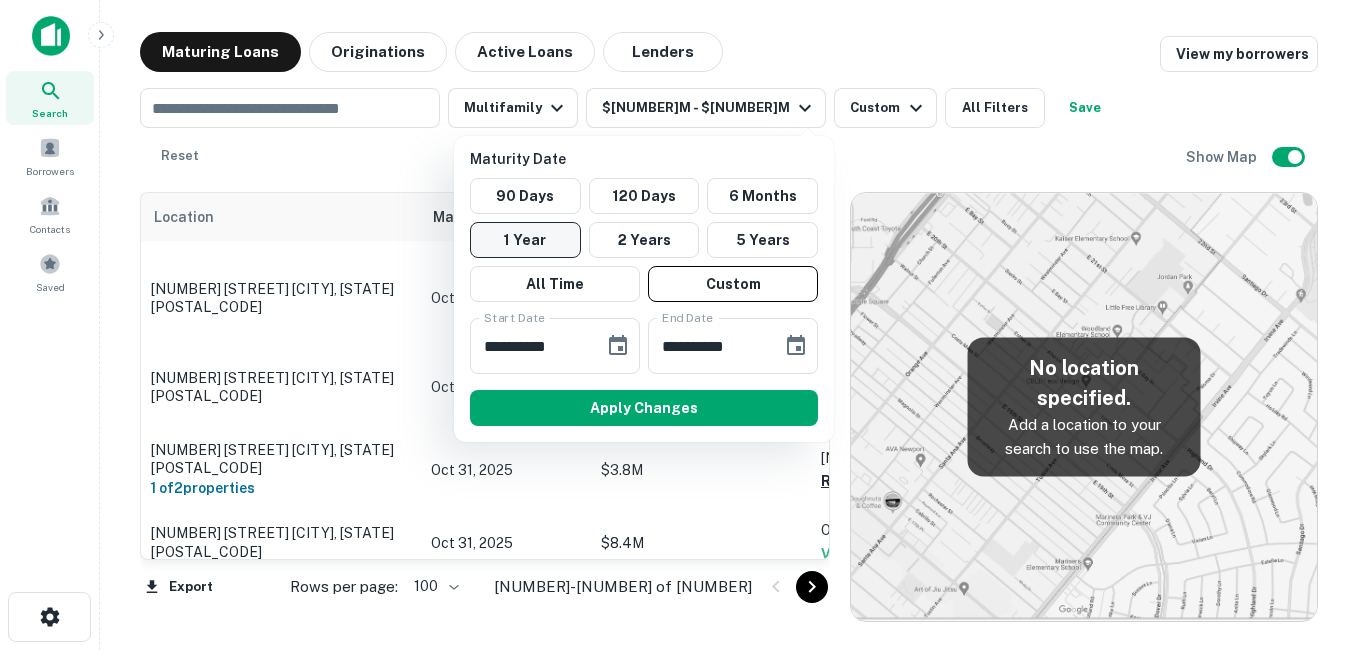 click on "1 Year" at bounding box center (525, 240) 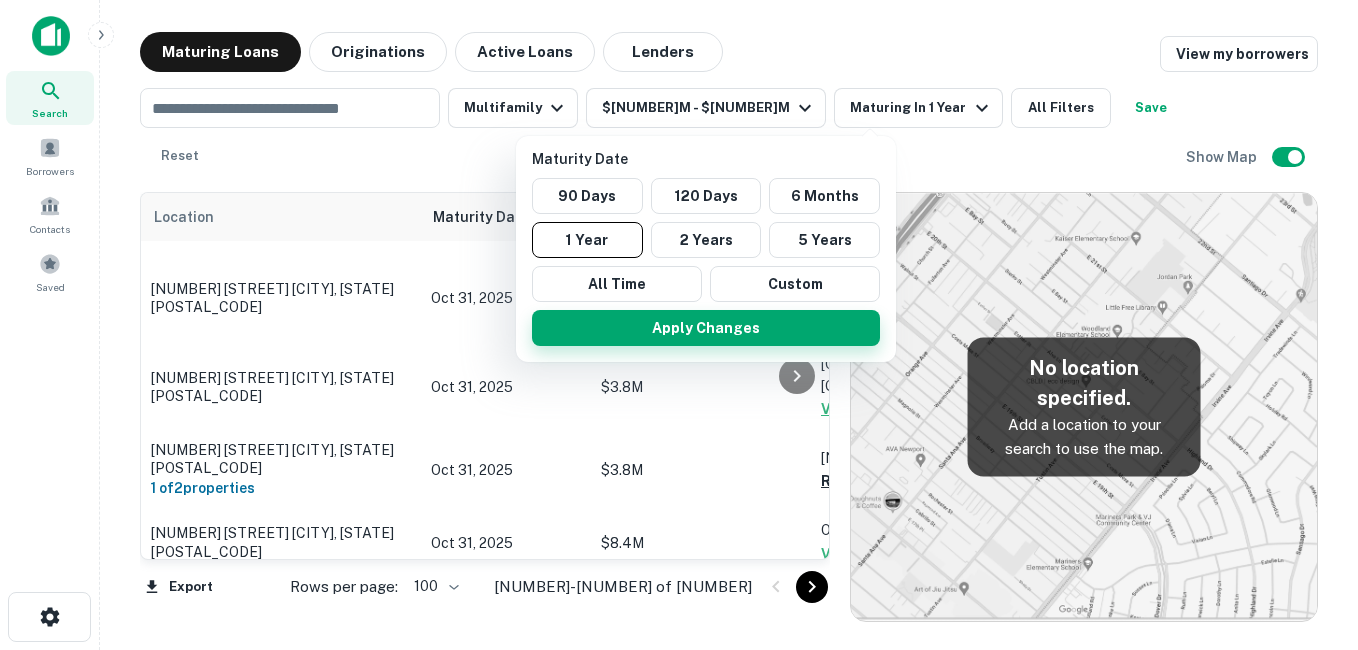 click on "Apply Changes" at bounding box center (706, 328) 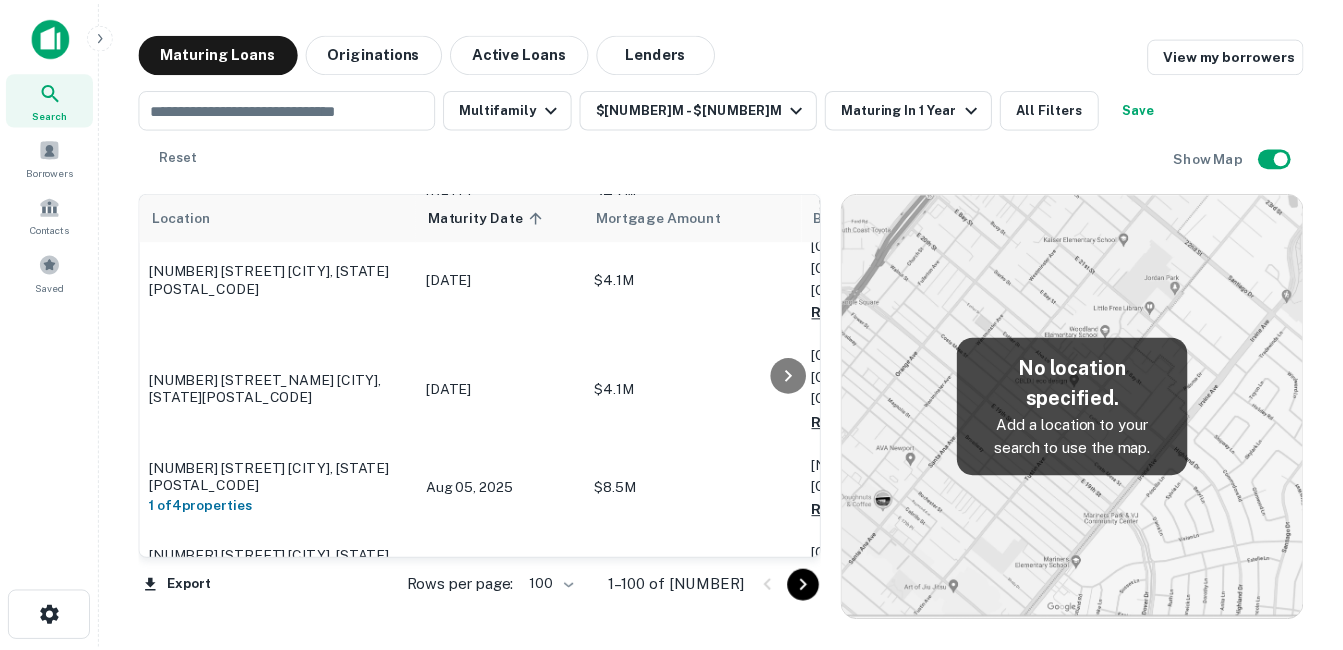 scroll, scrollTop: 2000, scrollLeft: 0, axis: vertical 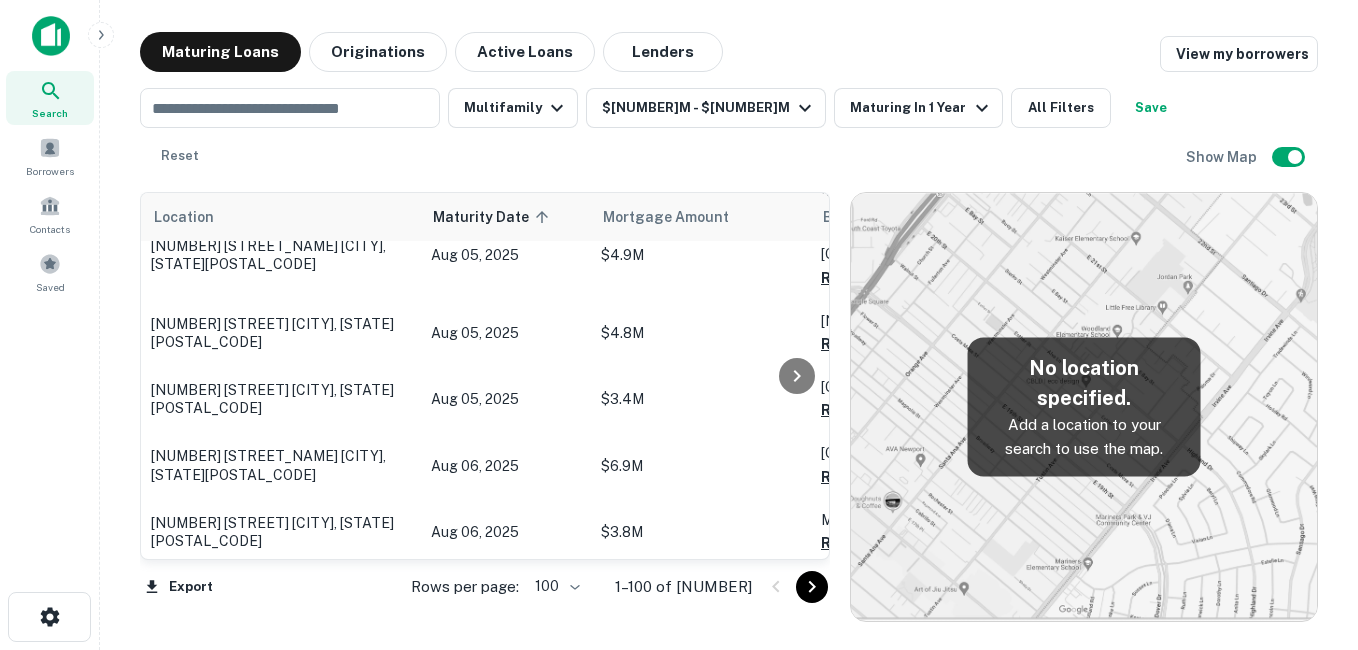 click on "[NUMBER] [STREET] [CITY], [STATE][POSTAL_CODE]" at bounding box center (281, 887) 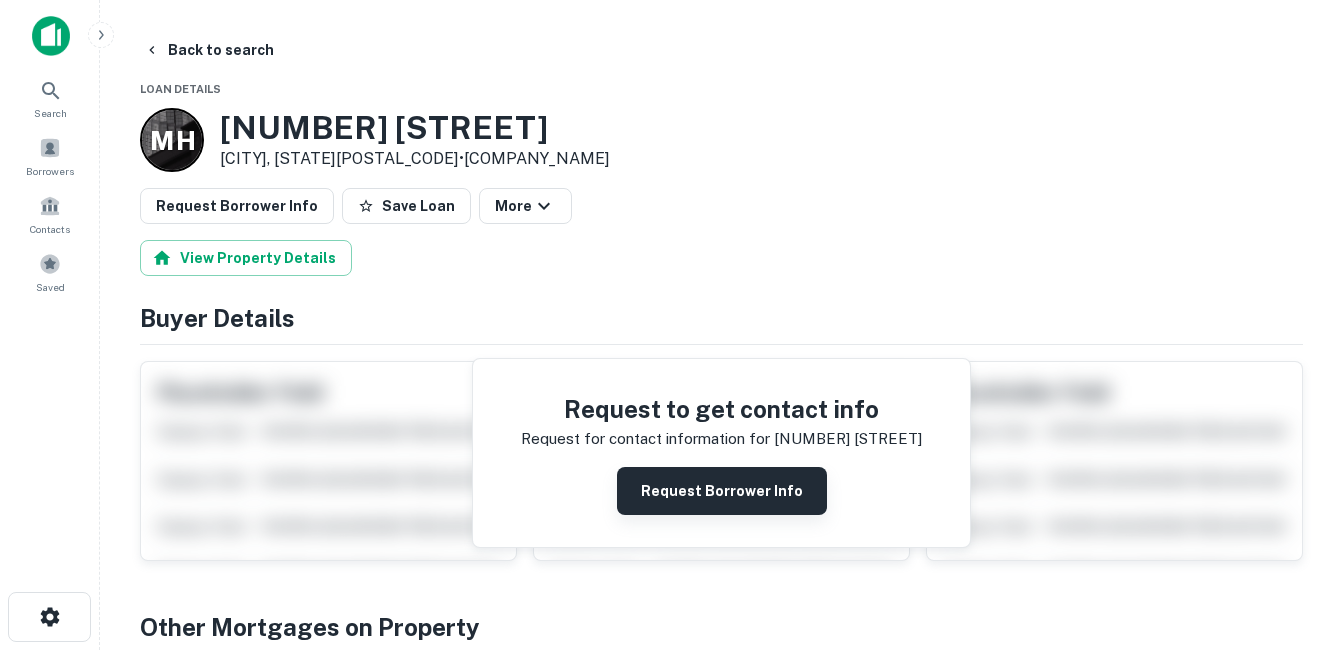 click on "Request Borrower Info" at bounding box center (722, 491) 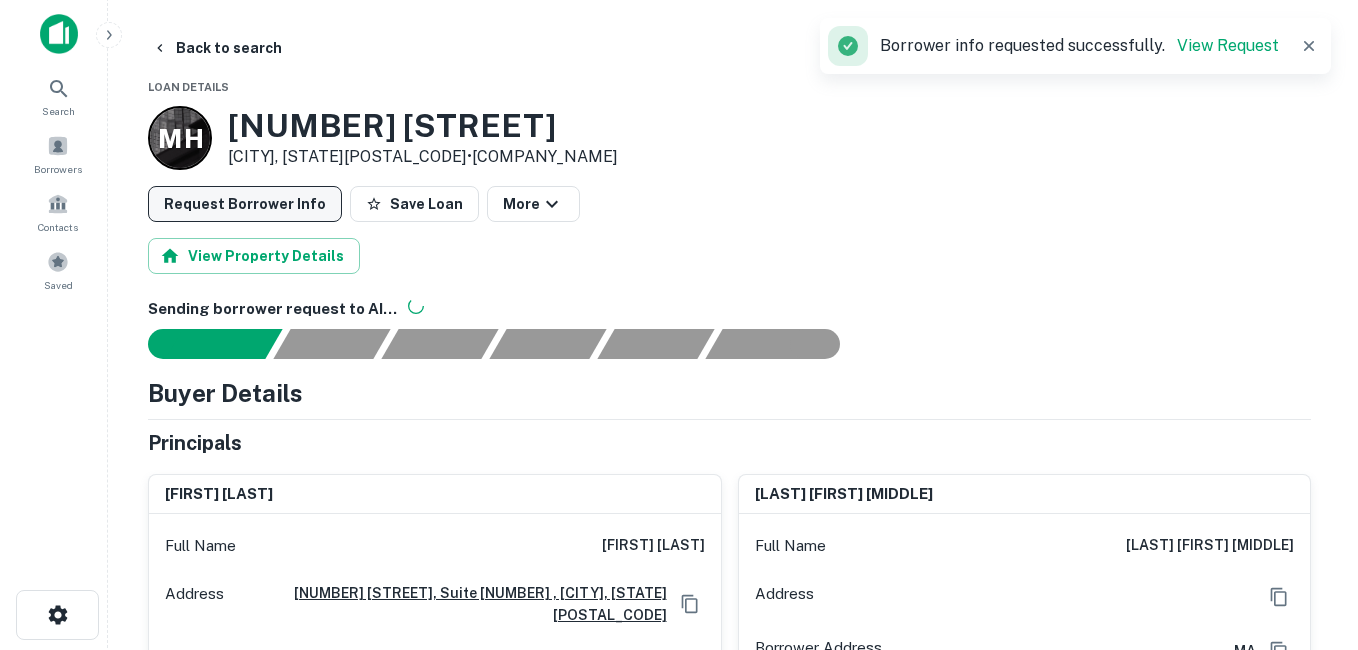 scroll, scrollTop: 0, scrollLeft: 0, axis: both 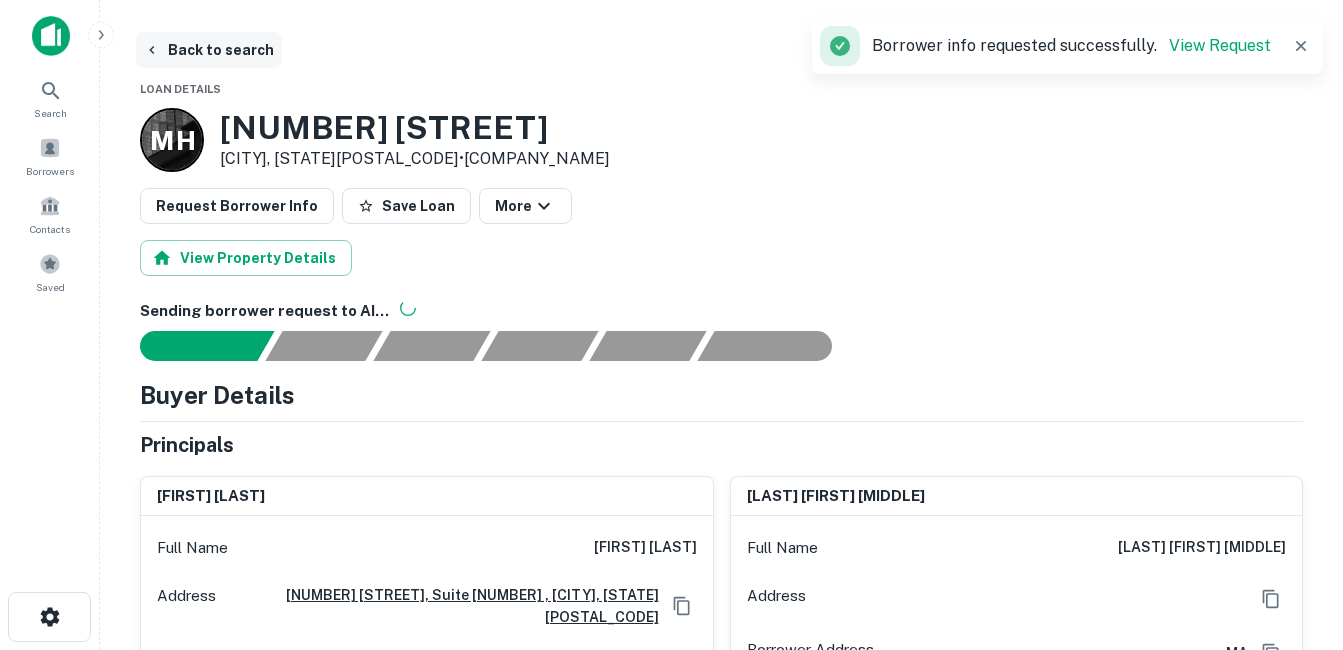 click on "Back to search" at bounding box center [209, 50] 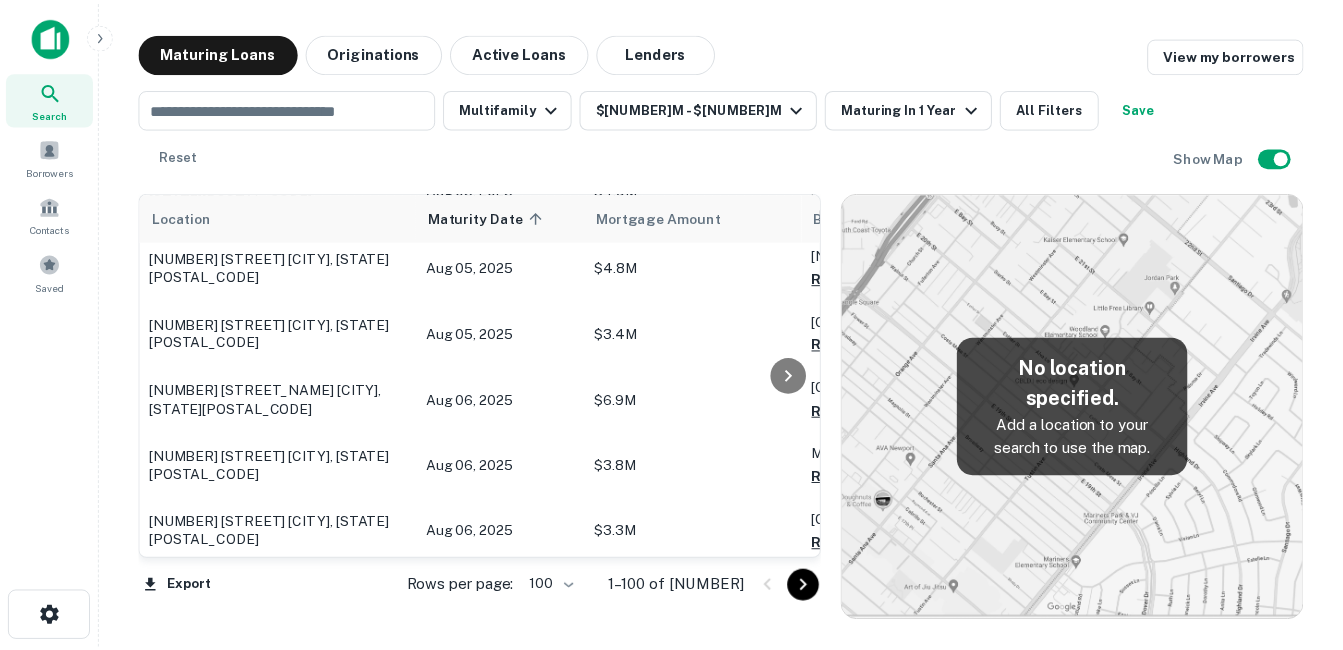 scroll, scrollTop: 2100, scrollLeft: 0, axis: vertical 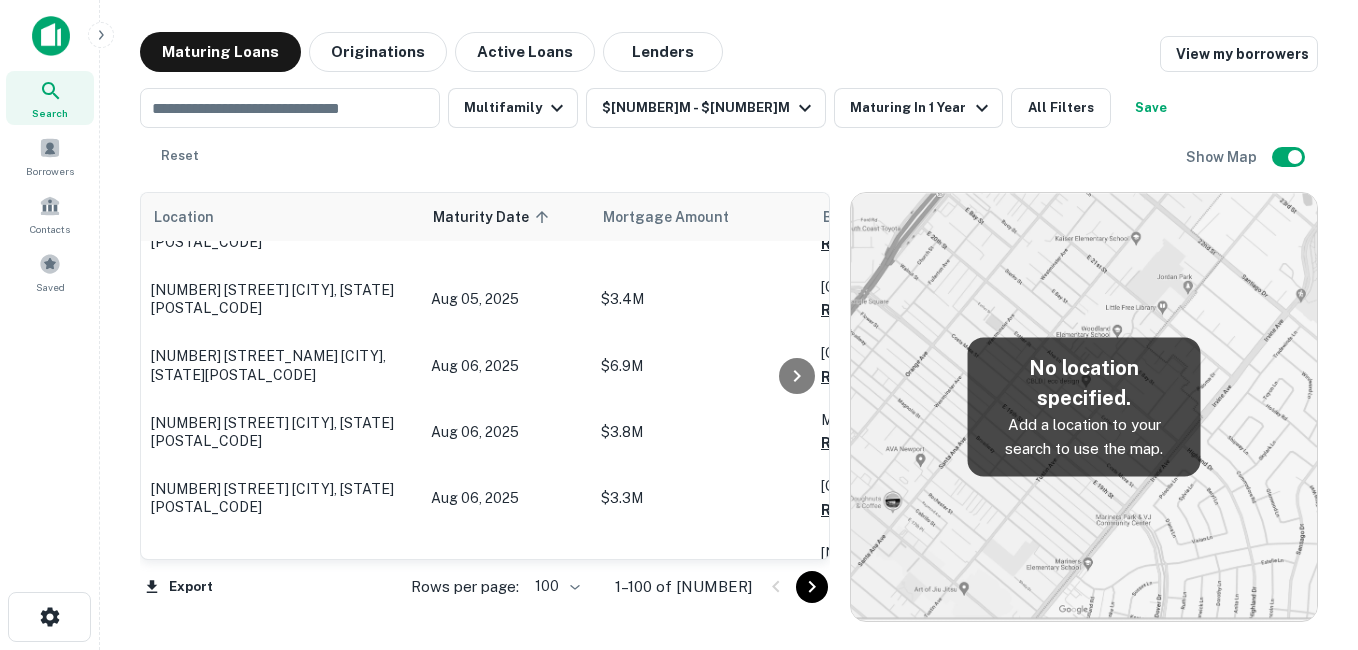 click on "[NUMBER] [STREET_NAME] [CITY], [STATE][POSTAL_CODE]" at bounding box center [281, 1032] 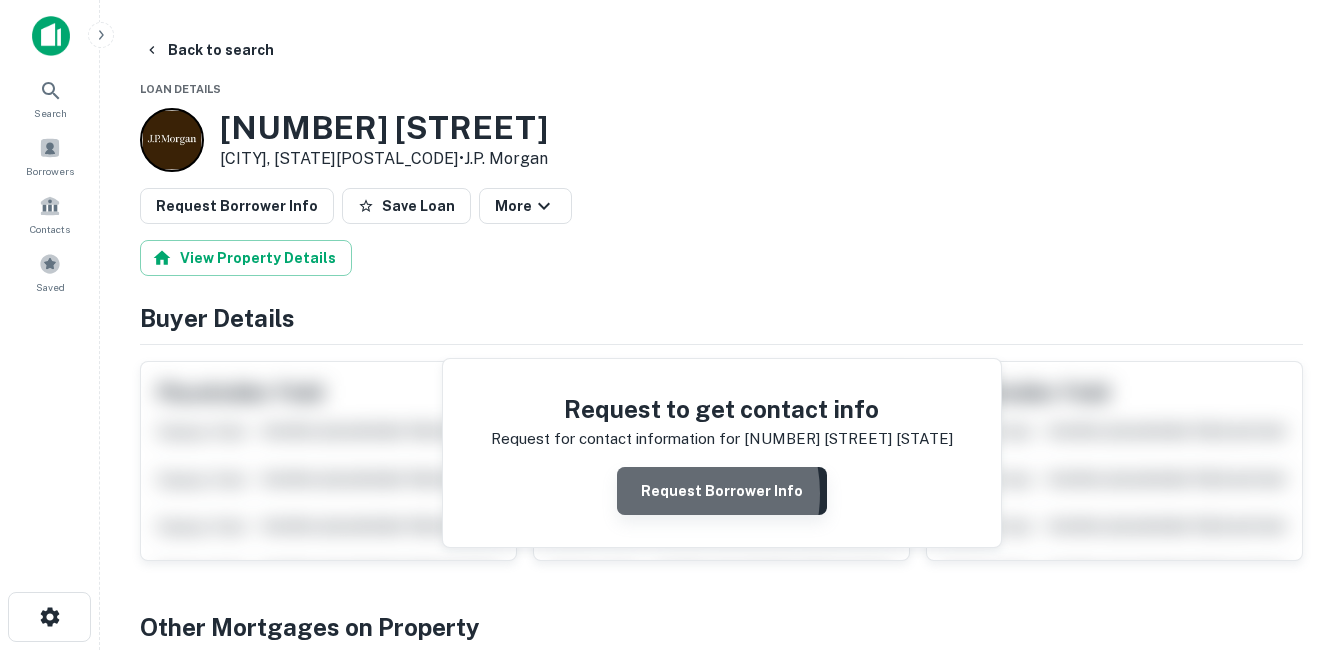 click on "Request Borrower Info" at bounding box center [722, 491] 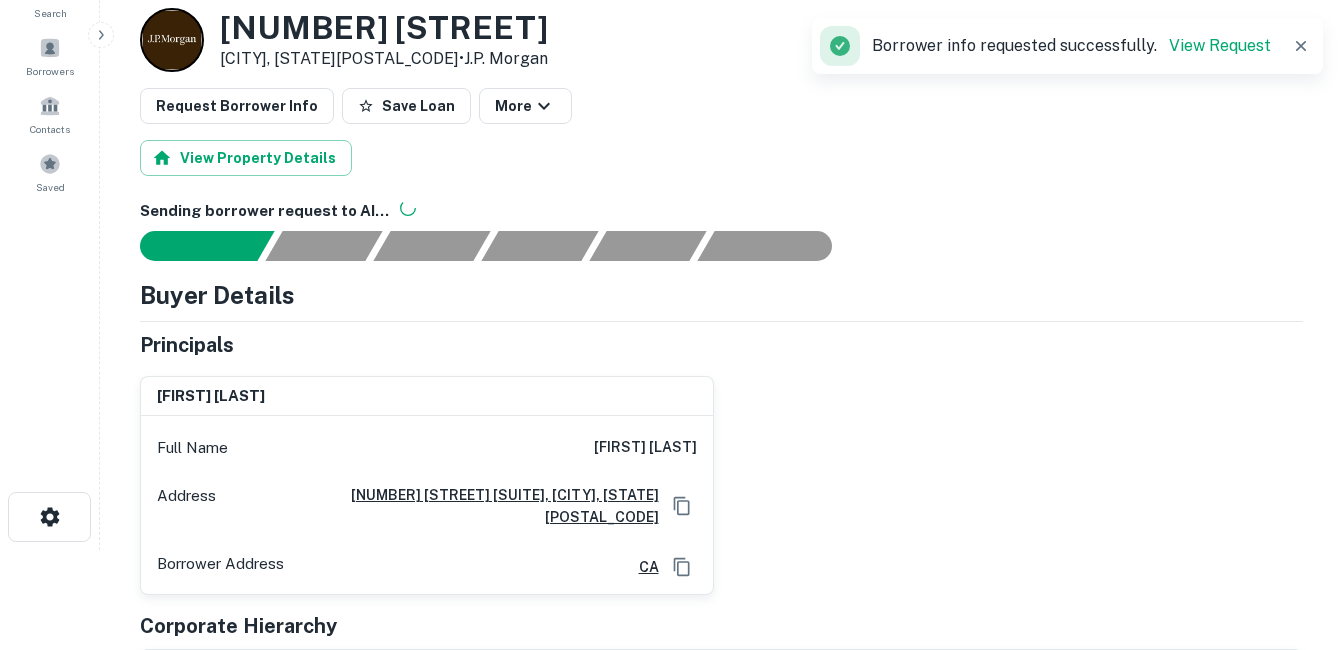 scroll, scrollTop: 0, scrollLeft: 0, axis: both 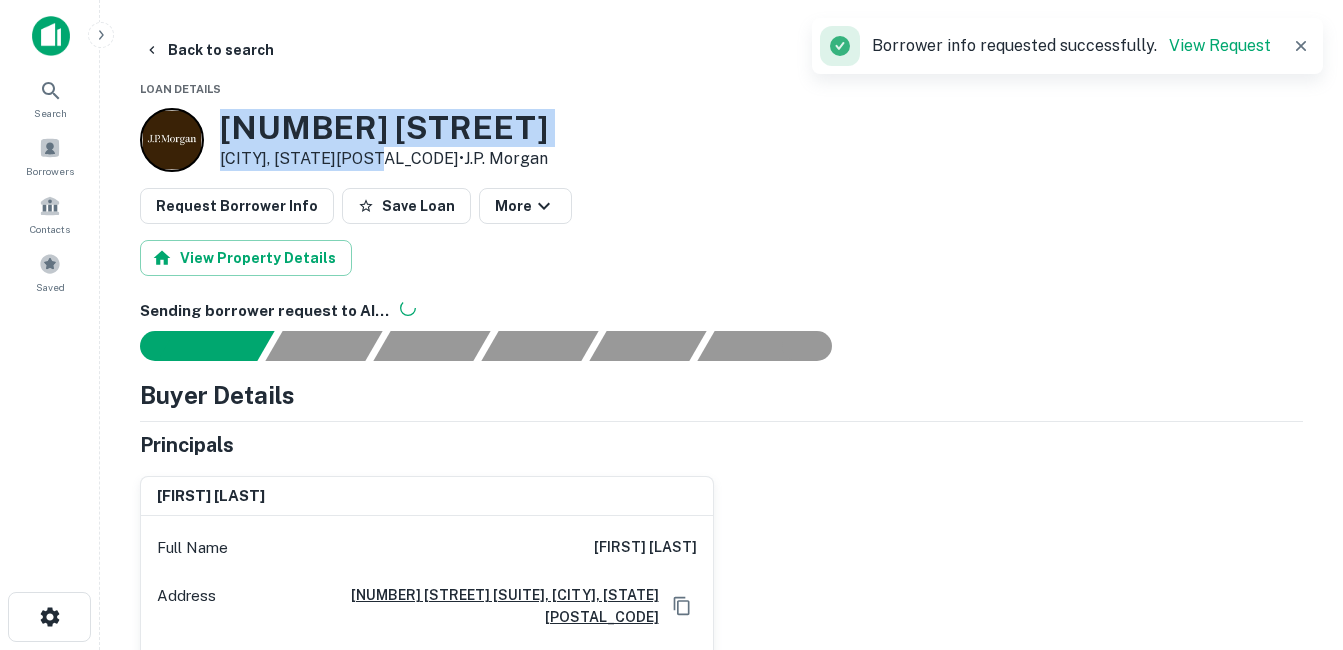 drag, startPoint x: 218, startPoint y: 126, endPoint x: 390, endPoint y: 161, distance: 175.52493 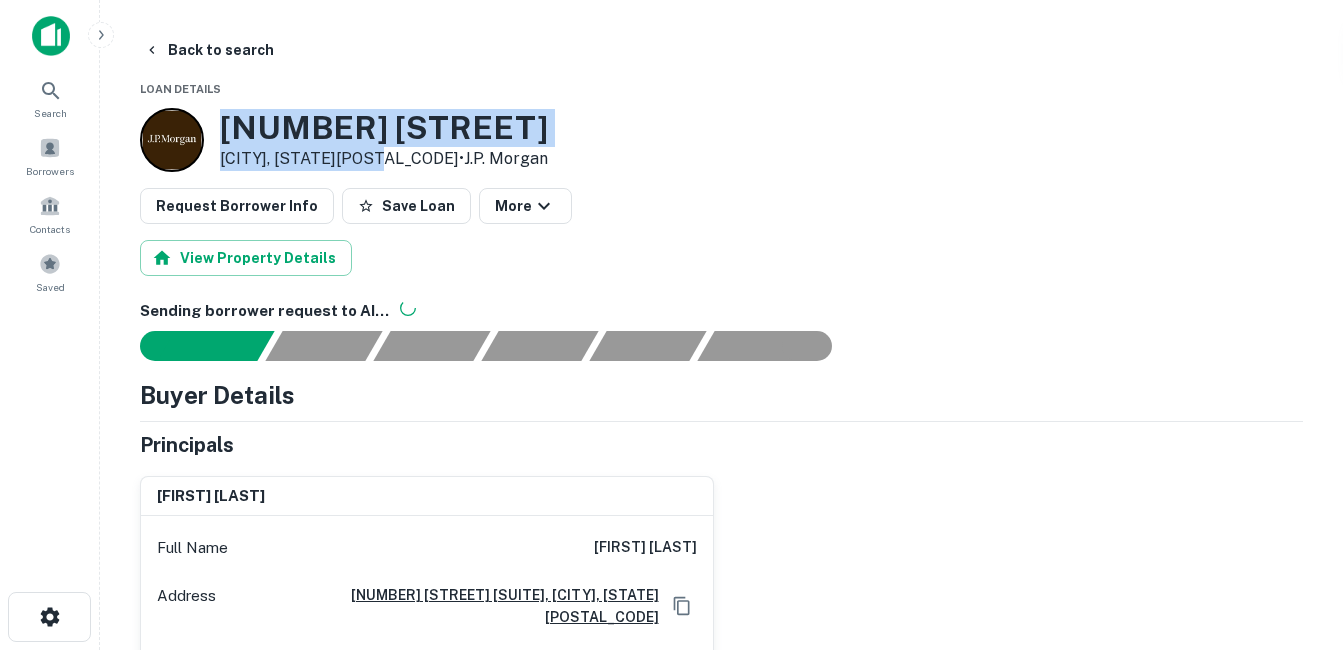 drag, startPoint x: 390, startPoint y: 161, endPoint x: 377, endPoint y: 159, distance: 13.152946 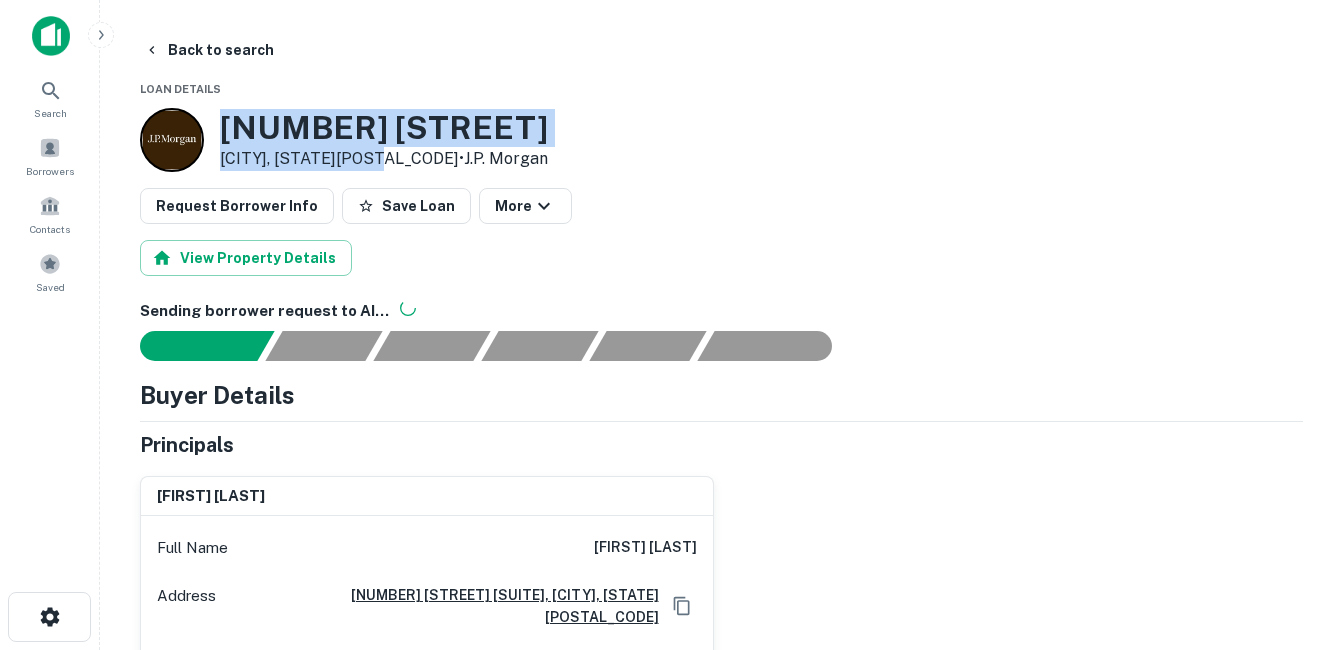 copy on "[NUMBER] [STREET_NAME] [CITY], [STATE][POSTAL_CODE]" 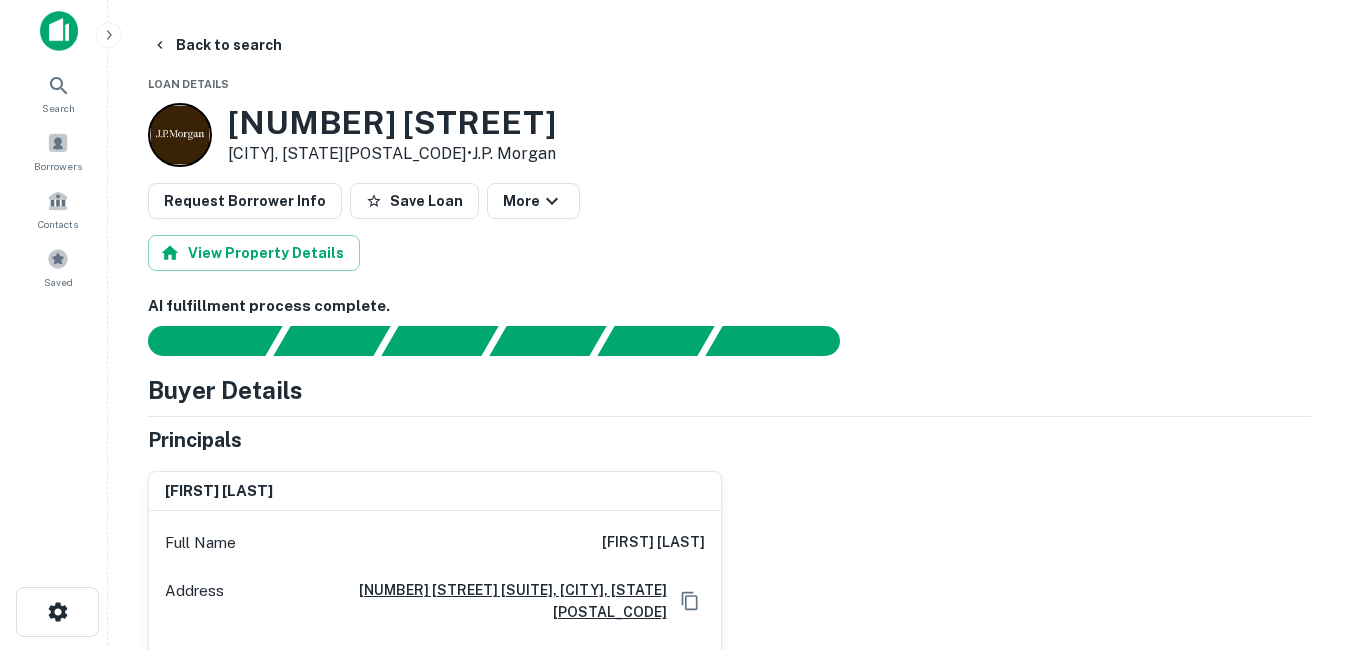 scroll, scrollTop: 0, scrollLeft: 0, axis: both 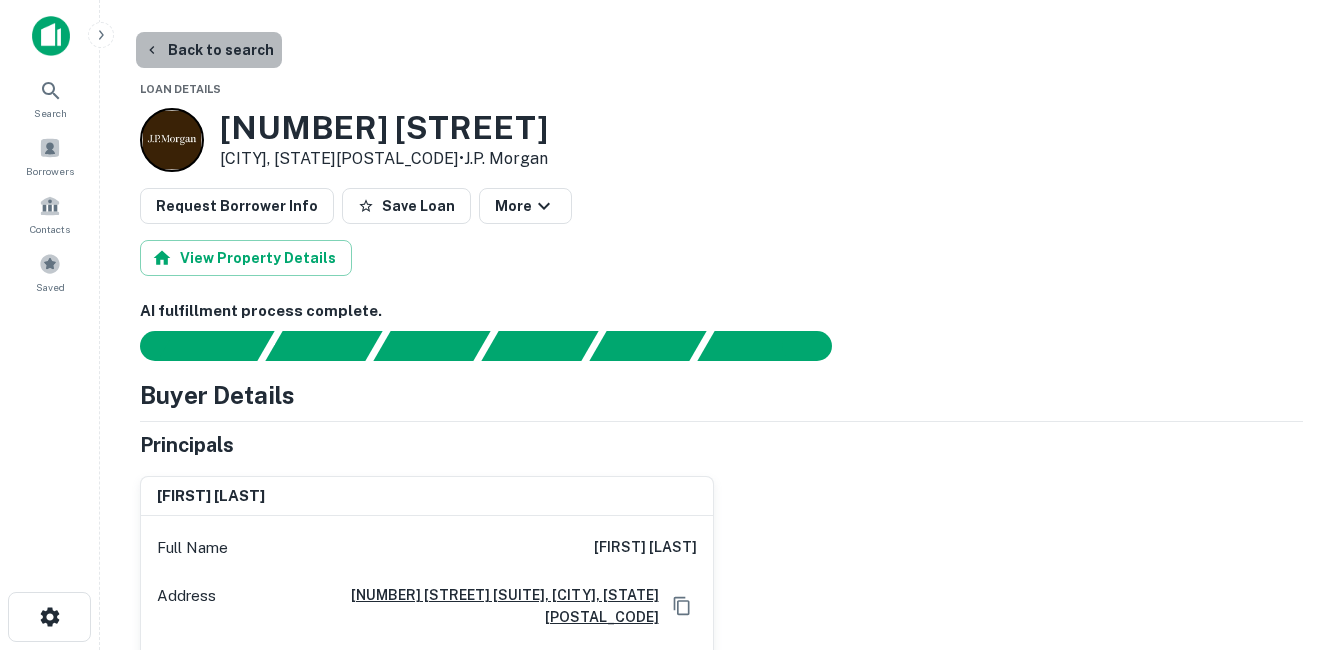 click on "Back to search" at bounding box center (209, 50) 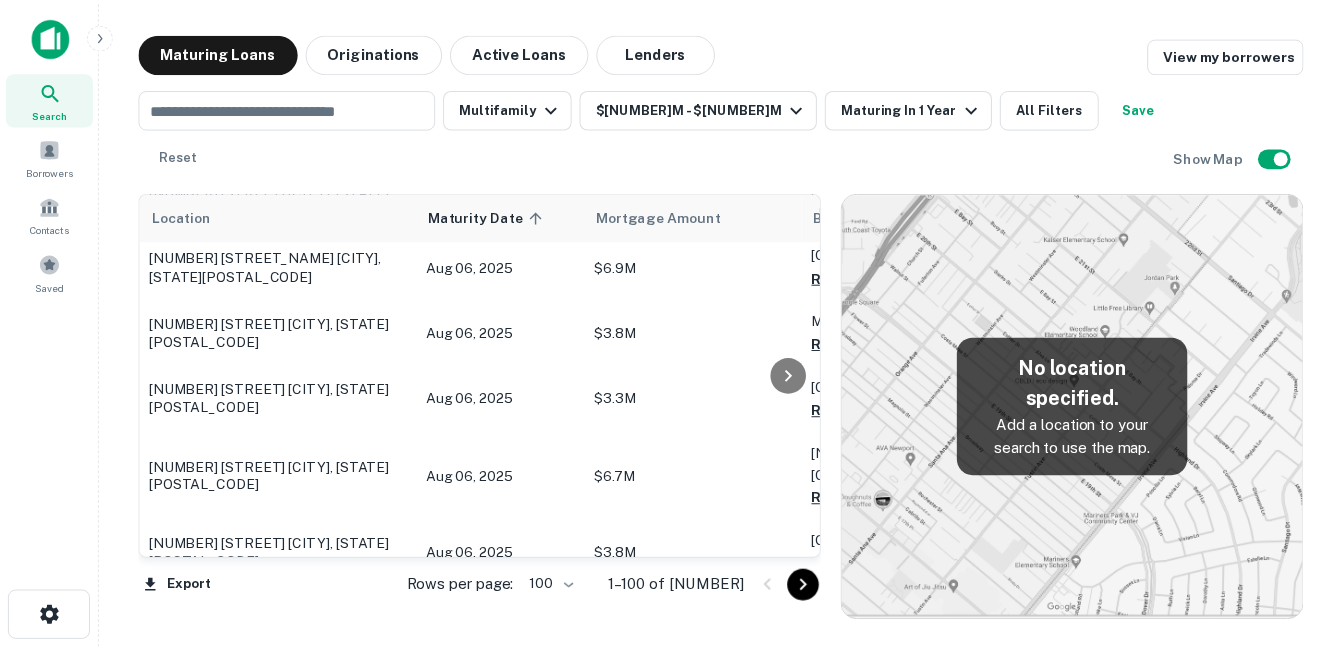 scroll, scrollTop: 2200, scrollLeft: 0, axis: vertical 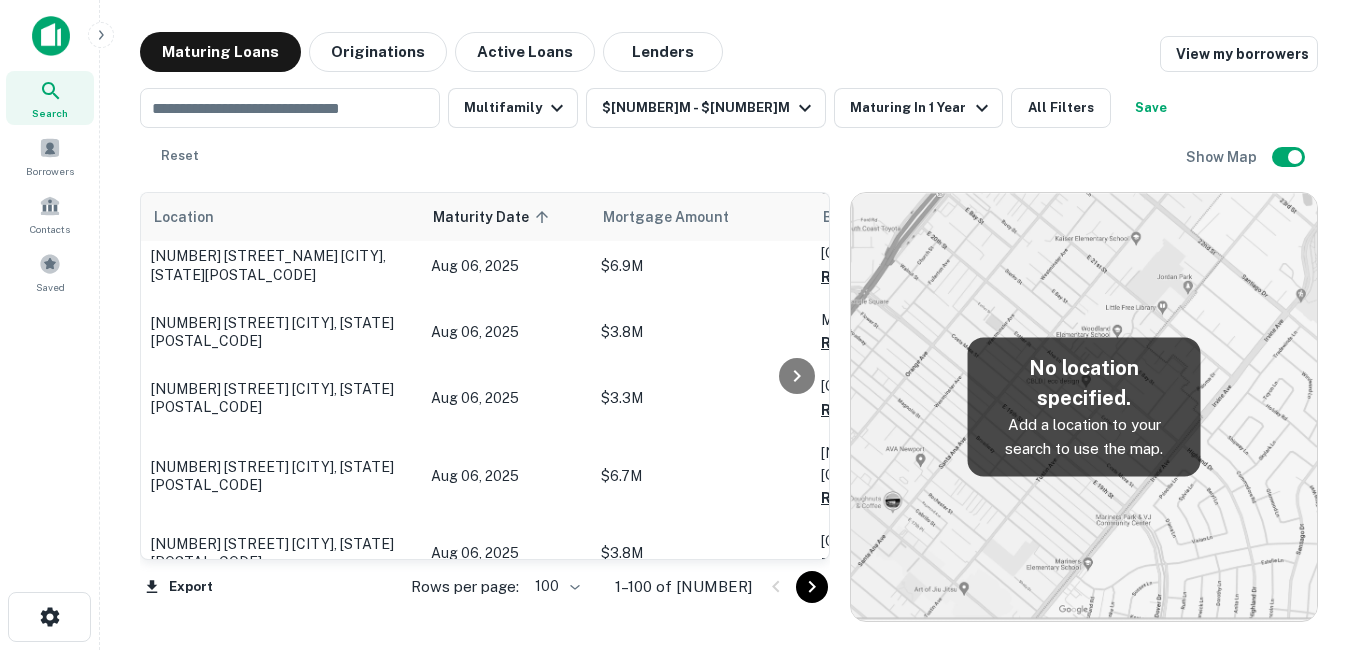 click on "[NUMBER] [STREET] [CITY], [STATE][POSTAL_CODE]" at bounding box center (281, 1021) 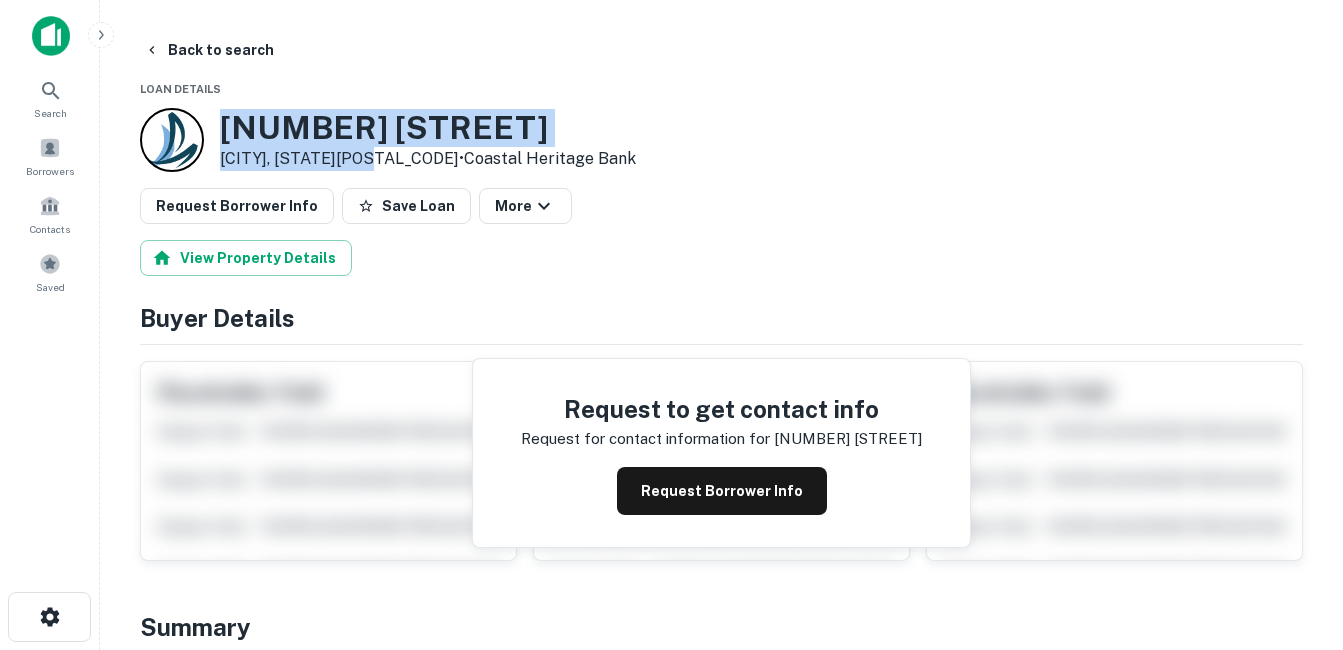 drag, startPoint x: 320, startPoint y: 141, endPoint x: 381, endPoint y: 162, distance: 64.513565 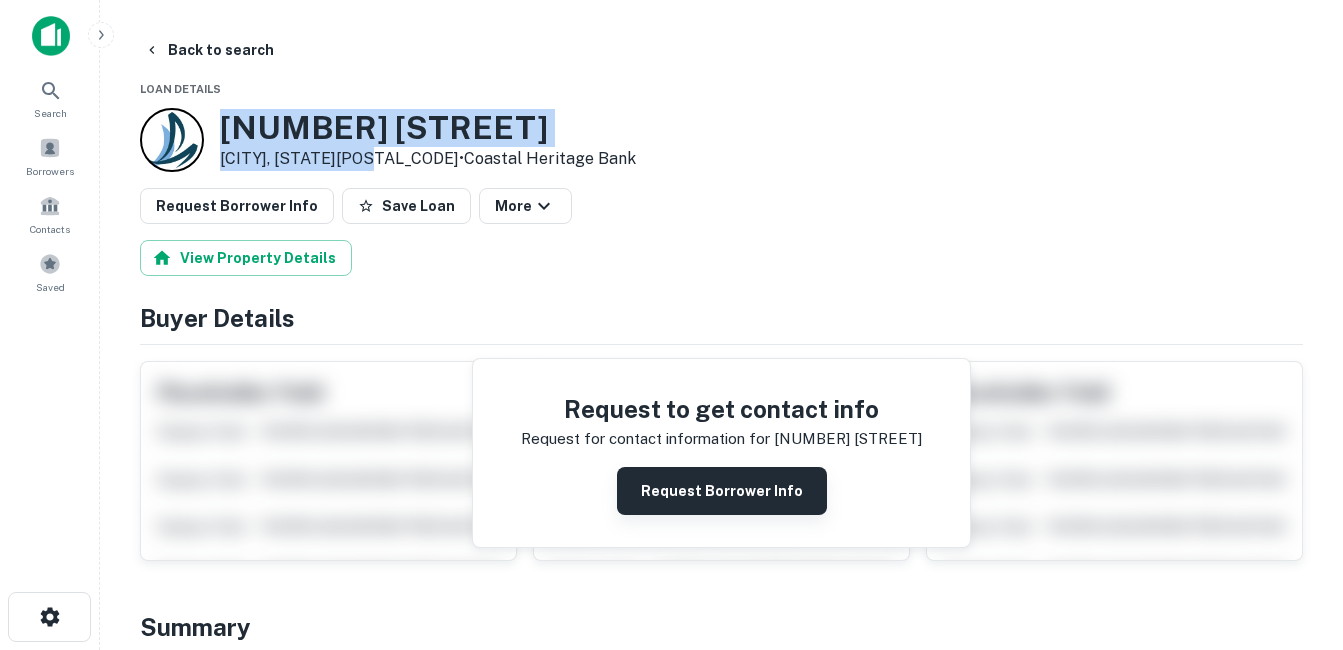 click on "Request Borrower Info" at bounding box center [722, 491] 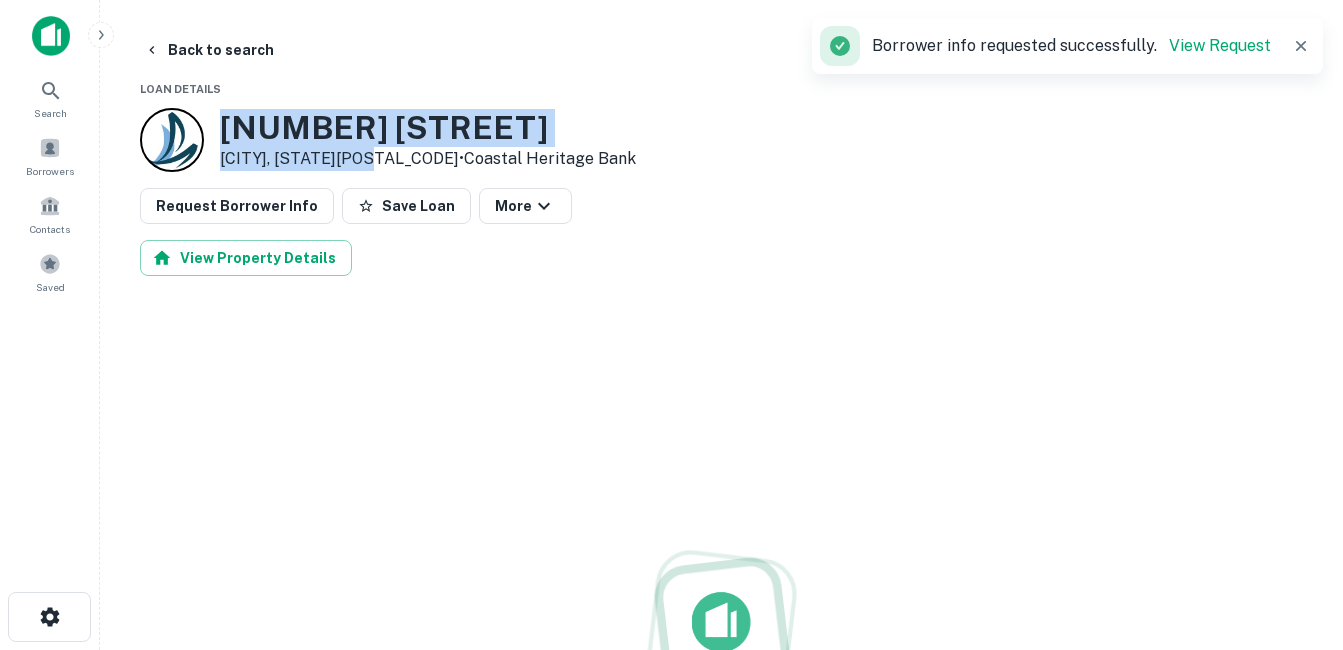 click on "[NUMBER] [STREET]" at bounding box center [428, 128] 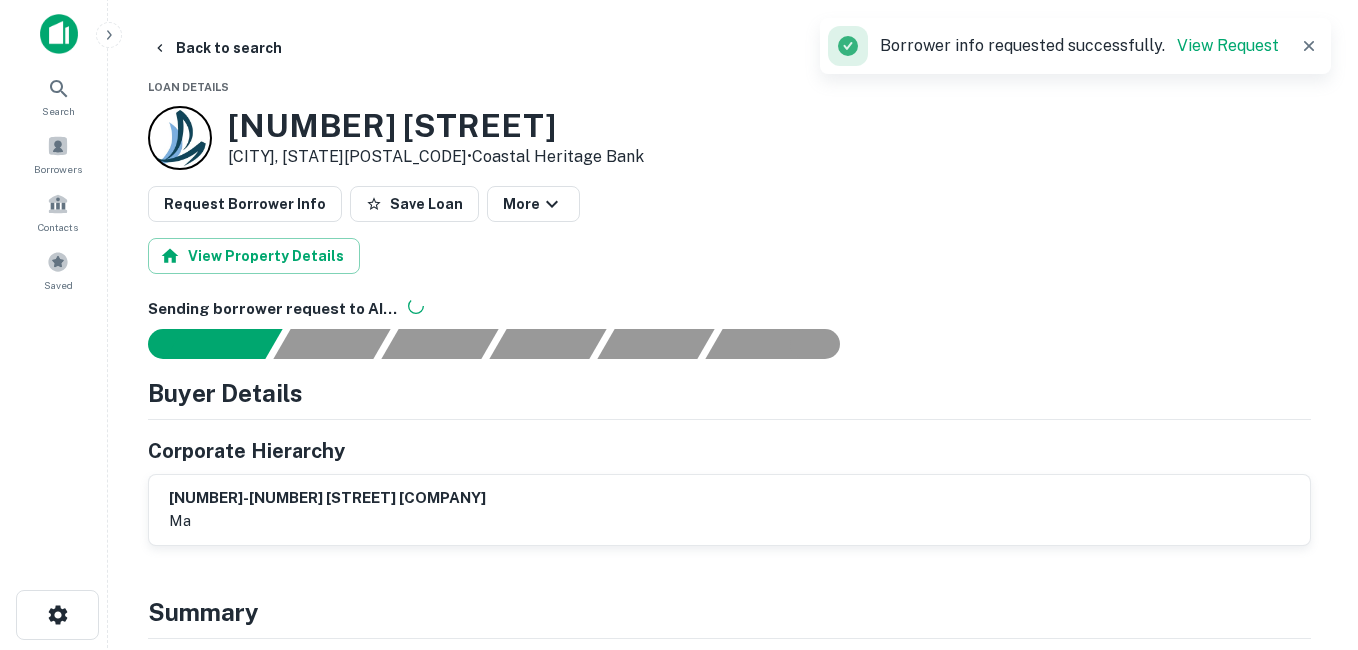 scroll, scrollTop: 0, scrollLeft: 0, axis: both 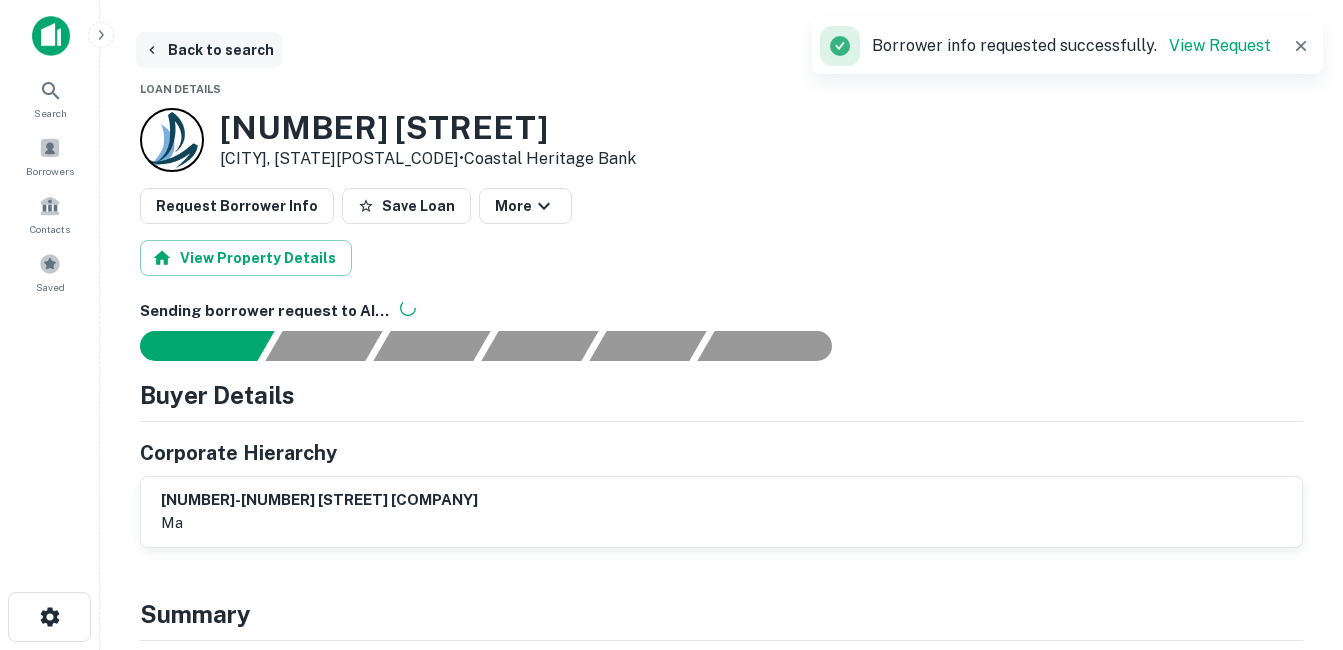 click on "Back to search" at bounding box center [209, 50] 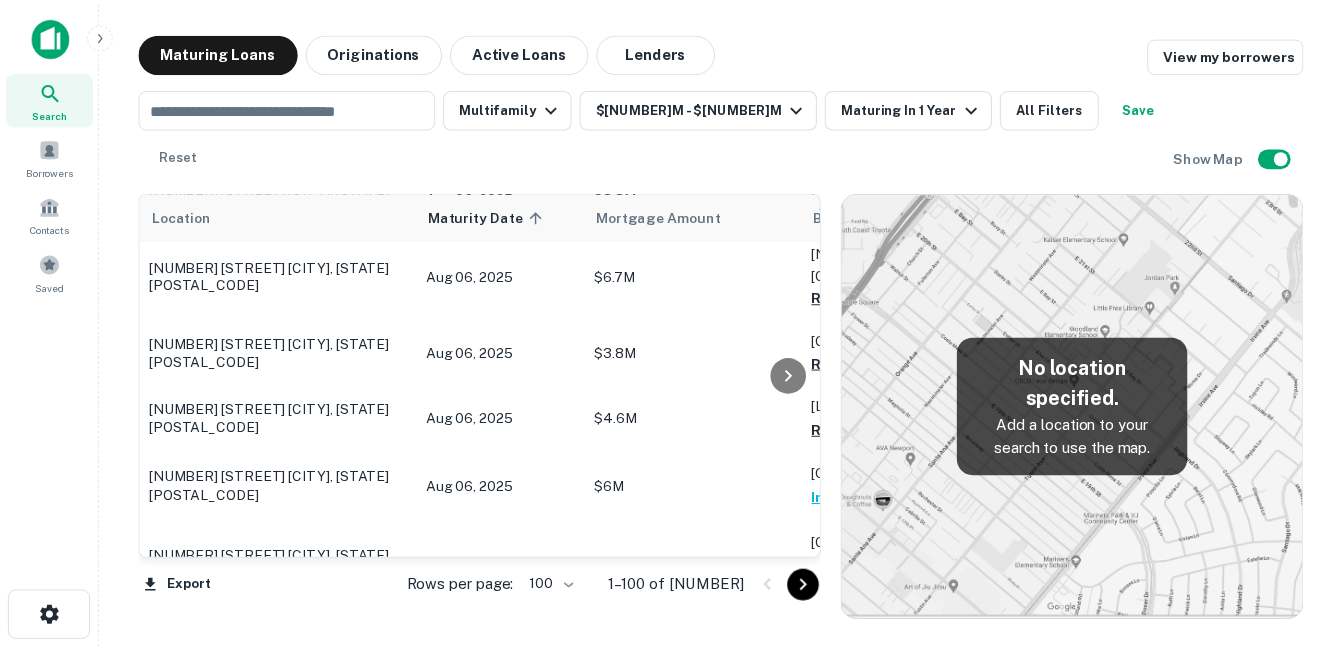 scroll, scrollTop: 2500, scrollLeft: 0, axis: vertical 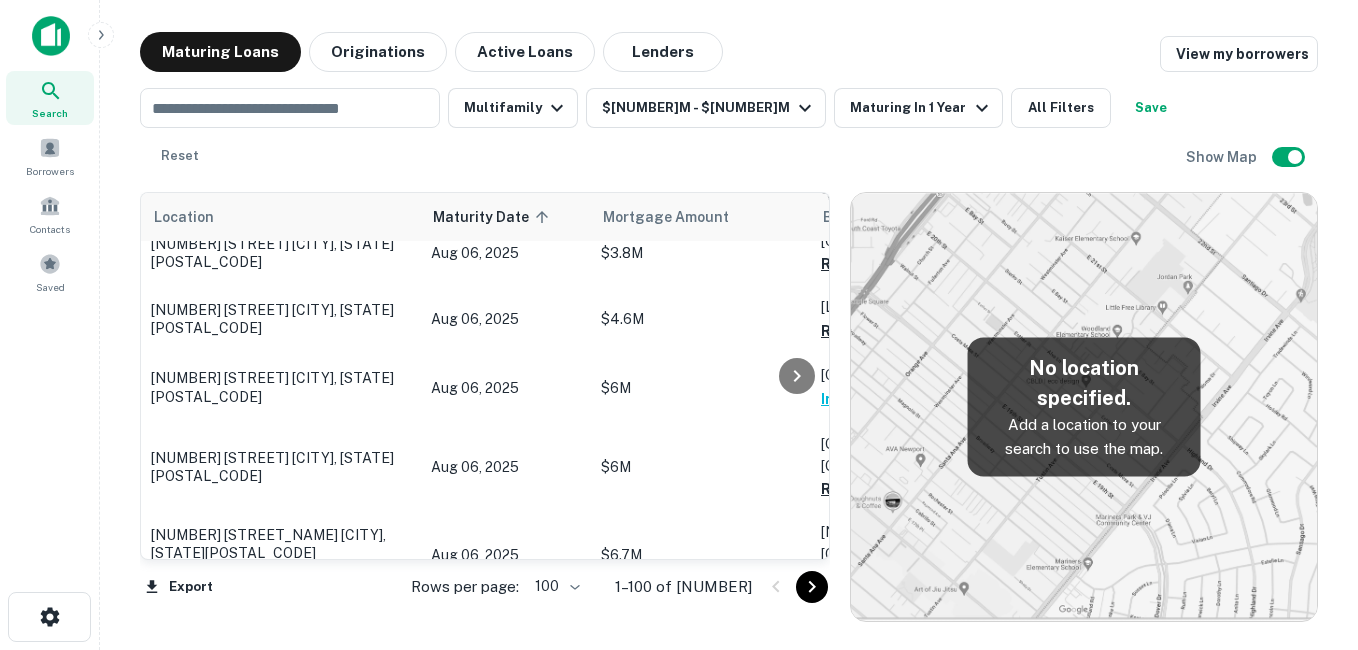 click on "[NUMBER] [STREET] [CITY], [STATE][POSTAL_CODE]" at bounding box center (281, 1052) 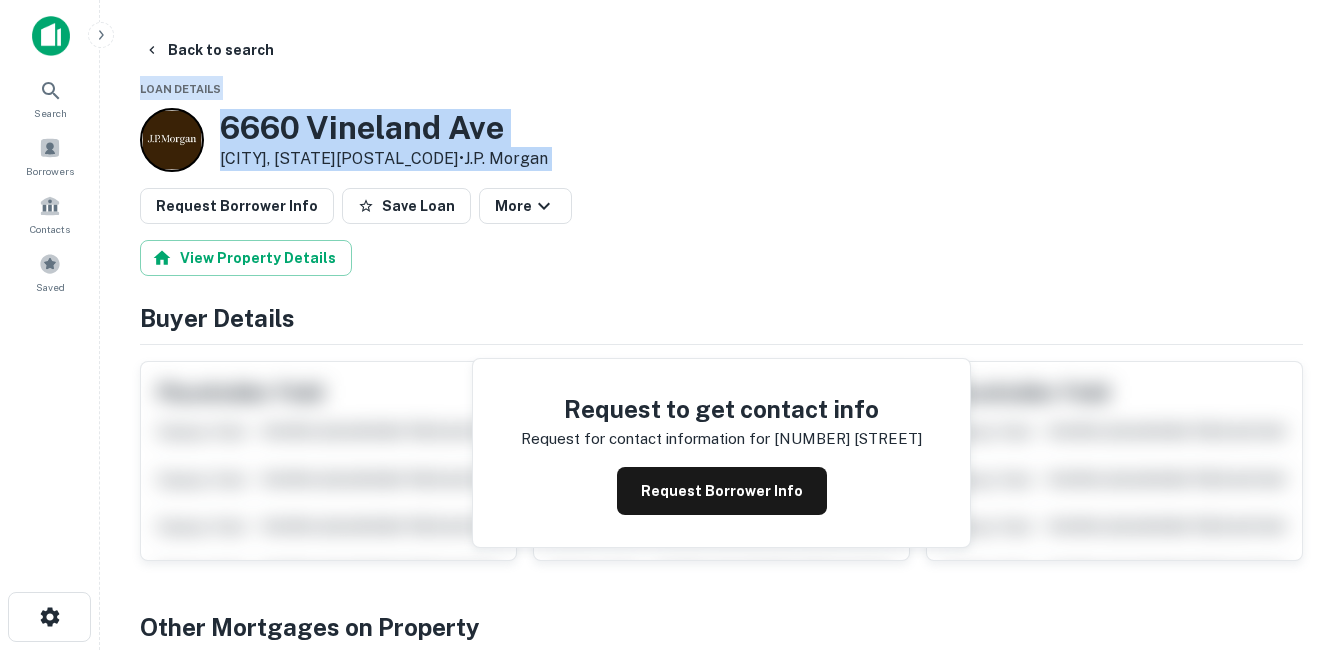 click on "6660 Vineland Ave" at bounding box center (384, 128) 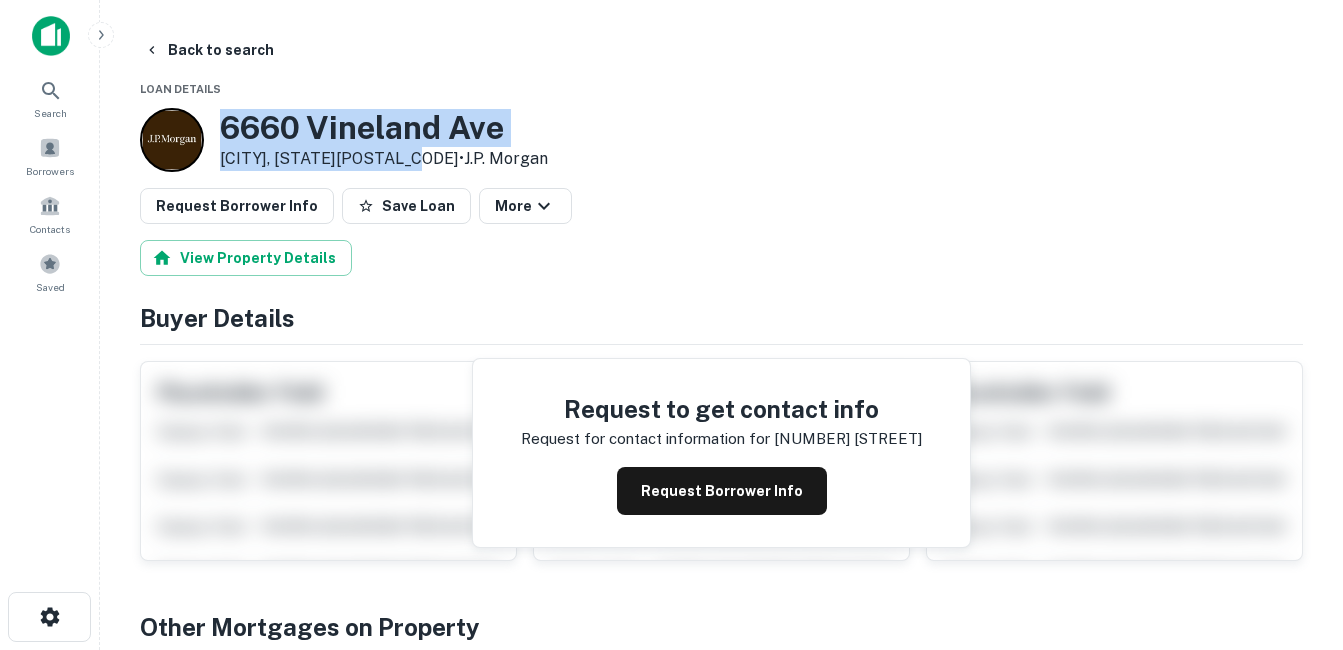 drag, startPoint x: 222, startPoint y: 125, endPoint x: 420, endPoint y: 156, distance: 200.41208 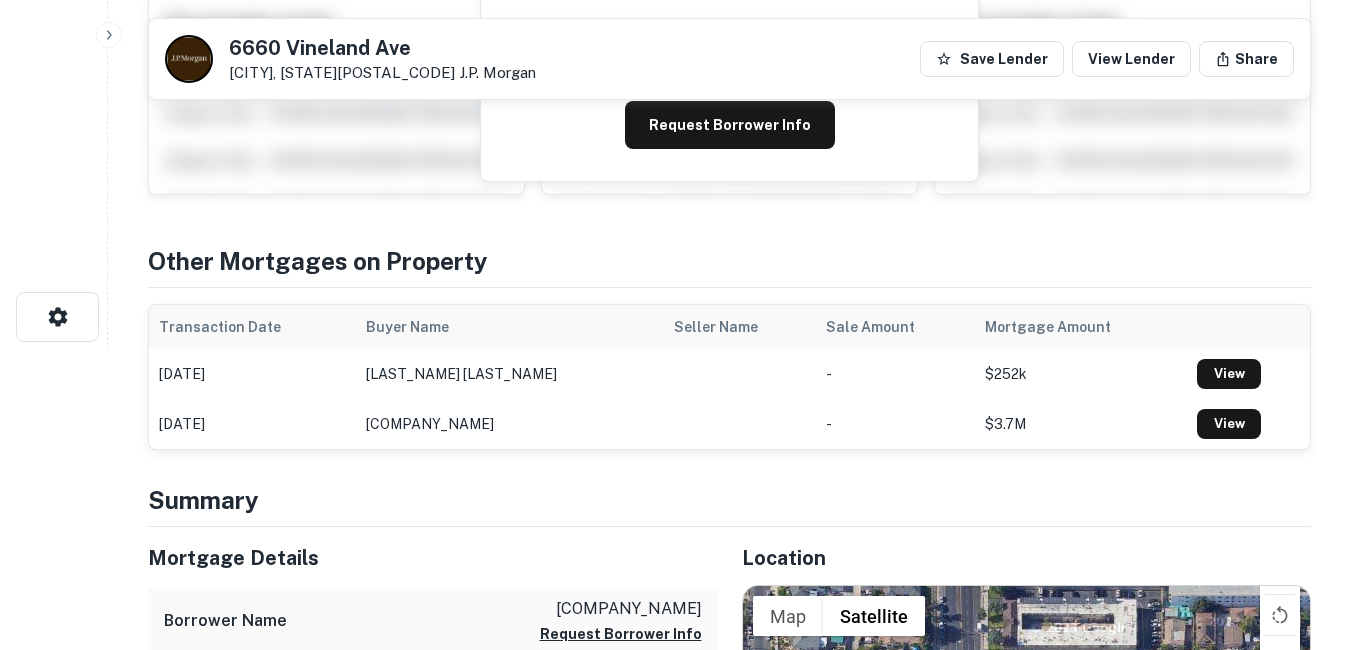 scroll, scrollTop: 0, scrollLeft: 0, axis: both 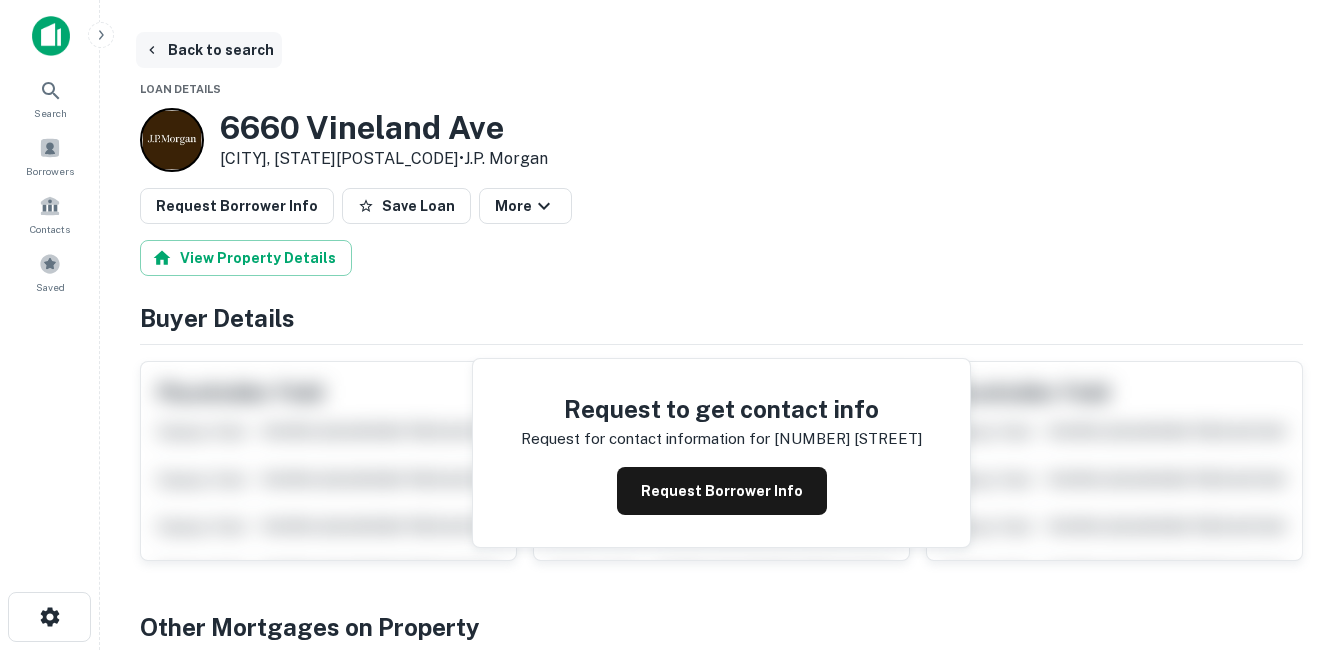 click on "Back to search" at bounding box center (209, 50) 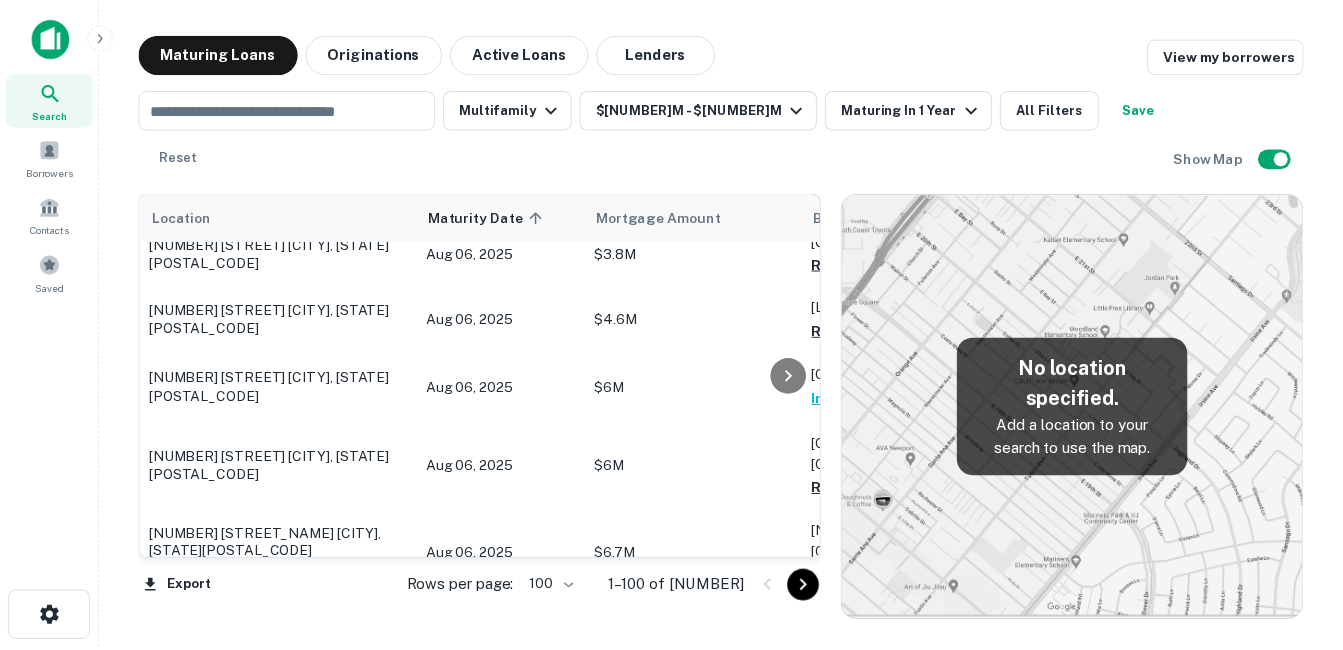 scroll, scrollTop: 2600, scrollLeft: 0, axis: vertical 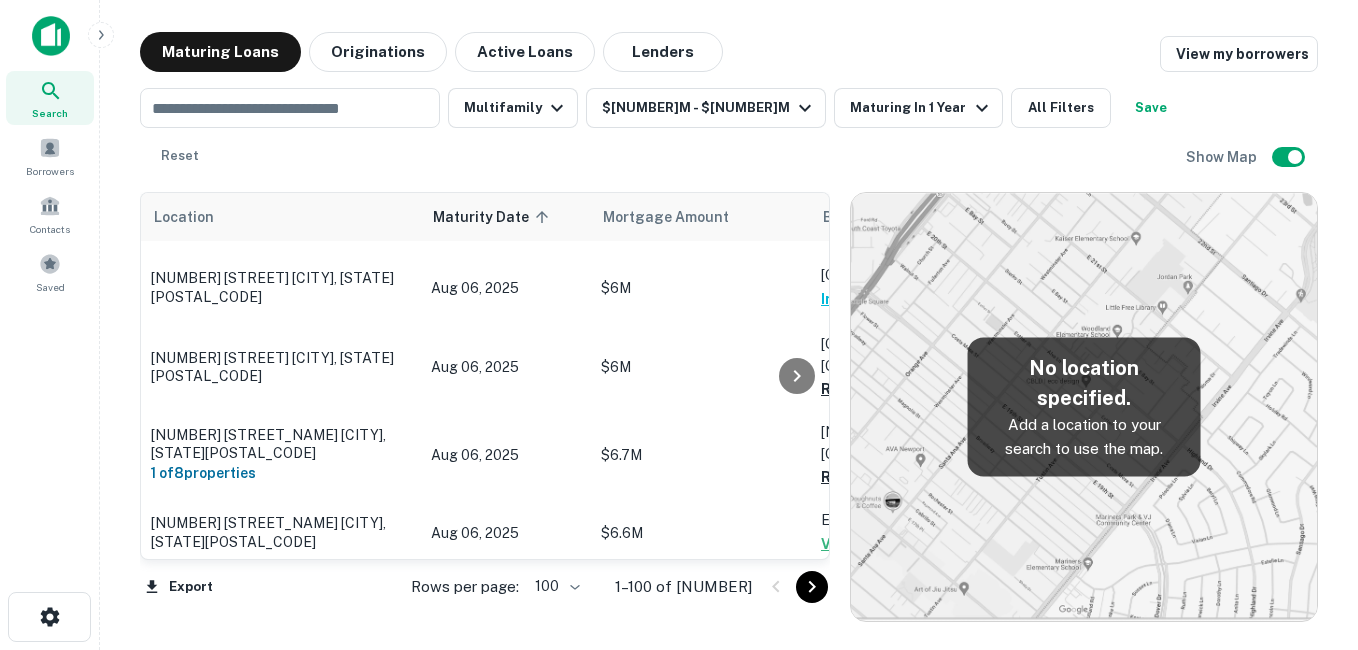 click on "[NUMBER] [STREET] [CITY], [STATE][POSTAL_CODE]" at bounding box center (281, 1019) 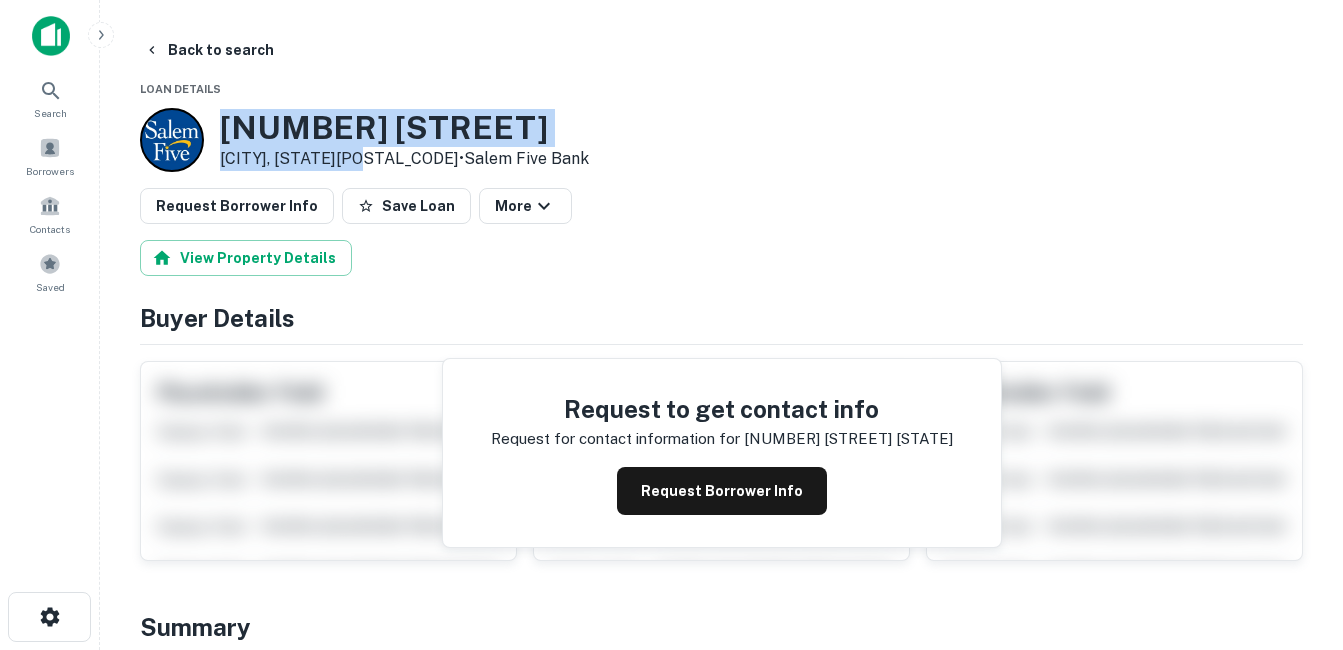 drag, startPoint x: 236, startPoint y: 127, endPoint x: 373, endPoint y: 169, distance: 143.29341 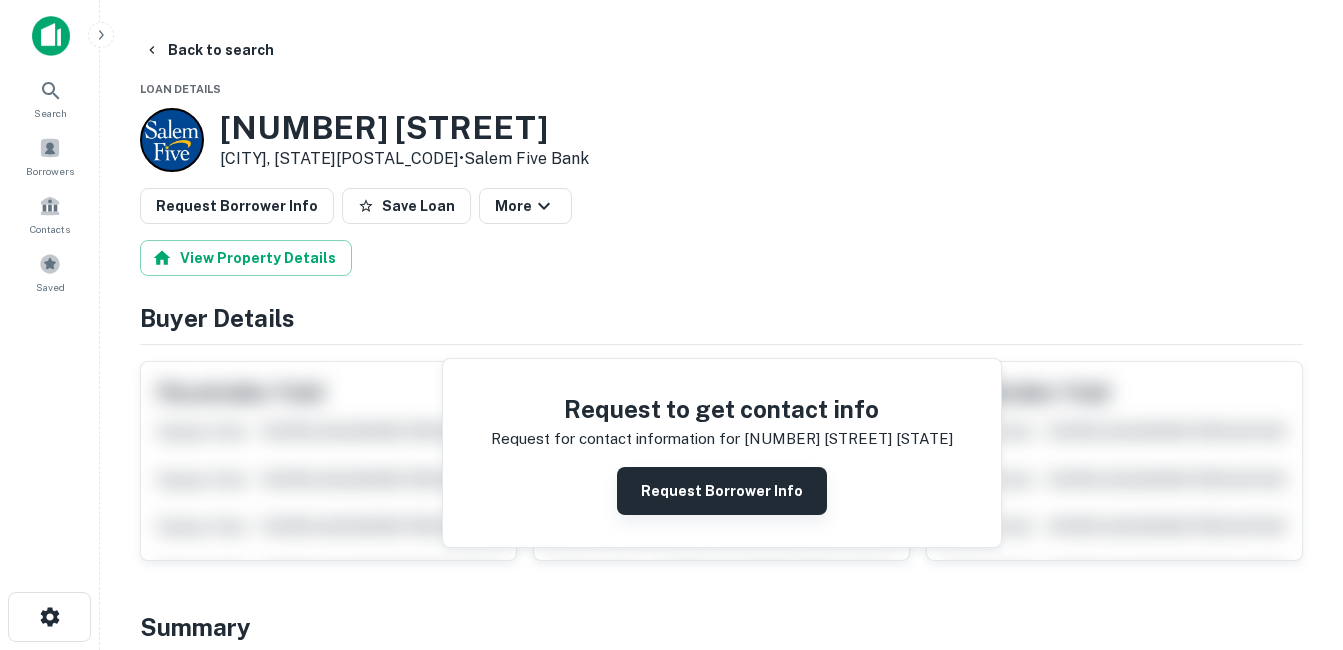 click on "Request Borrower Info" at bounding box center [722, 491] 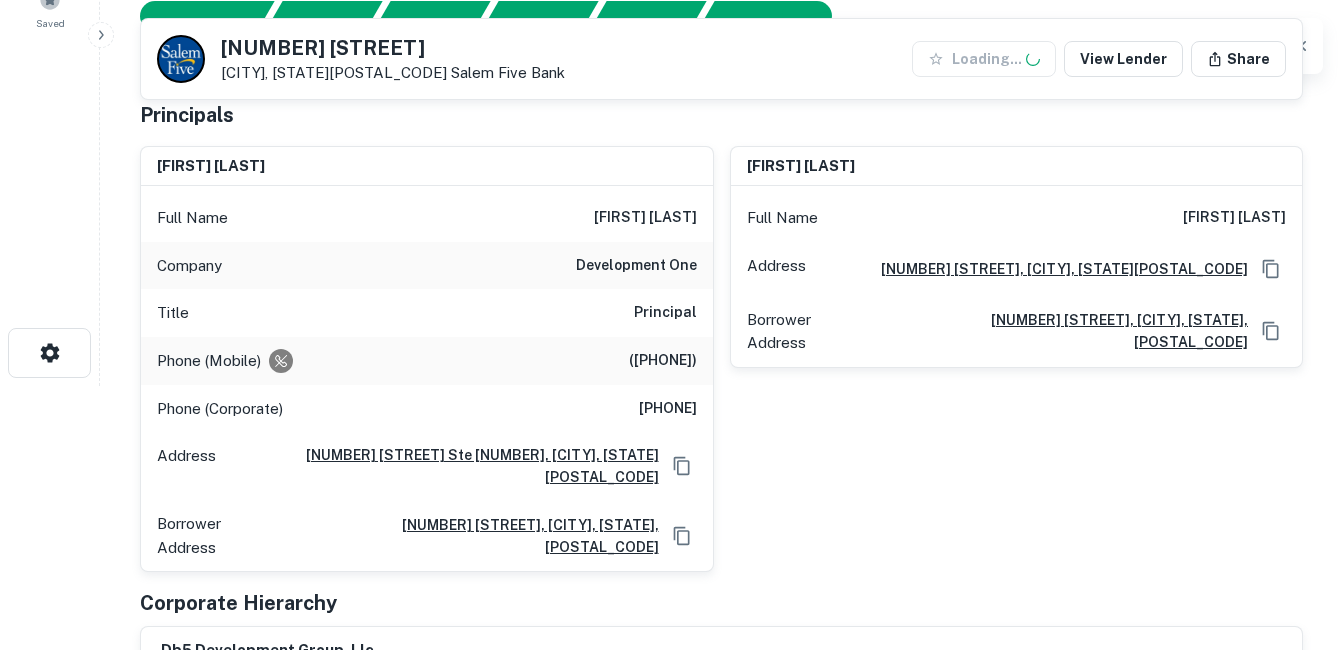 scroll, scrollTop: 300, scrollLeft: 0, axis: vertical 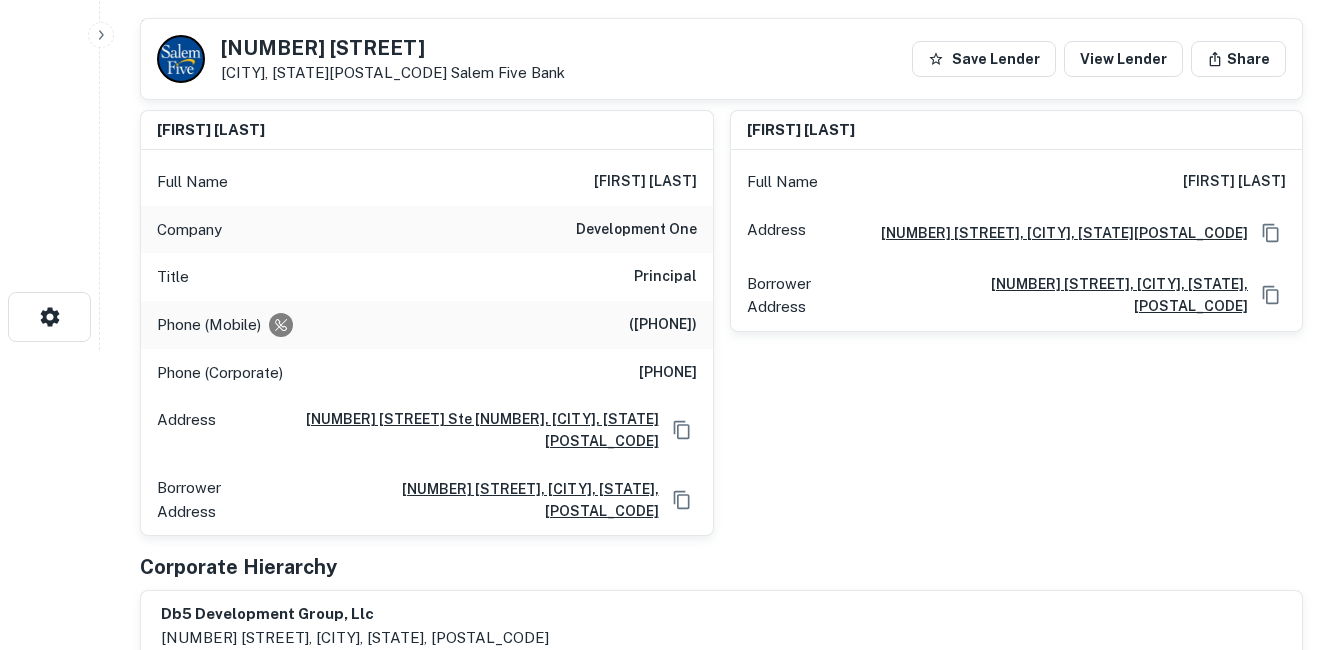 click on "Principal" at bounding box center (665, 277) 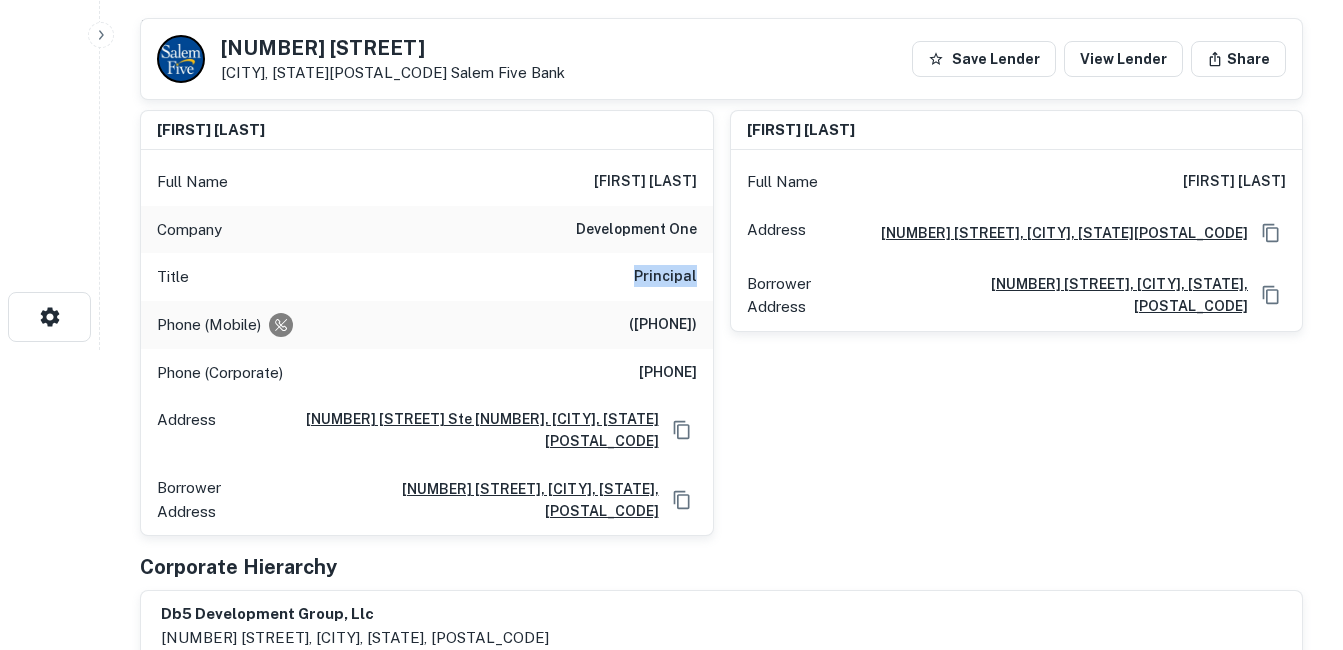 click on "Principal" at bounding box center (665, 277) 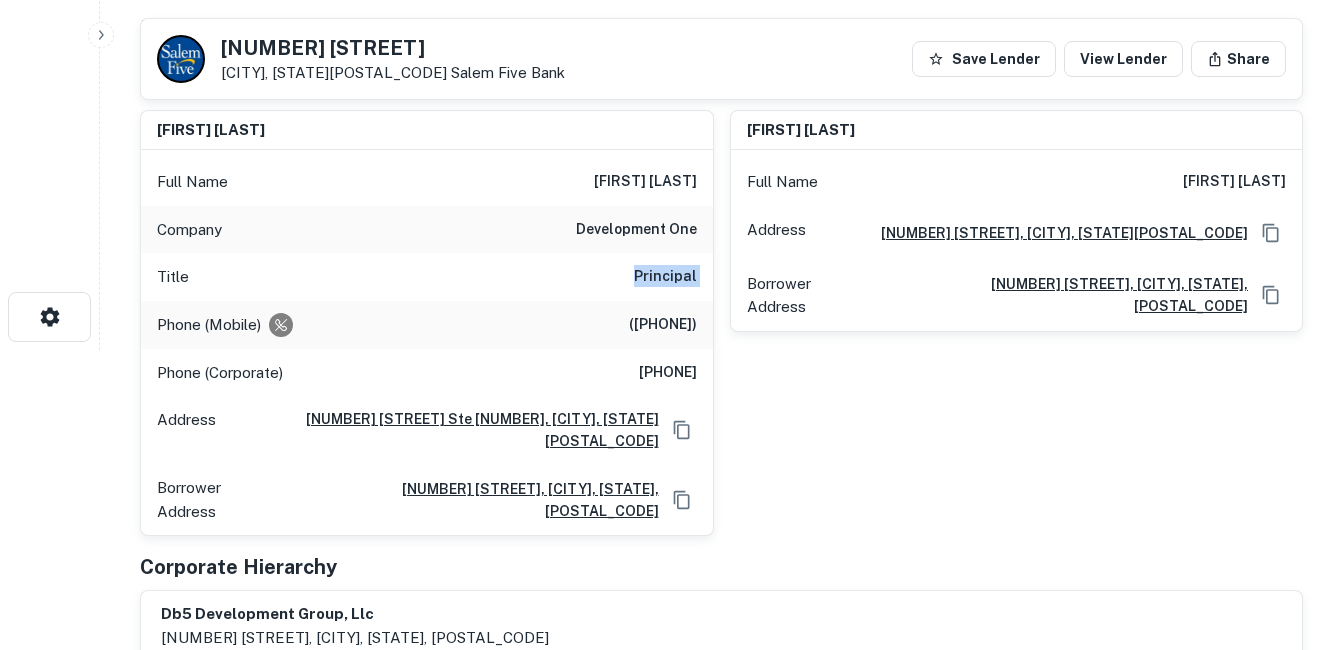 click on "Principal" at bounding box center [665, 277] 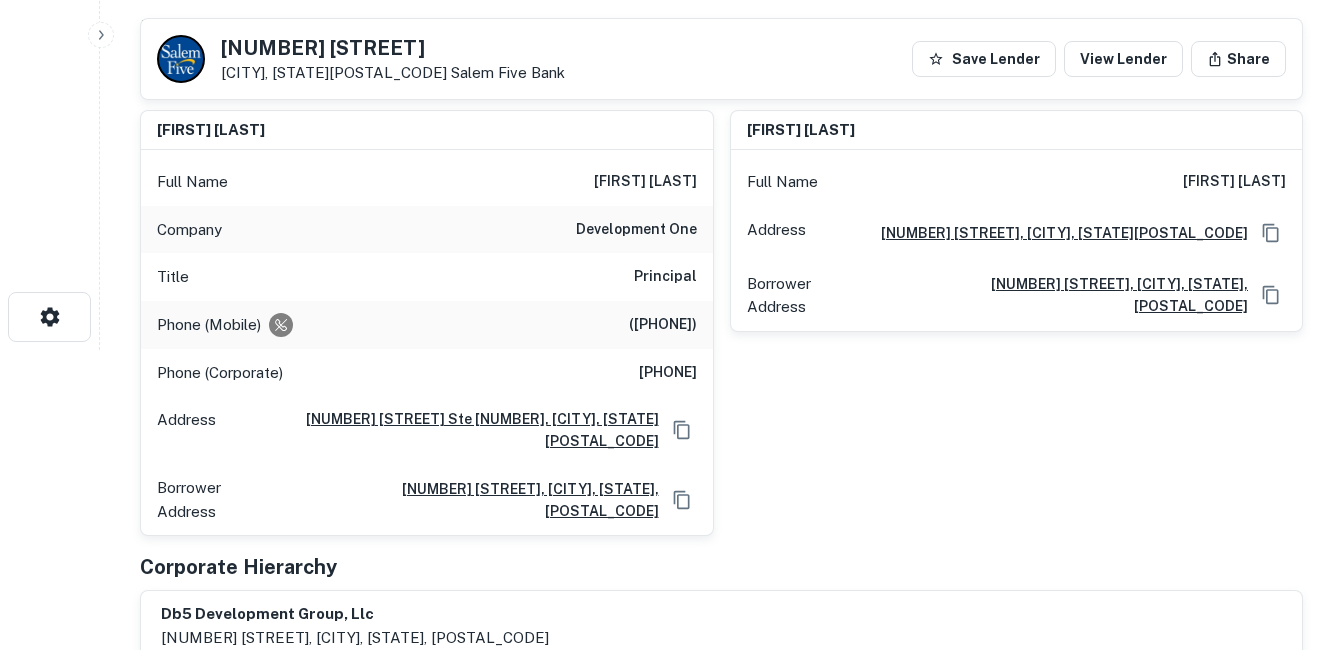 drag, startPoint x: 669, startPoint y: 282, endPoint x: 670, endPoint y: 328, distance: 46.010868 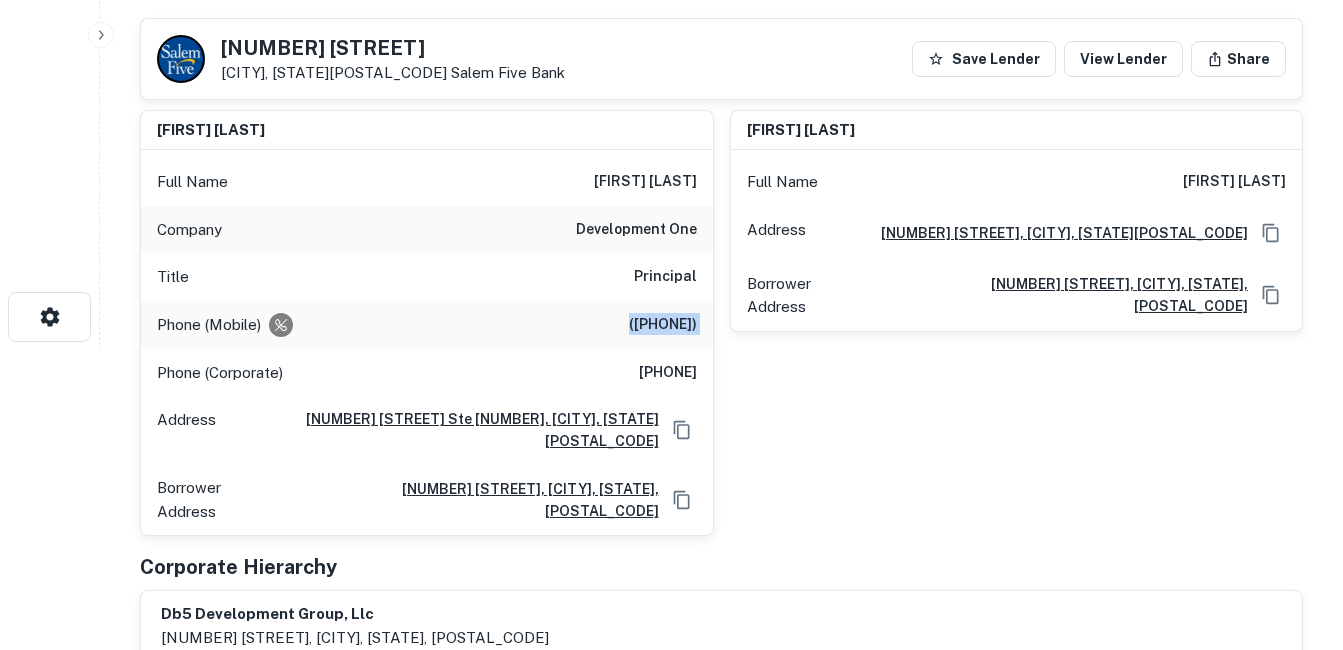 click on "([PHONE])" at bounding box center (637, 325) 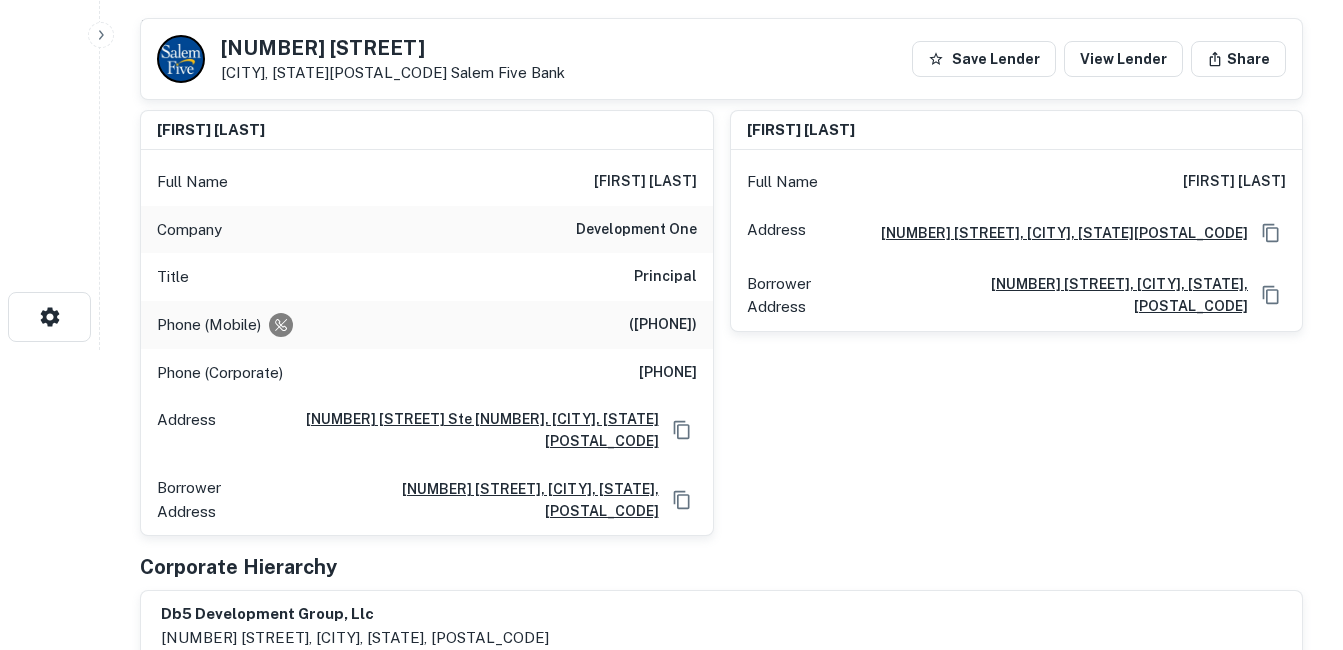 drag, startPoint x: 670, startPoint y: 328, endPoint x: 670, endPoint y: 379, distance: 51 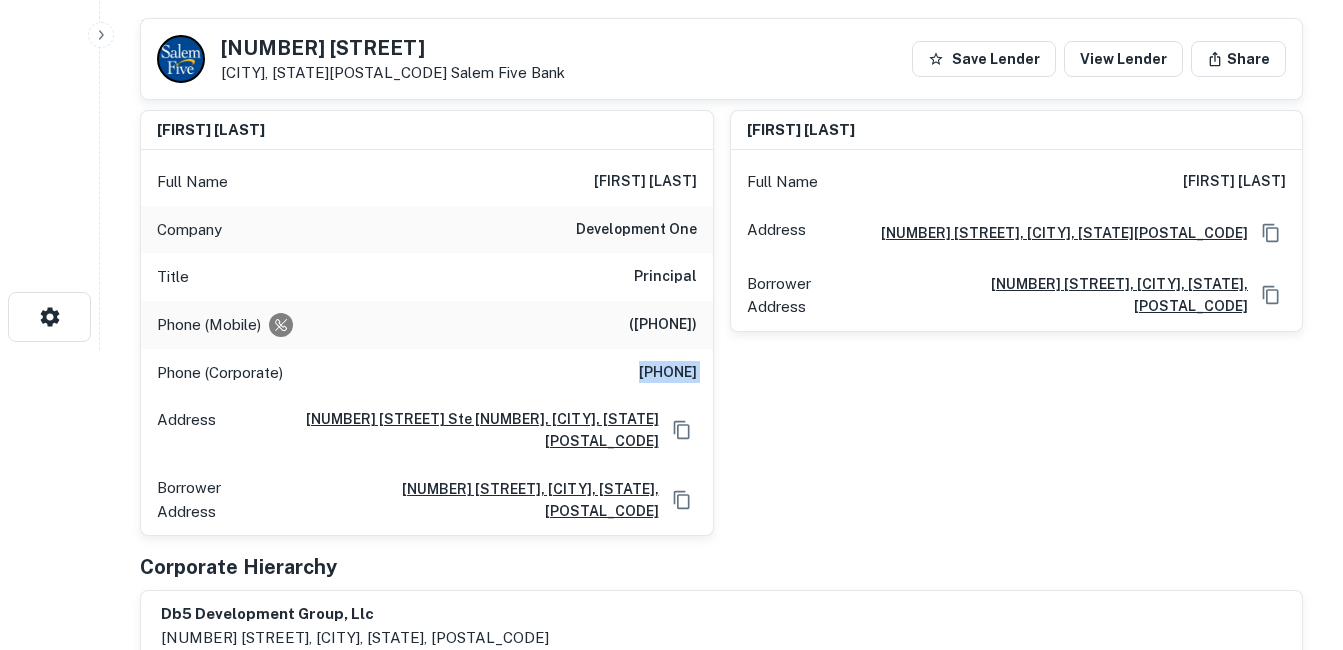 click on "[PHONE]" at bounding box center [668, 373] 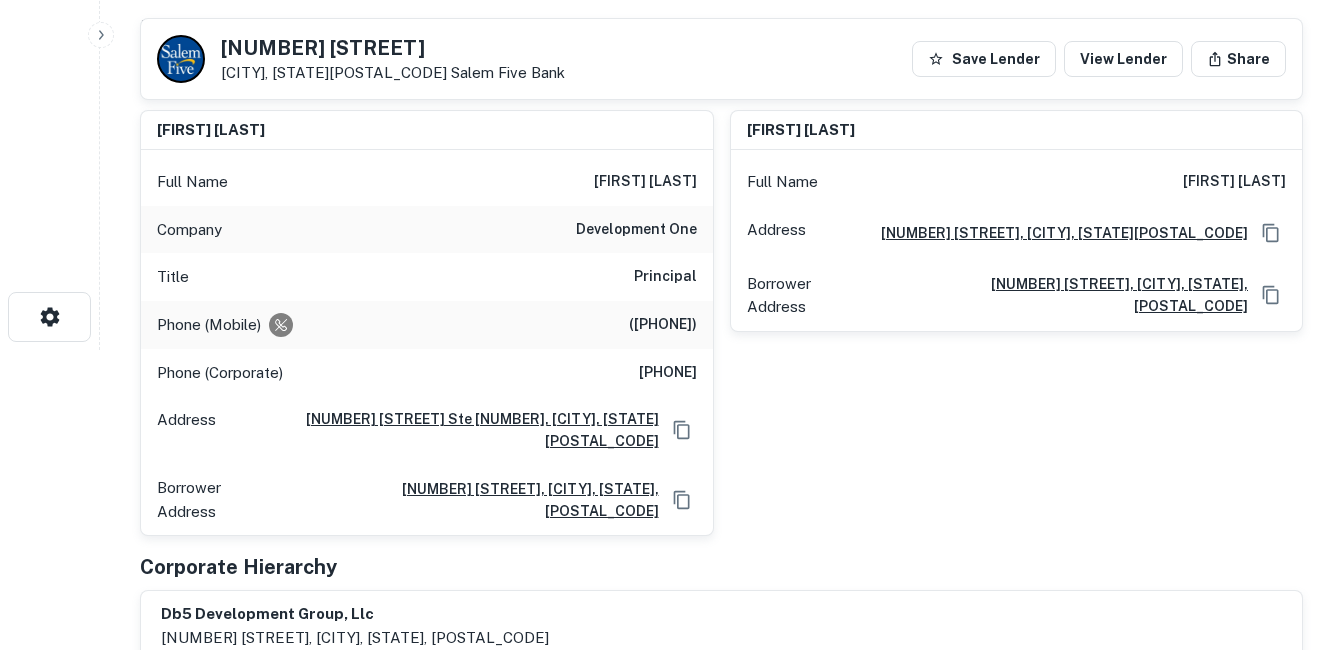 drag, startPoint x: 670, startPoint y: 379, endPoint x: 647, endPoint y: 331, distance: 53.225933 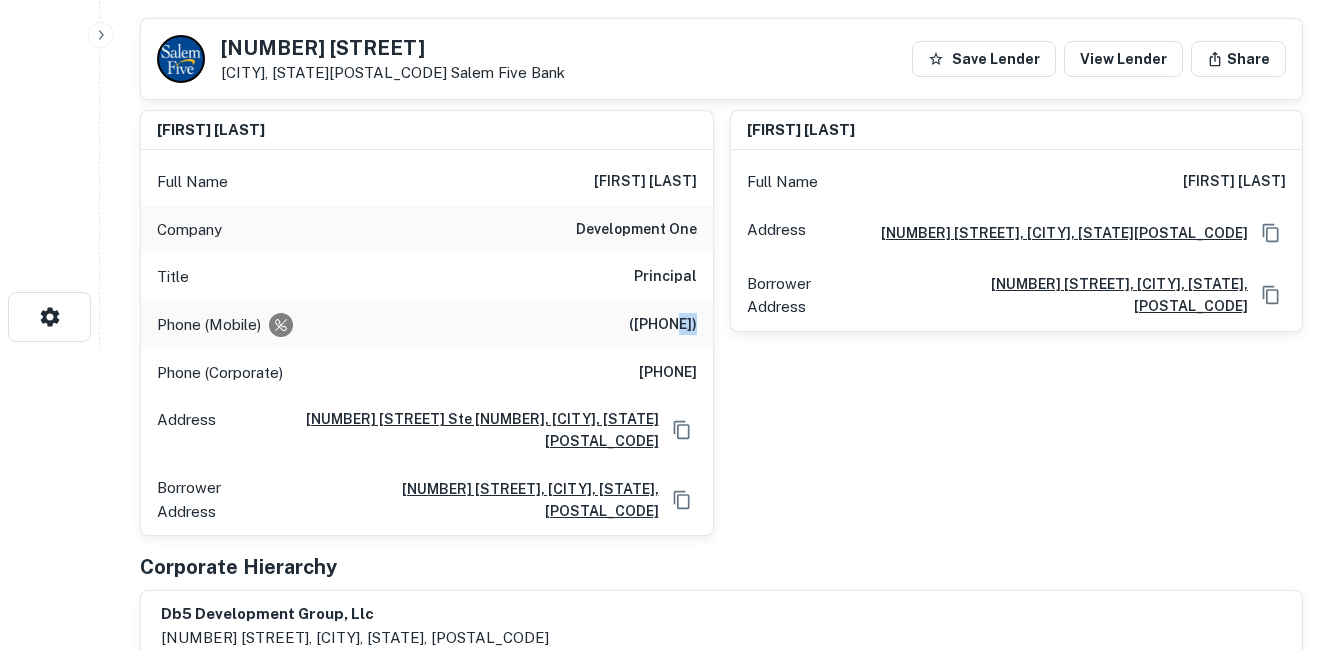 click on "([PHONE])" at bounding box center (637, 325) 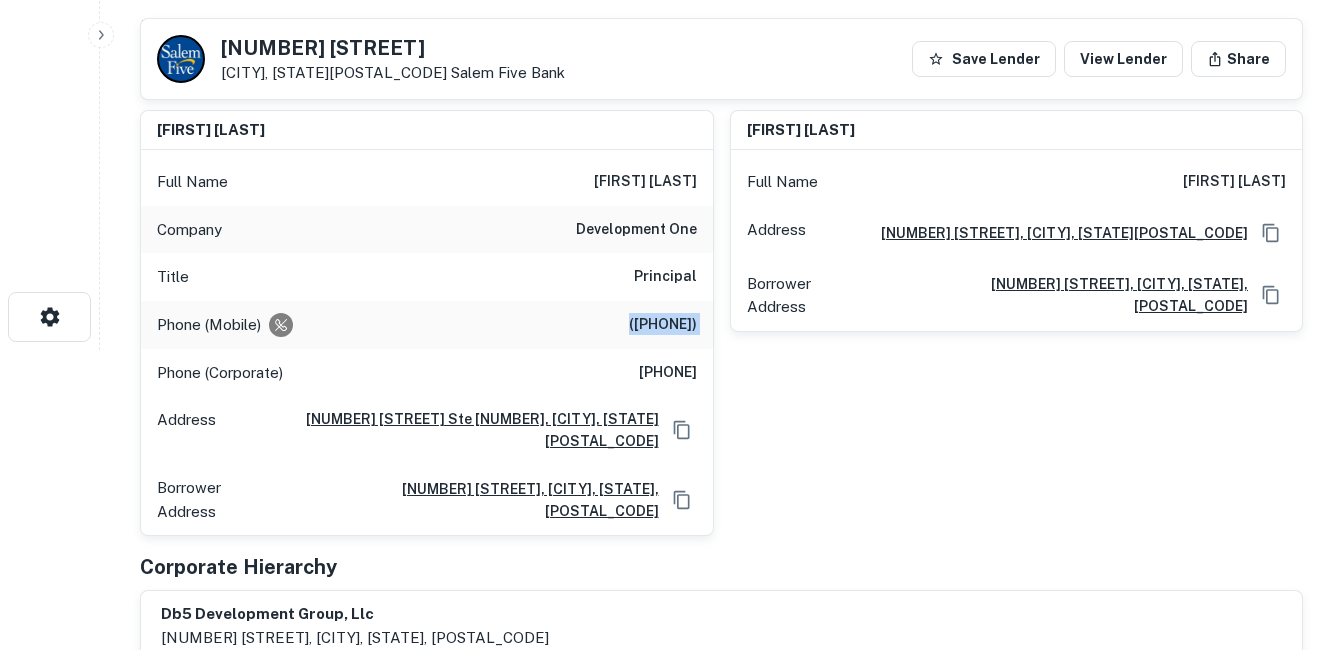 click on "([PHONE])" at bounding box center (637, 325) 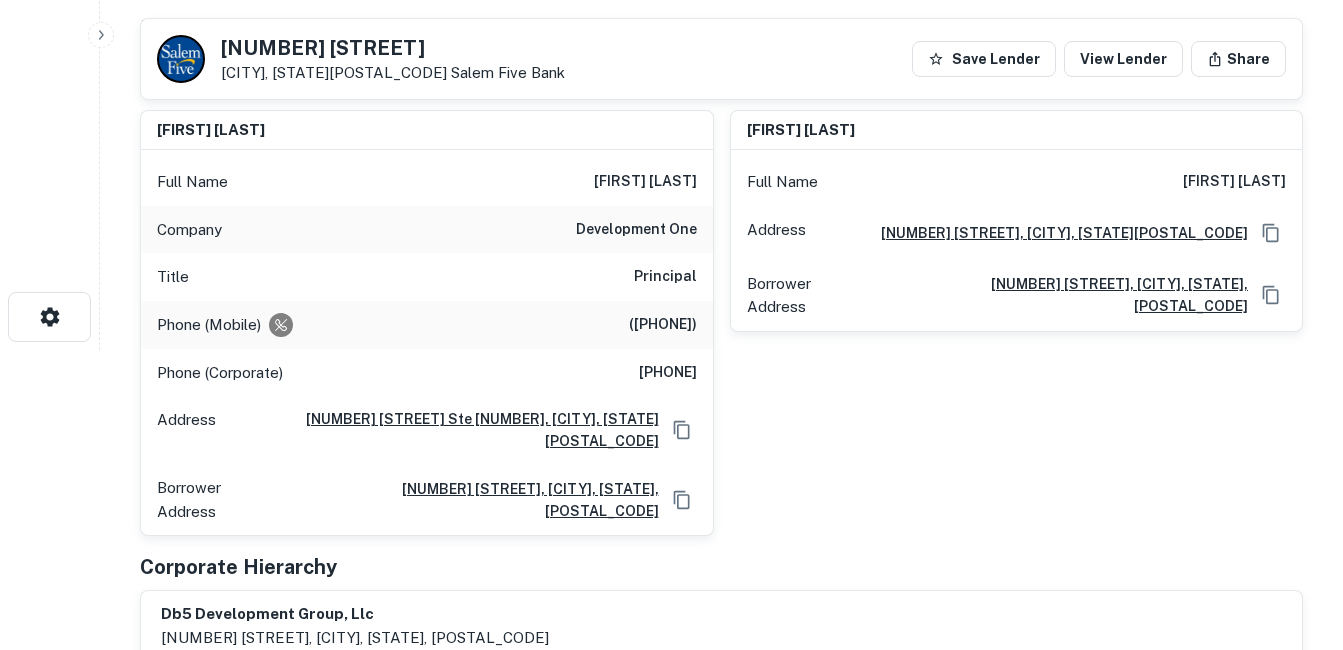 drag, startPoint x: 647, startPoint y: 331, endPoint x: 668, endPoint y: 390, distance: 62.625874 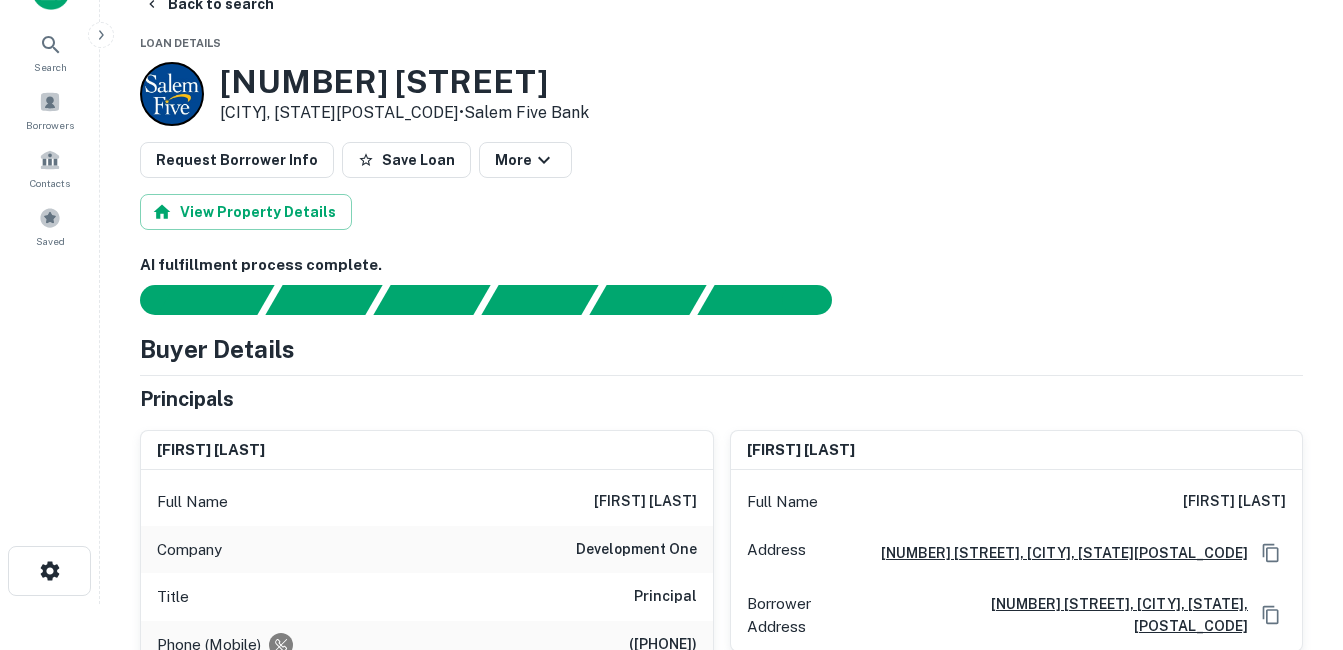 scroll, scrollTop: 0, scrollLeft: 0, axis: both 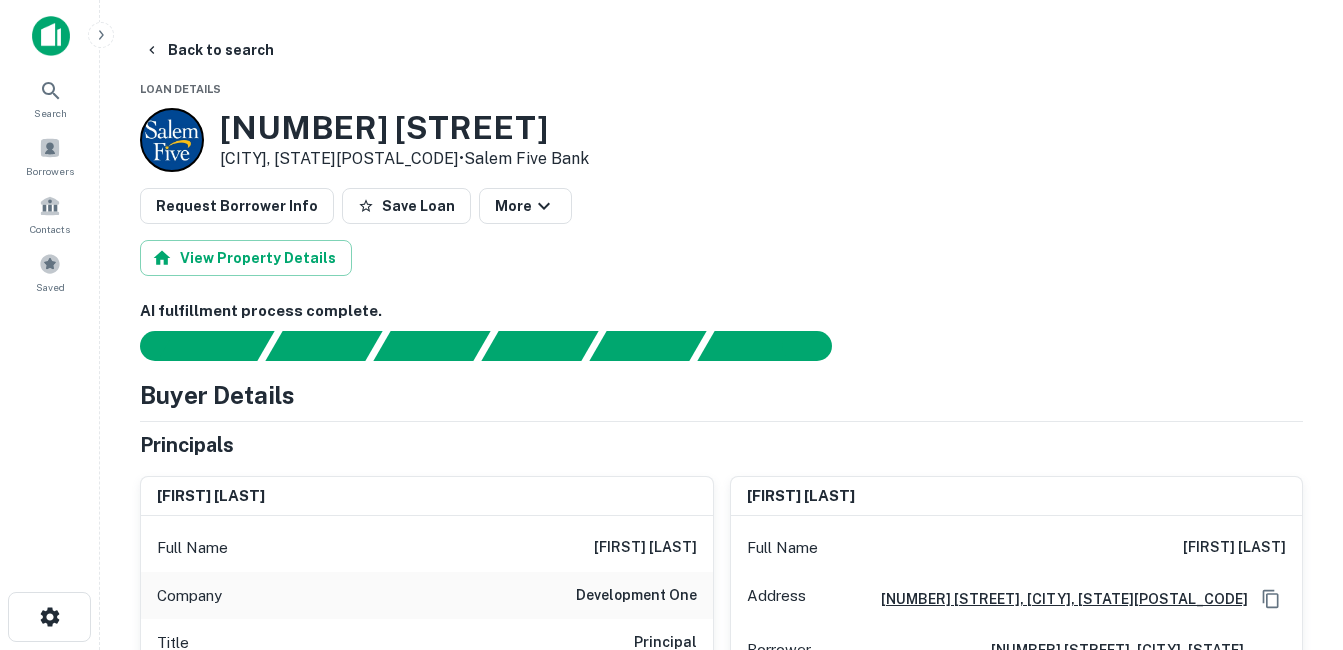 click on "[NUMBER] [STREET]" at bounding box center [404, 128] 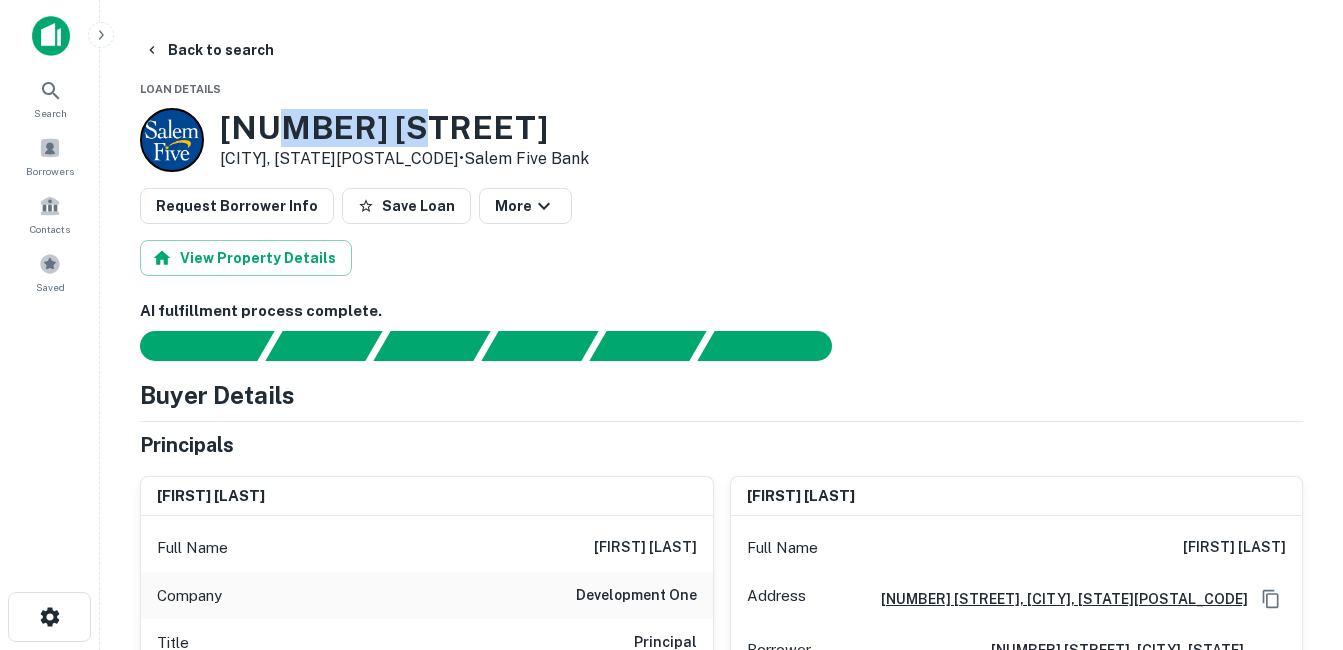 click on "[NUMBER] [STREET]" at bounding box center (404, 128) 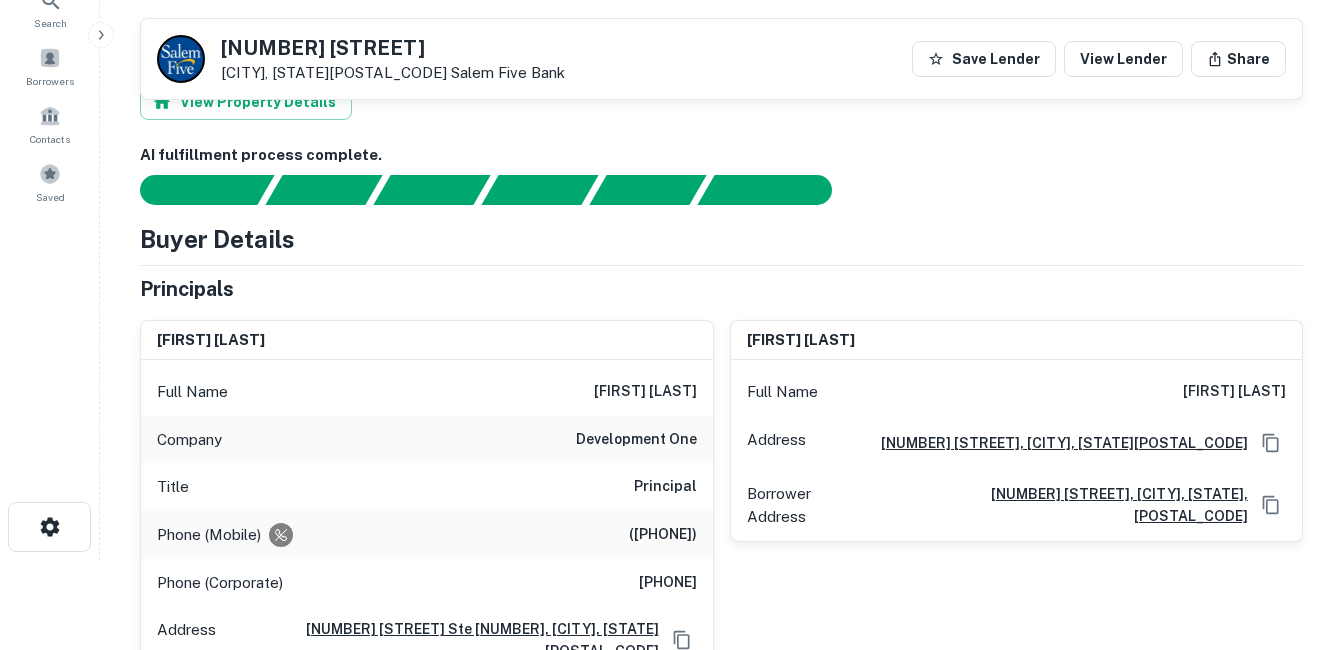 scroll, scrollTop: 233, scrollLeft: 0, axis: vertical 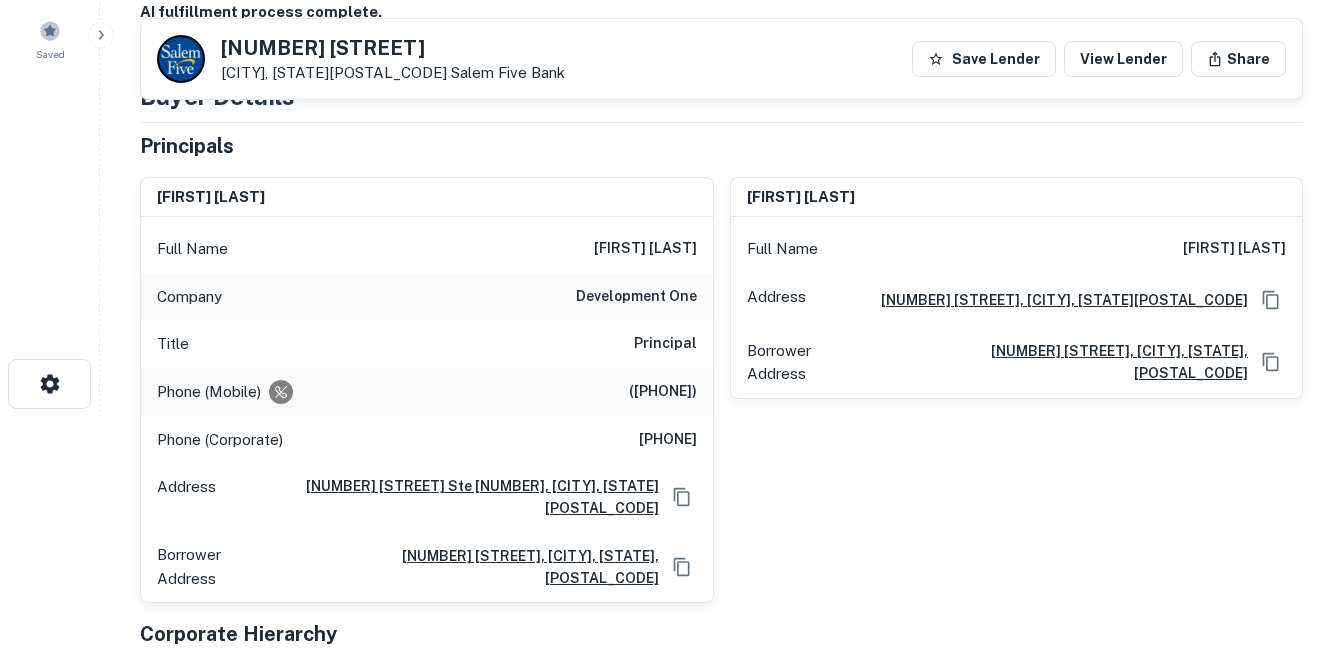drag, startPoint x: 892, startPoint y: 299, endPoint x: 845, endPoint y: 293, distance: 47.38143 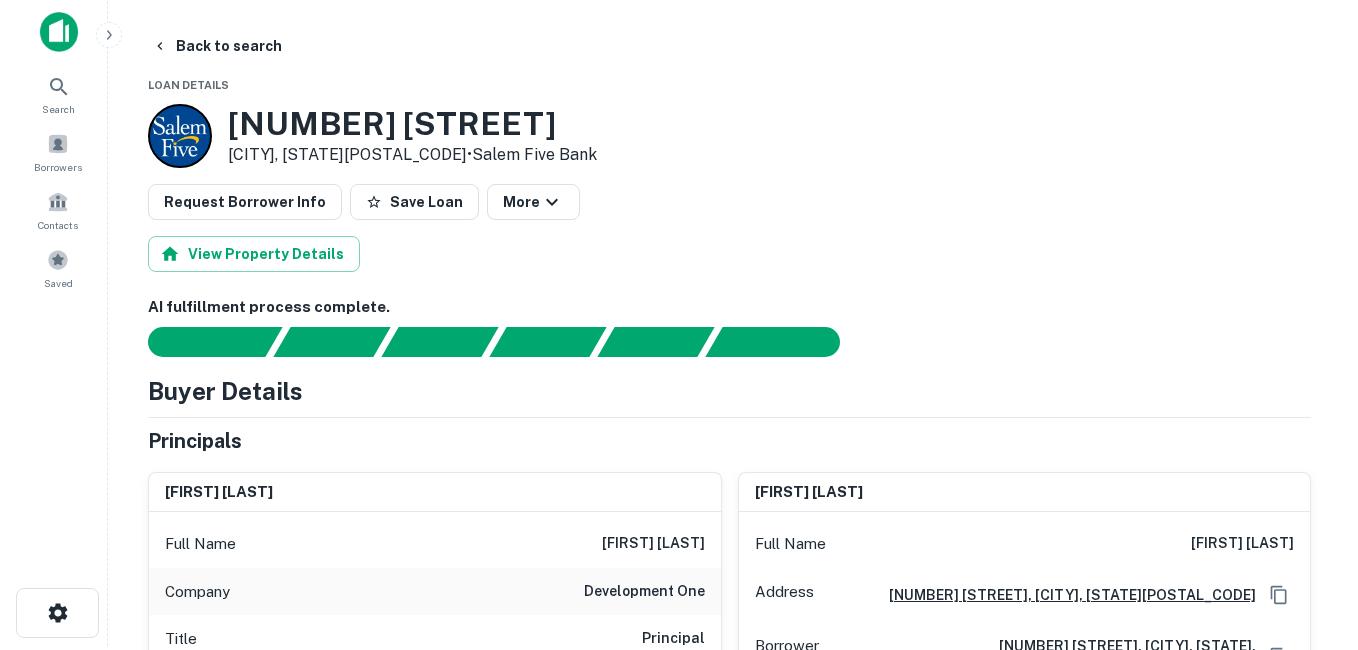 scroll, scrollTop: 0, scrollLeft: 0, axis: both 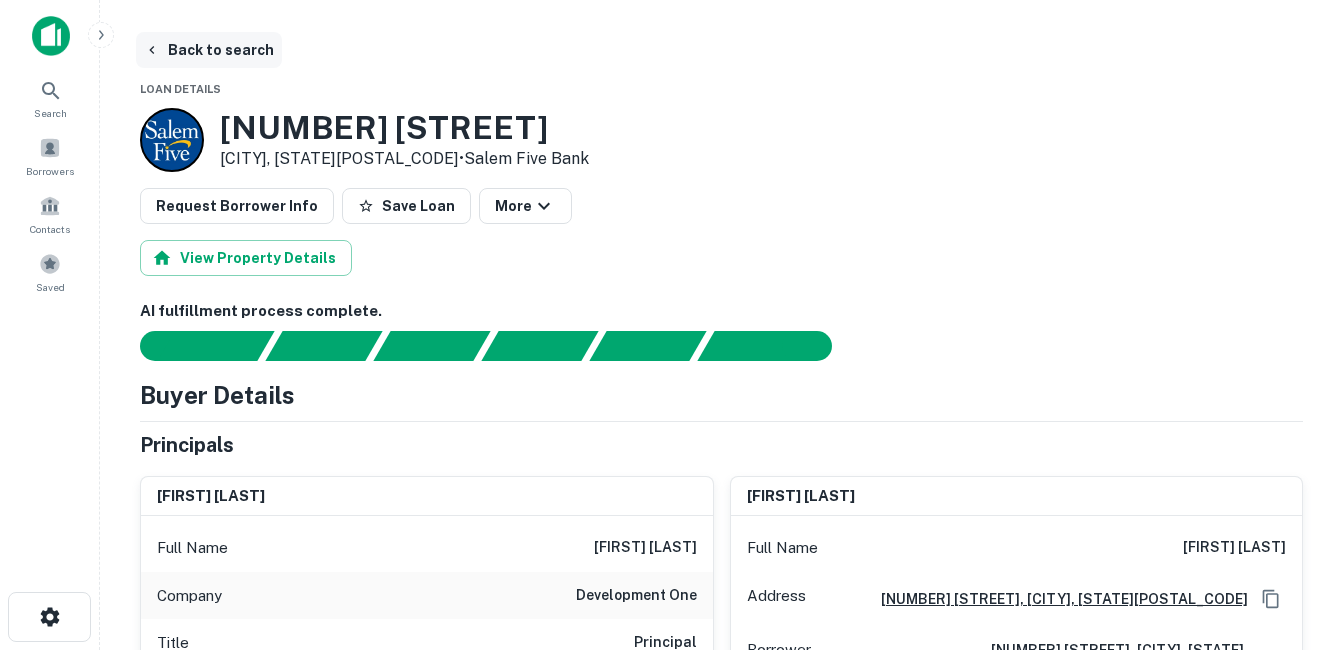 click on "Back to search" at bounding box center [209, 50] 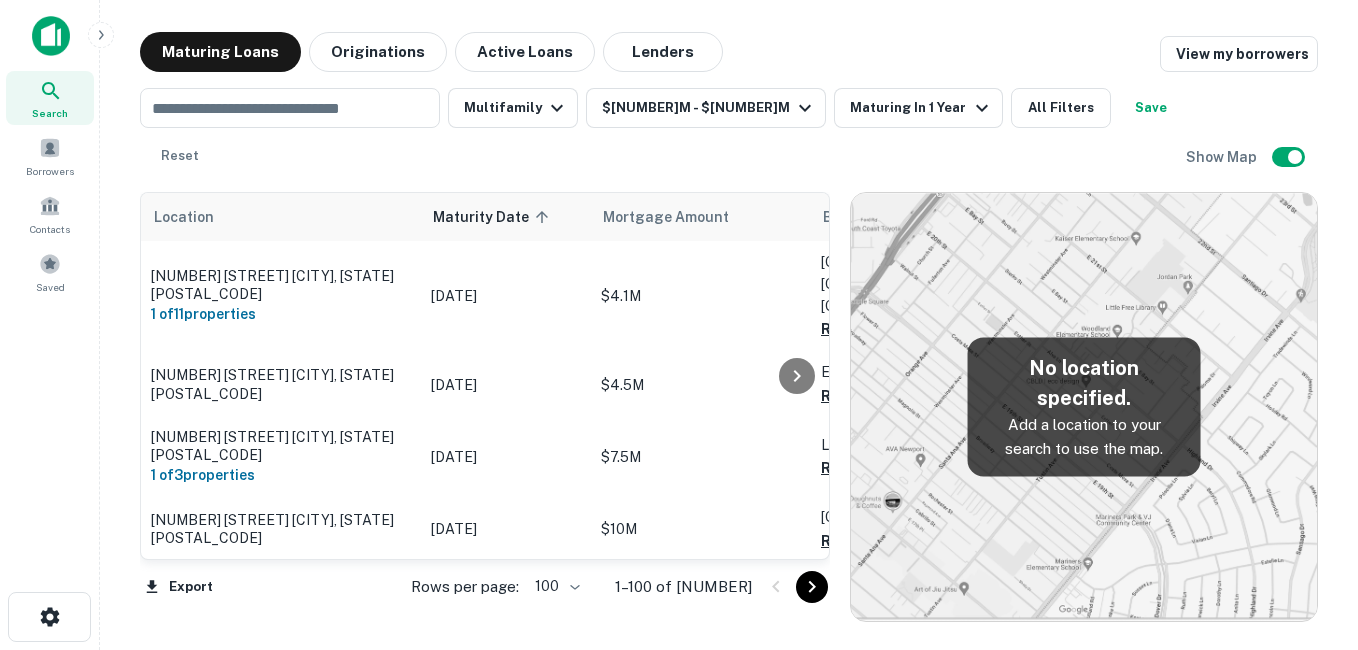 scroll, scrollTop: 2600, scrollLeft: 0, axis: vertical 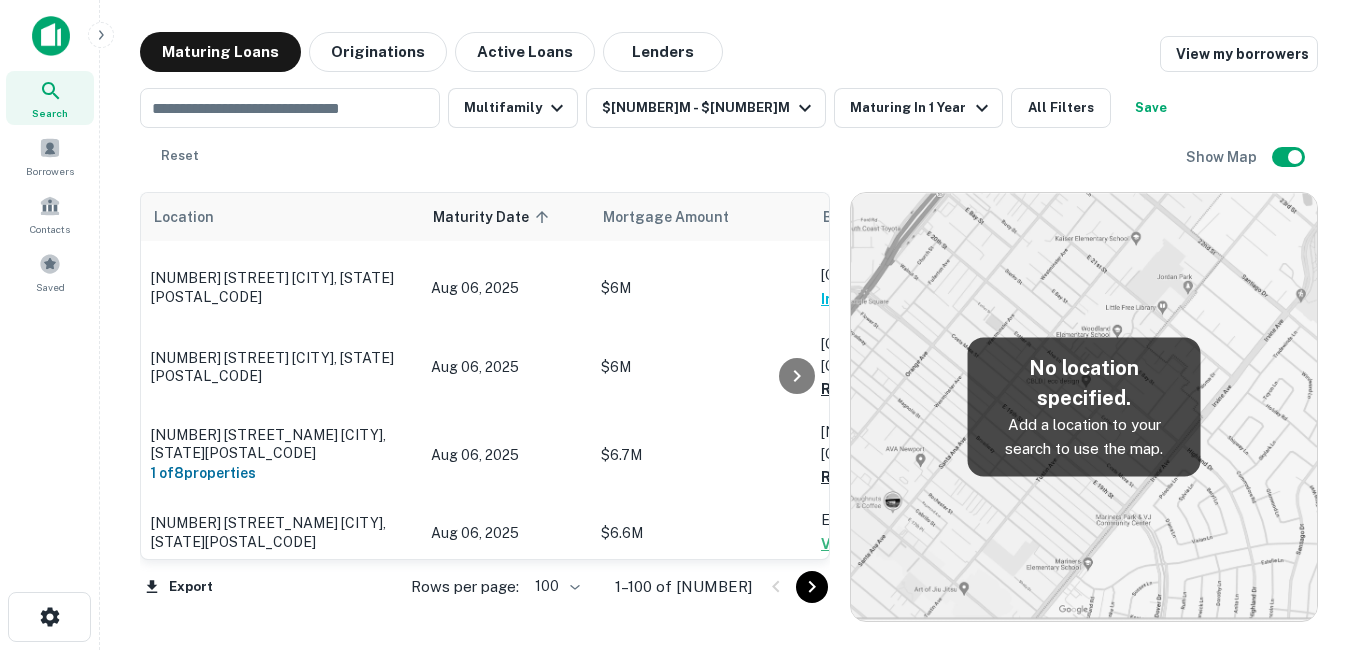click on "[NUMBER] [STREET] [CITY], [STATE][POSTAL_CODE]" at bounding box center [281, 1087] 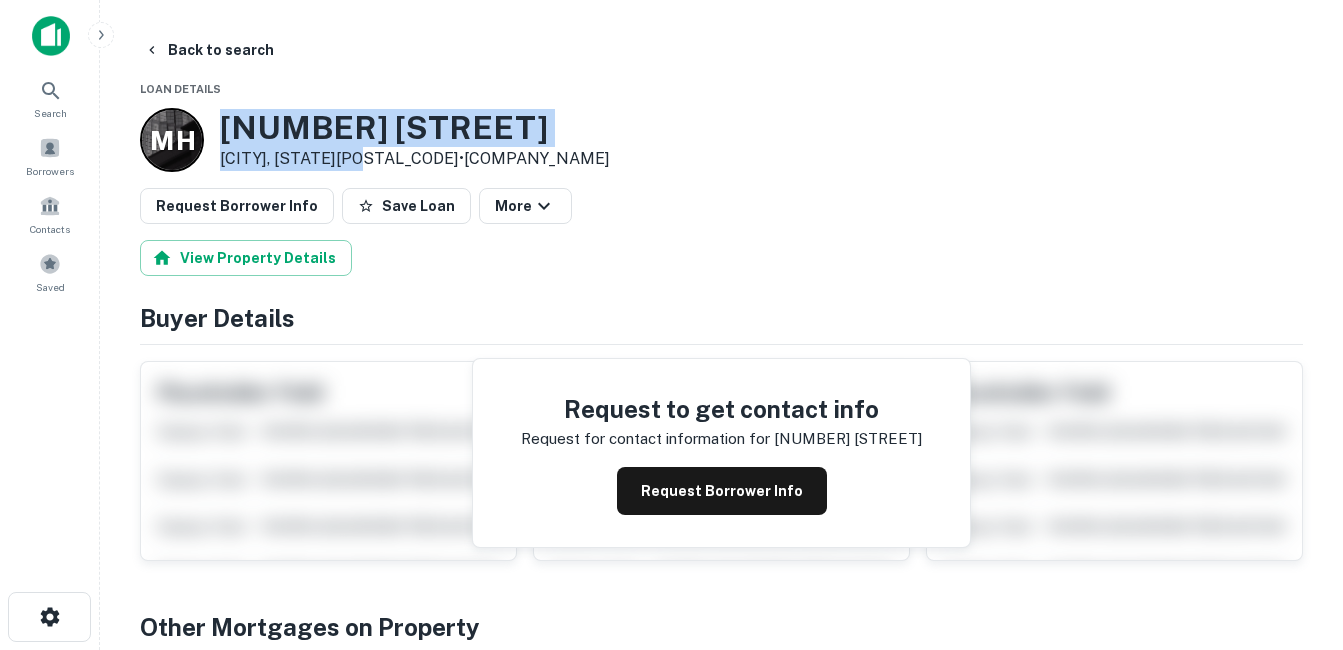 drag, startPoint x: 225, startPoint y: 123, endPoint x: 372, endPoint y: 167, distance: 153.4438 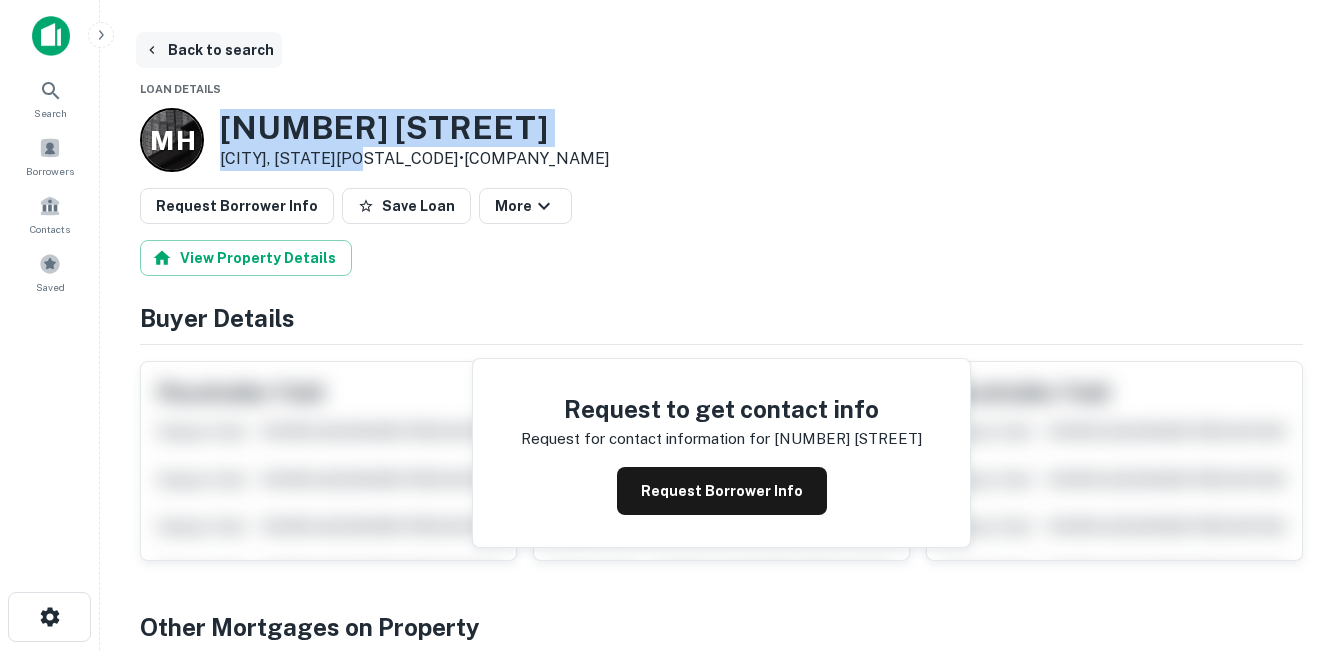 drag, startPoint x: 372, startPoint y: 167, endPoint x: 191, endPoint y: 53, distance: 213.90886 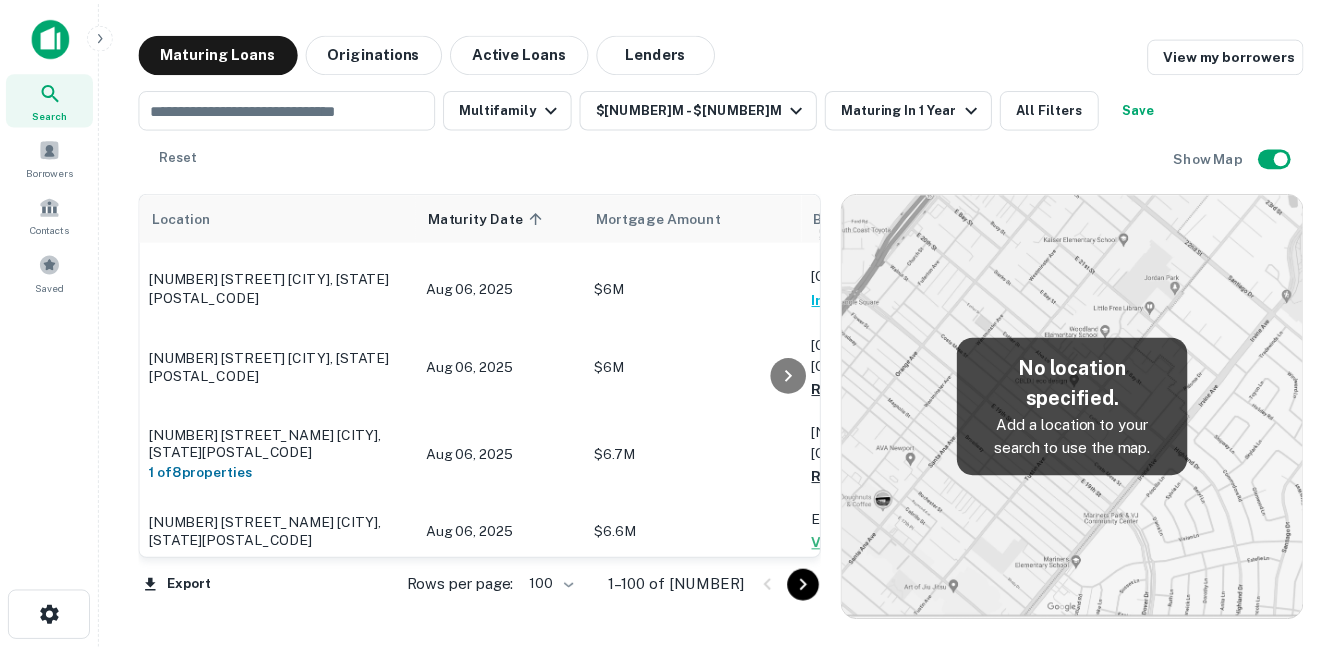 scroll, scrollTop: 2700, scrollLeft: 0, axis: vertical 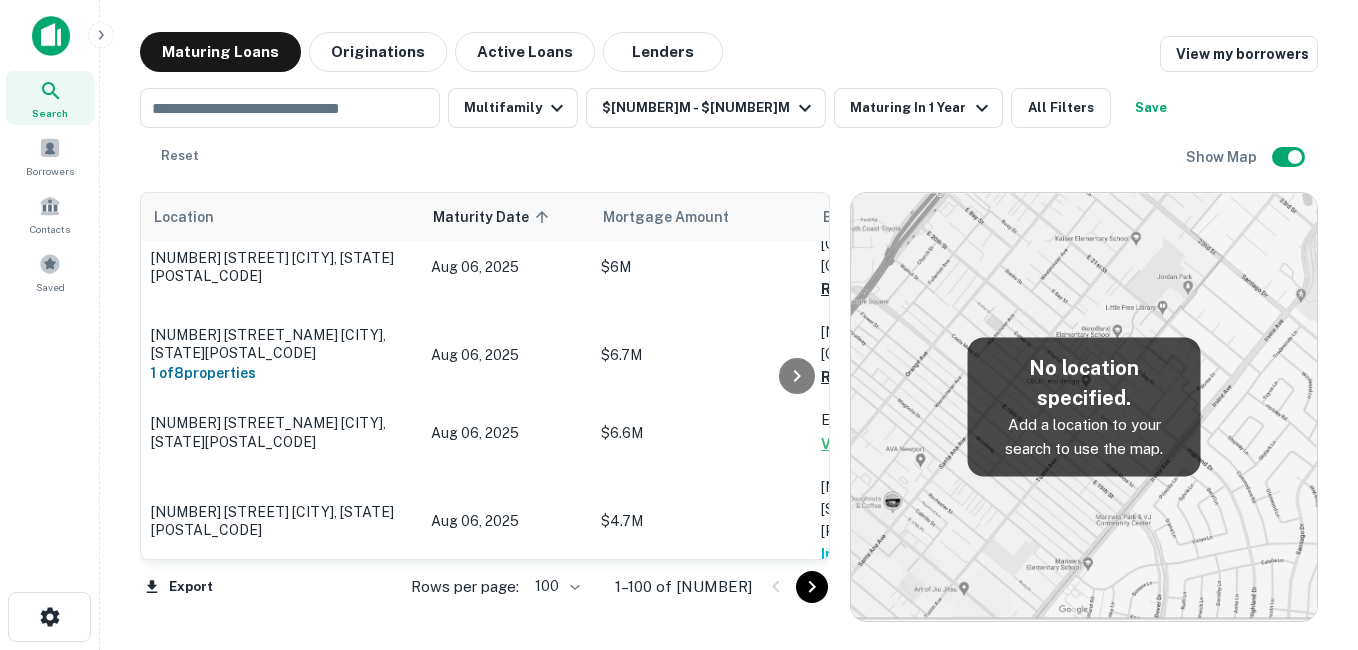 click on "[NUMBER] [STREET] [CITY], [STATE][POSTAL_CODE]" at bounding box center [281, 1133] 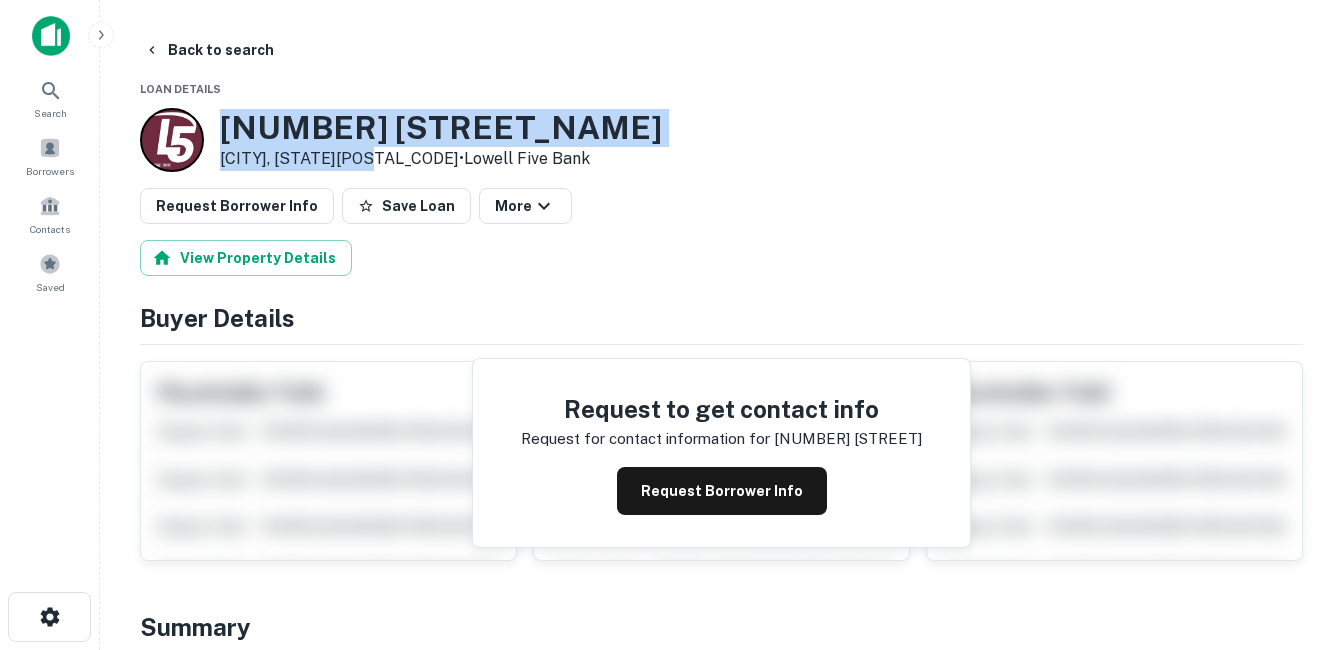 drag, startPoint x: 223, startPoint y: 128, endPoint x: 379, endPoint y: 164, distance: 160.09998 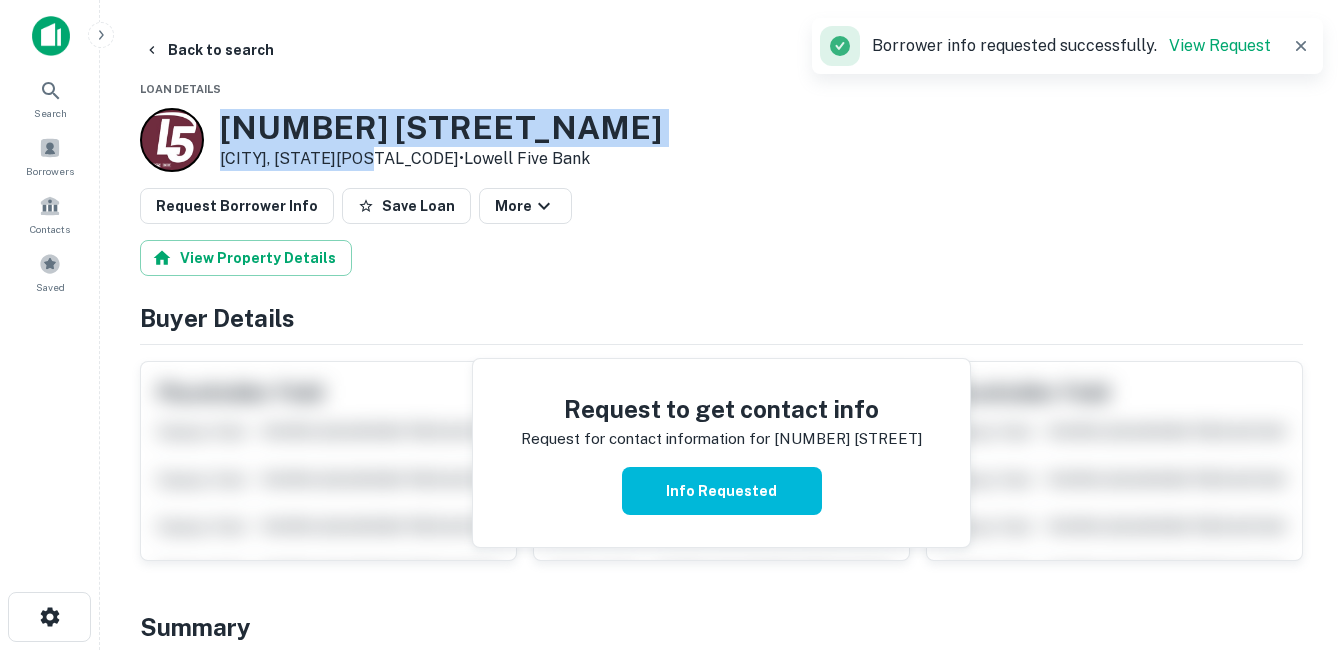click on "[NUMBER] [STREET_NAME]" at bounding box center (441, 128) 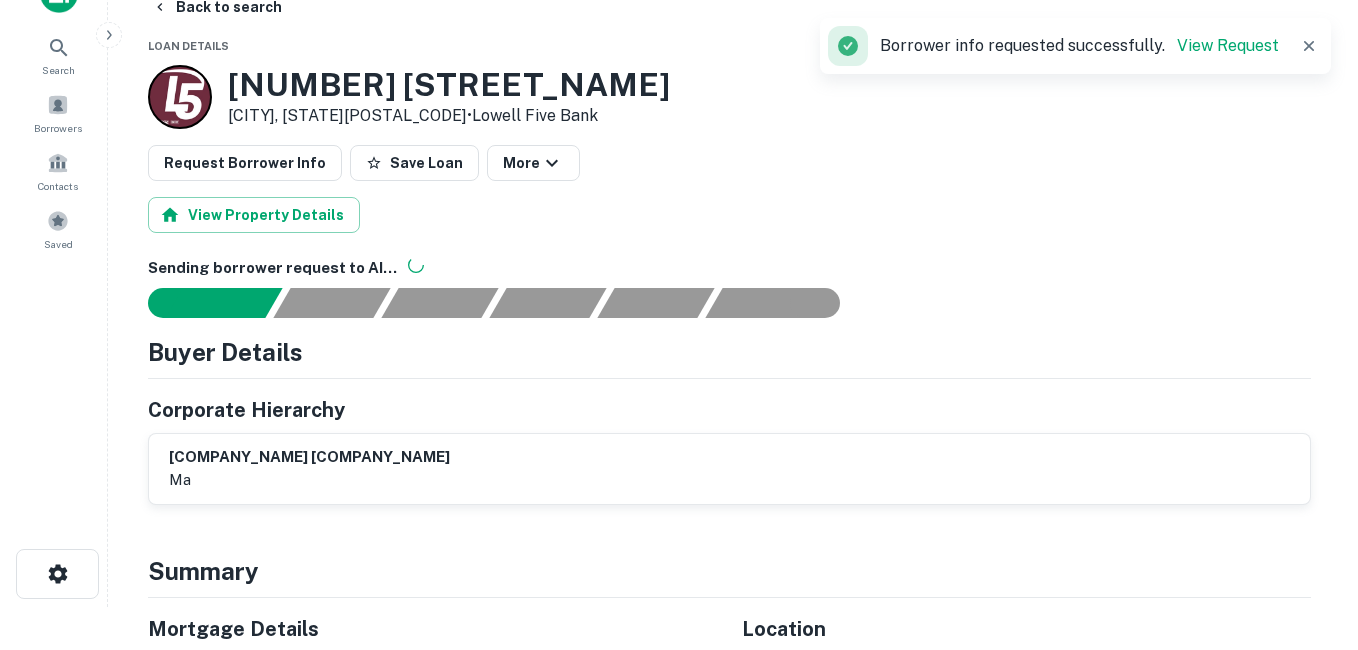 scroll, scrollTop: 0, scrollLeft: 0, axis: both 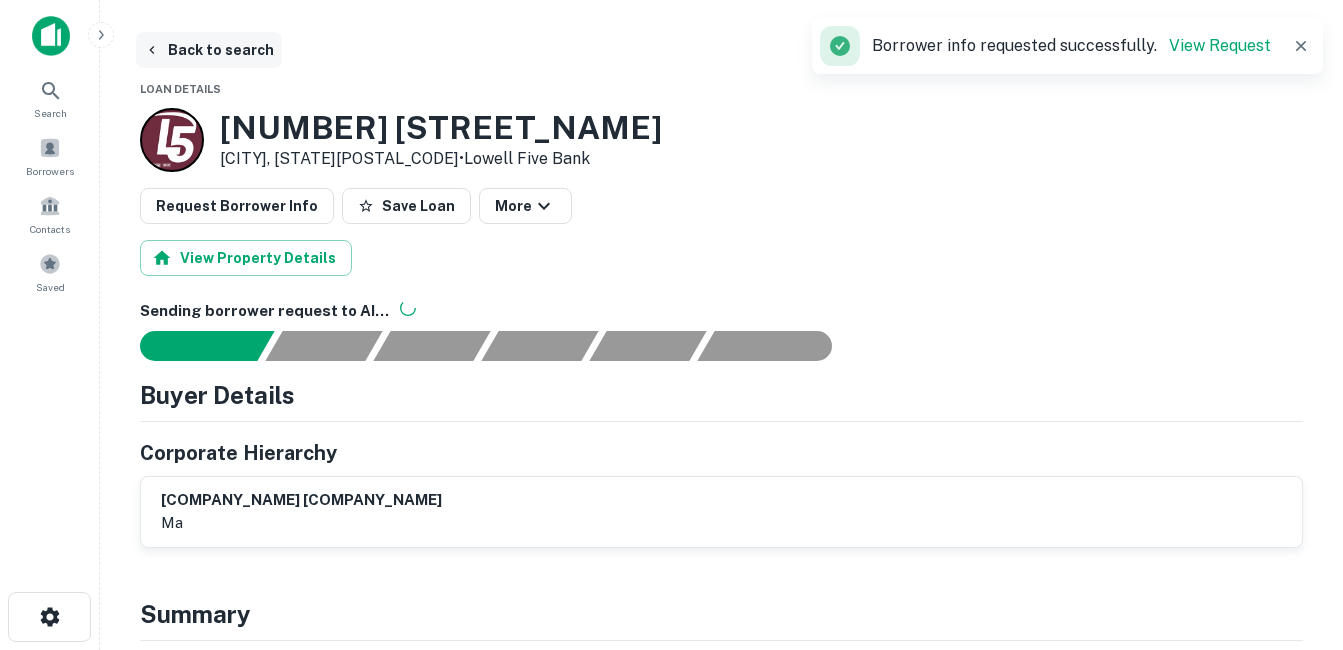 click on "Back to search" at bounding box center [209, 50] 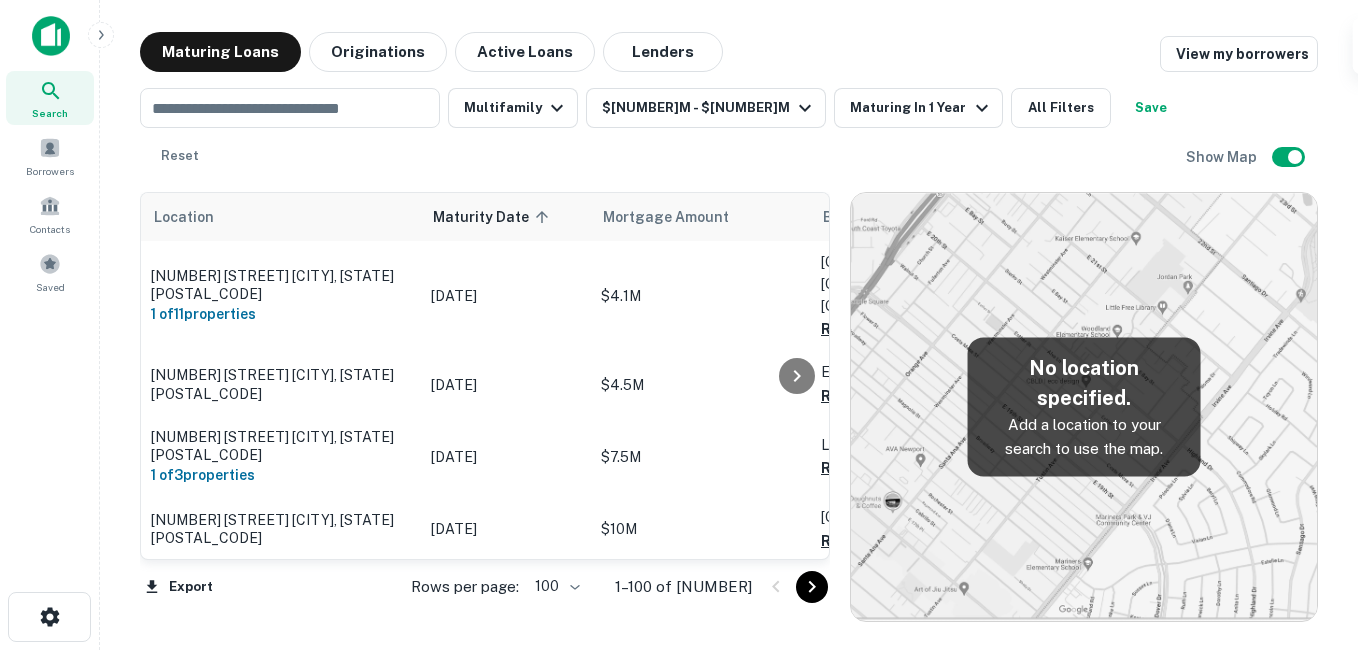 scroll, scrollTop: 2700, scrollLeft: 0, axis: vertical 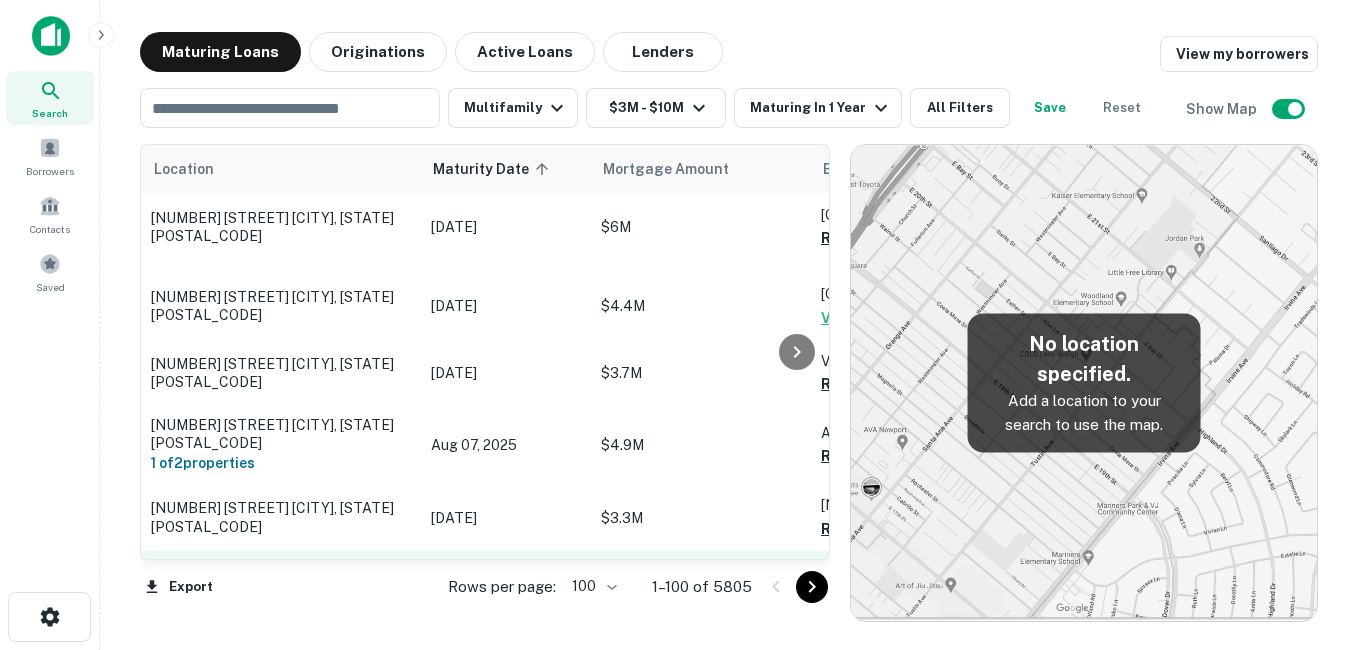 click on "[NUMBER] [STREET] [CITY], [STATE][POSTAL_CODE]" at bounding box center [281, 584] 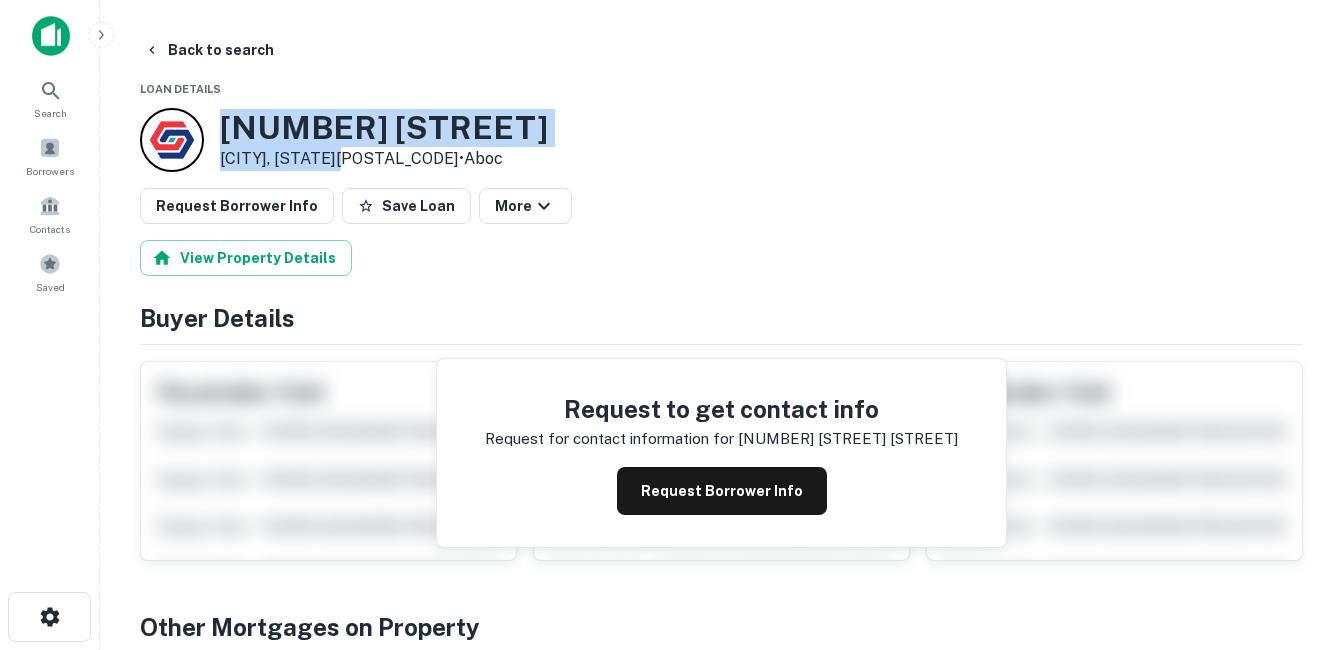 drag, startPoint x: 219, startPoint y: 116, endPoint x: 347, endPoint y: 162, distance: 136.01471 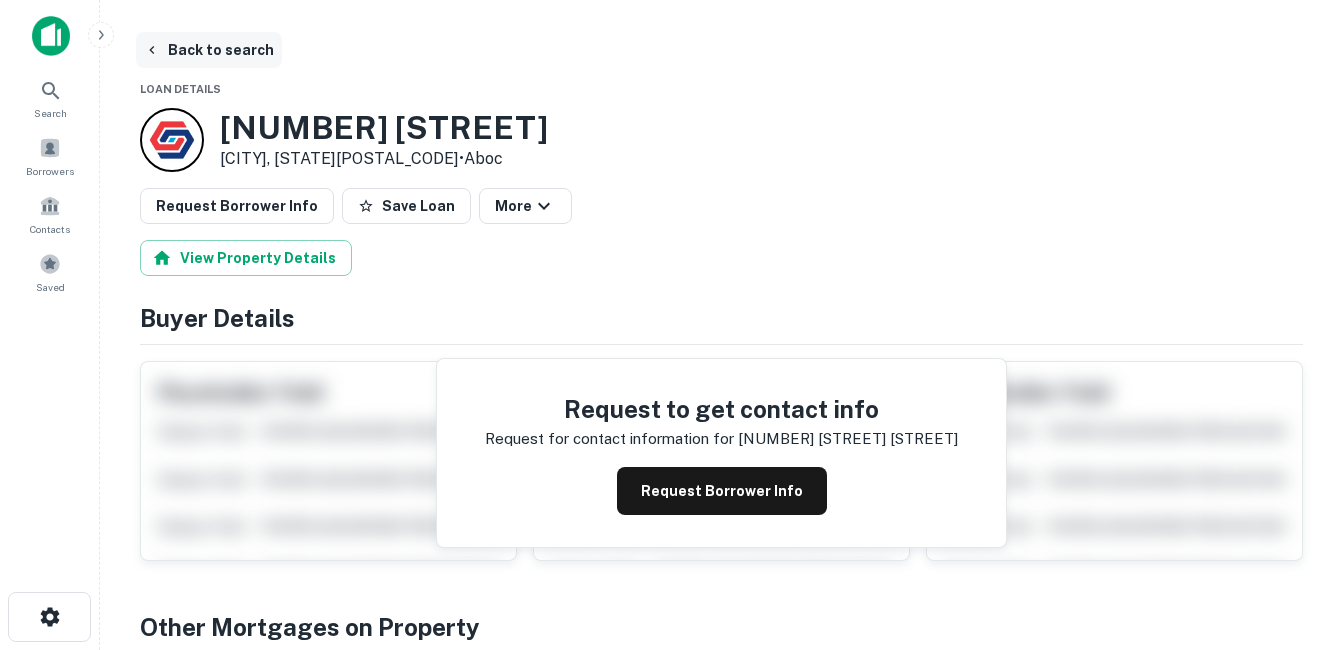 click on "Back to search" at bounding box center (209, 50) 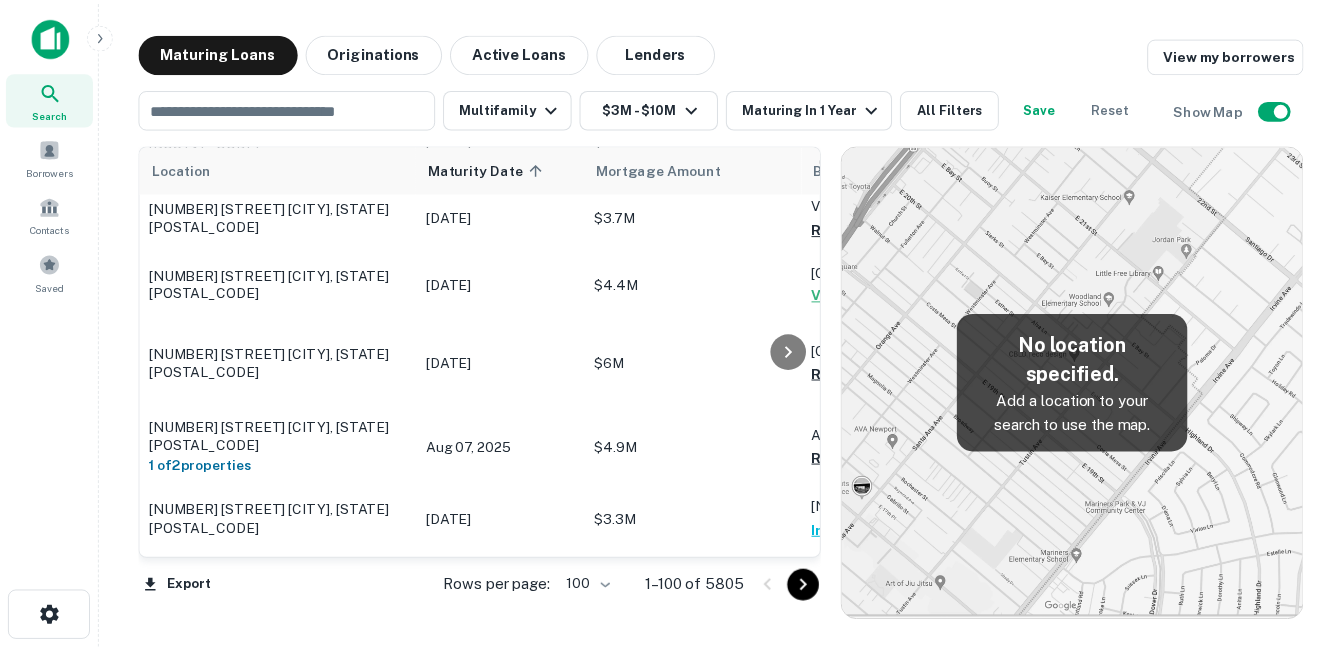 scroll, scrollTop: 2897, scrollLeft: 0, axis: vertical 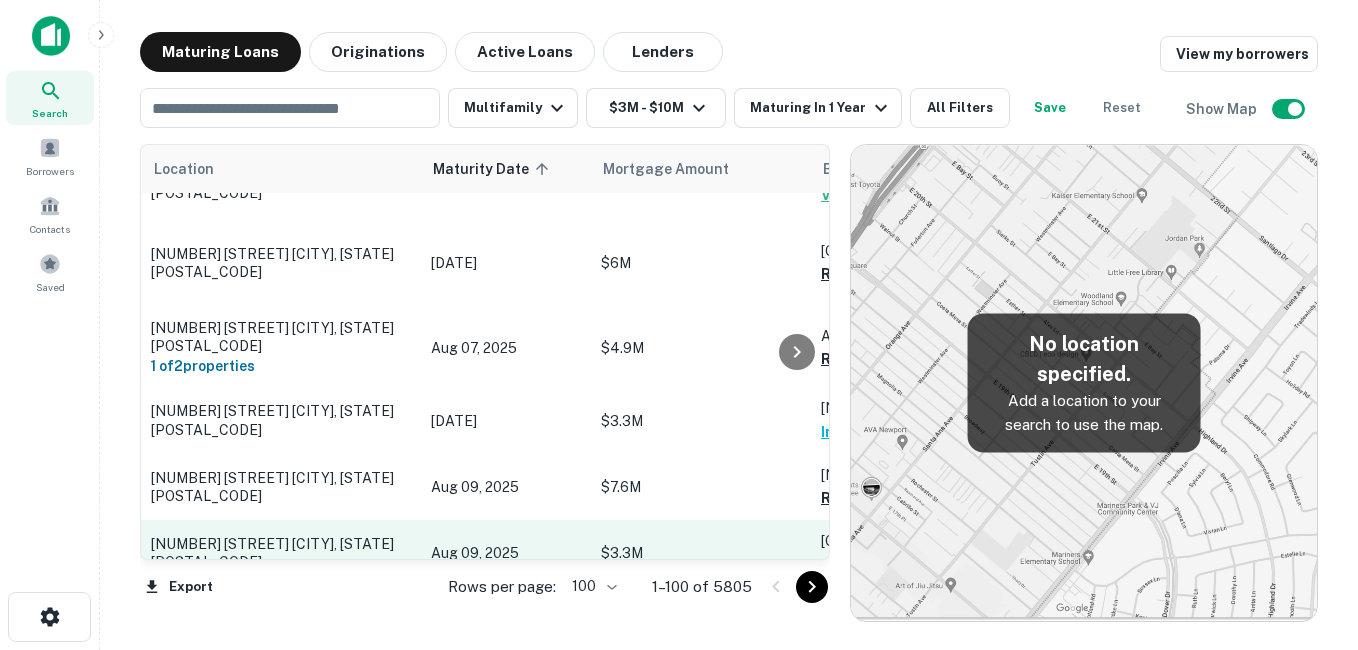 click on "[NUMBER] [STREET] [CITY], [STATE][POSTAL_CODE]" at bounding box center (281, 553) 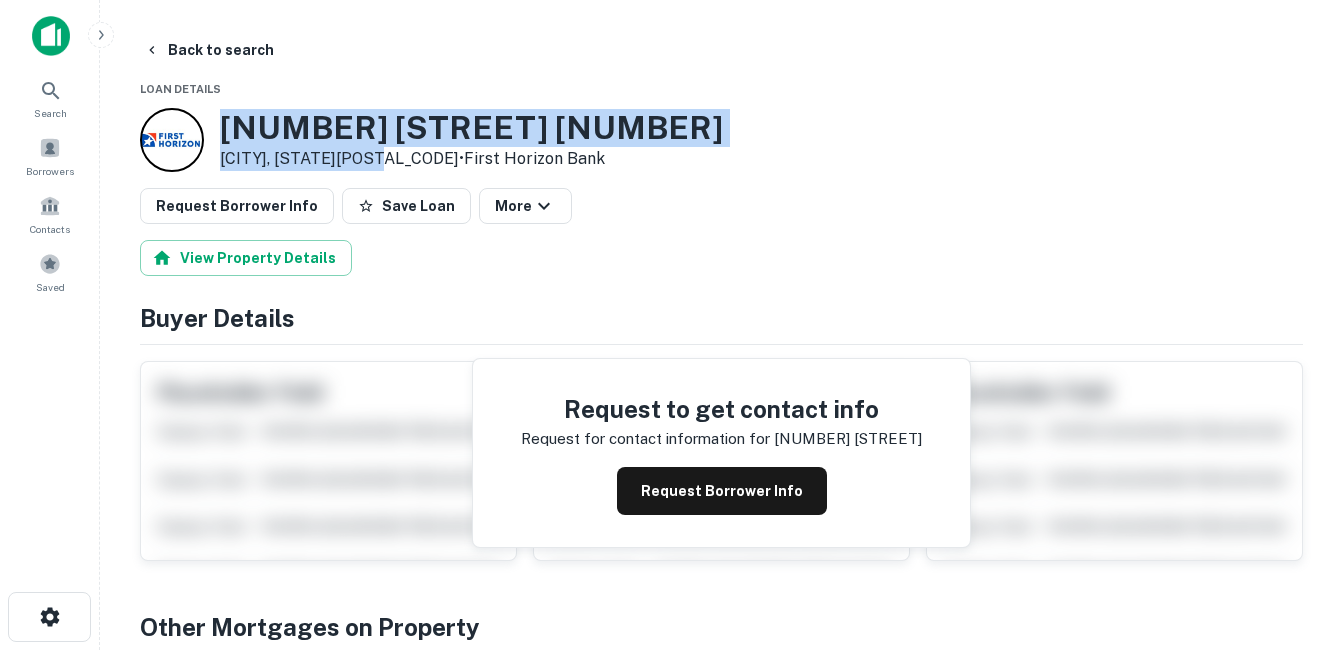 drag, startPoint x: 222, startPoint y: 123, endPoint x: 384, endPoint y: 159, distance: 165.9518 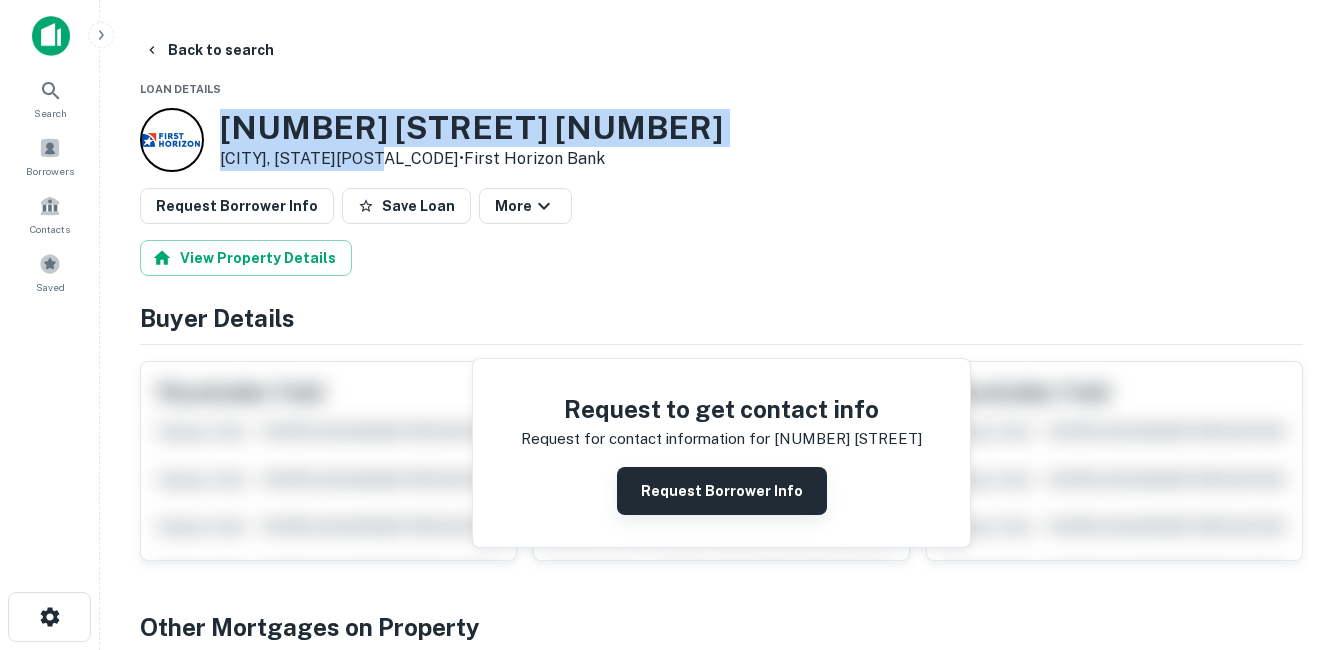 click on "Request Borrower Info" at bounding box center [722, 491] 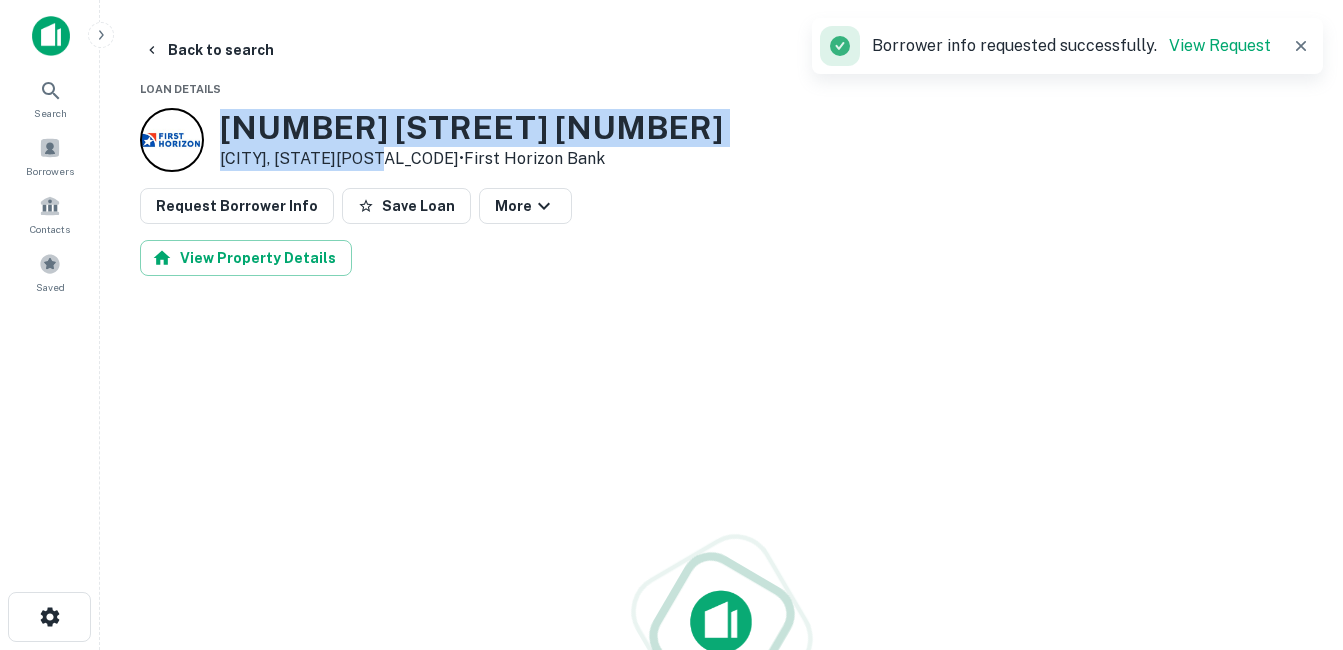drag, startPoint x: 473, startPoint y: 129, endPoint x: 482, endPoint y: 134, distance: 10.29563 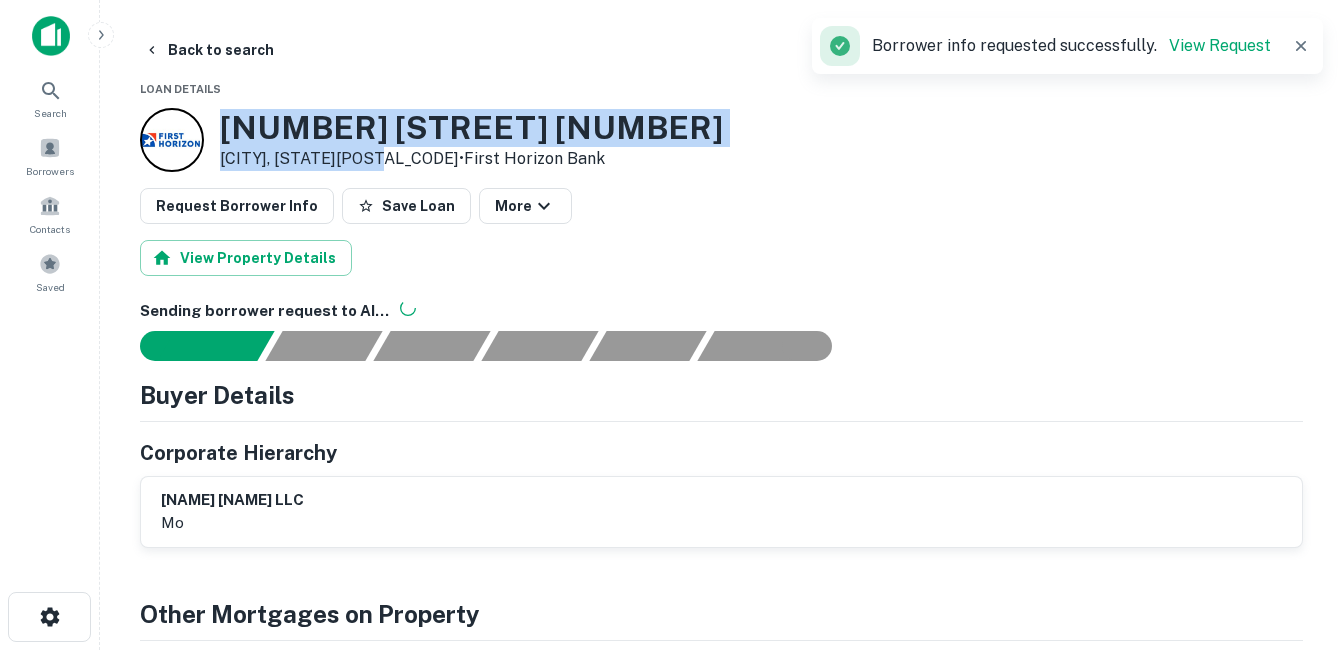 click on "641 W FARM ROAD 182" at bounding box center (471, 128) 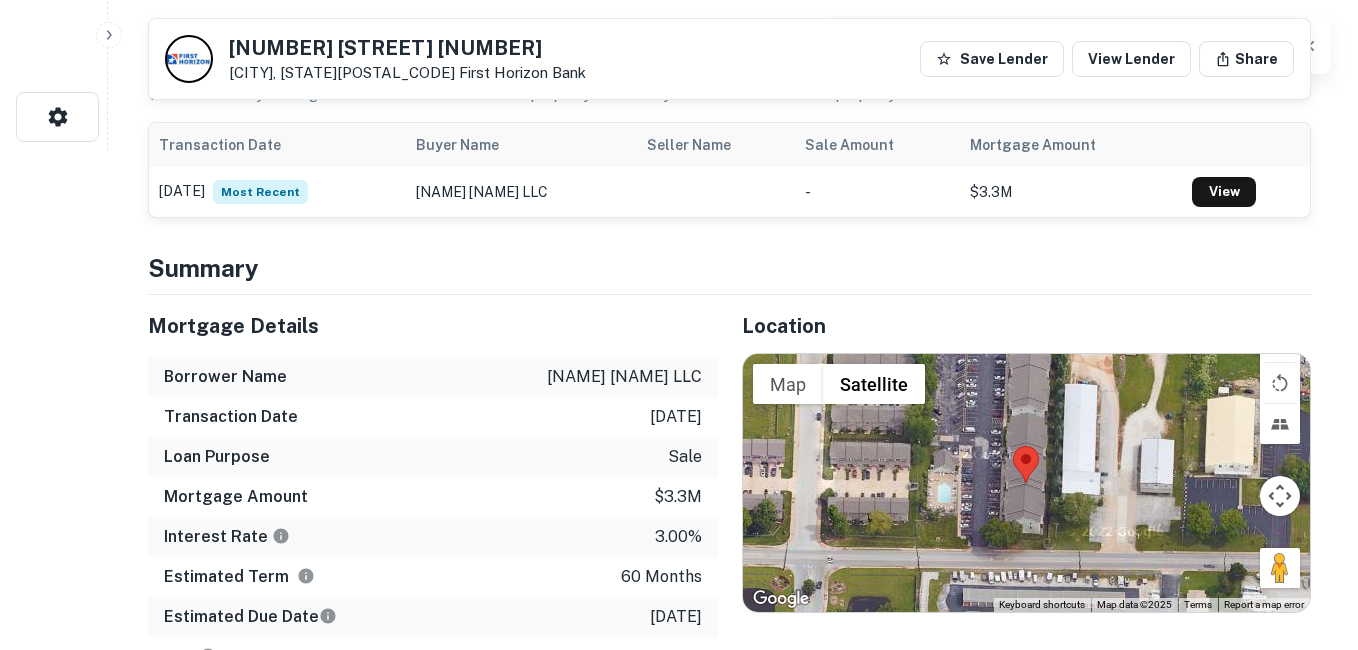scroll, scrollTop: 0, scrollLeft: 0, axis: both 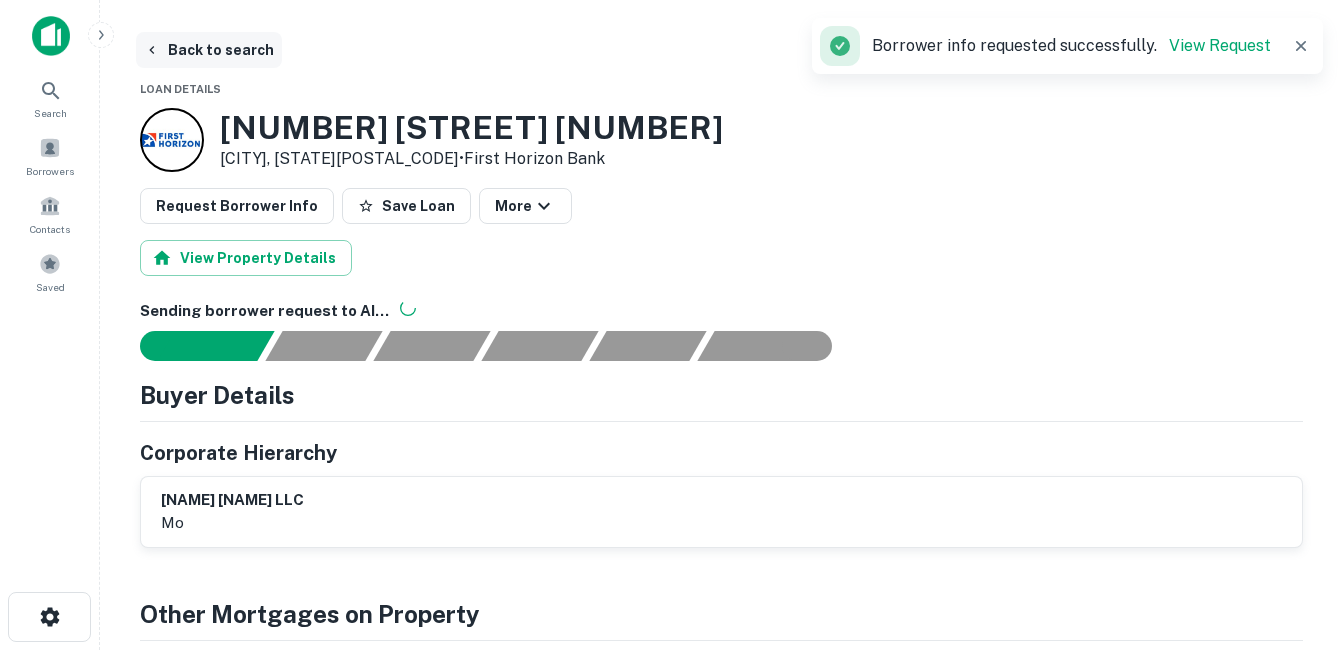 click on "Back to search" at bounding box center (209, 50) 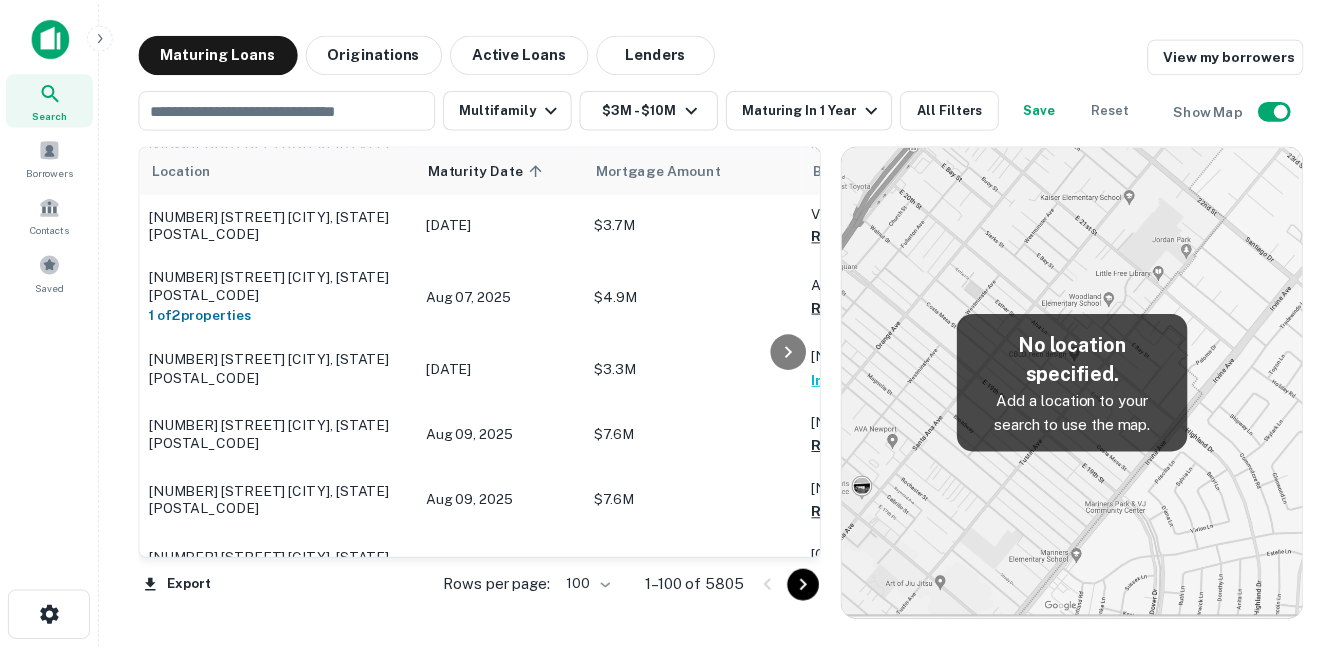 scroll, scrollTop: 2997, scrollLeft: 0, axis: vertical 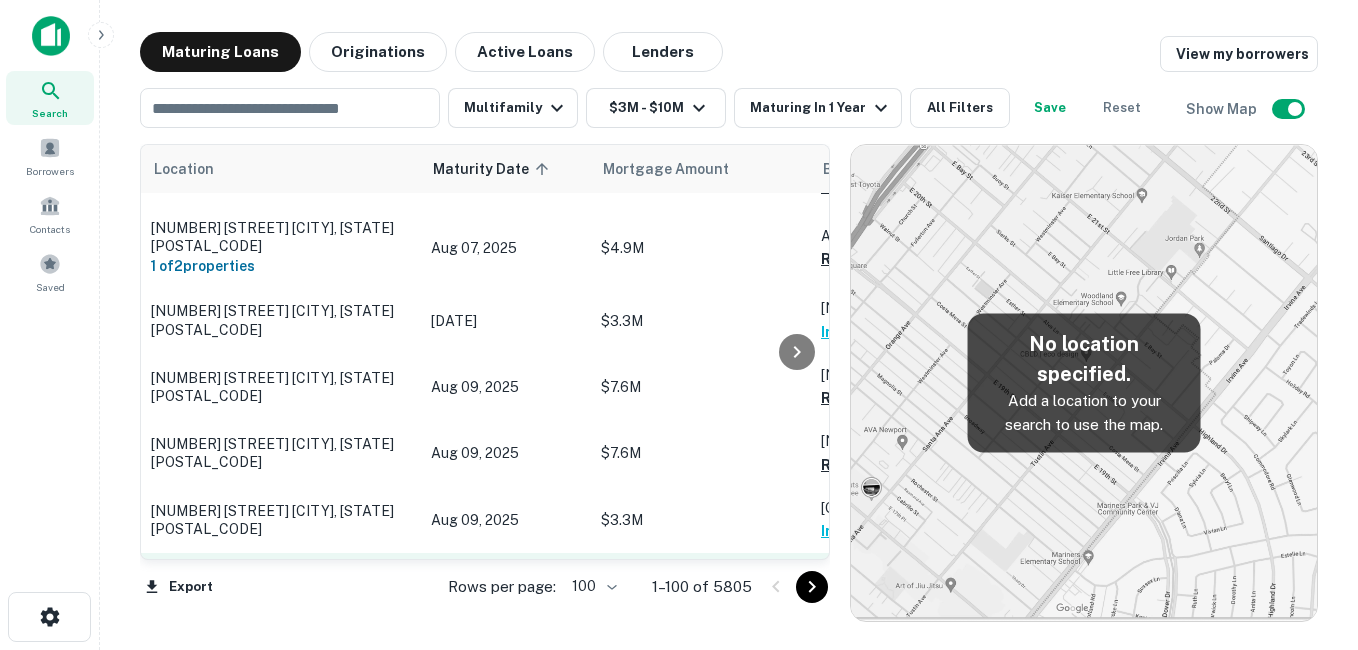 click on "[NUMBER] [STREET] [CITY], [STATE][POSTAL_CODE]" at bounding box center [281, 586] 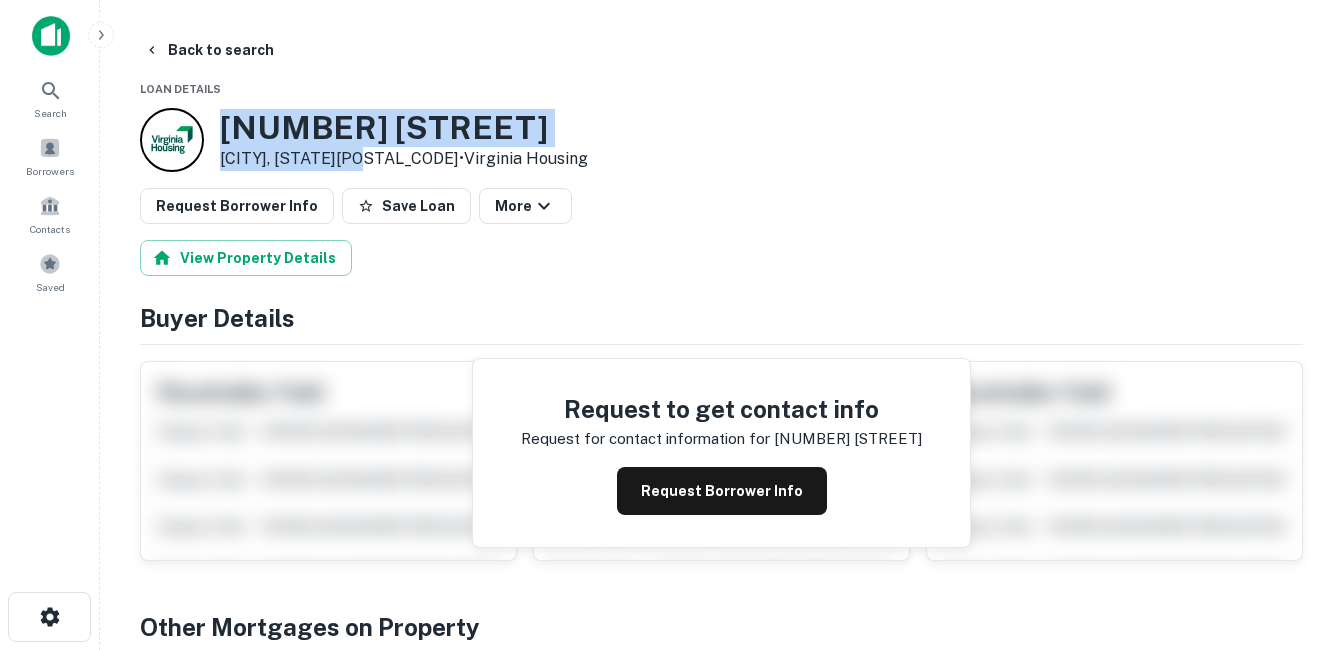 drag, startPoint x: 222, startPoint y: 128, endPoint x: 371, endPoint y: 156, distance: 151.60805 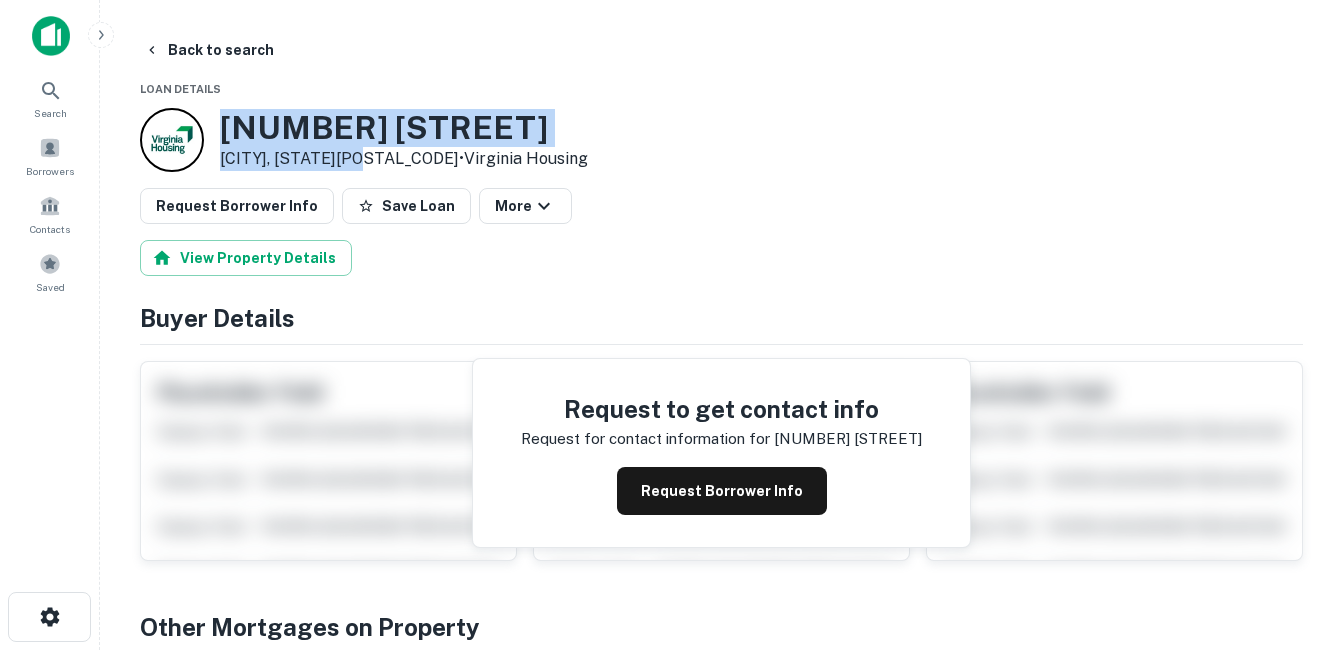 click on "512 Winchester St" at bounding box center (404, 128) 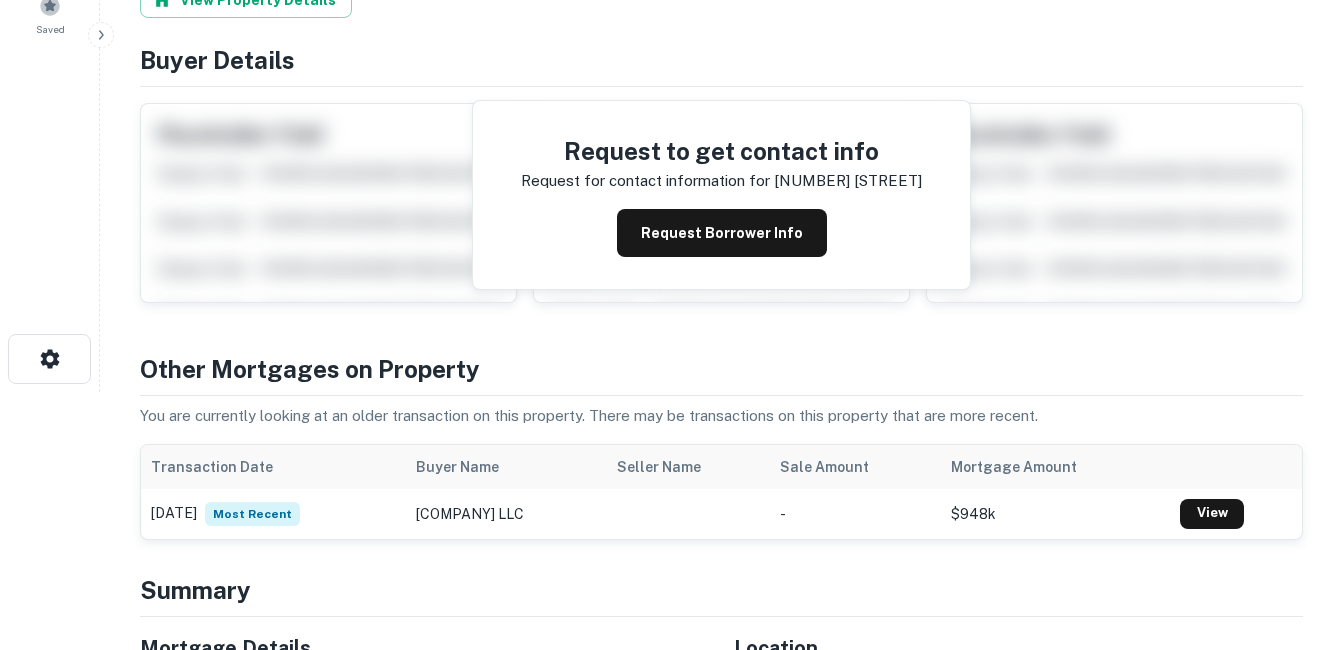 scroll, scrollTop: 0, scrollLeft: 0, axis: both 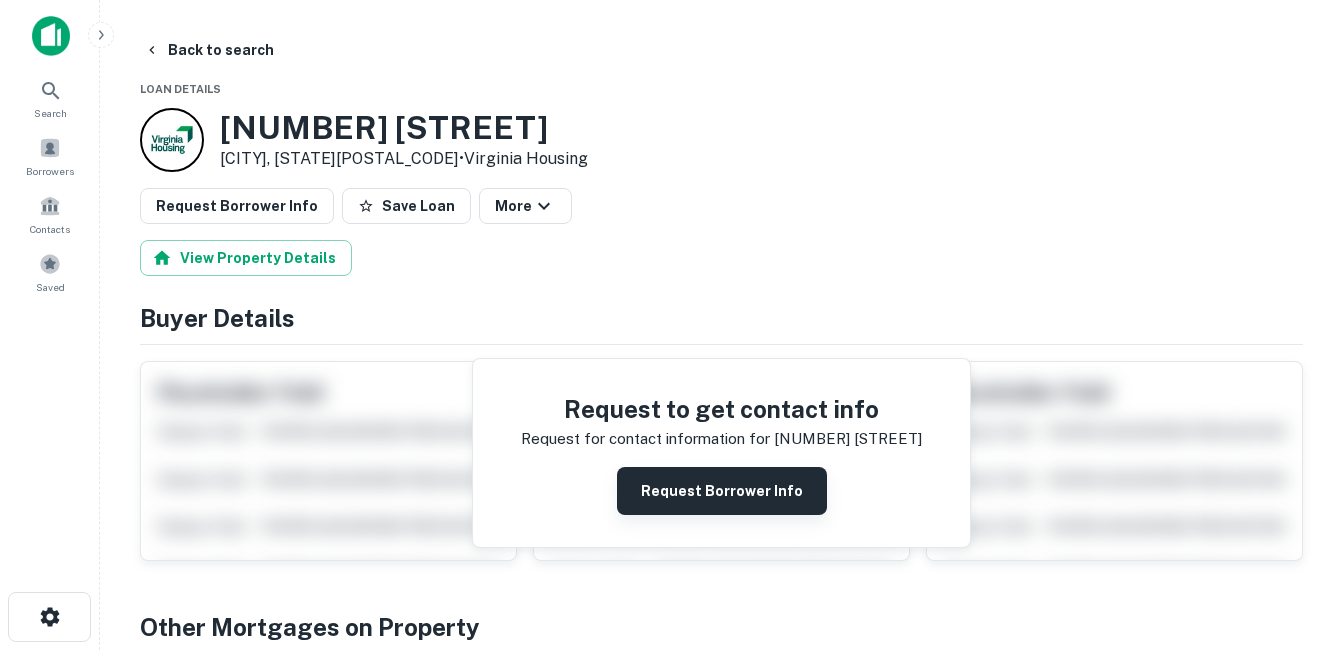 click on "Request Borrower Info" at bounding box center (722, 491) 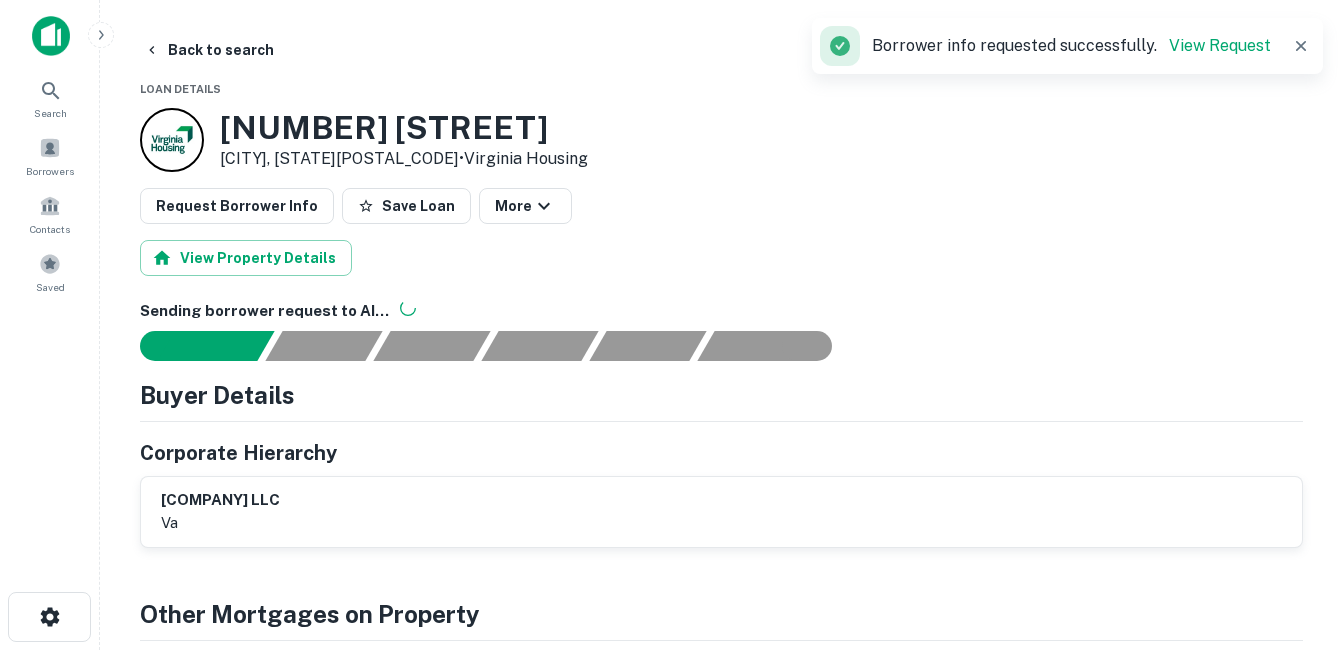 click on "512 Winchester St" at bounding box center [404, 128] 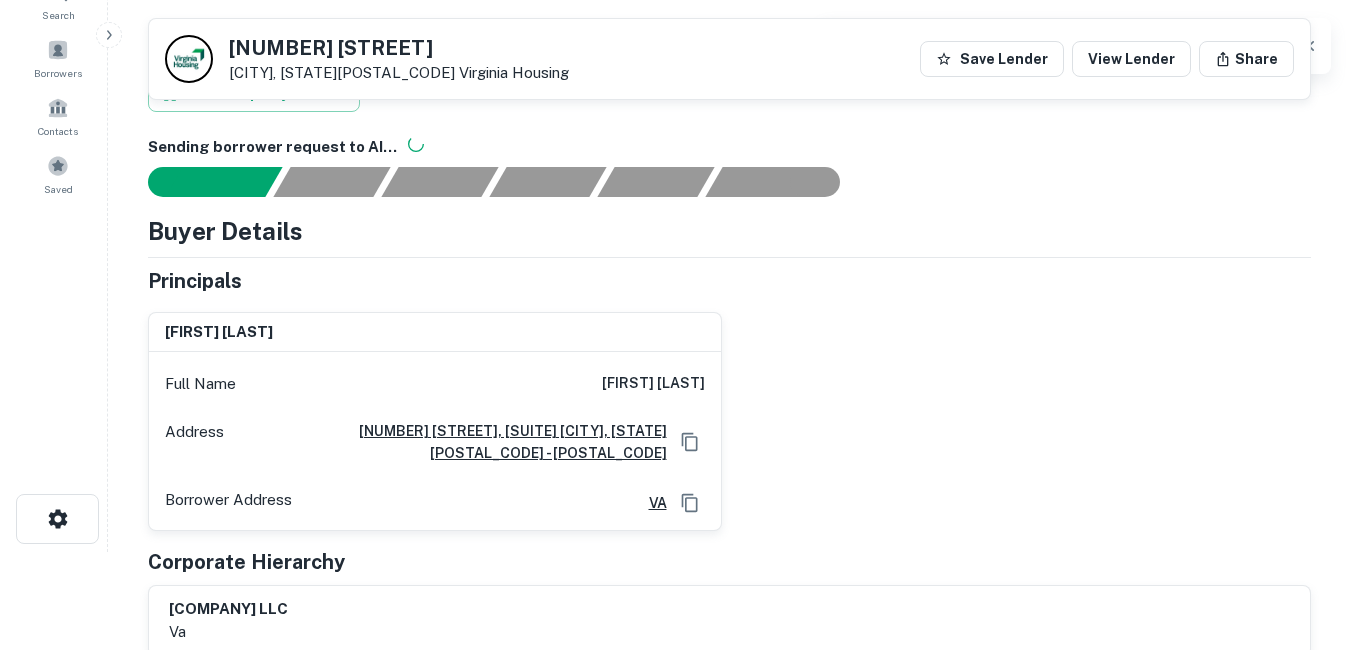 scroll, scrollTop: 0, scrollLeft: 0, axis: both 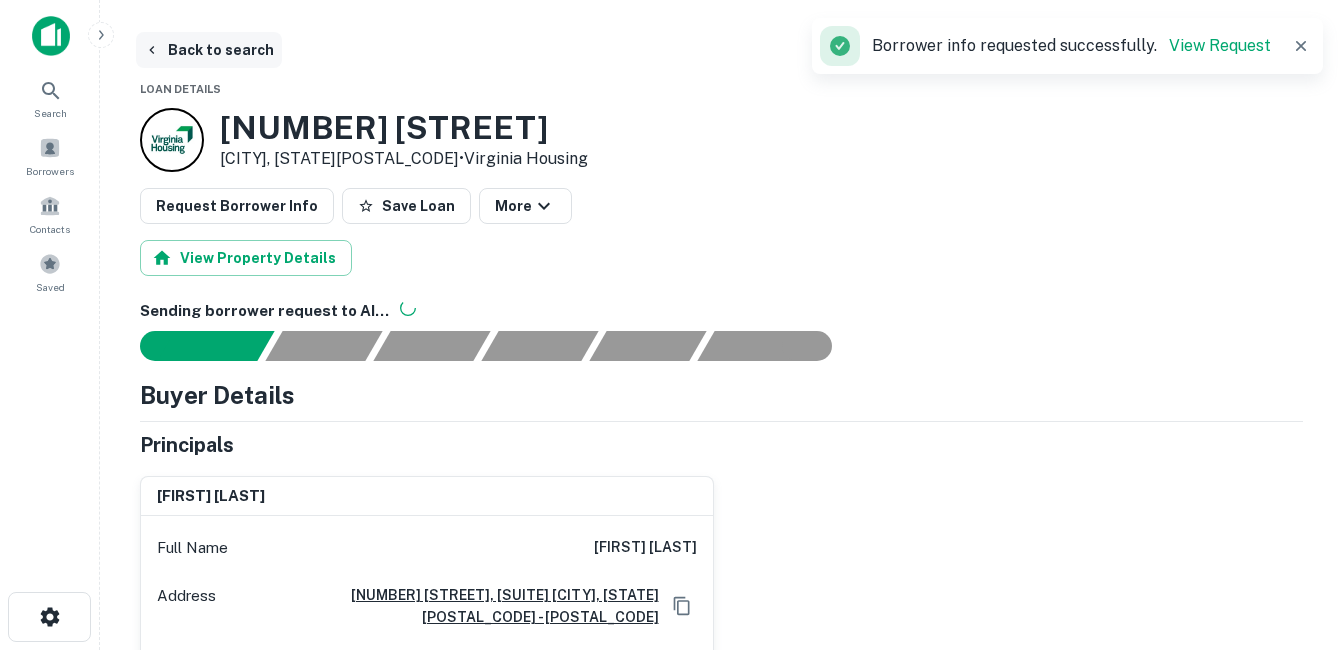 click on "Back to search" at bounding box center (209, 50) 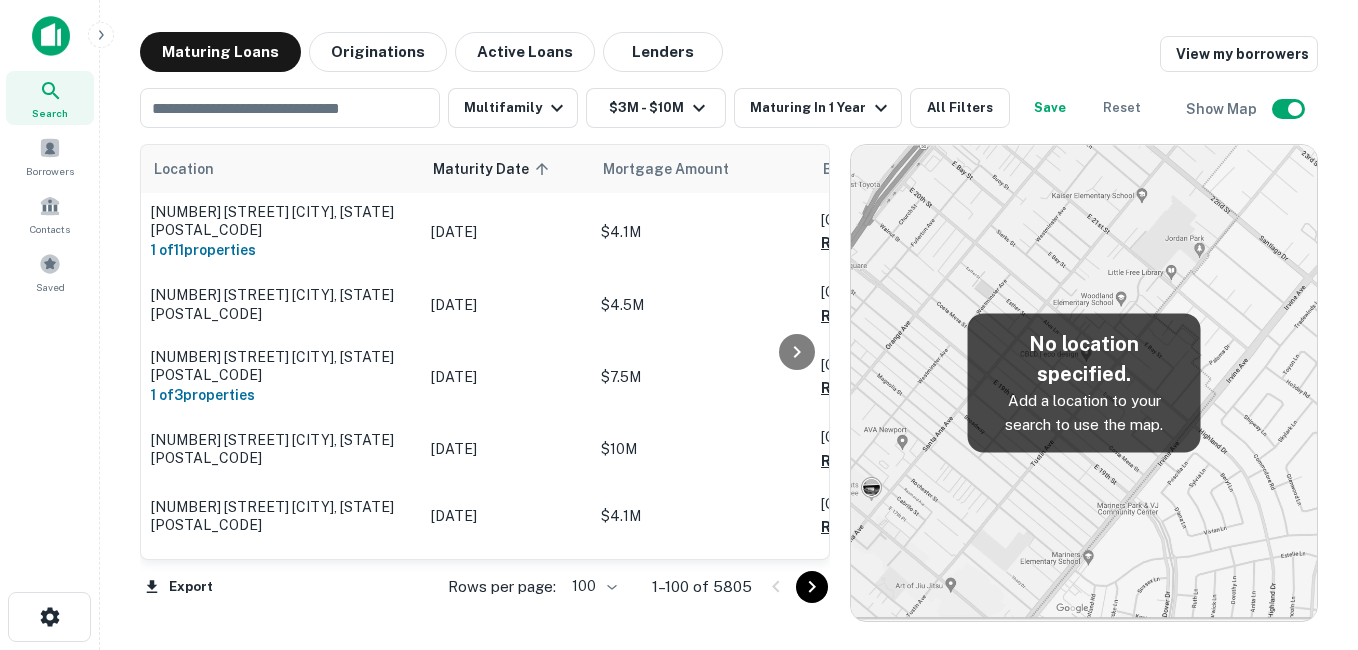 scroll, scrollTop: 2997, scrollLeft: 0, axis: vertical 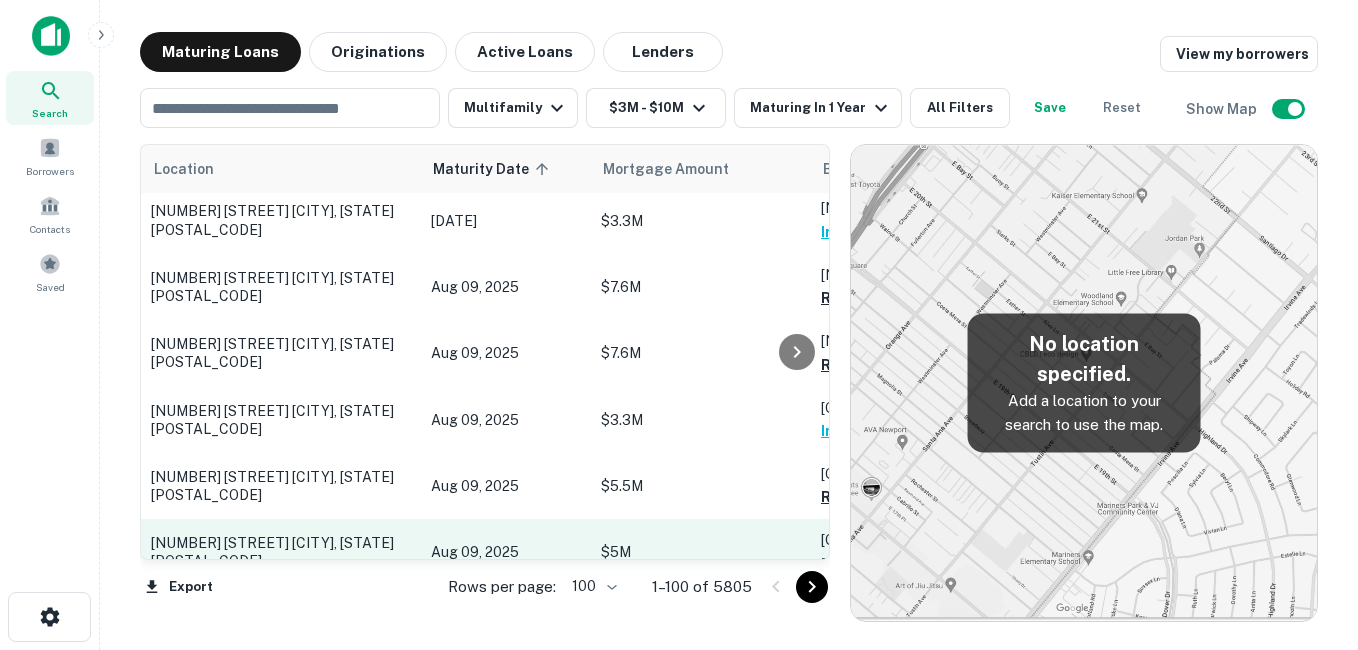 click on "[NUMBER] [STREET] [CITY], [STATE][POSTAL_CODE]" at bounding box center (281, 552) 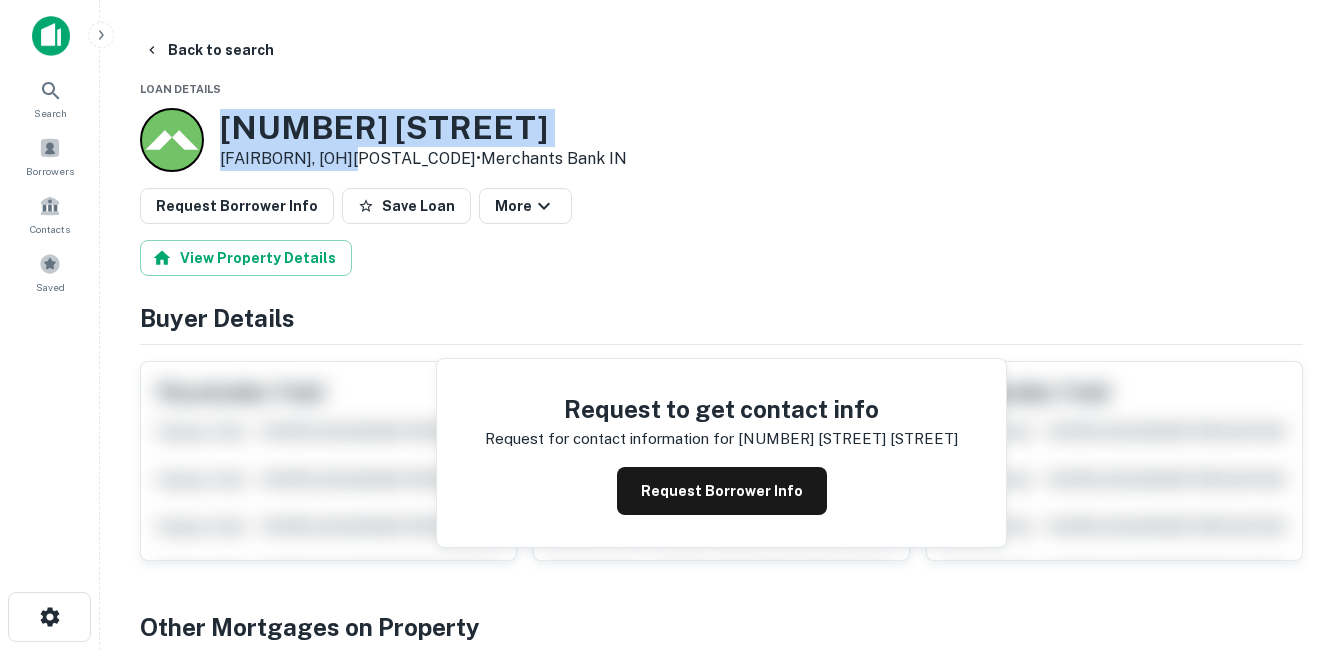 drag, startPoint x: 222, startPoint y: 125, endPoint x: 364, endPoint y: 160, distance: 146.24979 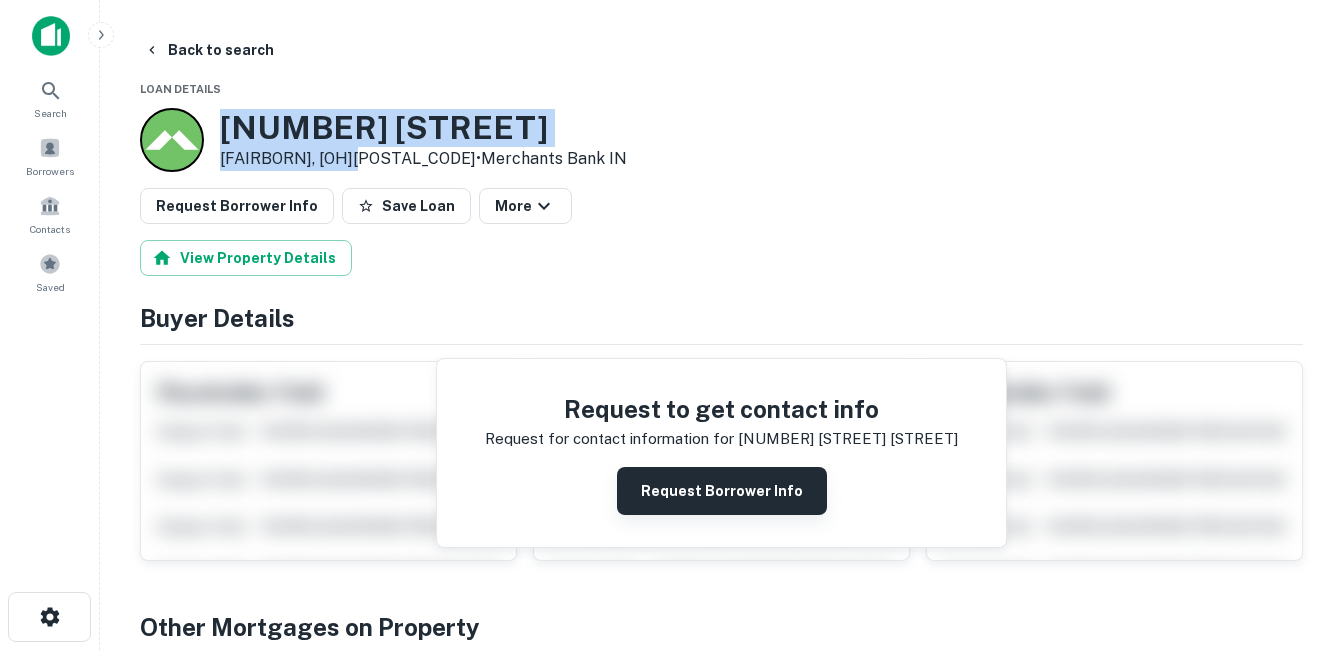 click on "Request Borrower Info" at bounding box center (722, 491) 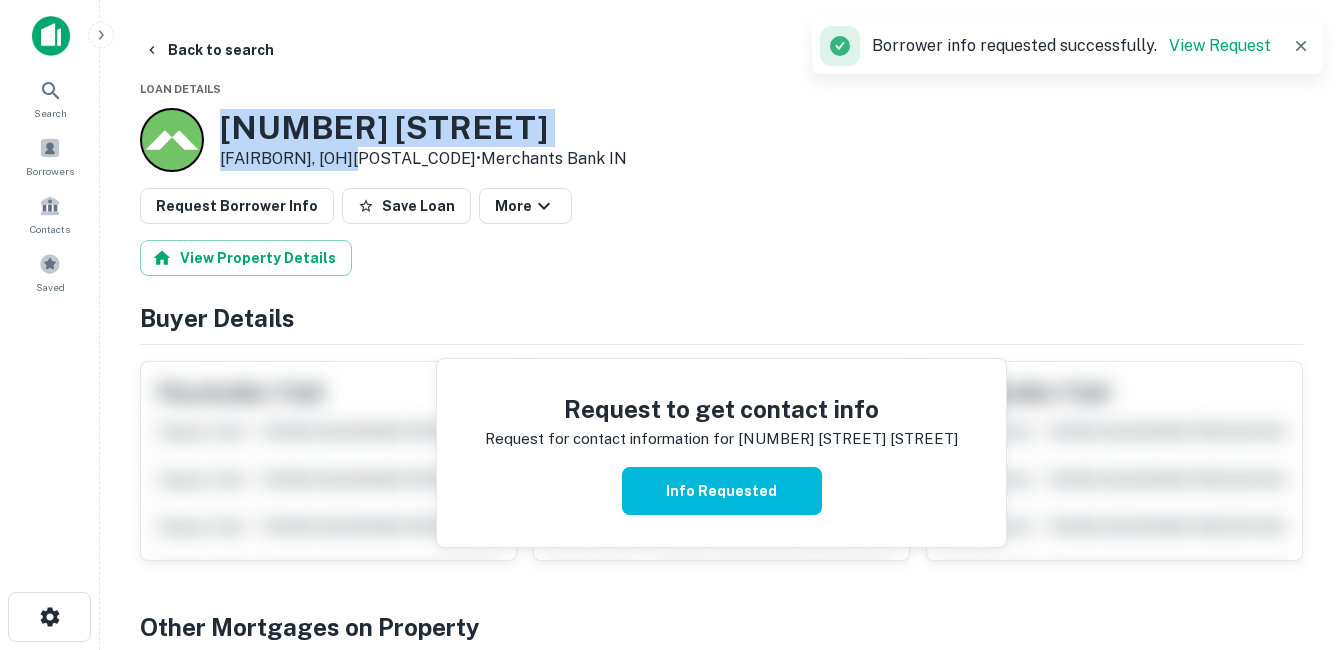 click on "317 E EMERSON AVE" at bounding box center [423, 128] 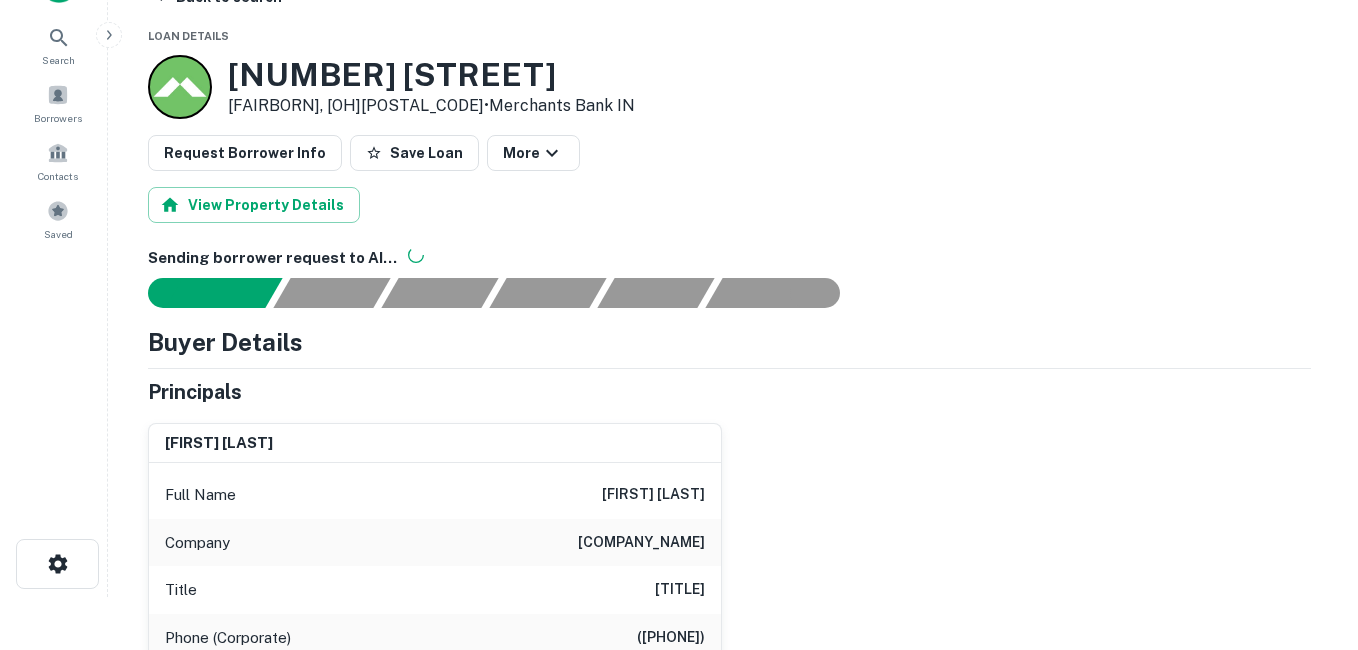 scroll, scrollTop: 0, scrollLeft: 0, axis: both 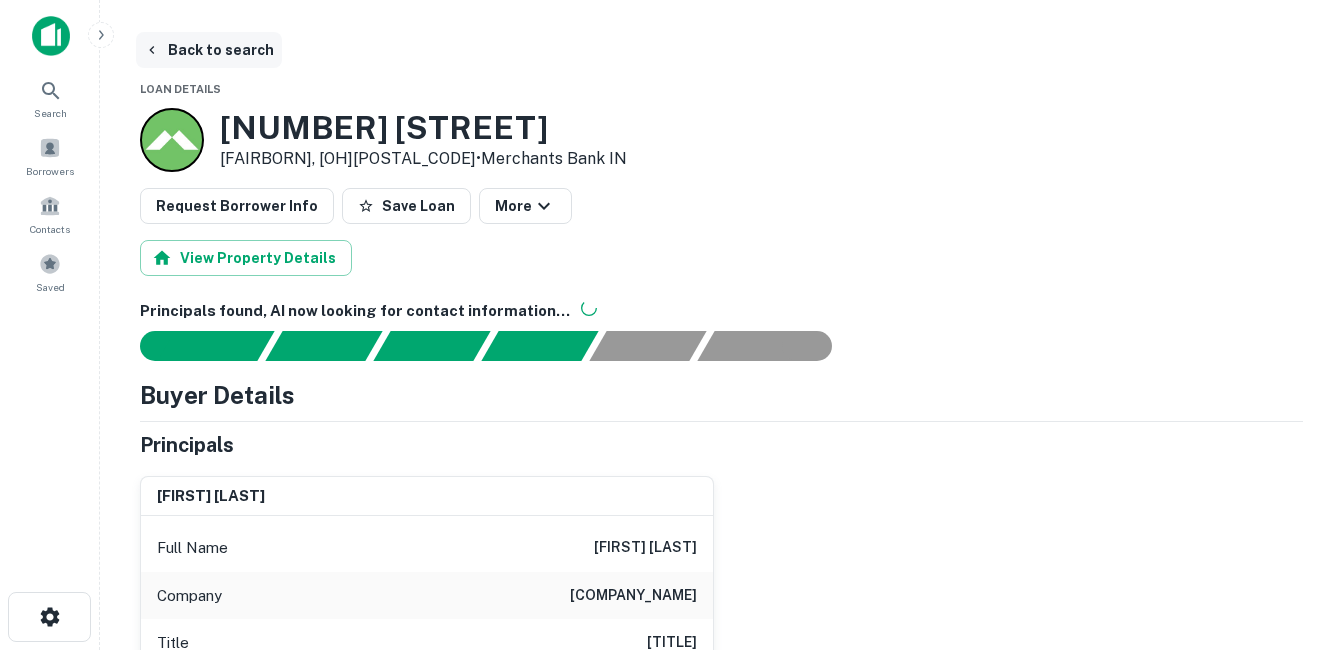 click on "Back to search" at bounding box center (209, 50) 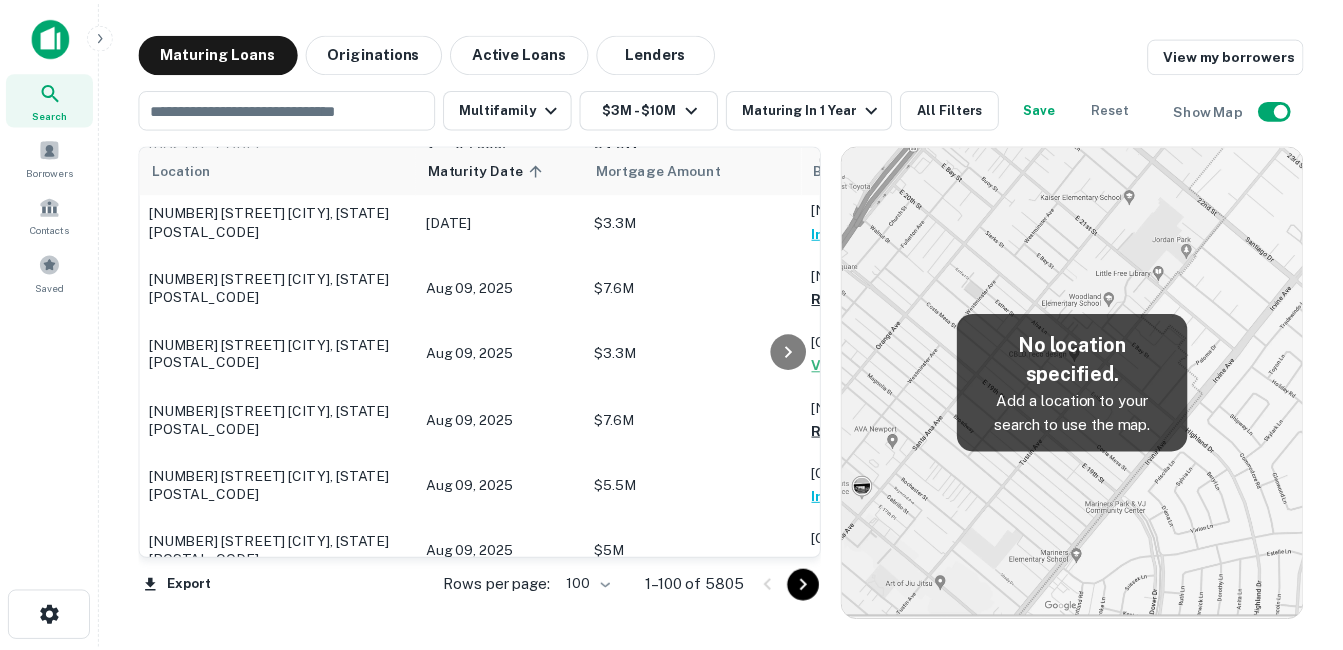 scroll, scrollTop: 3197, scrollLeft: 0, axis: vertical 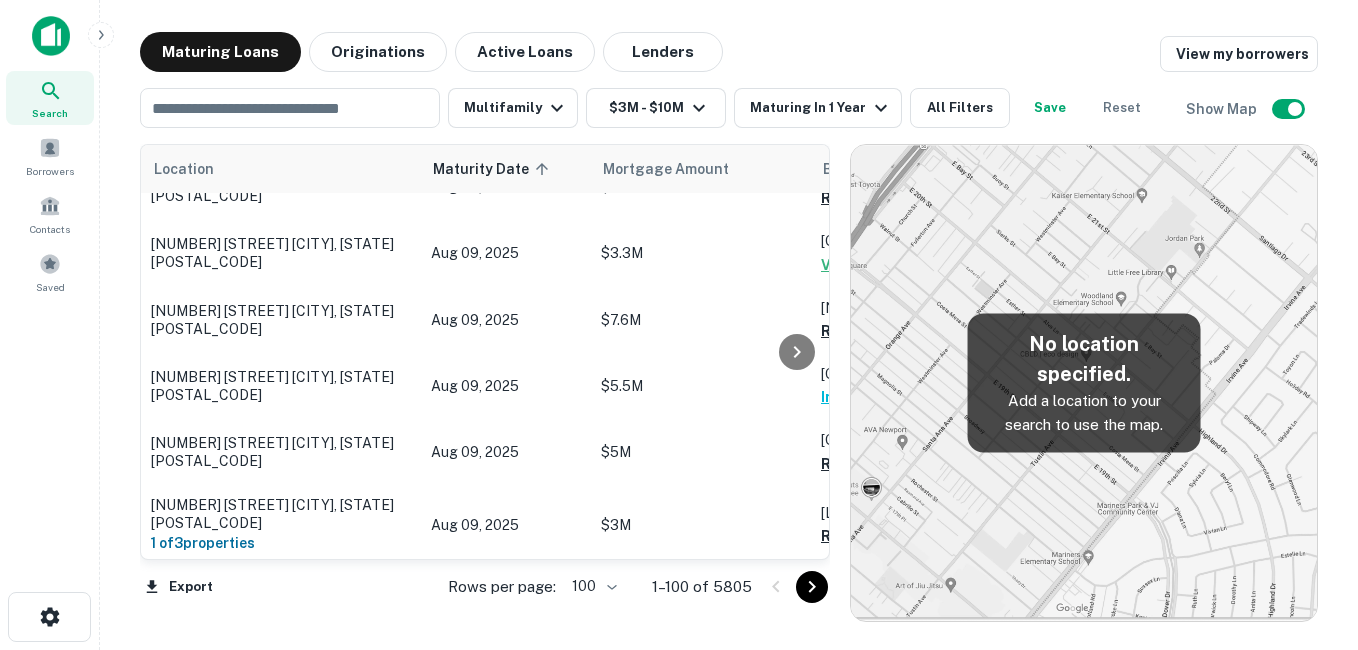 click on "[NUMBER] [STREET] [CITY], [STATE][POSTAL_CODE]" at bounding box center [281, 608] 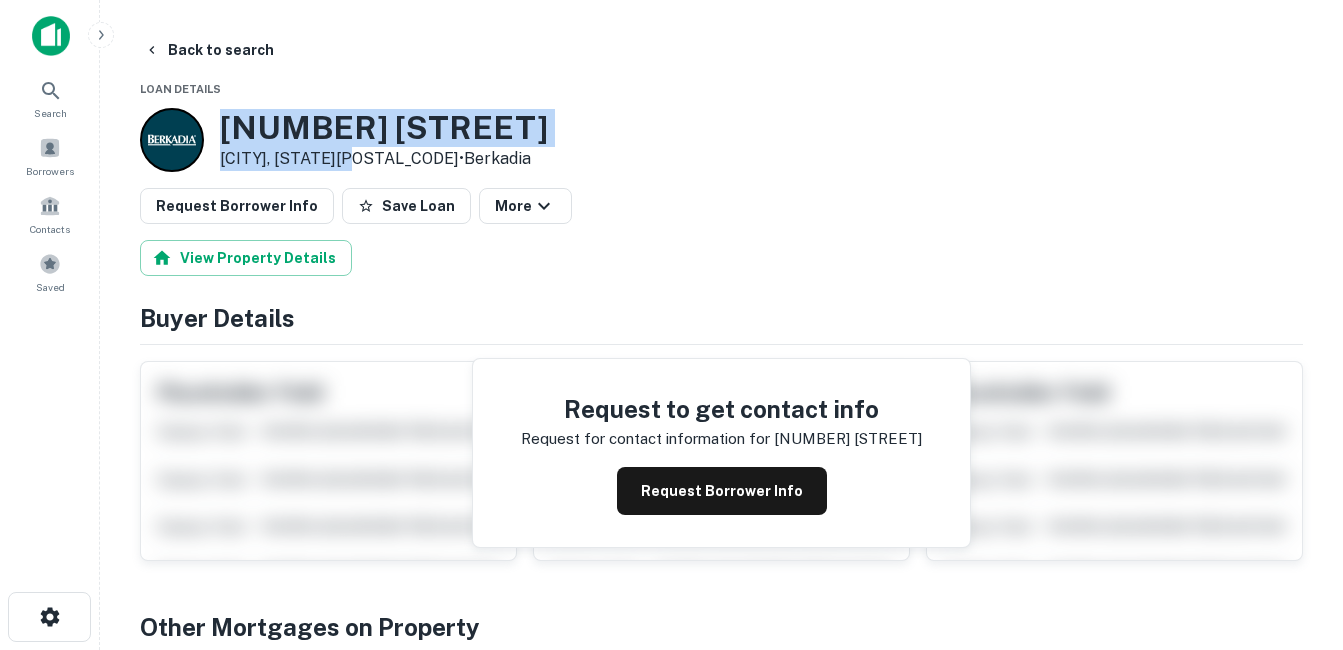 drag, startPoint x: 209, startPoint y: 130, endPoint x: 361, endPoint y: 157, distance: 154.37941 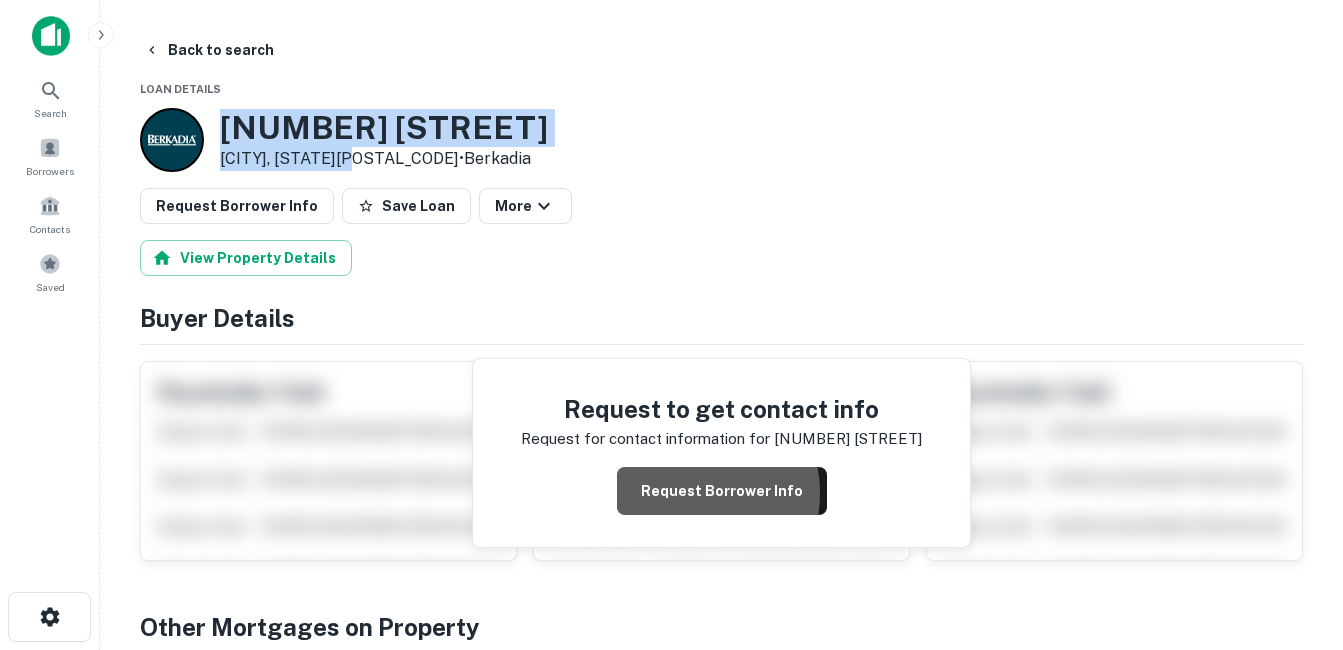click on "Request Borrower Info" at bounding box center (722, 491) 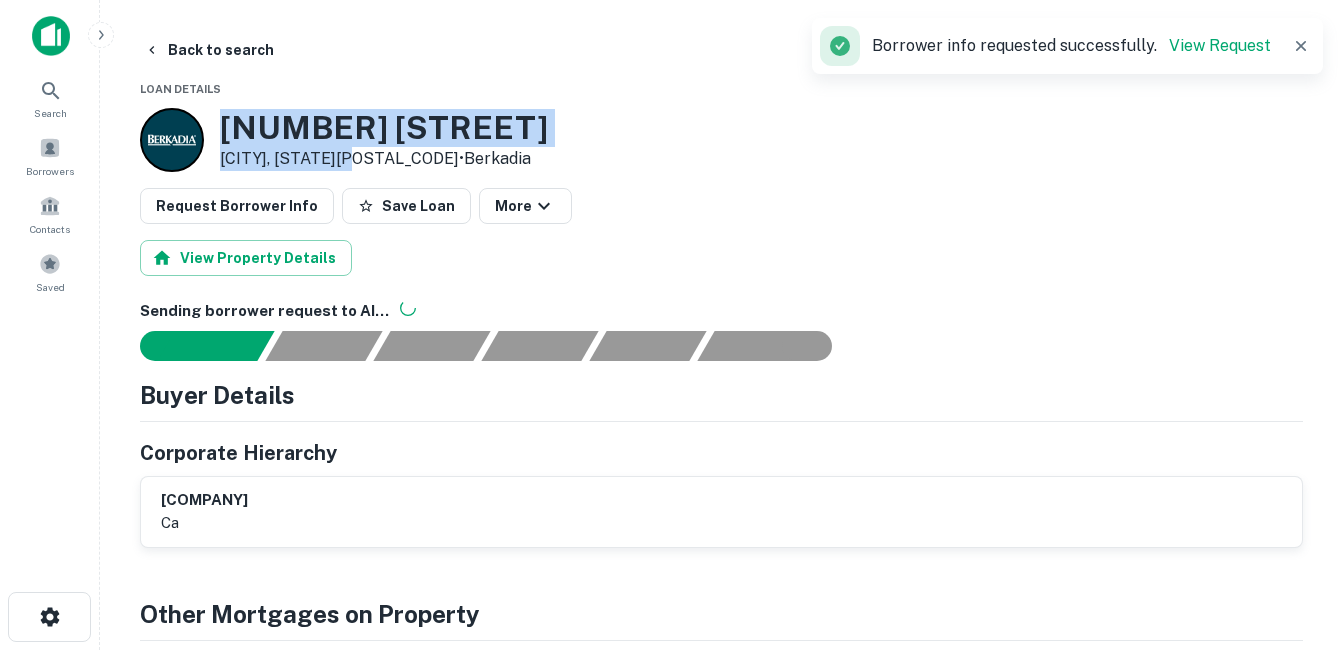 click on "358 W California Blvd" at bounding box center (384, 128) 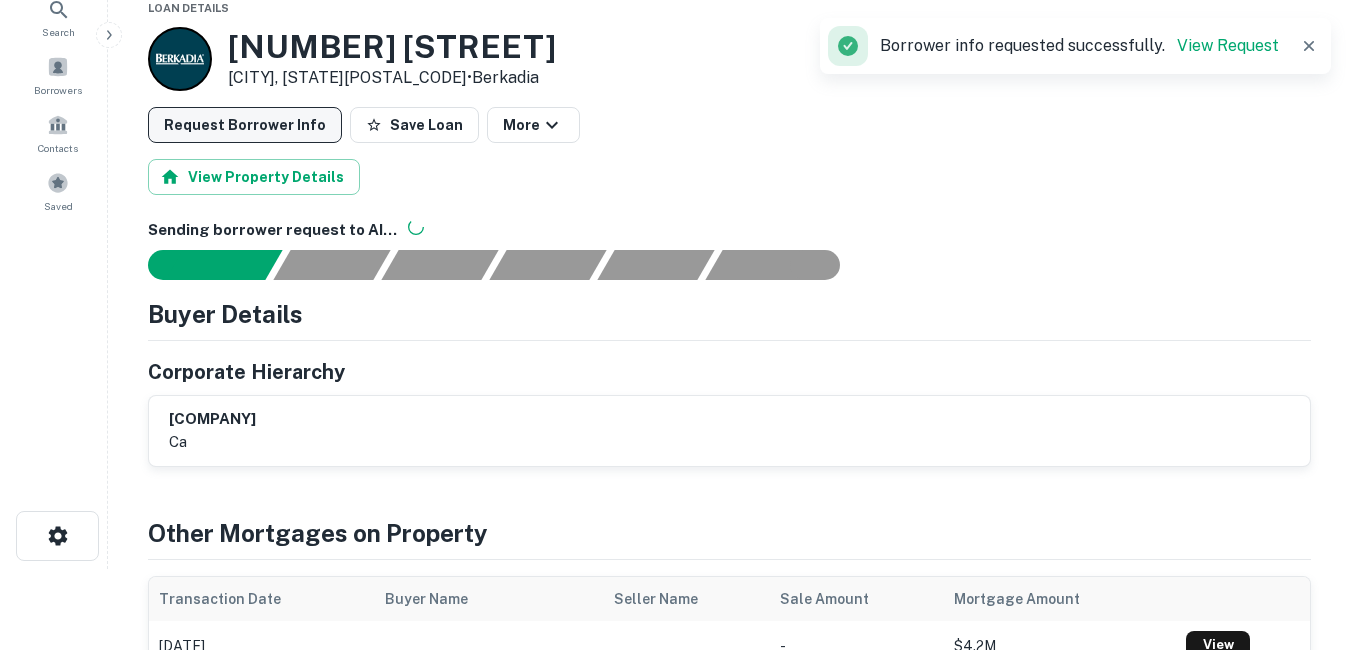 scroll, scrollTop: 0, scrollLeft: 0, axis: both 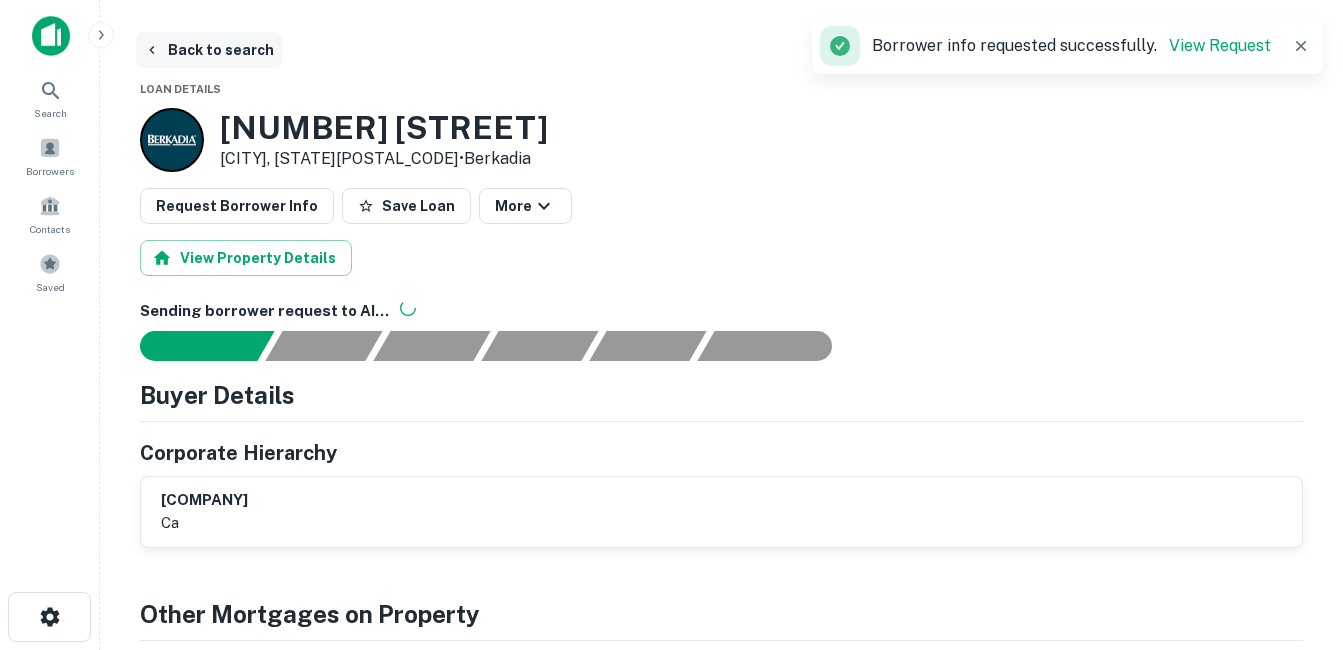 click on "Back to search" at bounding box center (209, 50) 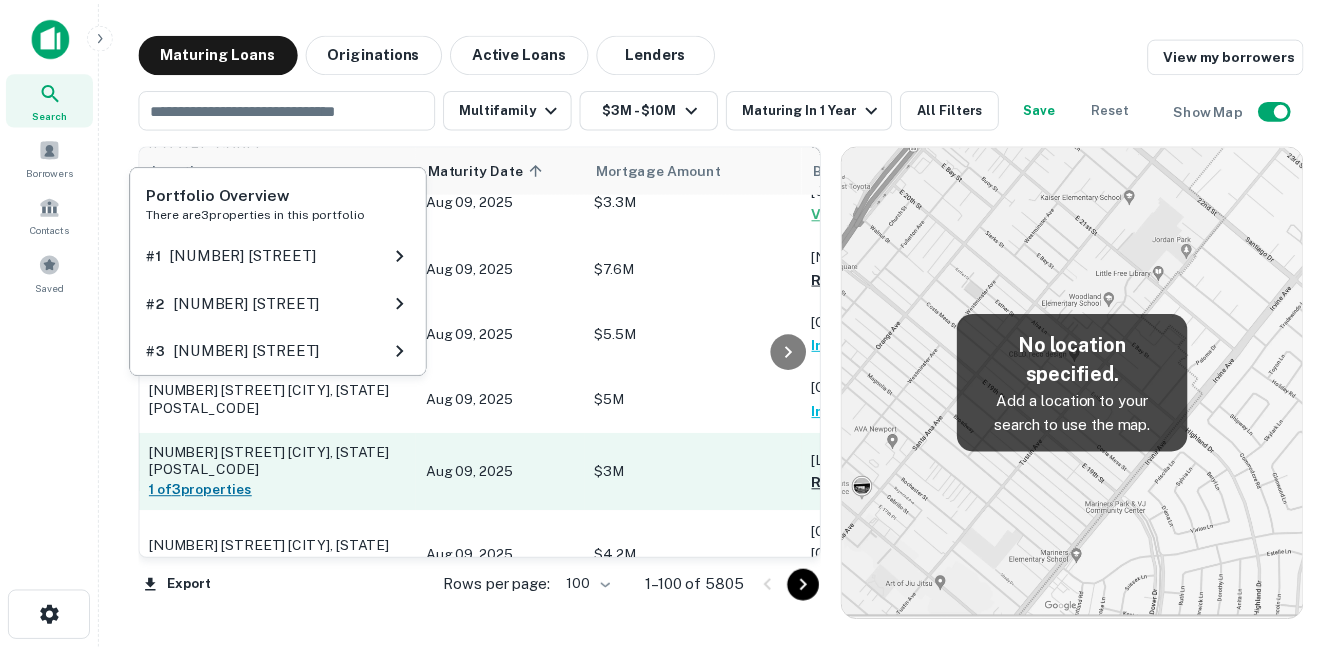 scroll, scrollTop: 3297, scrollLeft: 0, axis: vertical 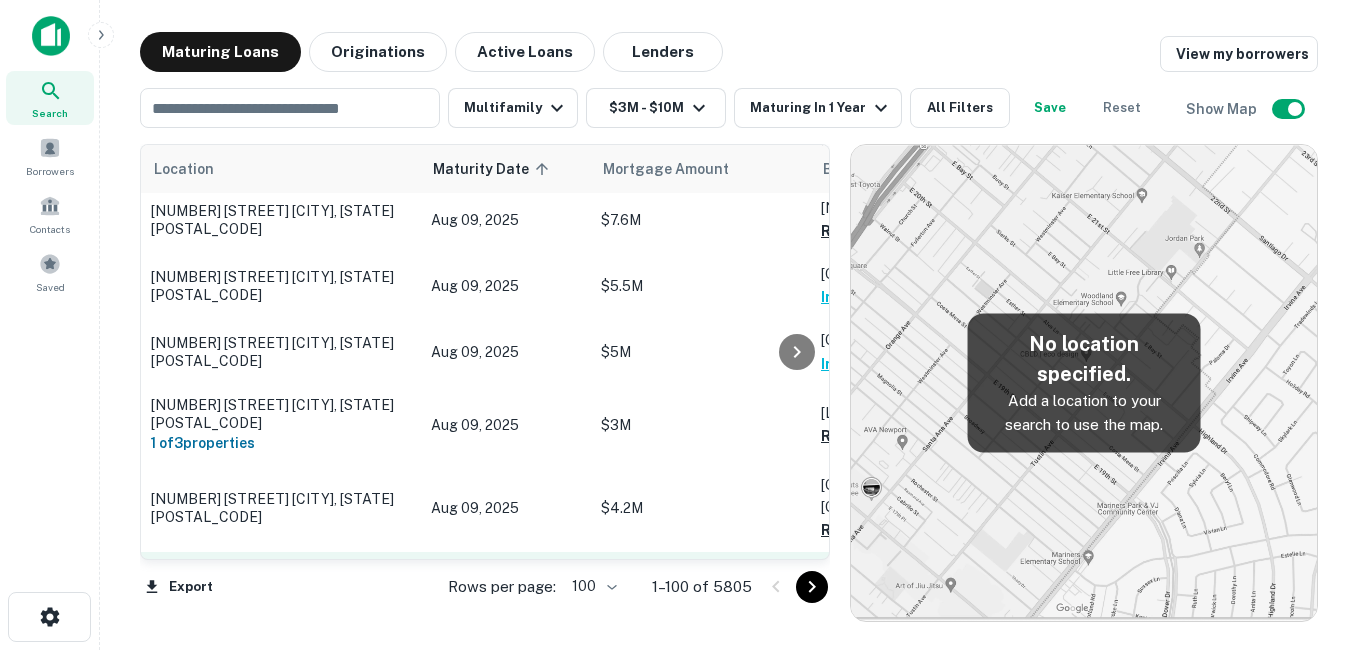 click on "[NUMBER] [STREET] [CITY], [STATE][POSTAL_CODE]" at bounding box center (281, 585) 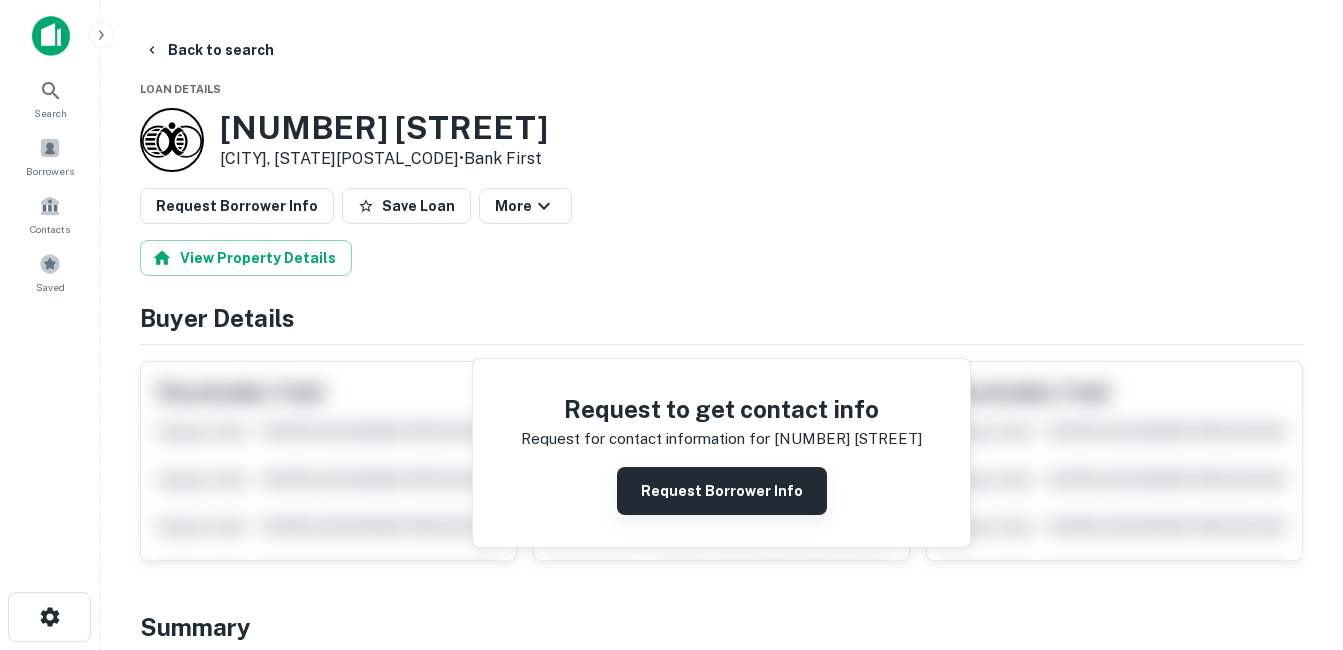 click on "Request Borrower Info" at bounding box center (722, 491) 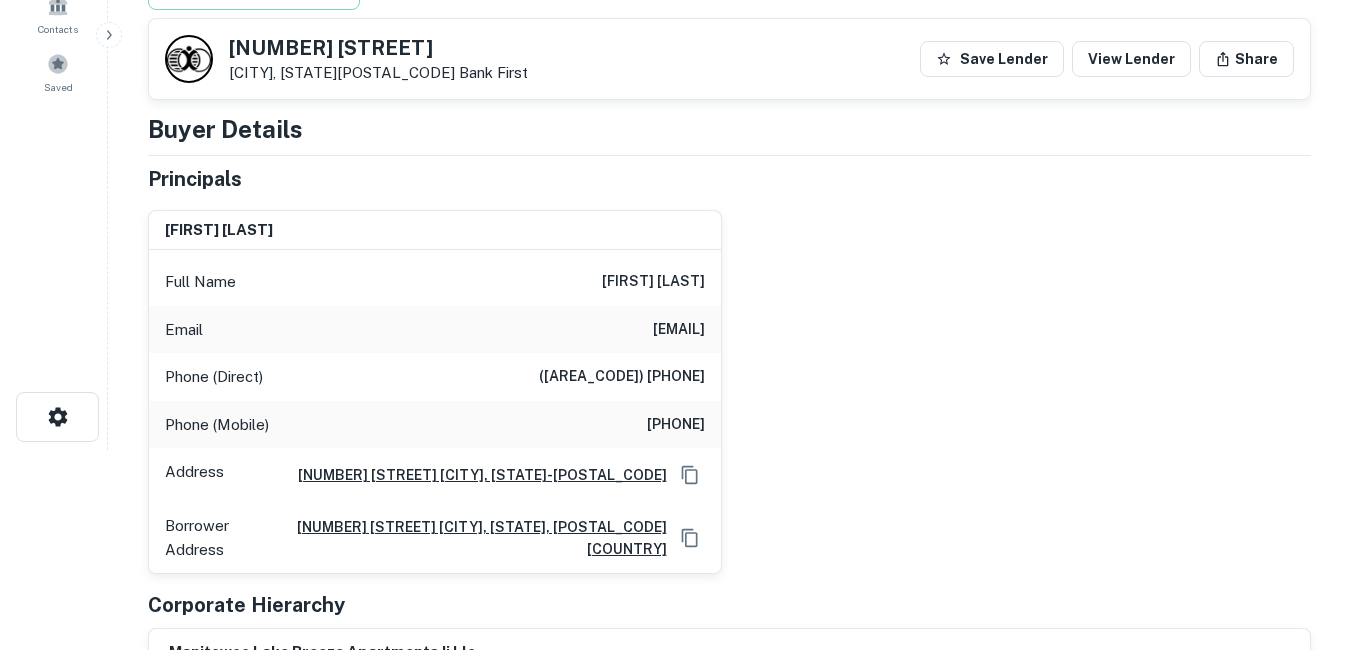 scroll, scrollTop: 0, scrollLeft: 0, axis: both 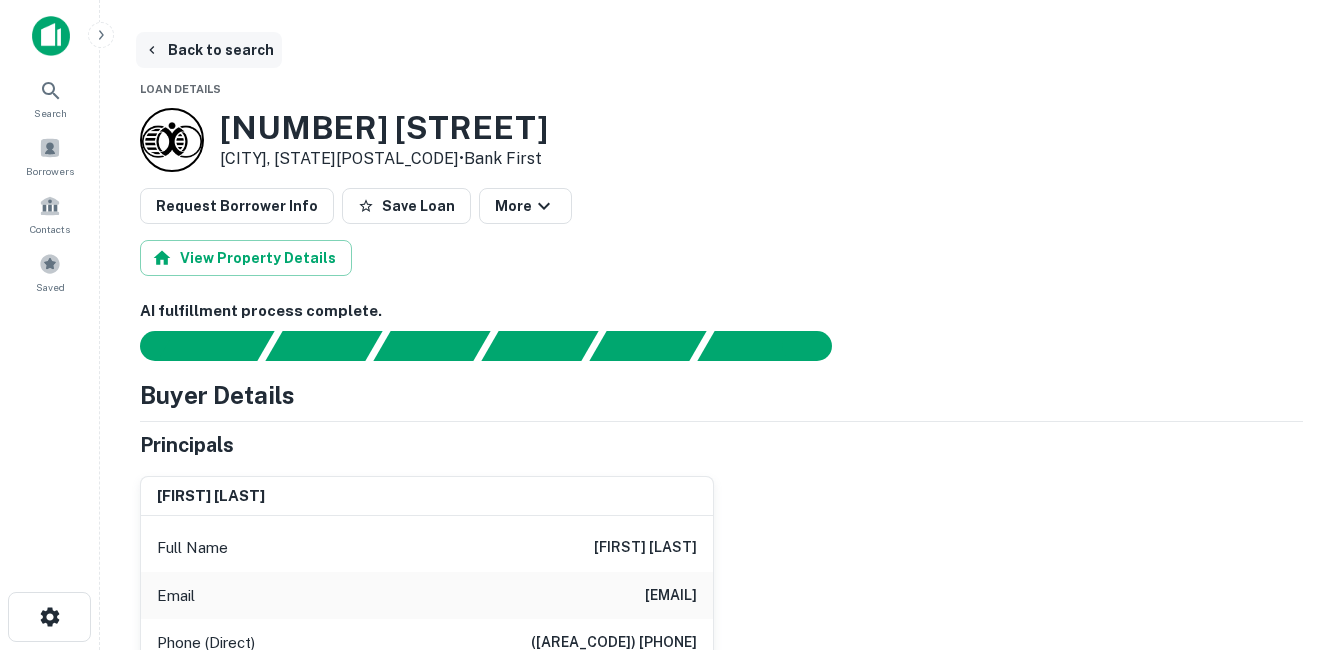 click on "Back to search" at bounding box center (209, 50) 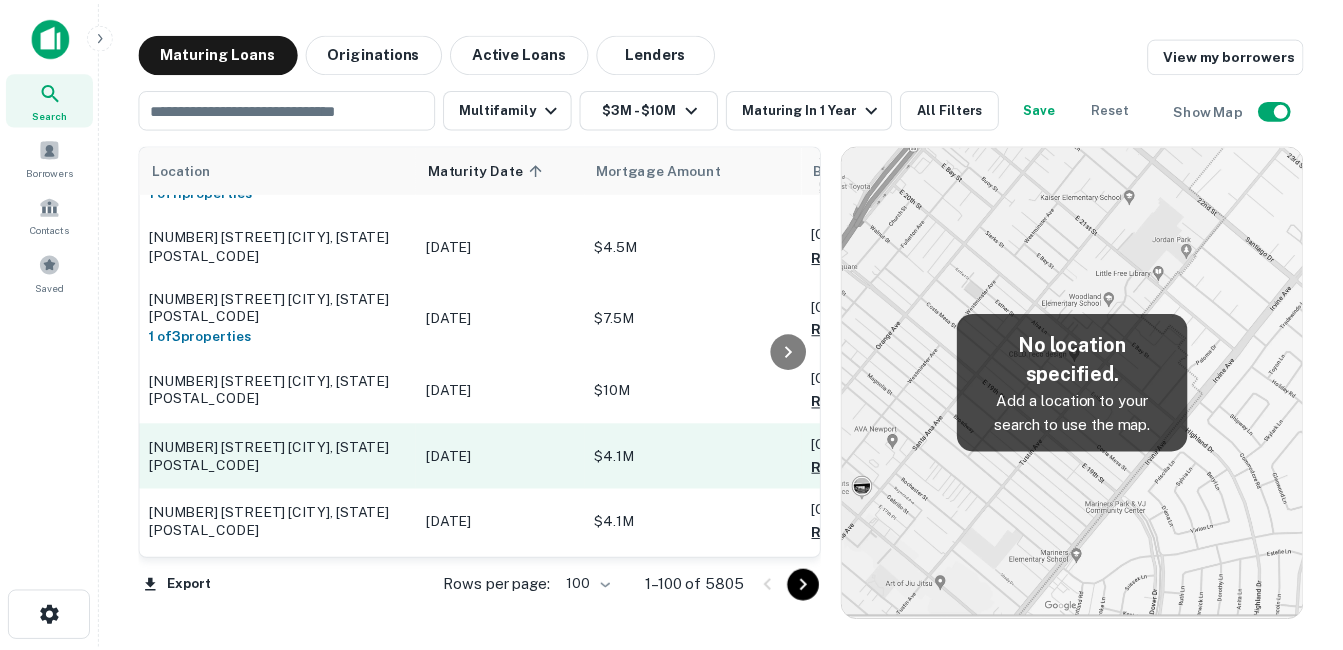 scroll, scrollTop: 59, scrollLeft: 0, axis: vertical 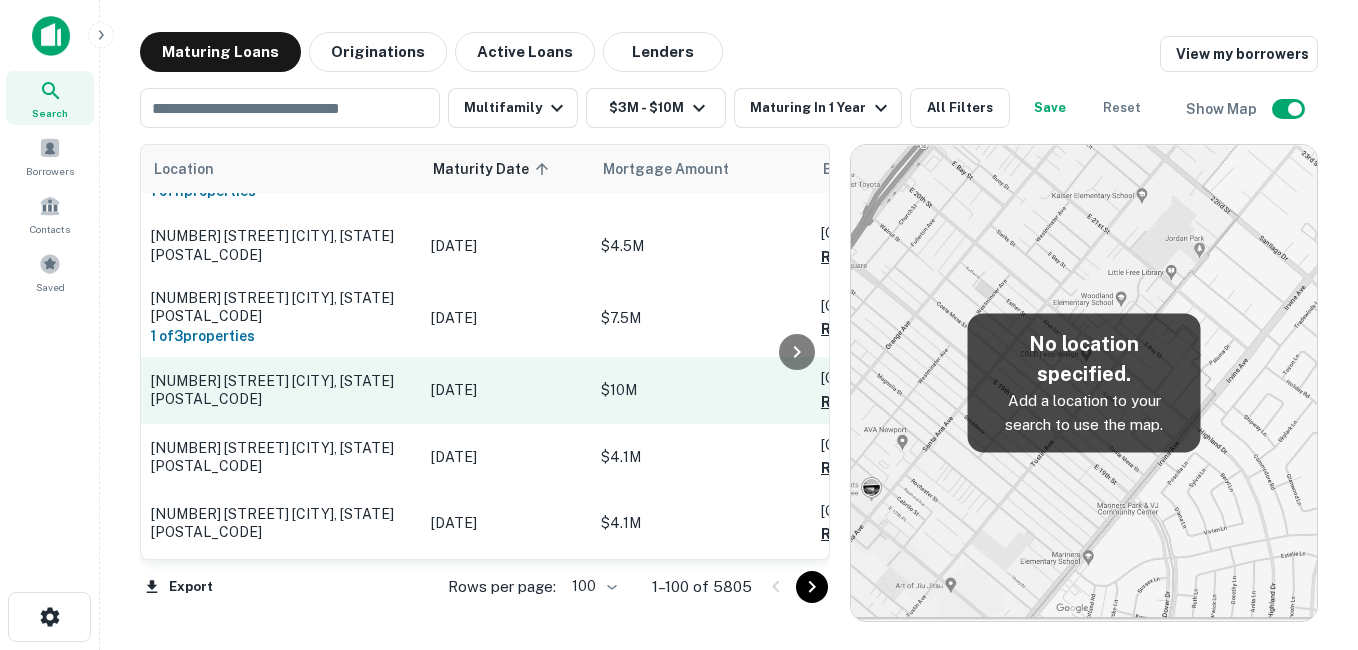 click on "[NUMBER] [STREET] [CITY], [STATE][POSTAL_CODE]" at bounding box center (281, 390) 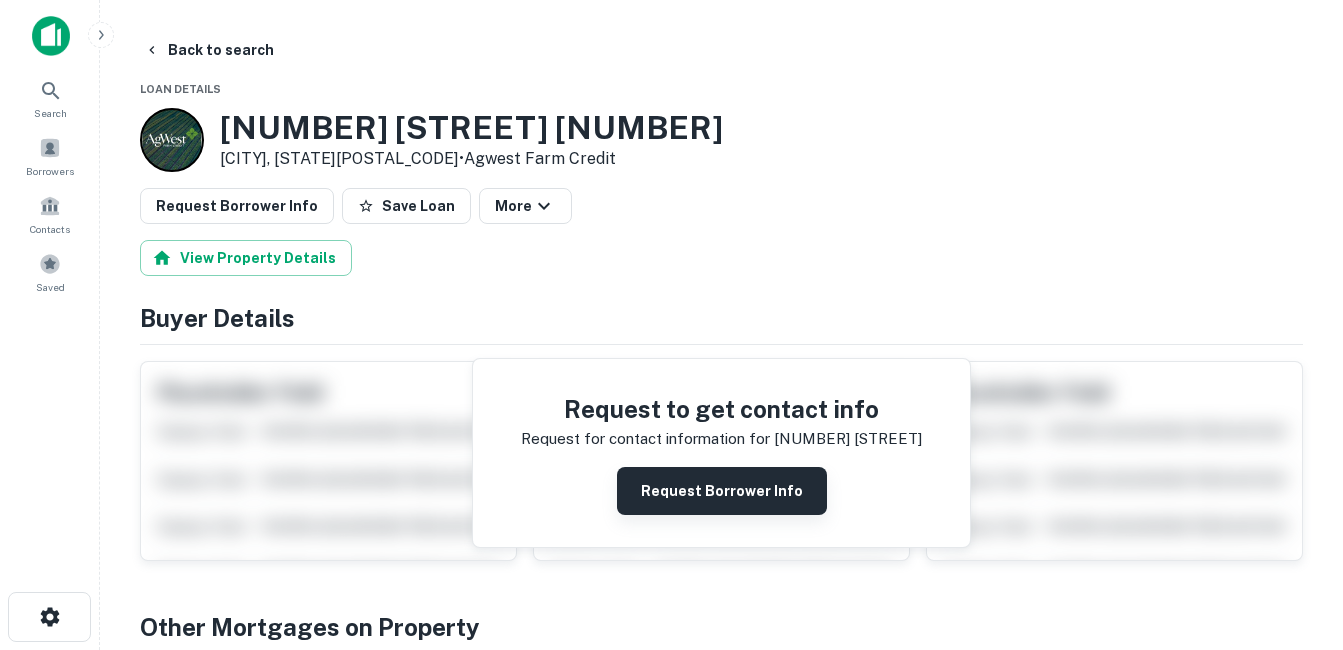 click on "Request Borrower Info" at bounding box center [722, 491] 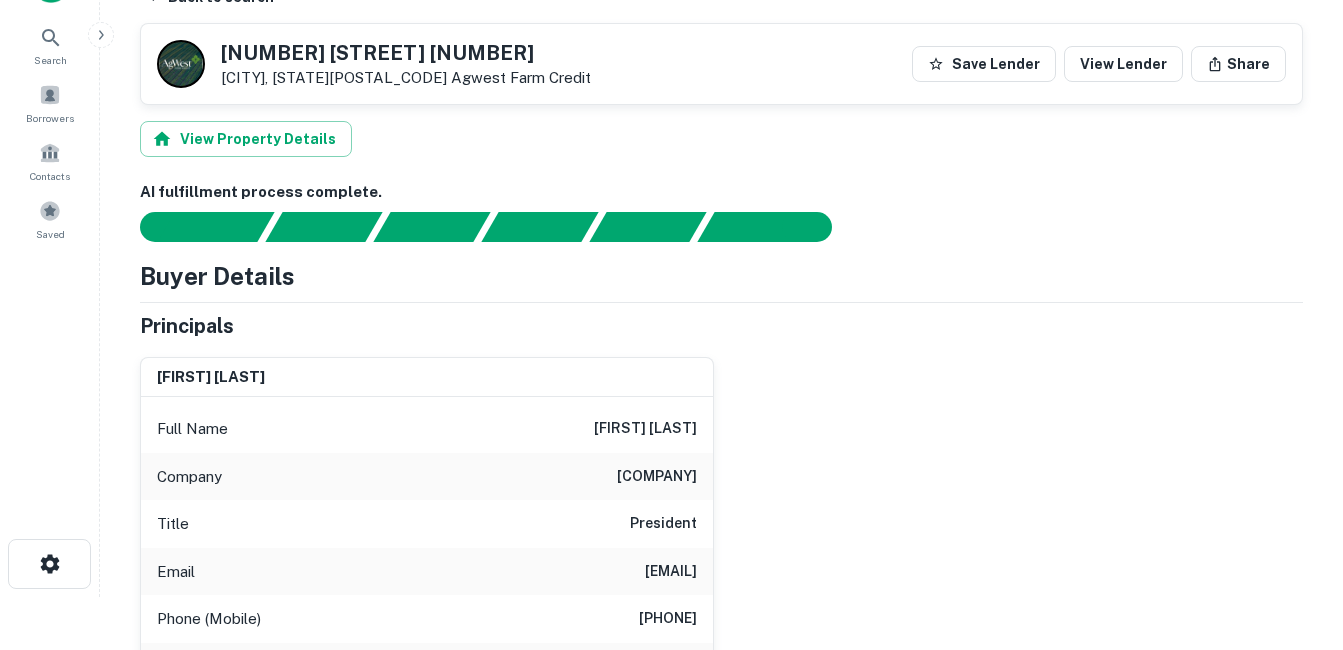 scroll, scrollTop: 0, scrollLeft: 0, axis: both 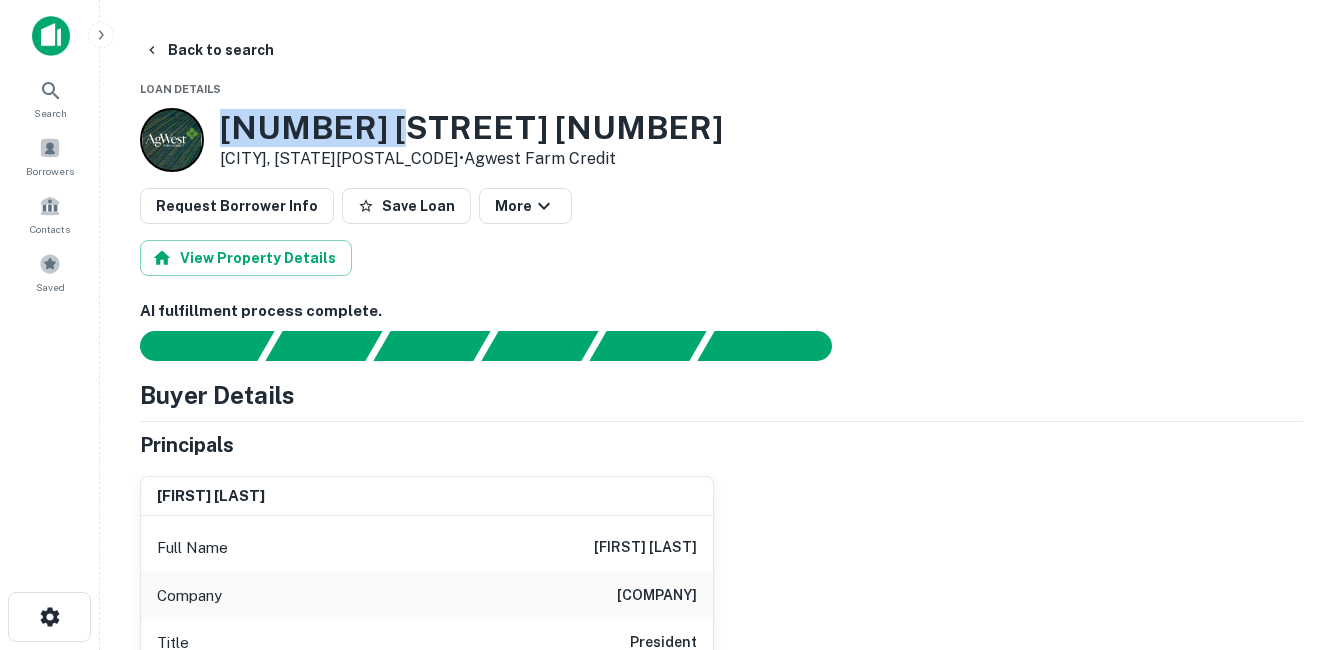 drag, startPoint x: 221, startPoint y: 130, endPoint x: 386, endPoint y: 131, distance: 165.00304 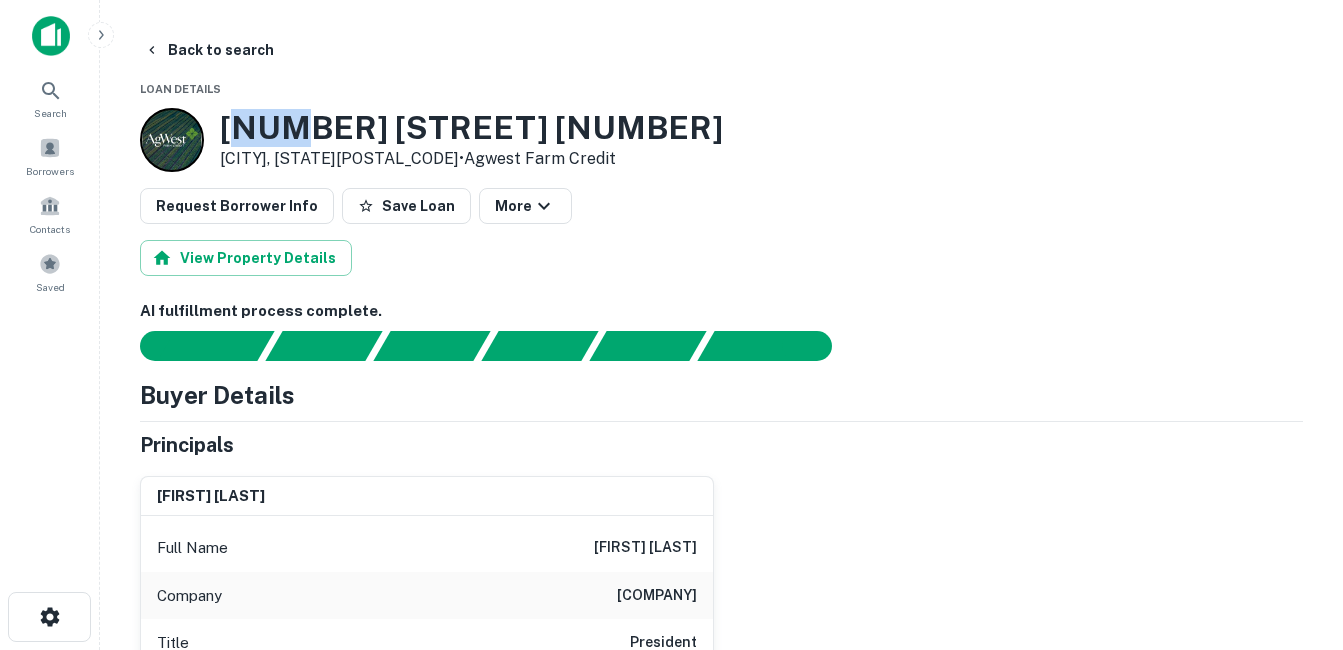 drag, startPoint x: 240, startPoint y: 132, endPoint x: 291, endPoint y: 129, distance: 51.088158 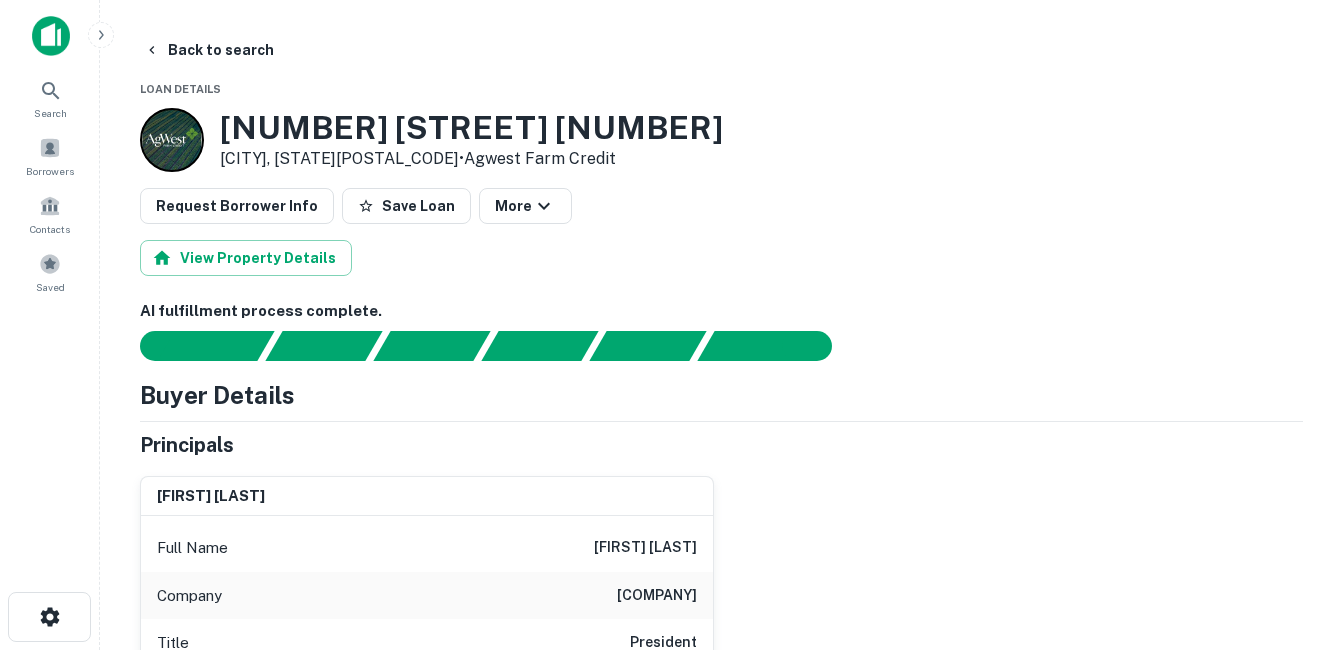 drag, startPoint x: 291, startPoint y: 129, endPoint x: 535, endPoint y: 132, distance: 244.01845 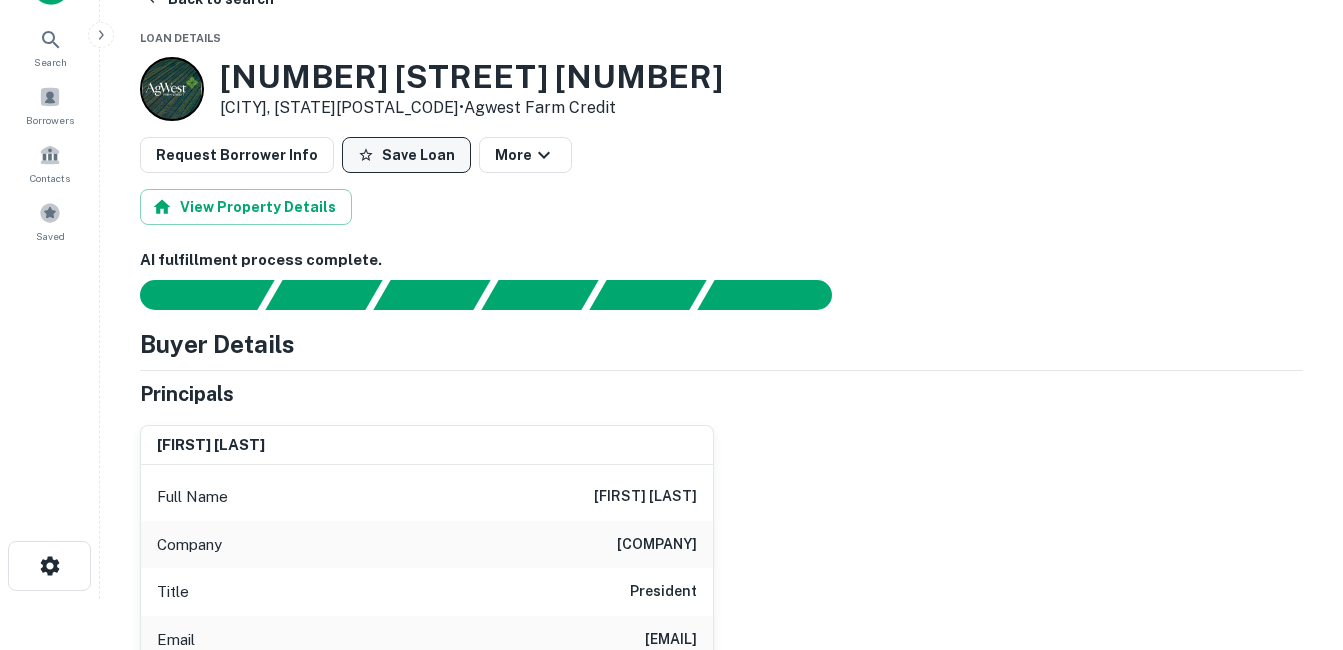 scroll, scrollTop: 100, scrollLeft: 0, axis: vertical 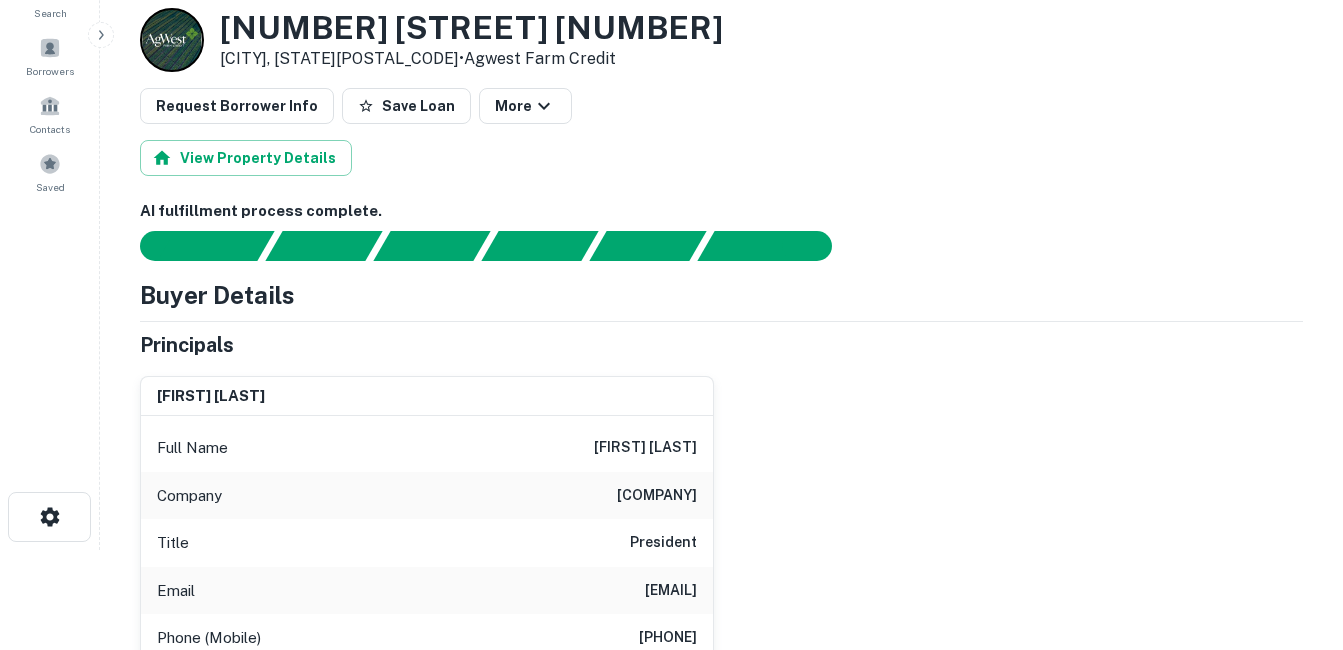 drag, startPoint x: 494, startPoint y: 497, endPoint x: 701, endPoint y: 504, distance: 207.11832 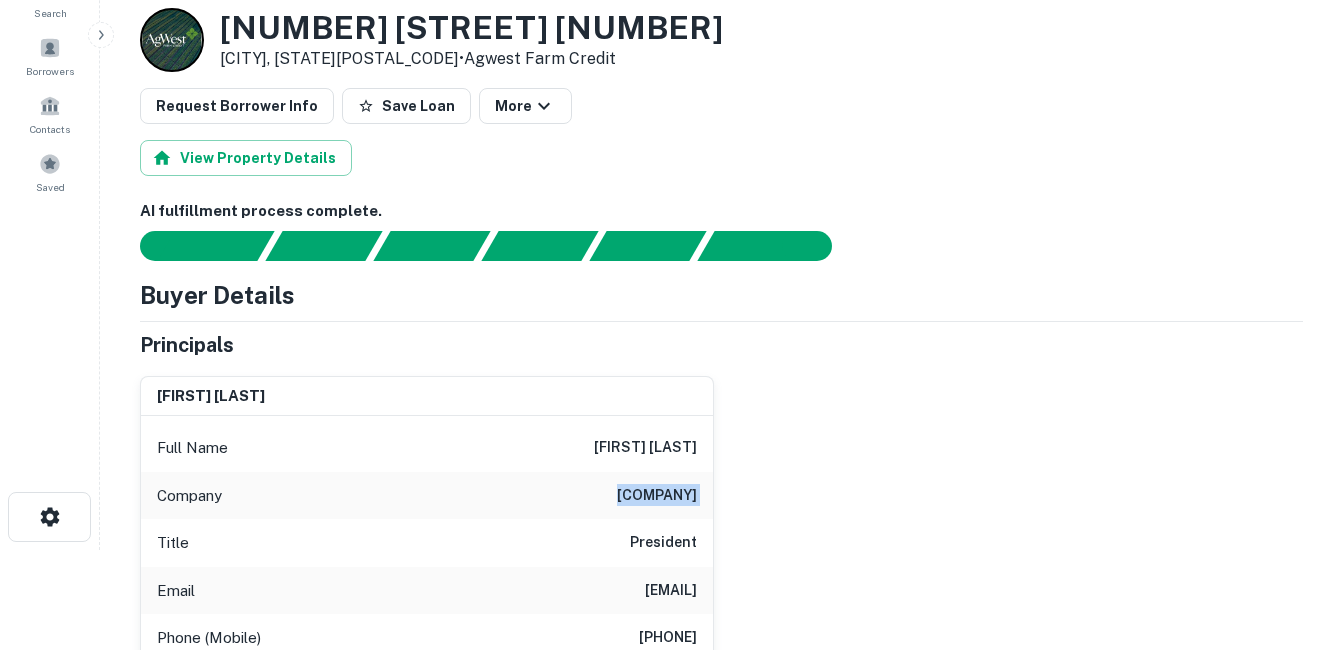 click on "bridger development company" at bounding box center (657, 496) 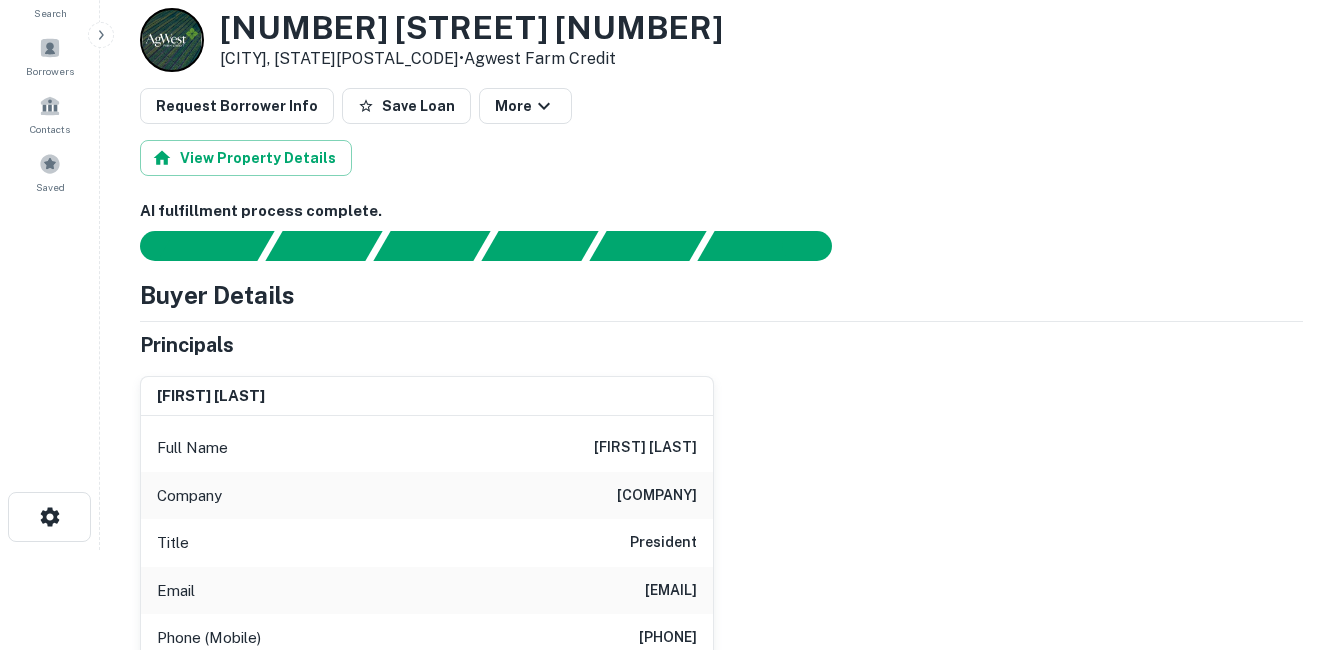 click on "bridger development company" at bounding box center [657, 496] 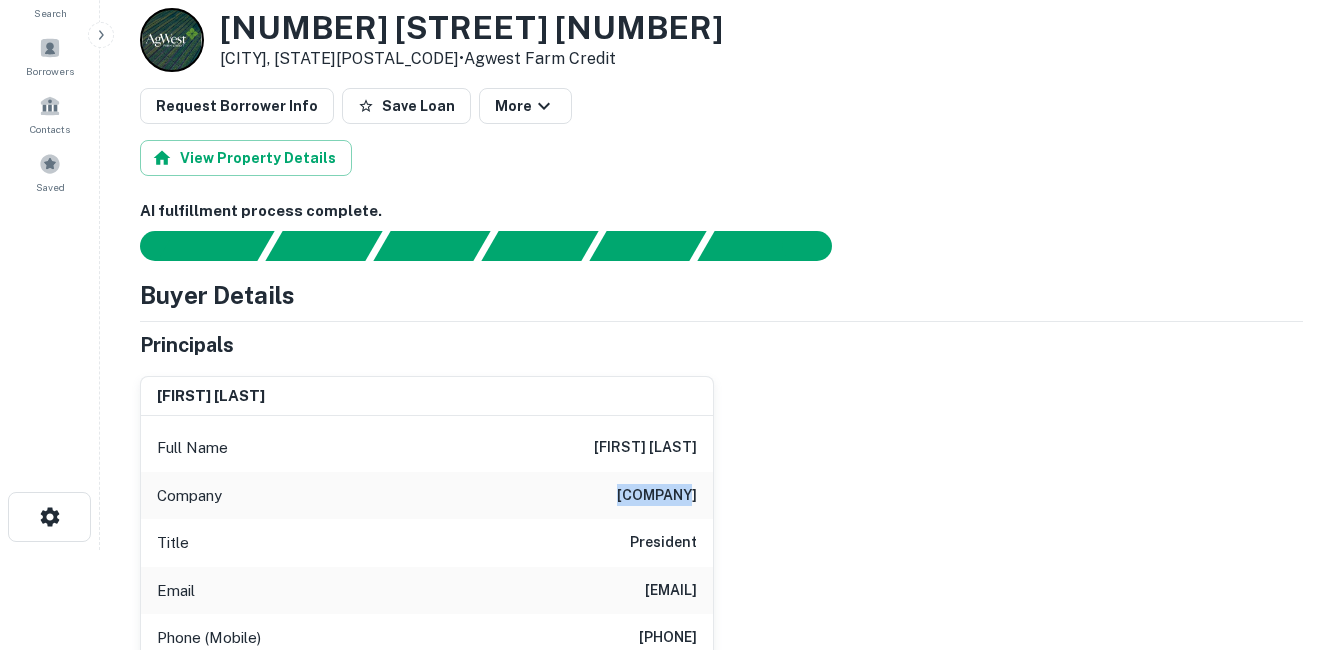 click on "bridger development company" at bounding box center (657, 496) 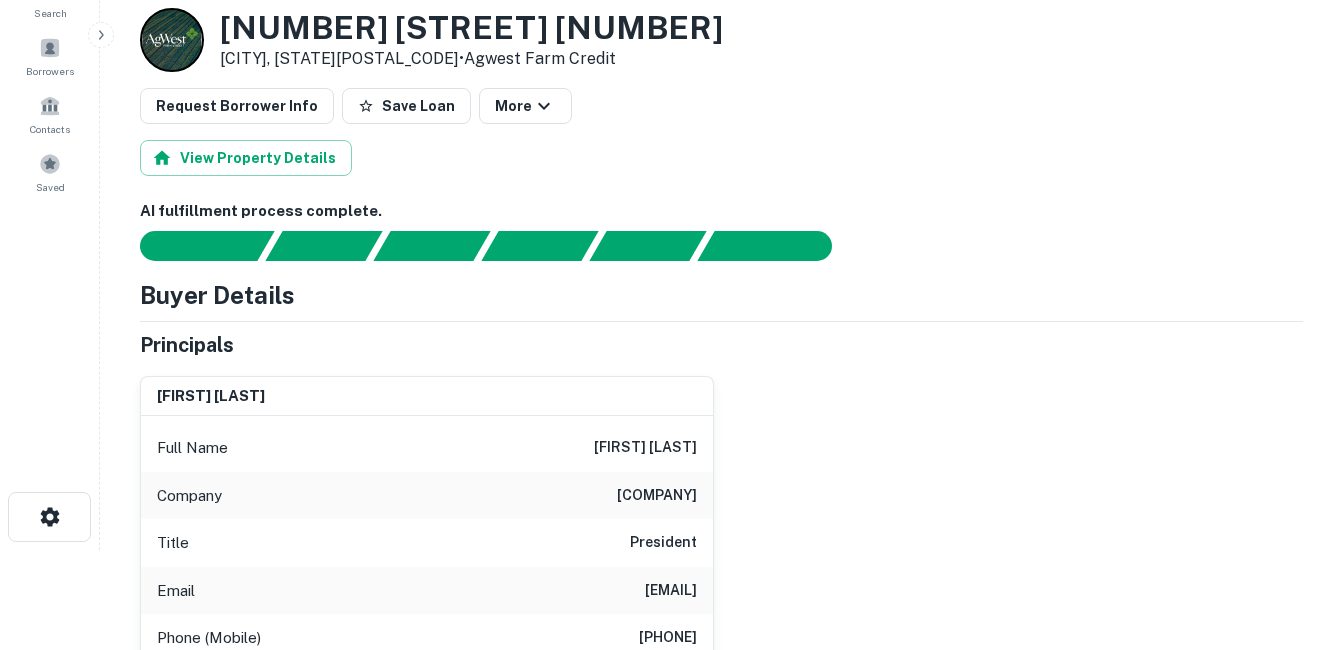 drag, startPoint x: 514, startPoint y: 492, endPoint x: 582, endPoint y: 491, distance: 68.007355 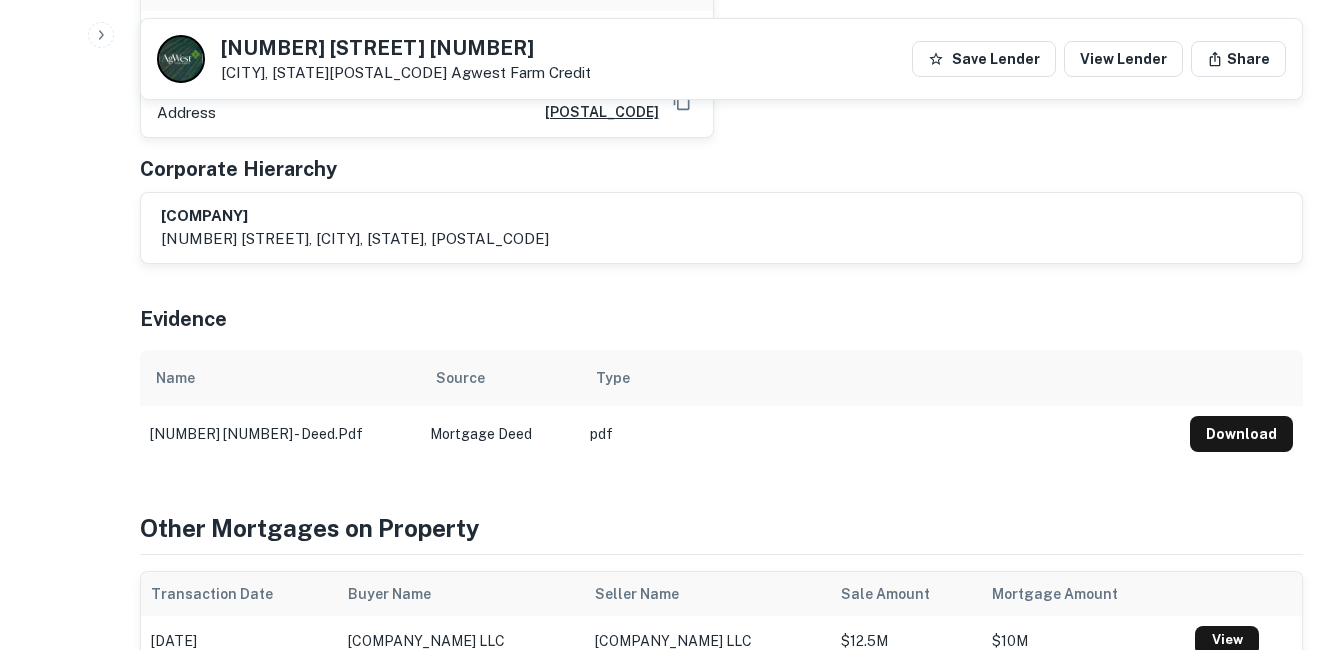 scroll, scrollTop: 800, scrollLeft: 0, axis: vertical 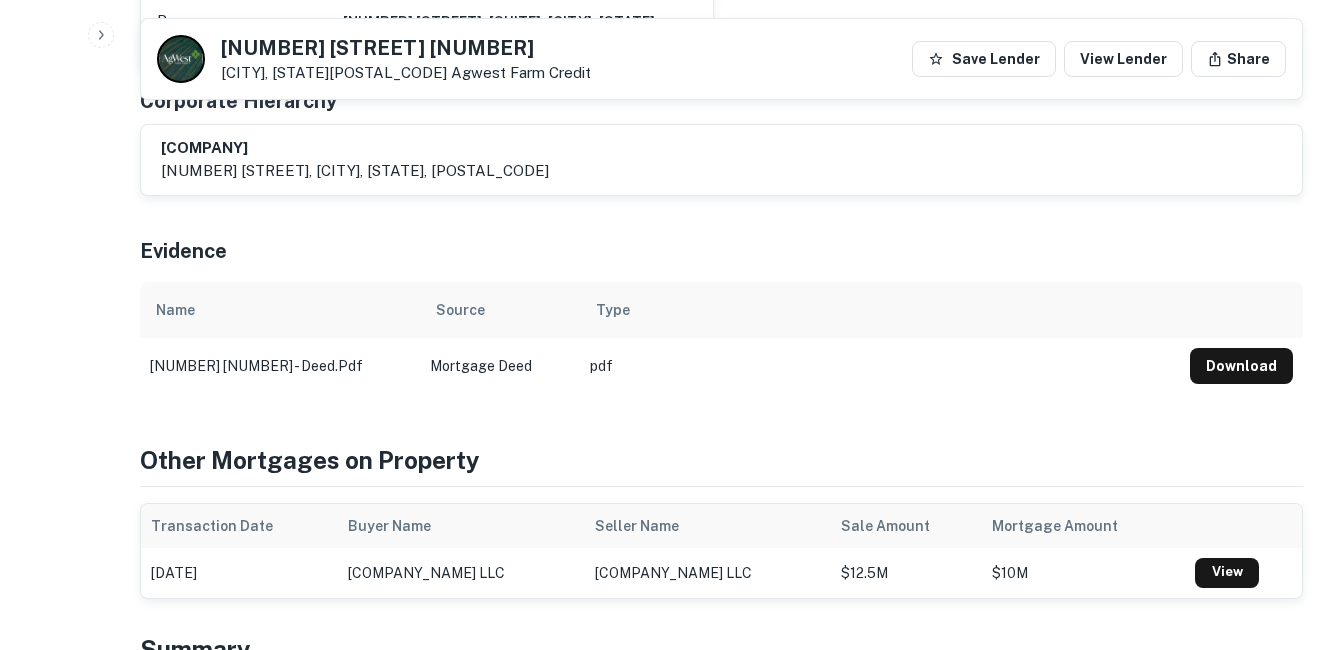 drag, startPoint x: 746, startPoint y: 556, endPoint x: 554, endPoint y: 524, distance: 194.6484 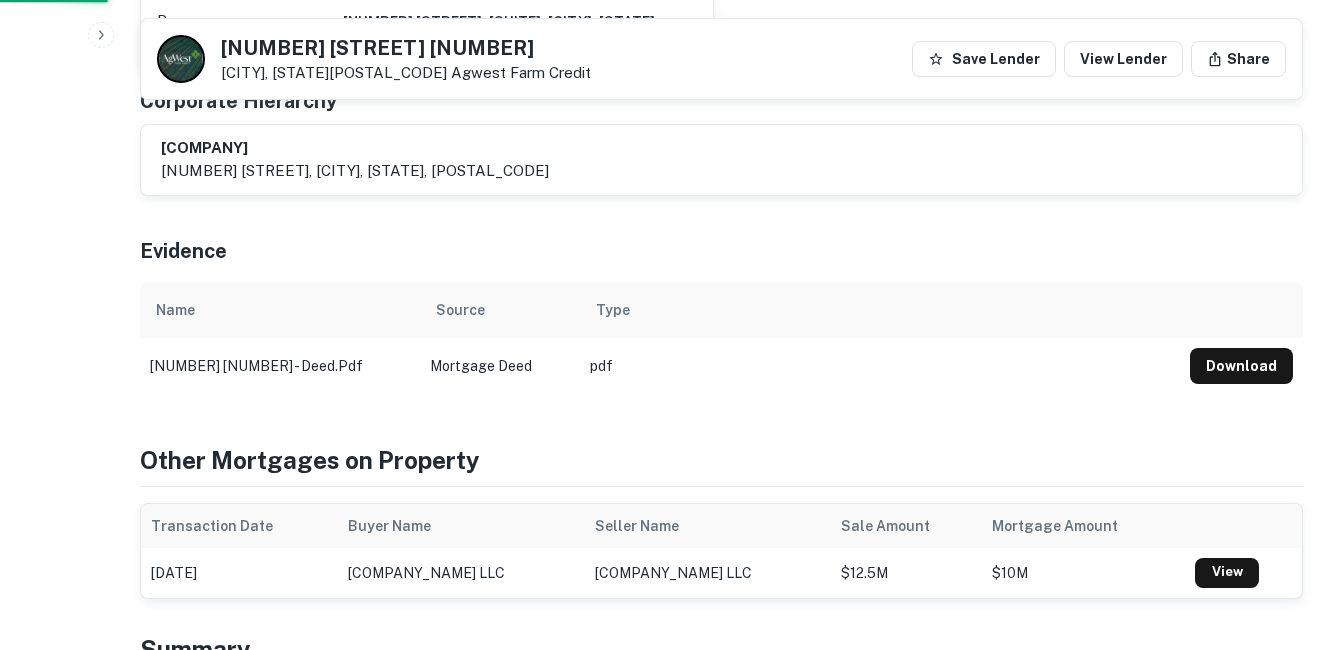 scroll, scrollTop: 0, scrollLeft: 0, axis: both 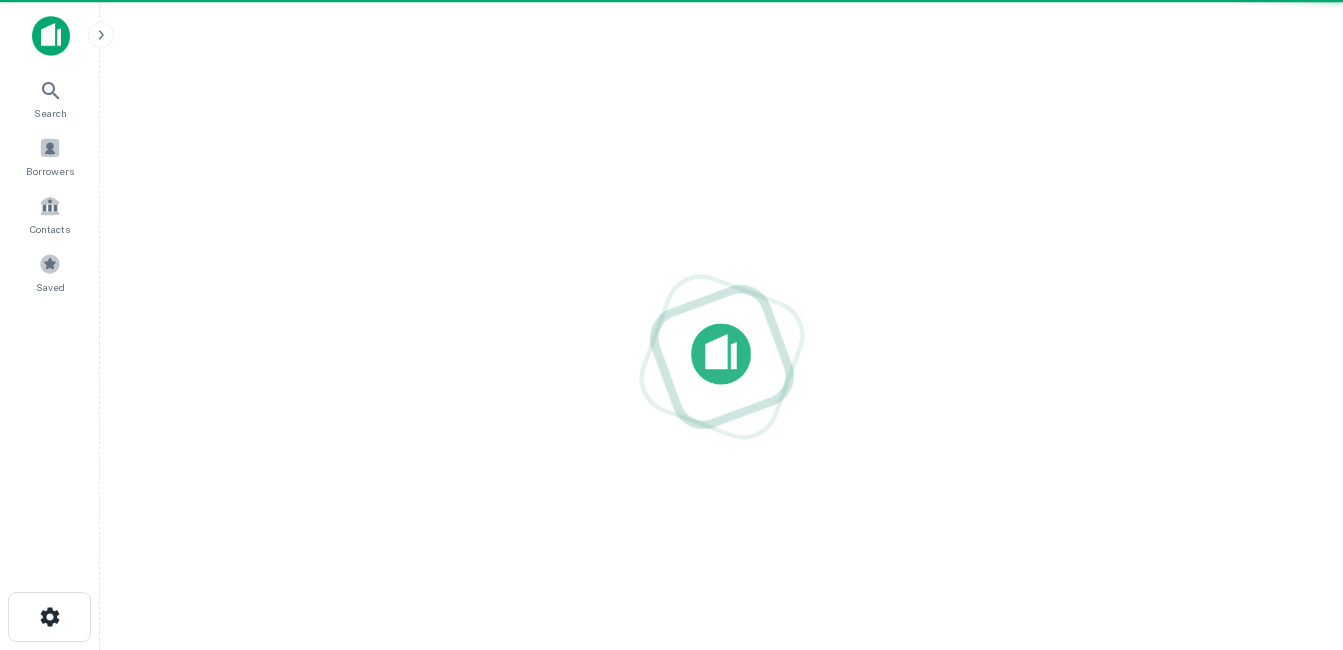click at bounding box center [721, 357] 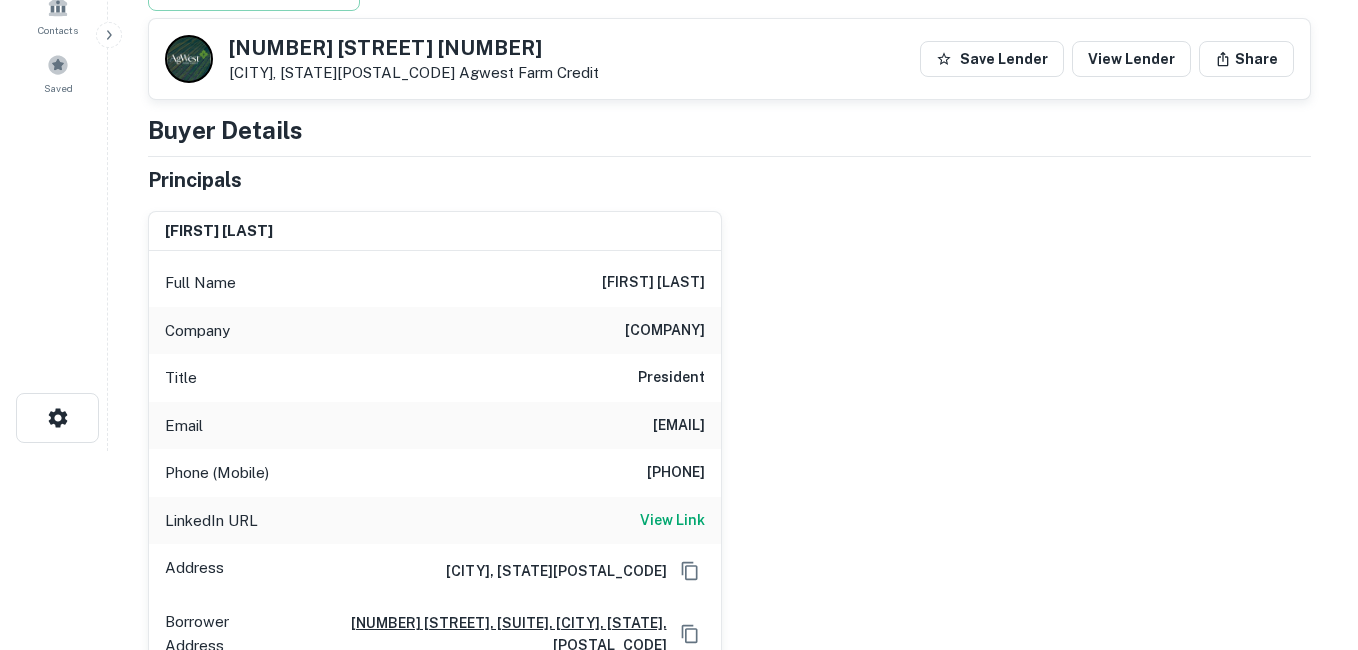 scroll, scrollTop: 0, scrollLeft: 0, axis: both 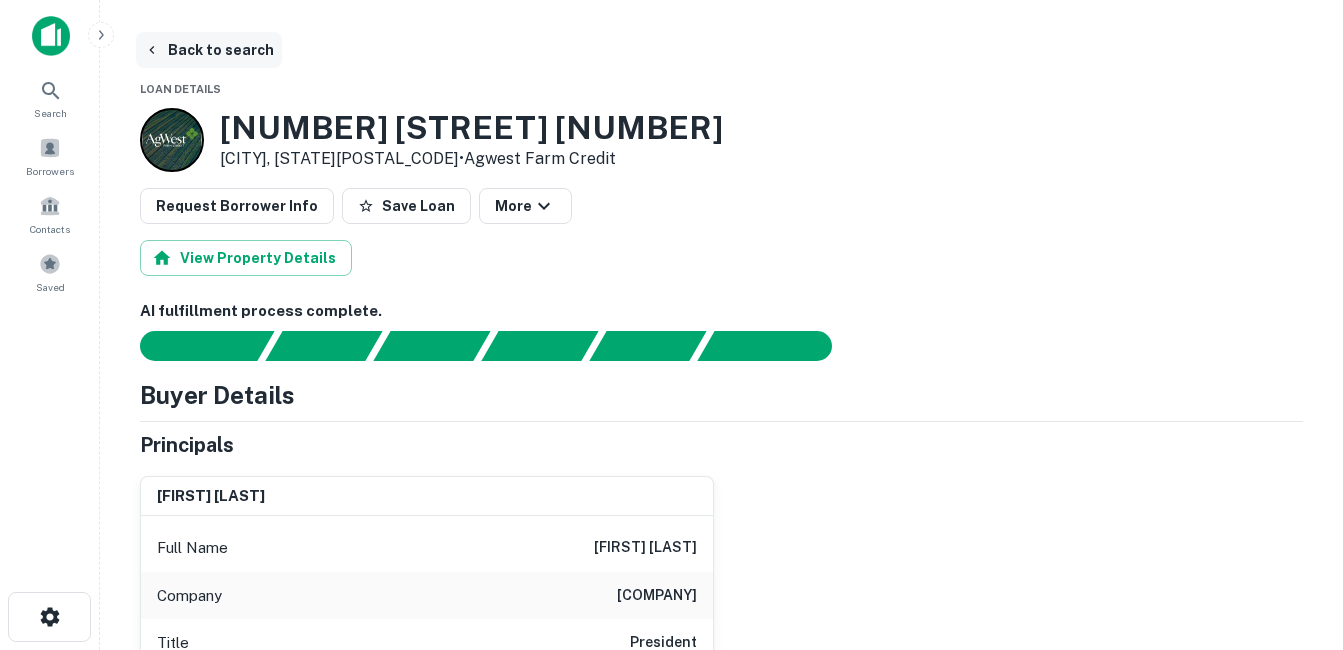 click on "Back to search" at bounding box center (209, 50) 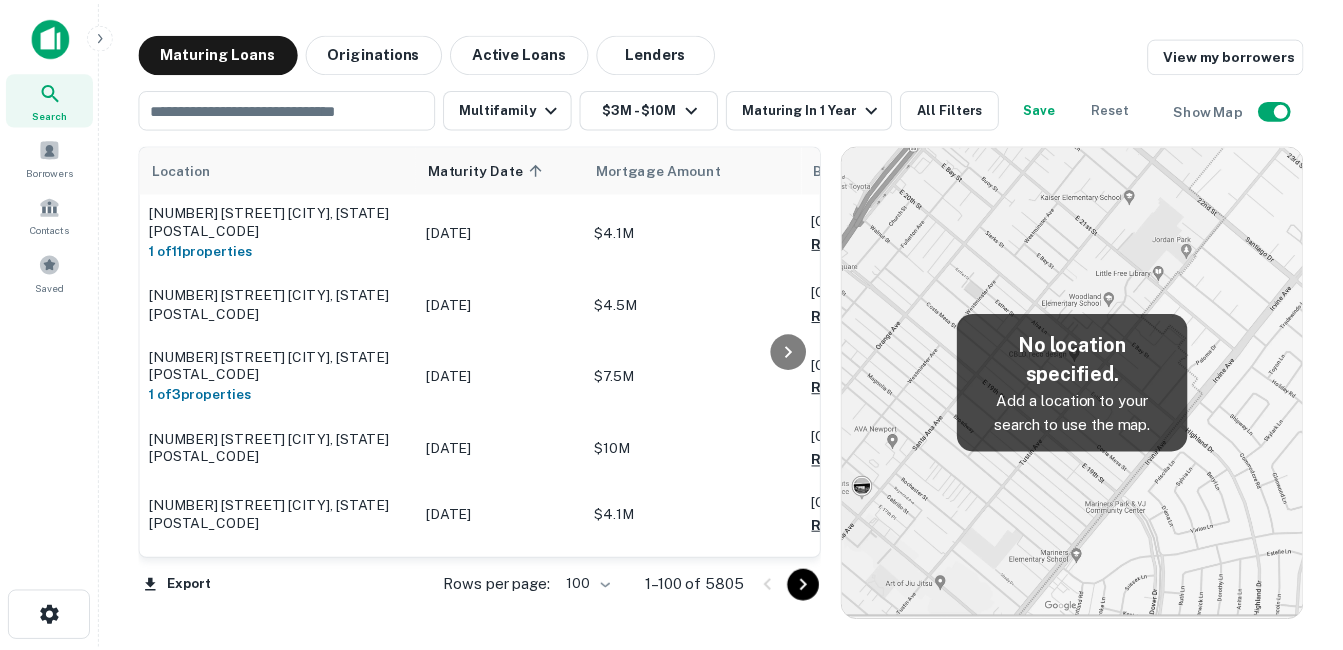 scroll, scrollTop: 159, scrollLeft: 0, axis: vertical 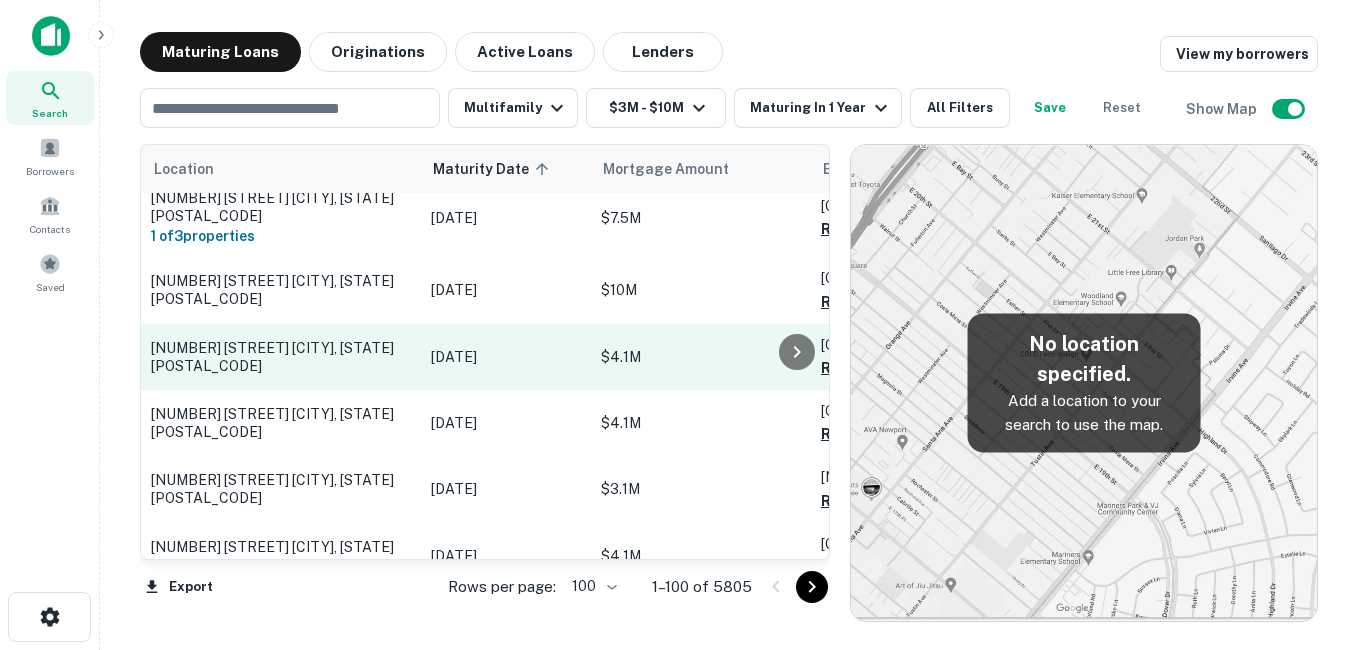 click on "[NUMBER] [STREET] [CITY], [STATE][POSTAL_CODE]" at bounding box center [281, 357] 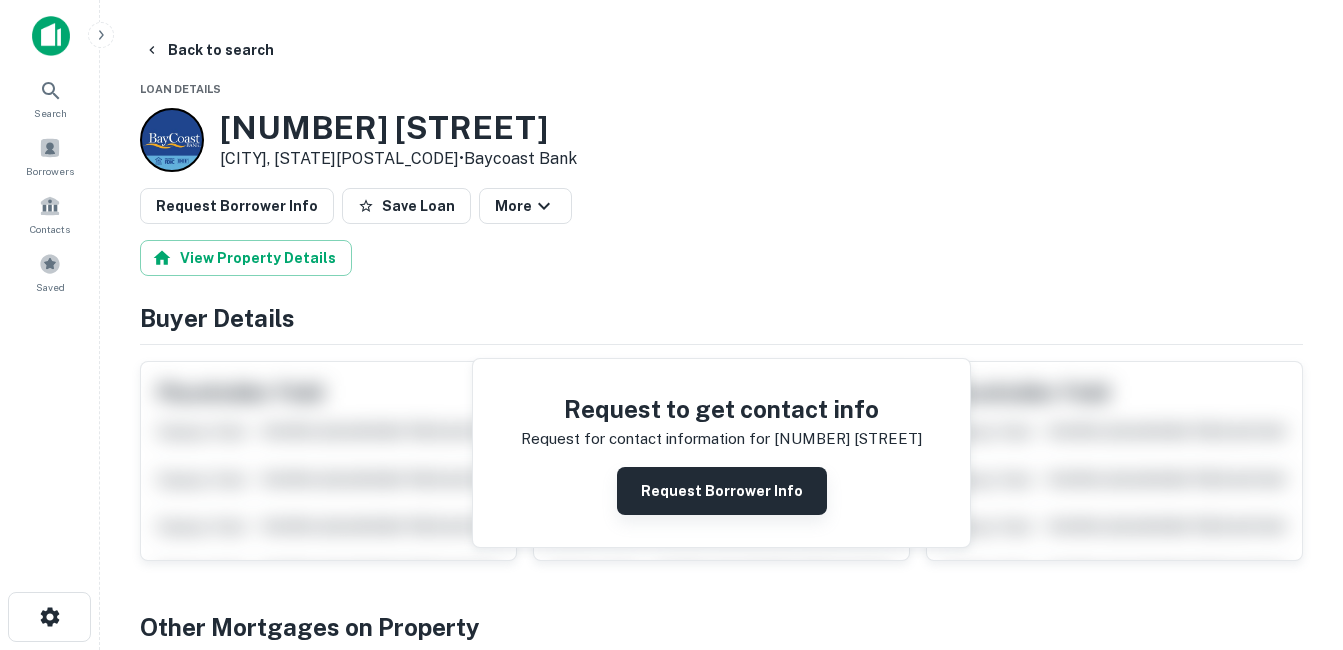 click on "Request Borrower Info" at bounding box center (722, 491) 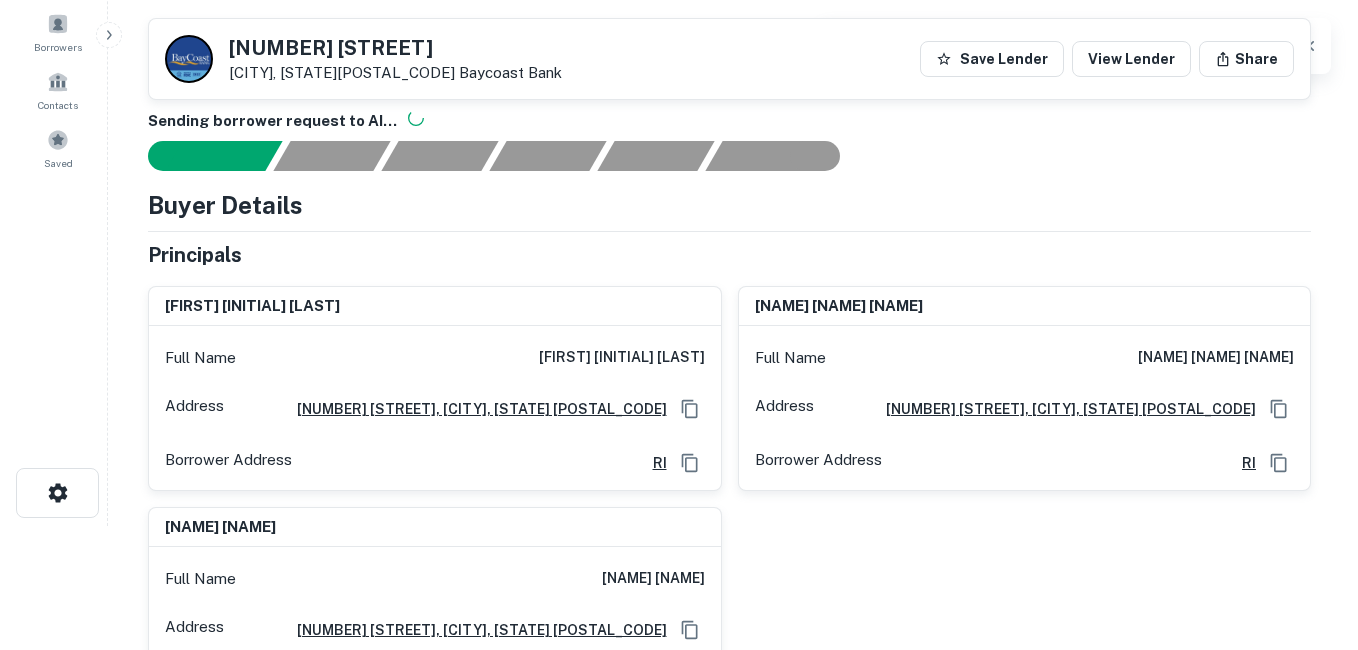 scroll, scrollTop: 0, scrollLeft: 0, axis: both 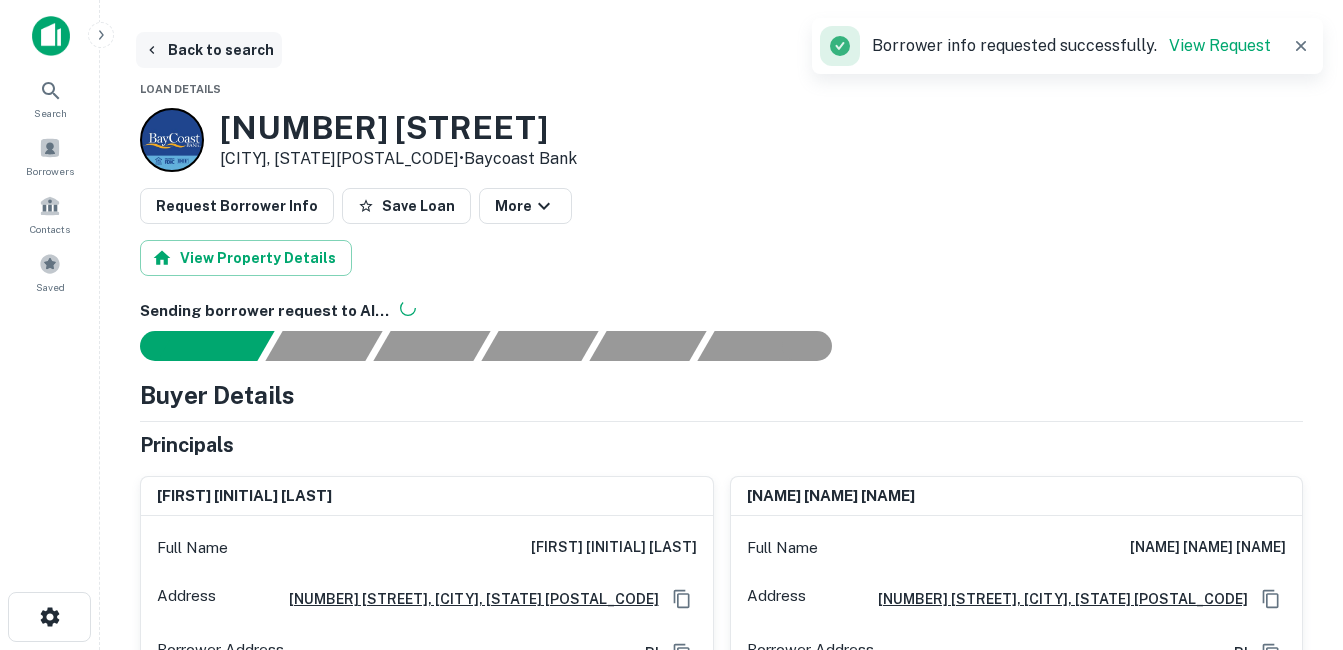 click on "Back to search" at bounding box center (209, 50) 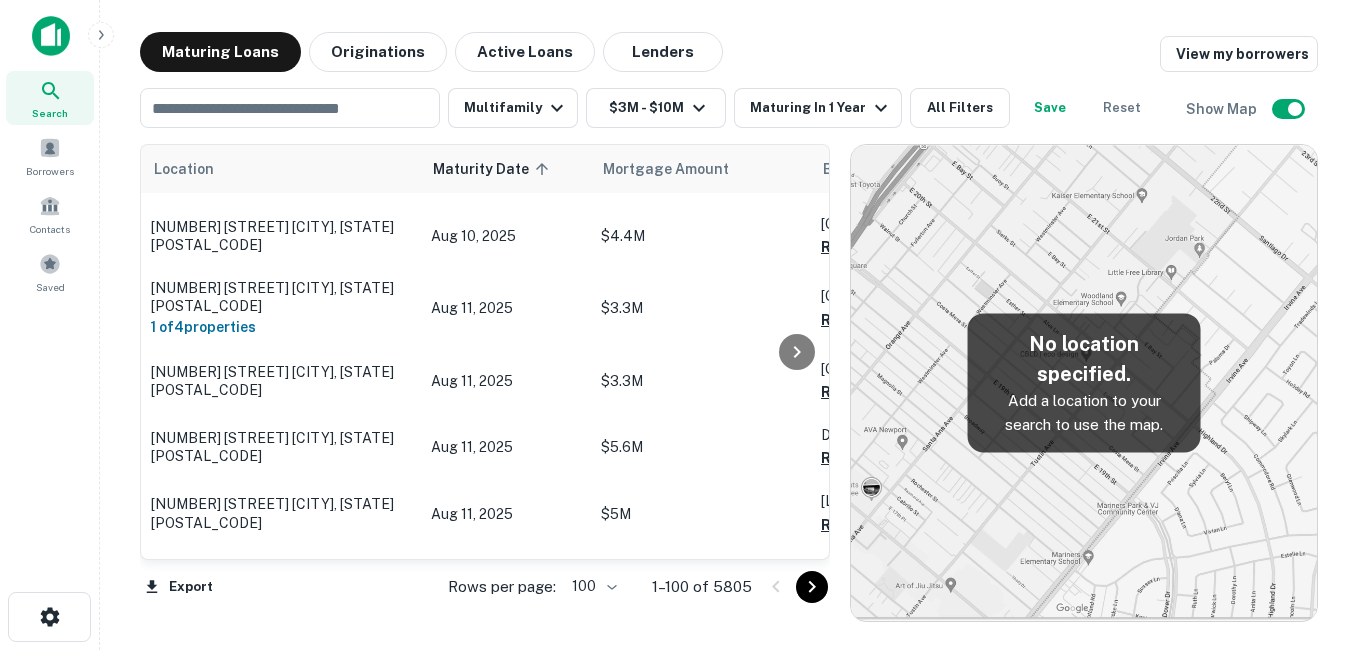 scroll, scrollTop: 4559, scrollLeft: 0, axis: vertical 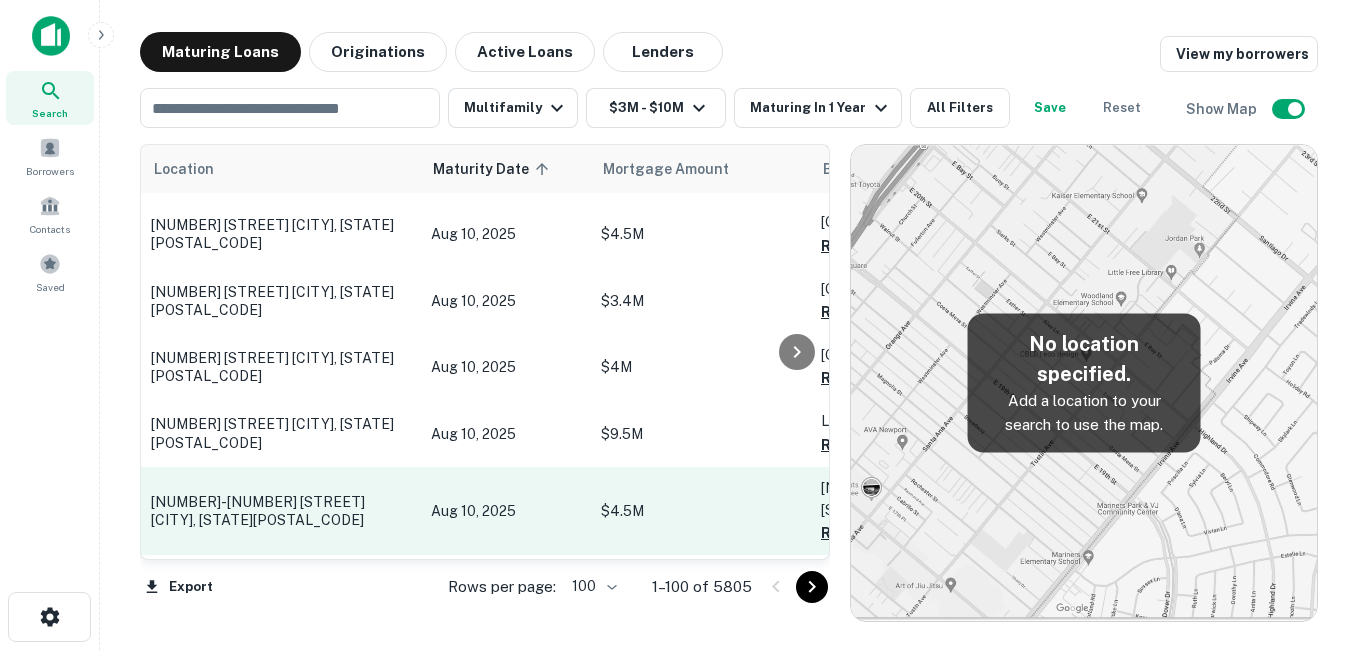 click on "[NUMBER]-[NUMBER] [STREET] [CITY], [STATE][POSTAL_CODE]" at bounding box center (281, 511) 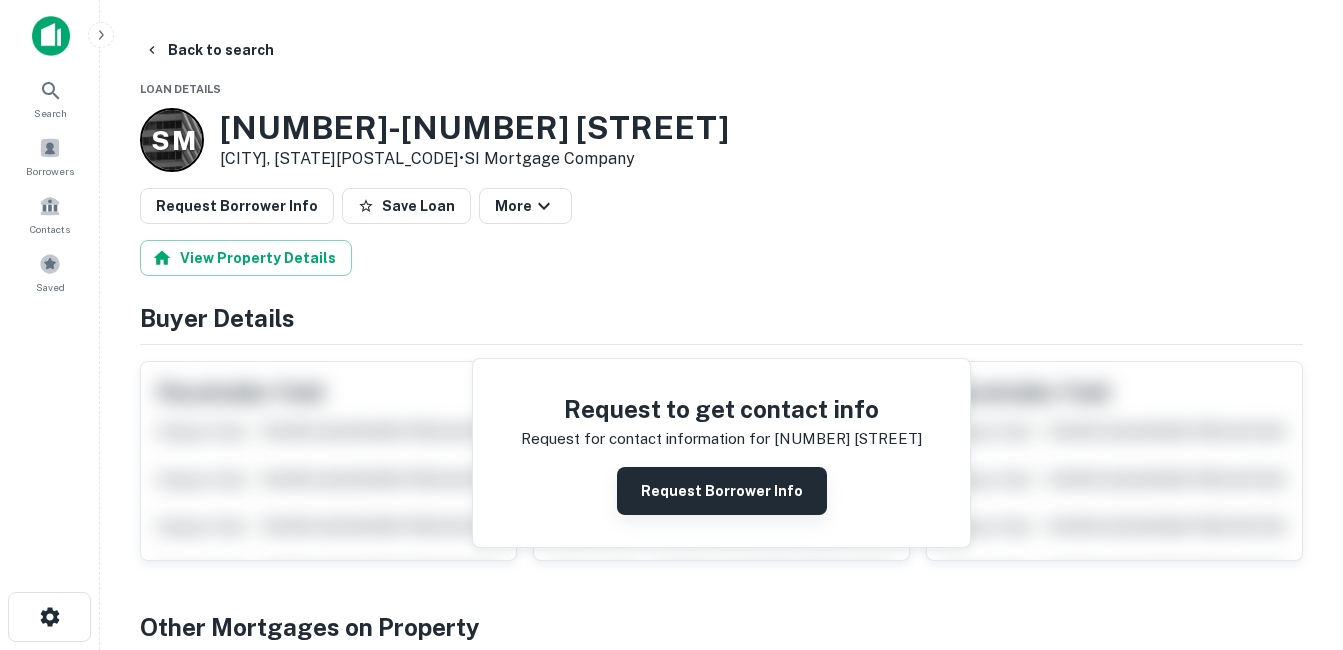 click on "Request Borrower Info" at bounding box center (722, 491) 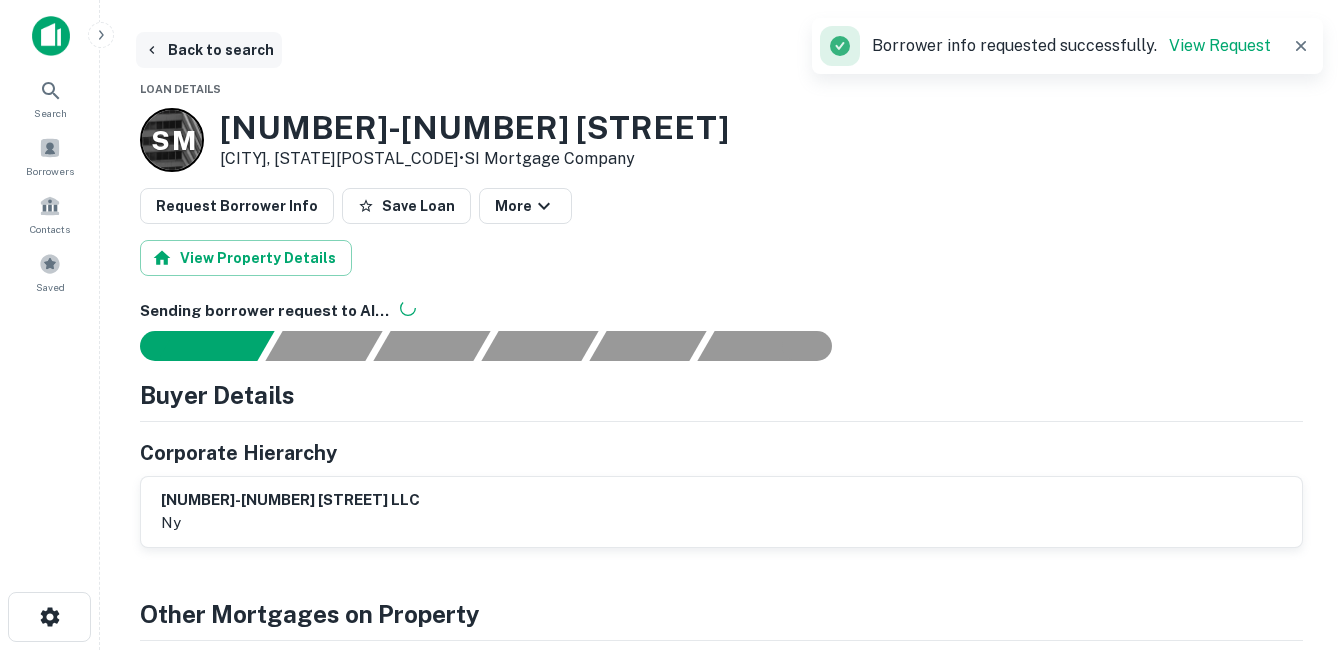 click on "Back to search" at bounding box center (209, 50) 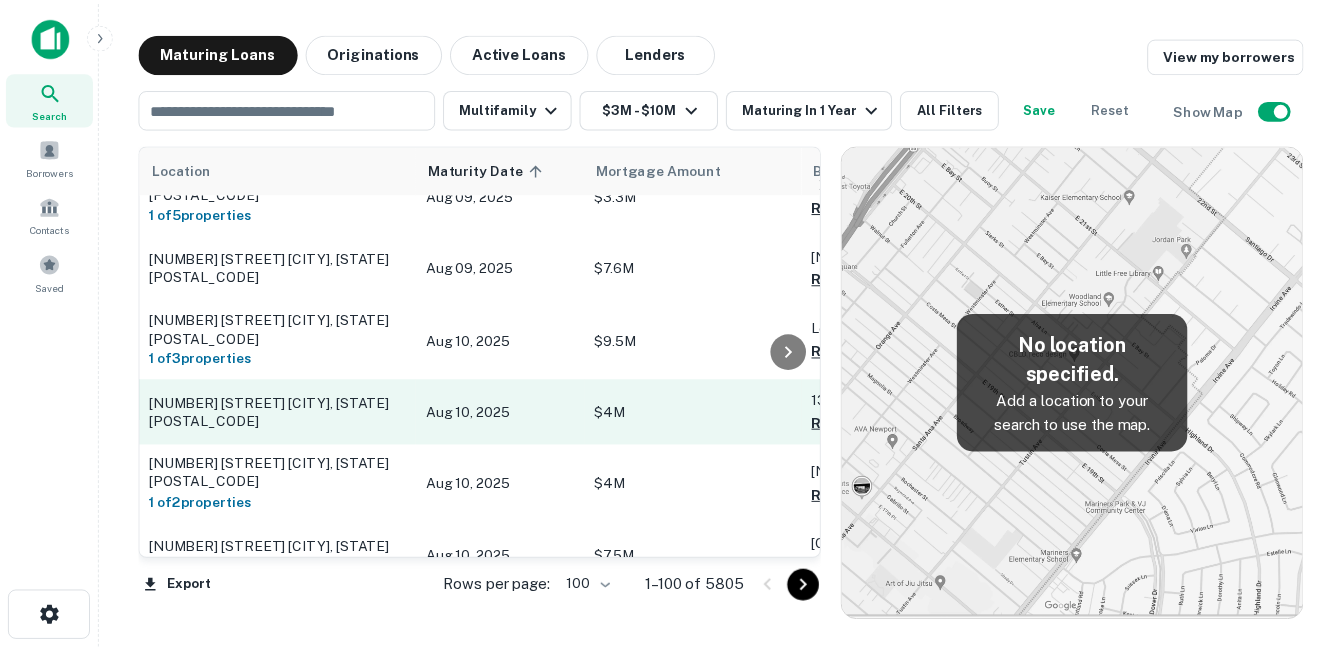 scroll, scrollTop: 4059, scrollLeft: 0, axis: vertical 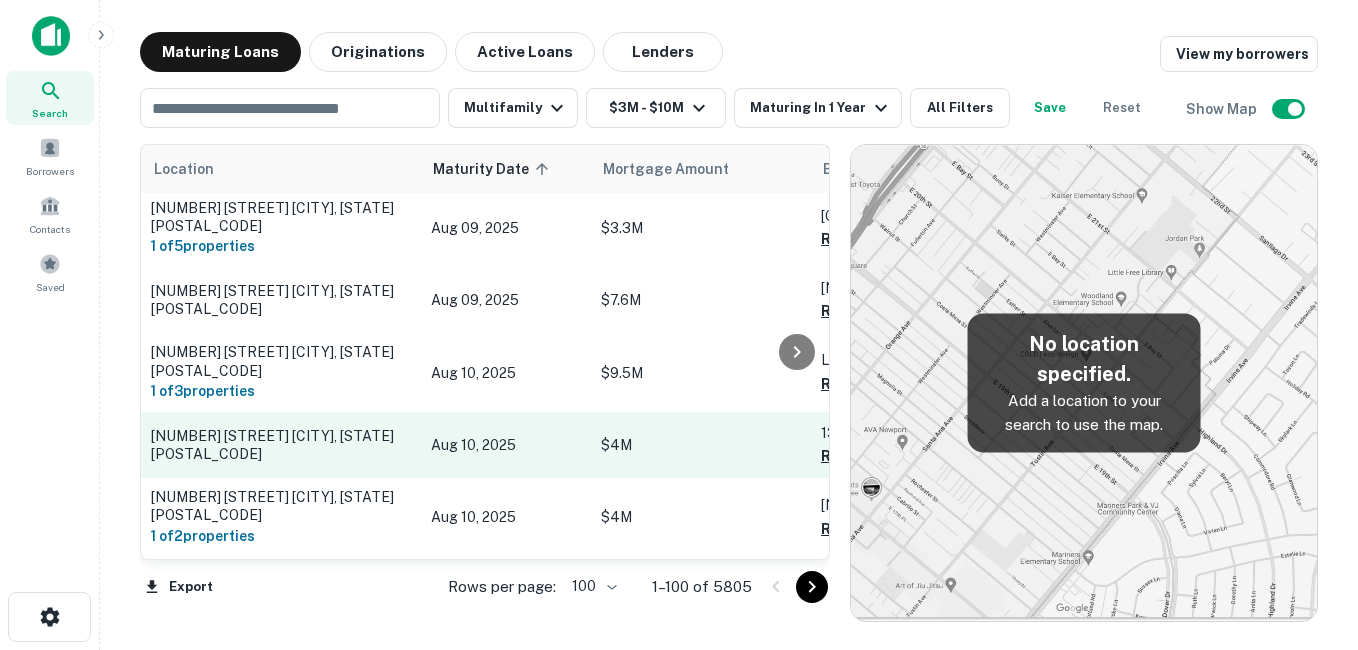 click on "[NUMBER] [STREET] [CITY], [STATE][POSTAL_CODE]" at bounding box center [281, 445] 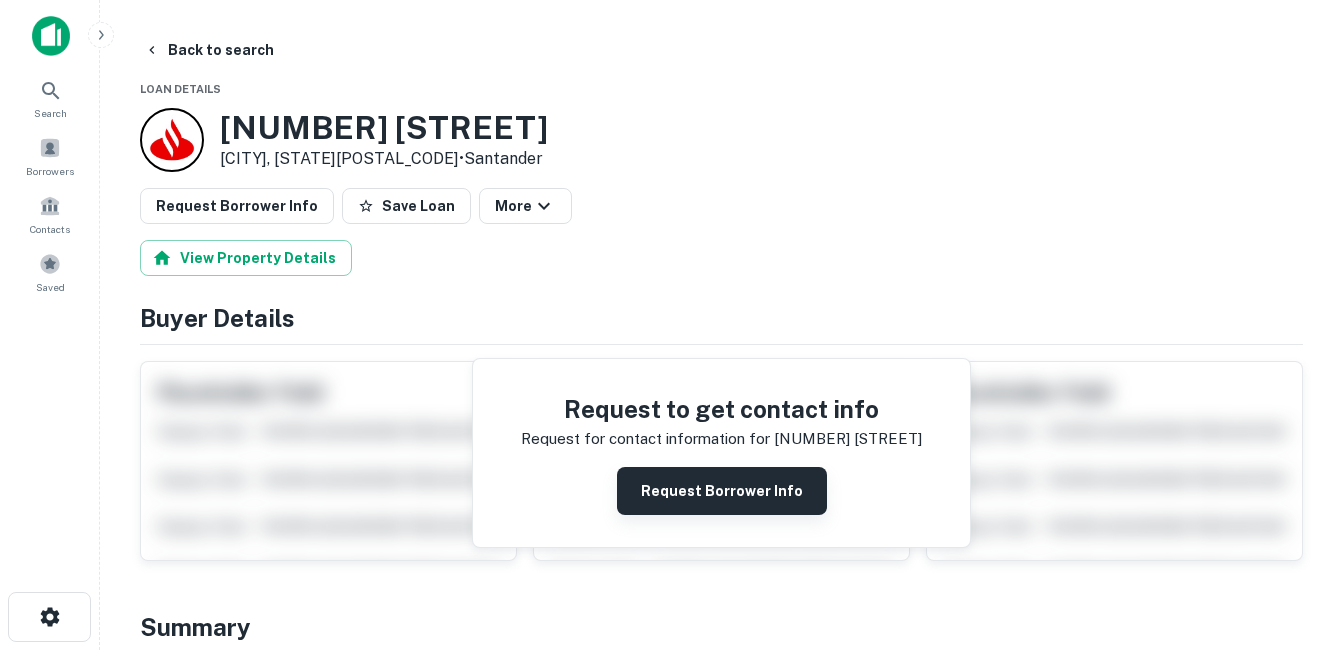 click on "Request Borrower Info" at bounding box center [722, 491] 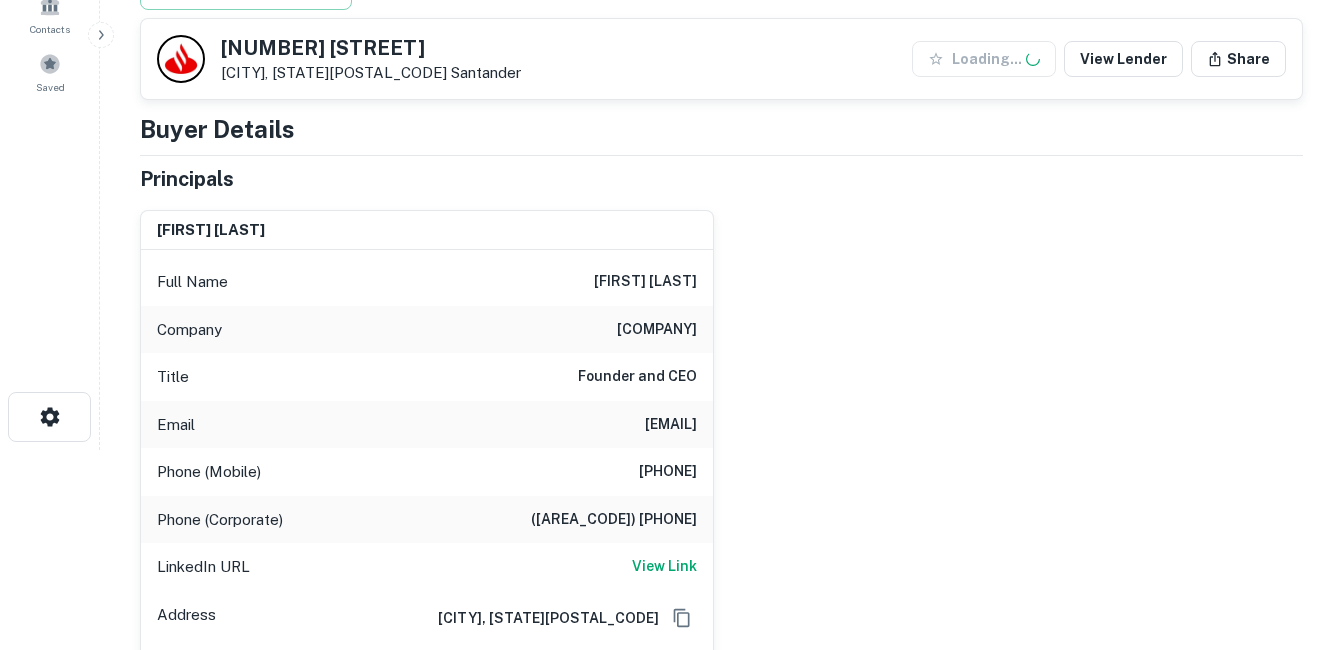 scroll, scrollTop: 300, scrollLeft: 0, axis: vertical 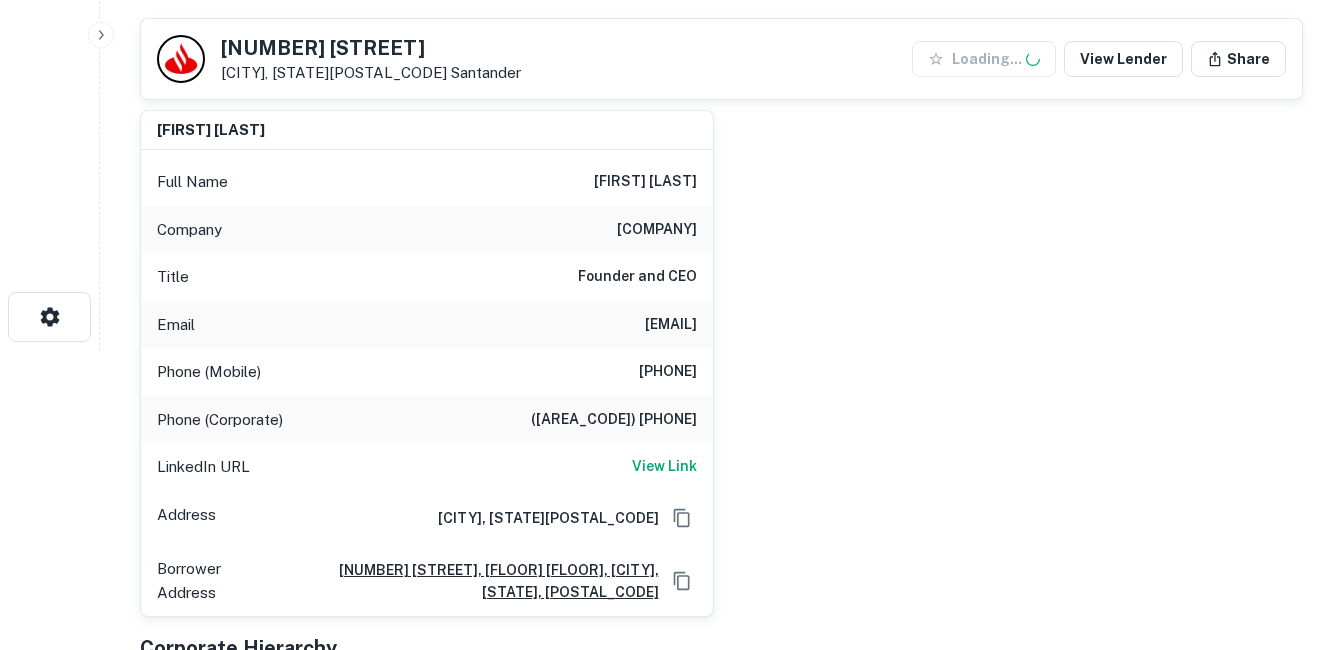 click on "917-841-5555" at bounding box center [637, 372] 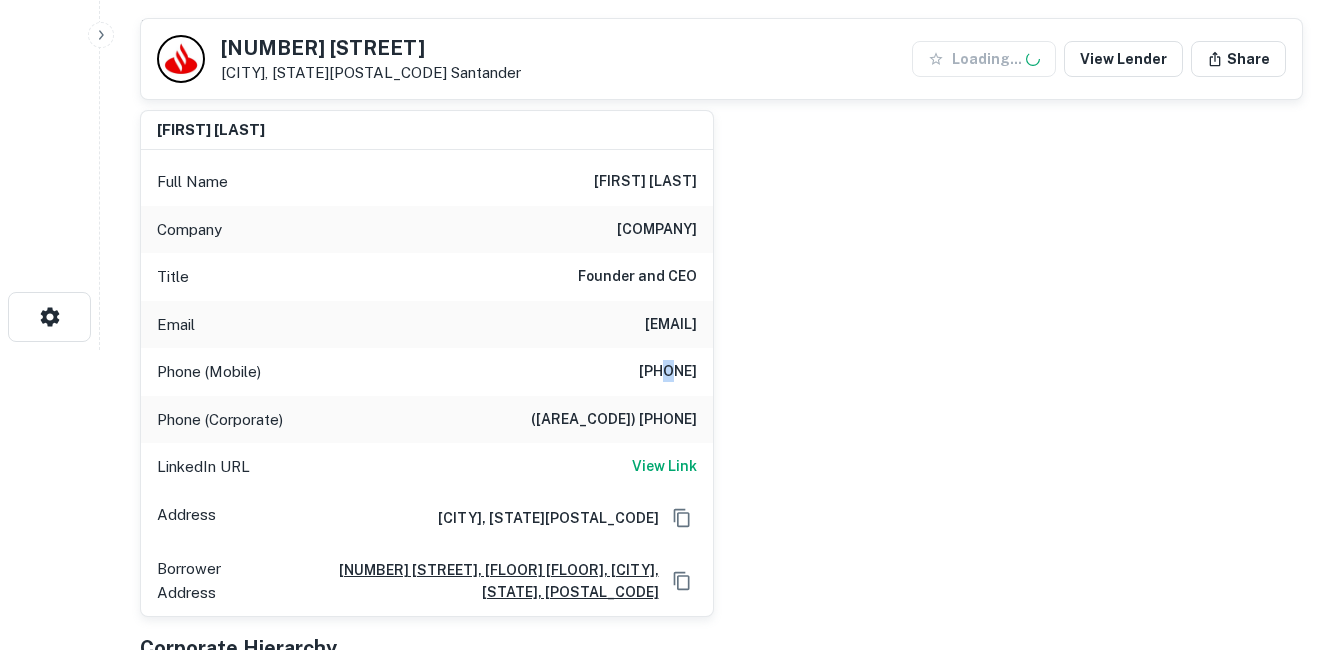 click on "917-841-5555" at bounding box center [637, 372] 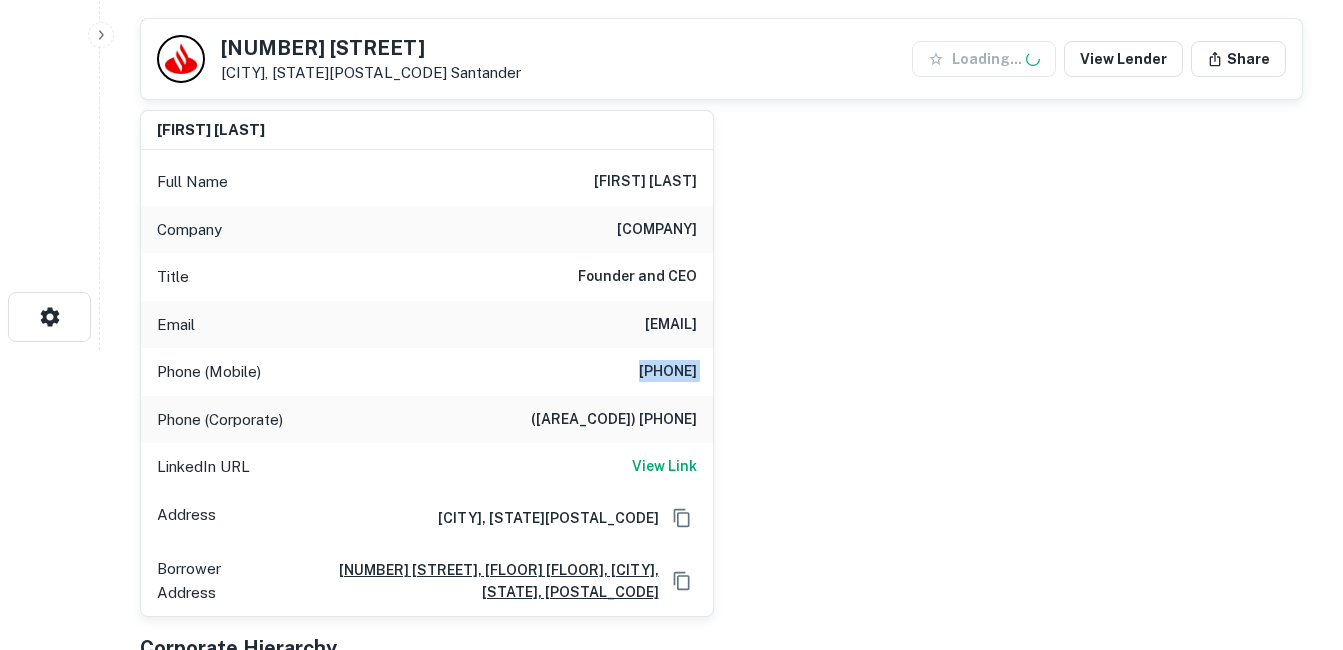 click on "917-841-5555" at bounding box center (637, 372) 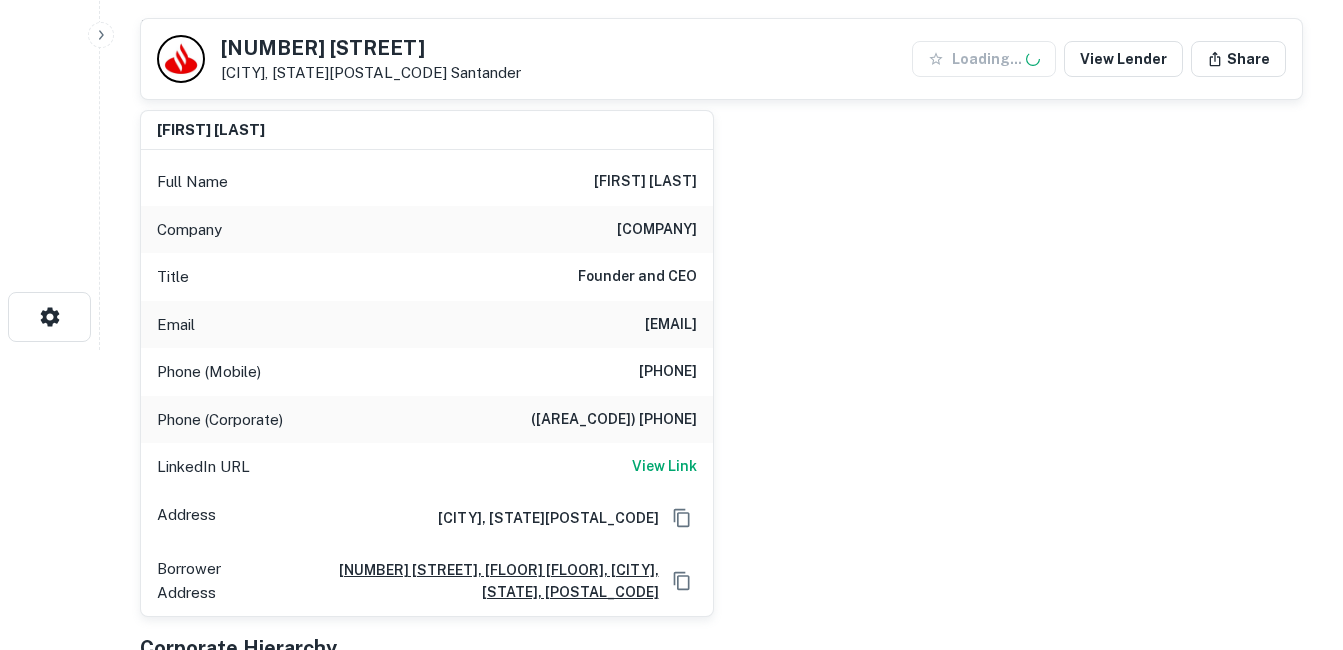 drag, startPoint x: 627, startPoint y: 369, endPoint x: 627, endPoint y: 428, distance: 59 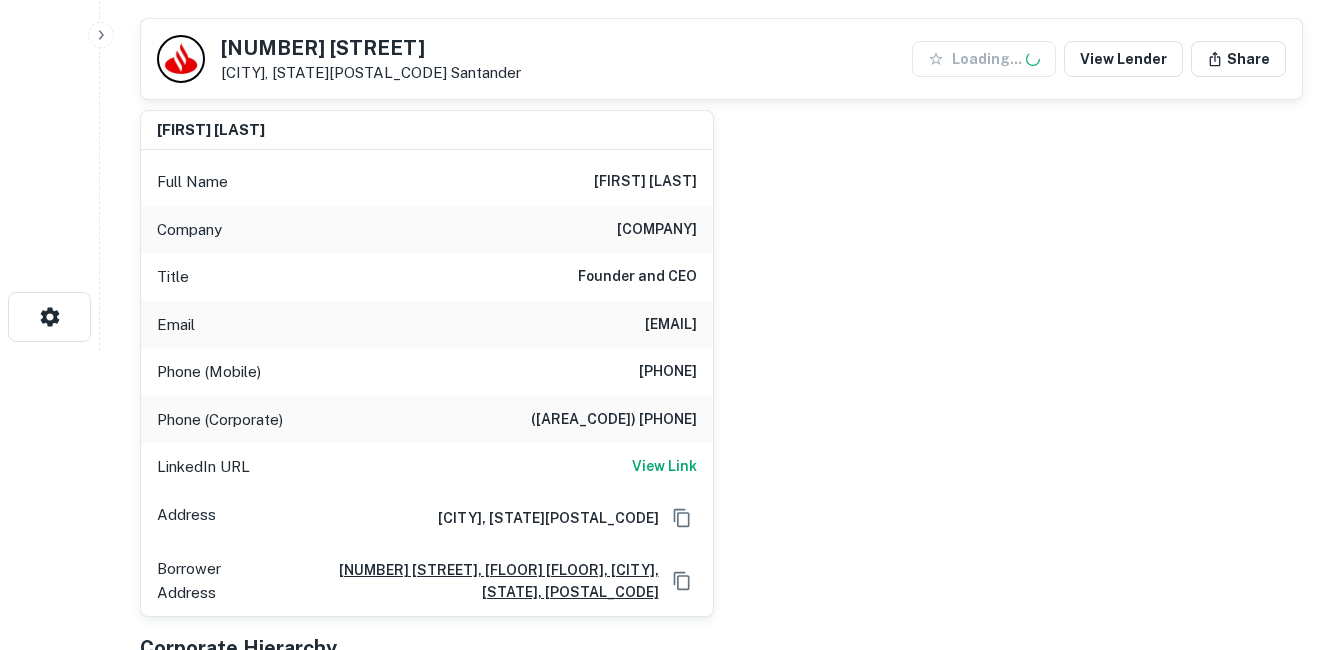 click on "(646) 982-0353" at bounding box center (614, 420) 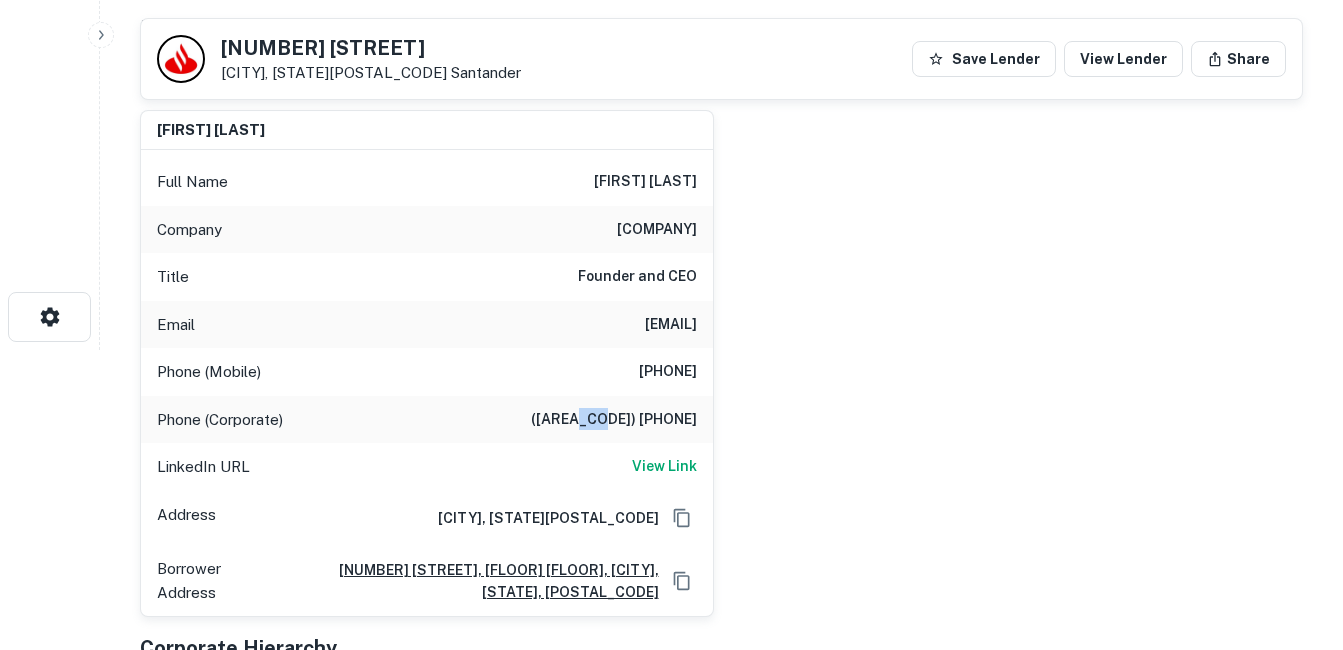 click on "(646) 982-0353" at bounding box center [614, 420] 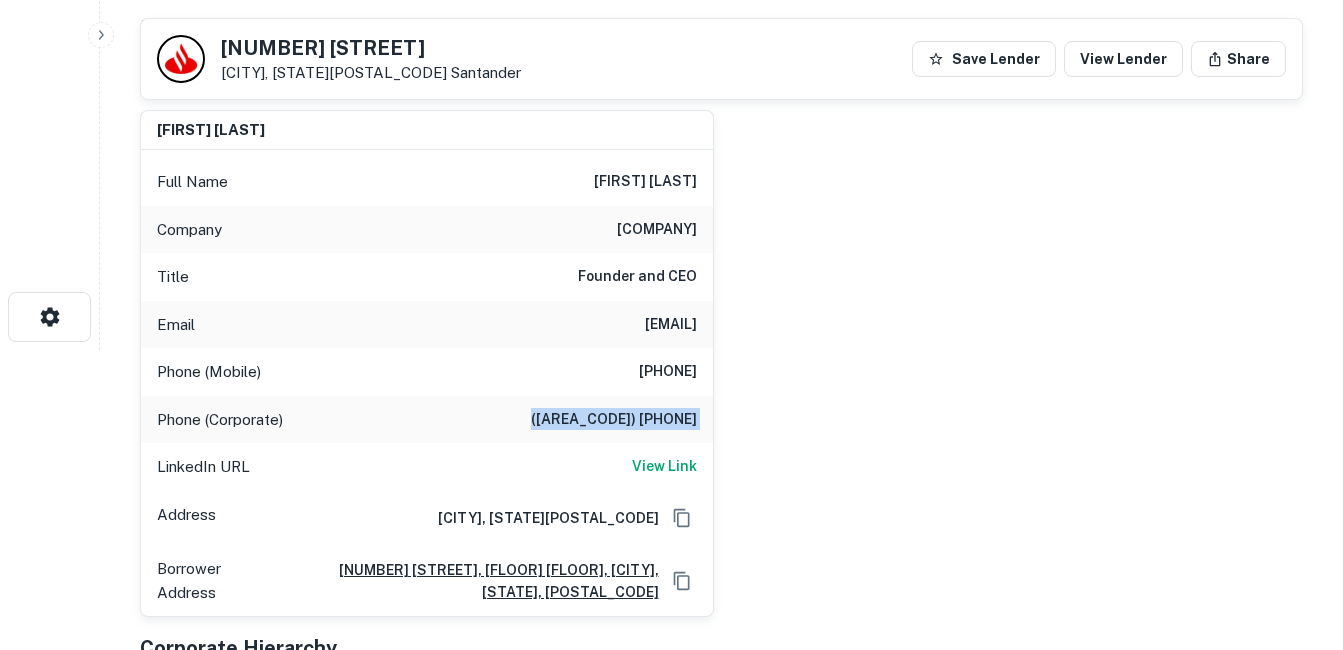 click on "(646) 982-0353" at bounding box center [614, 420] 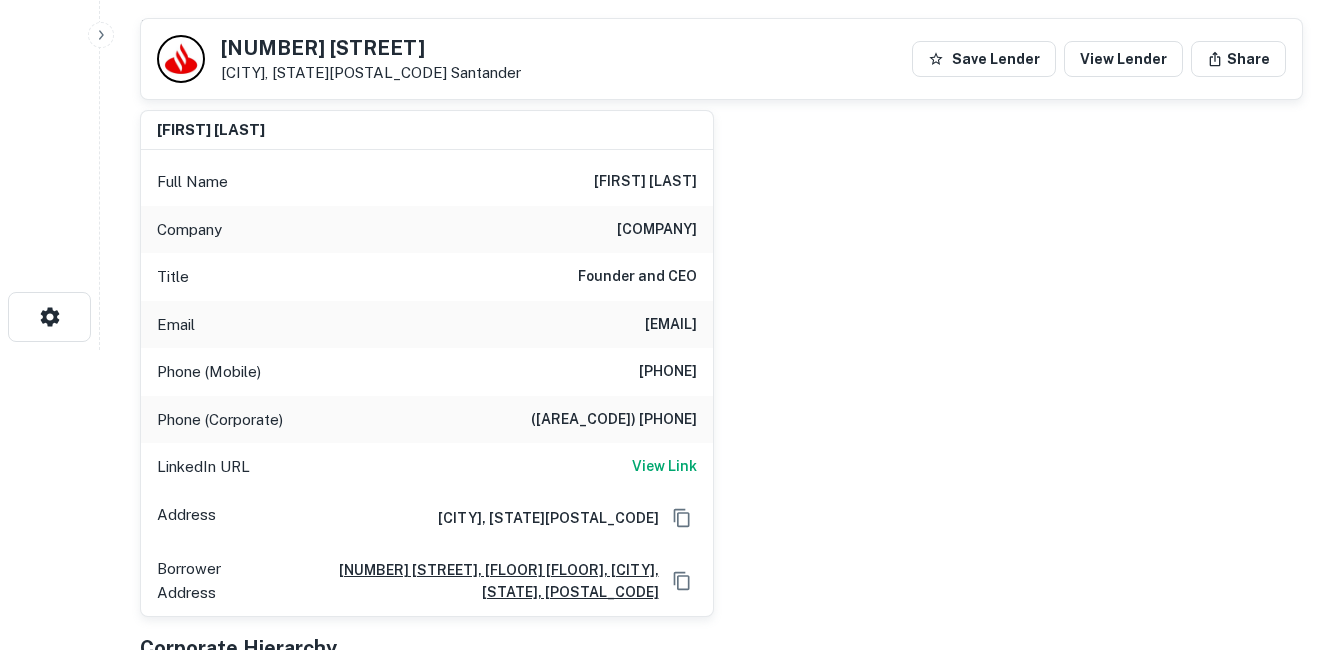 click on "(646) 982-0353" at bounding box center [614, 420] 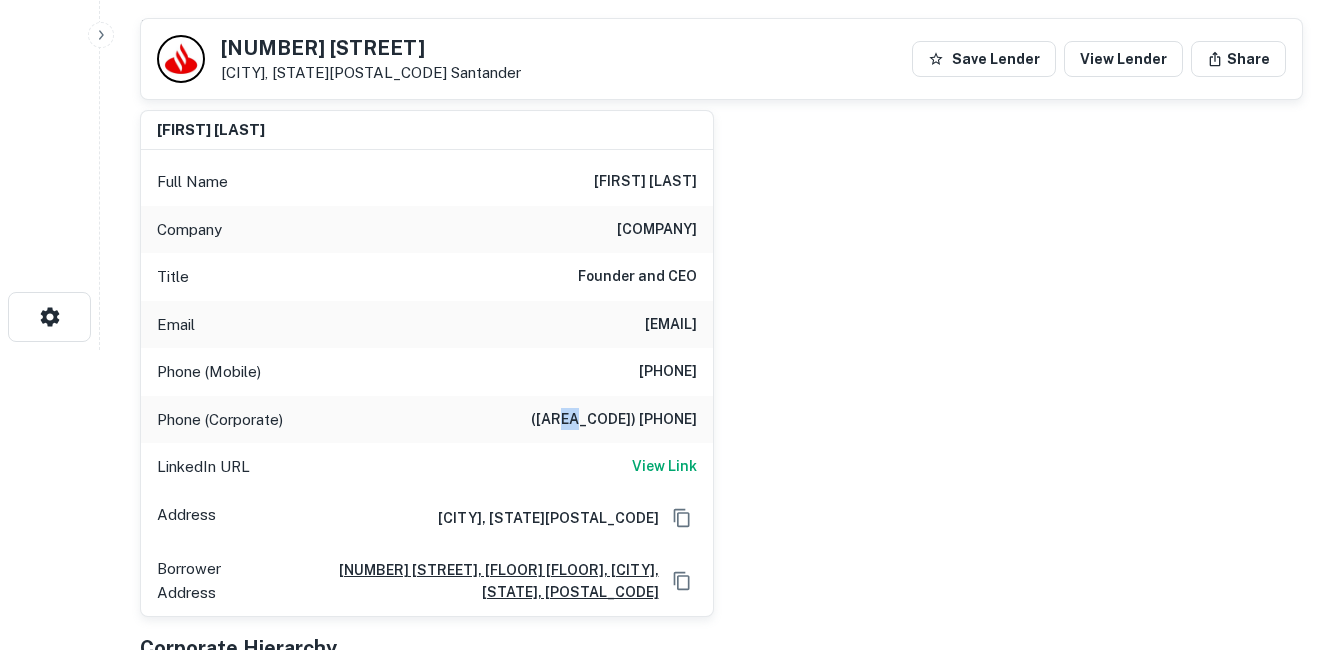 click on "(646) 982-0353" at bounding box center (614, 420) 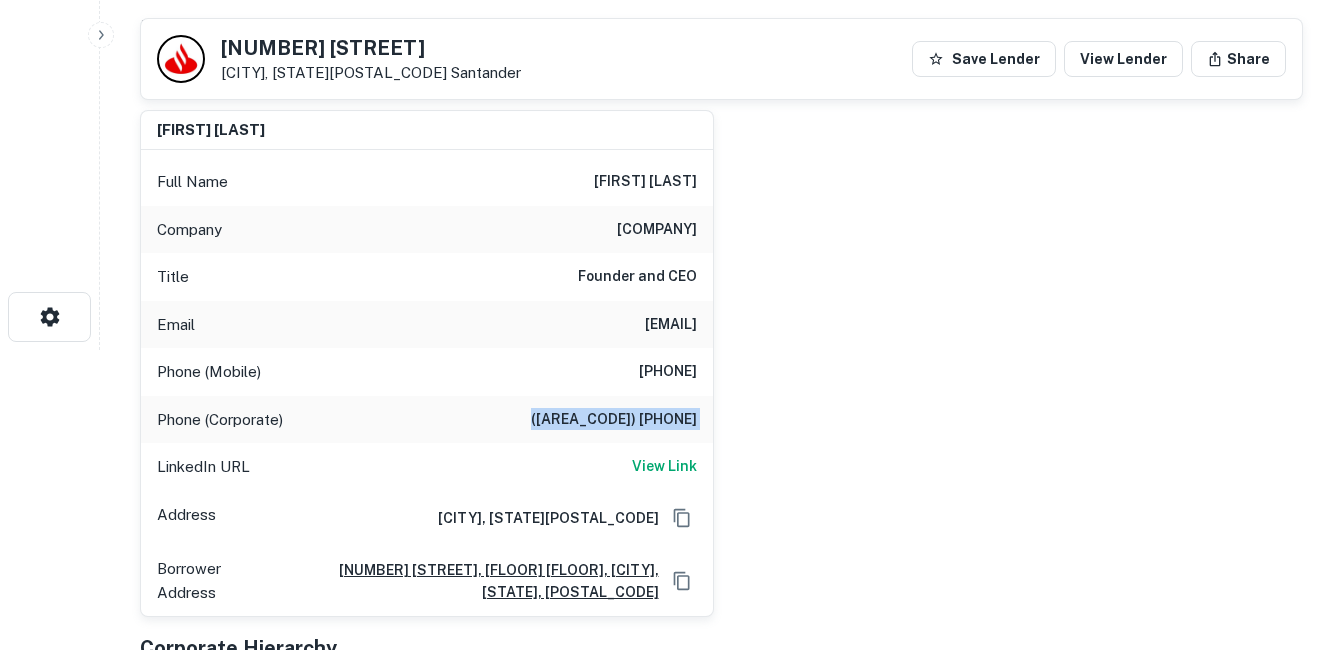 click on "(646) 982-0353" at bounding box center [614, 420] 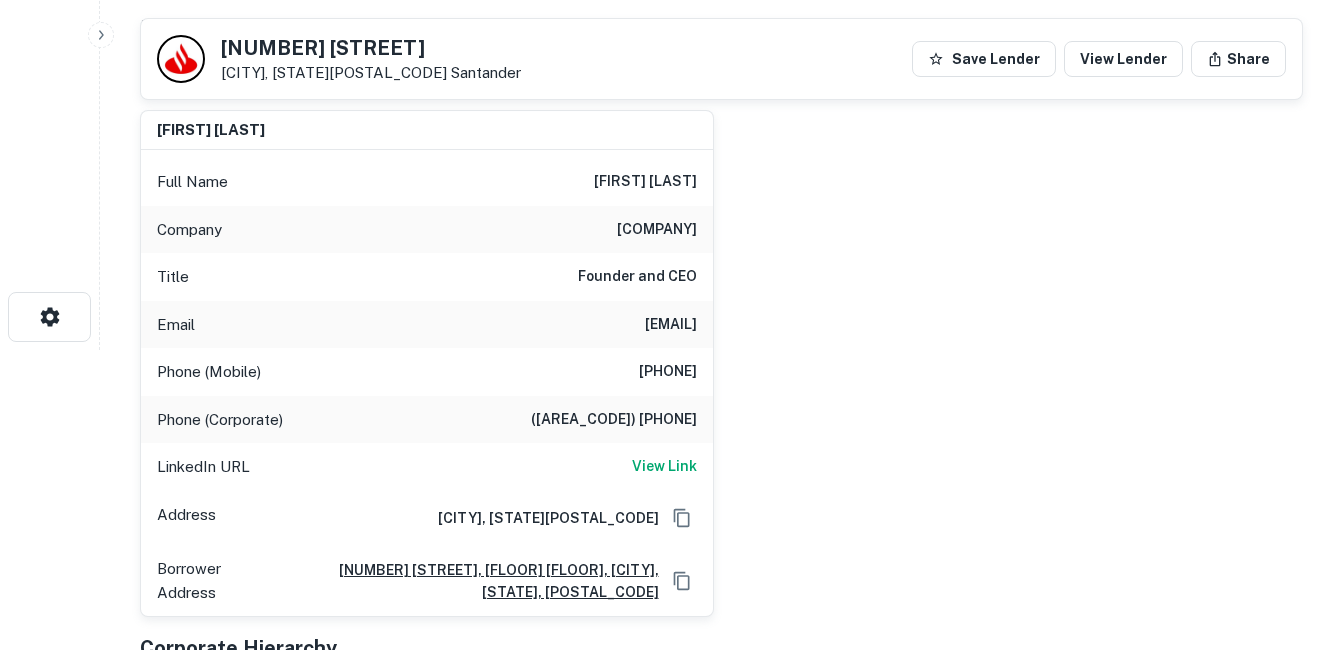 drag, startPoint x: 616, startPoint y: 416, endPoint x: 608, endPoint y: 390, distance: 27.202942 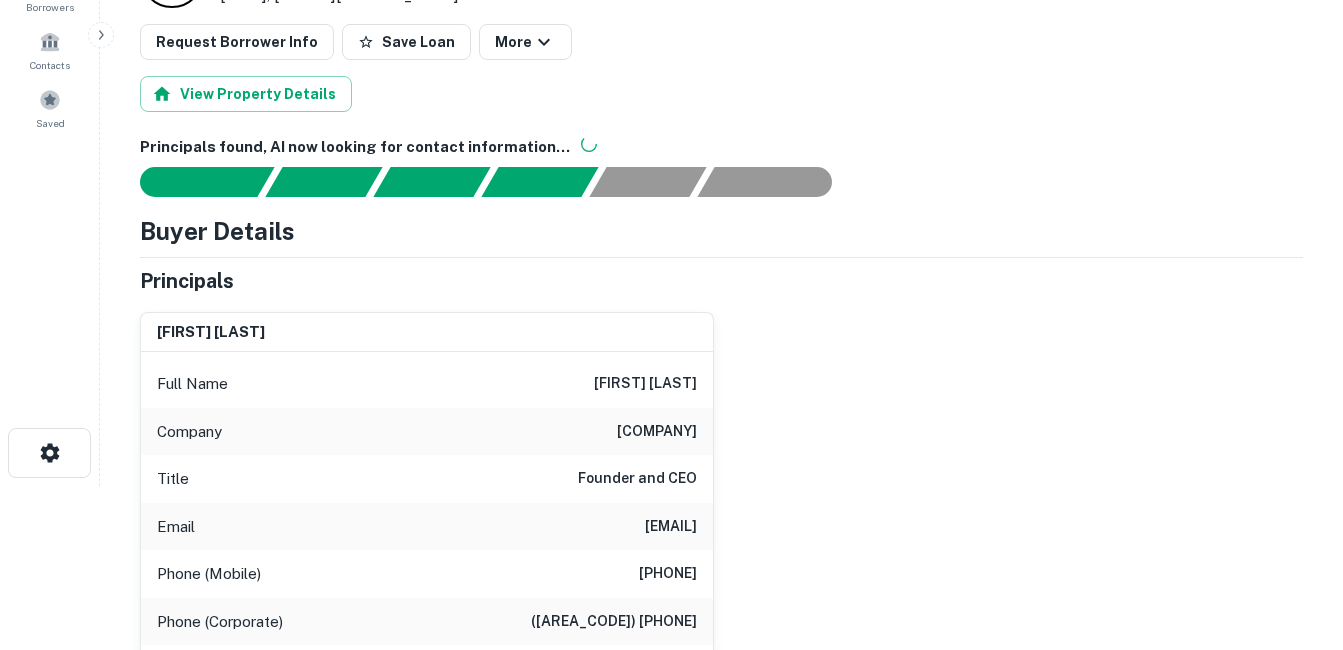 scroll, scrollTop: 200, scrollLeft: 0, axis: vertical 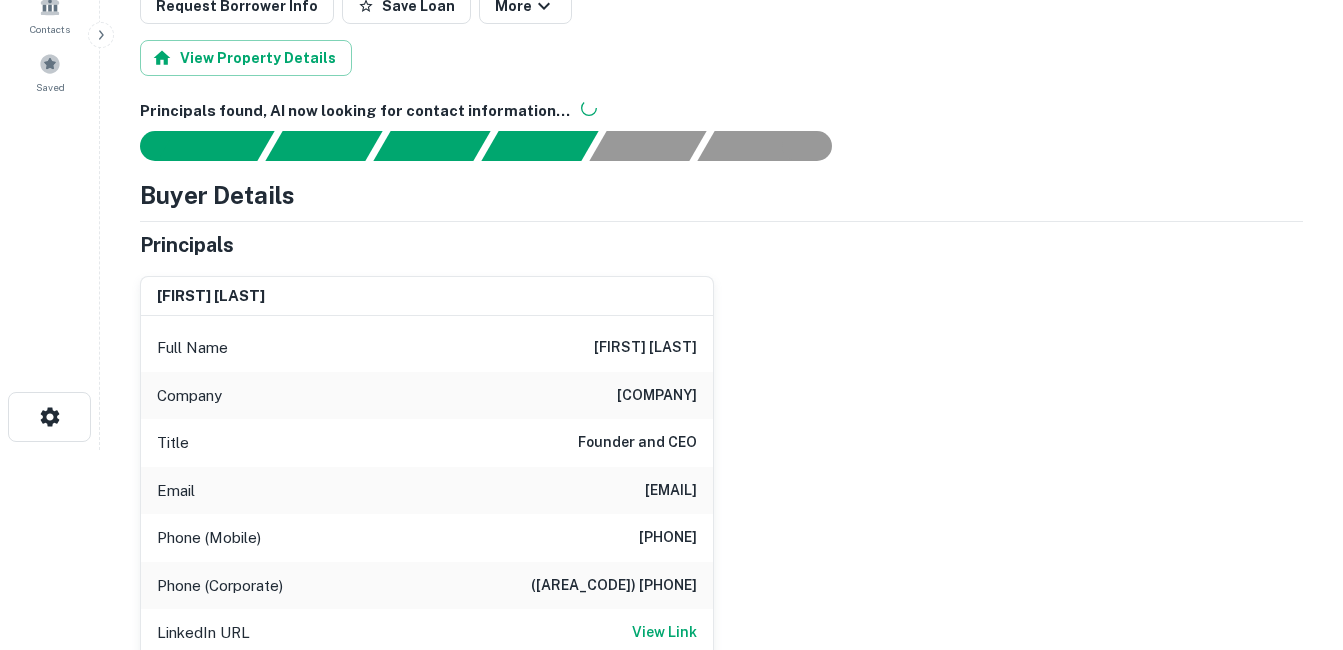 click on "robert reffkin" at bounding box center [645, 348] 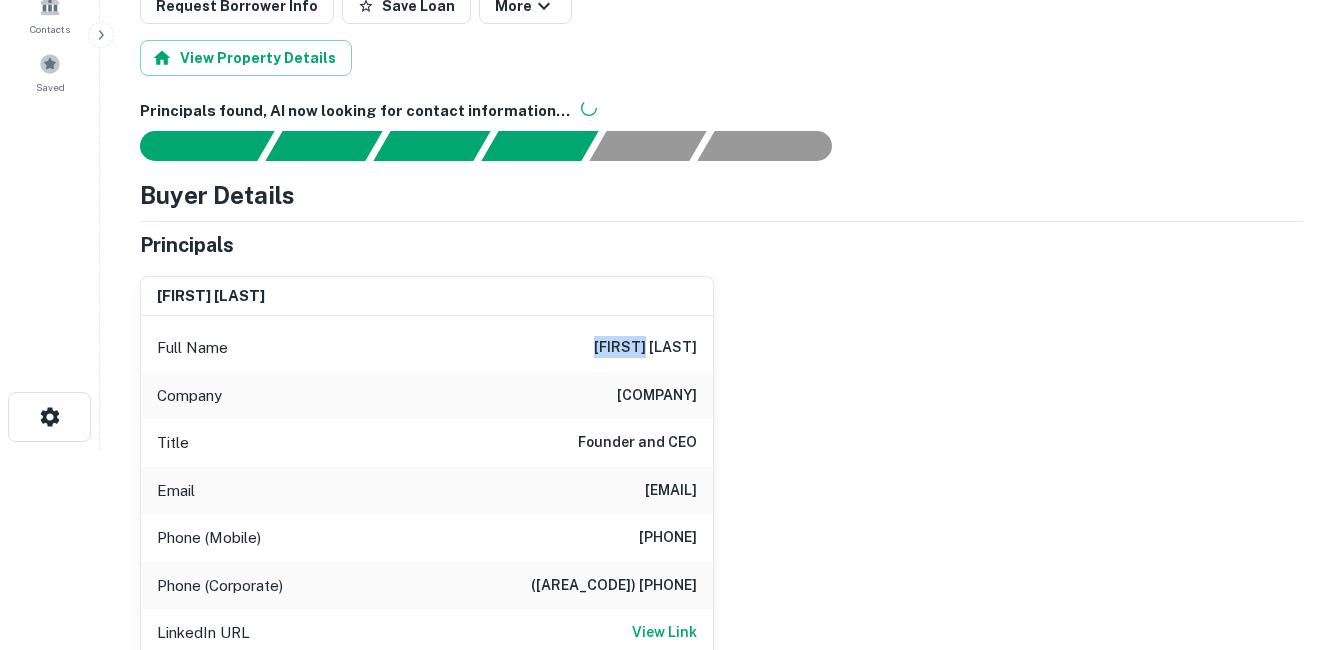 click on "robert reffkin" at bounding box center (645, 348) 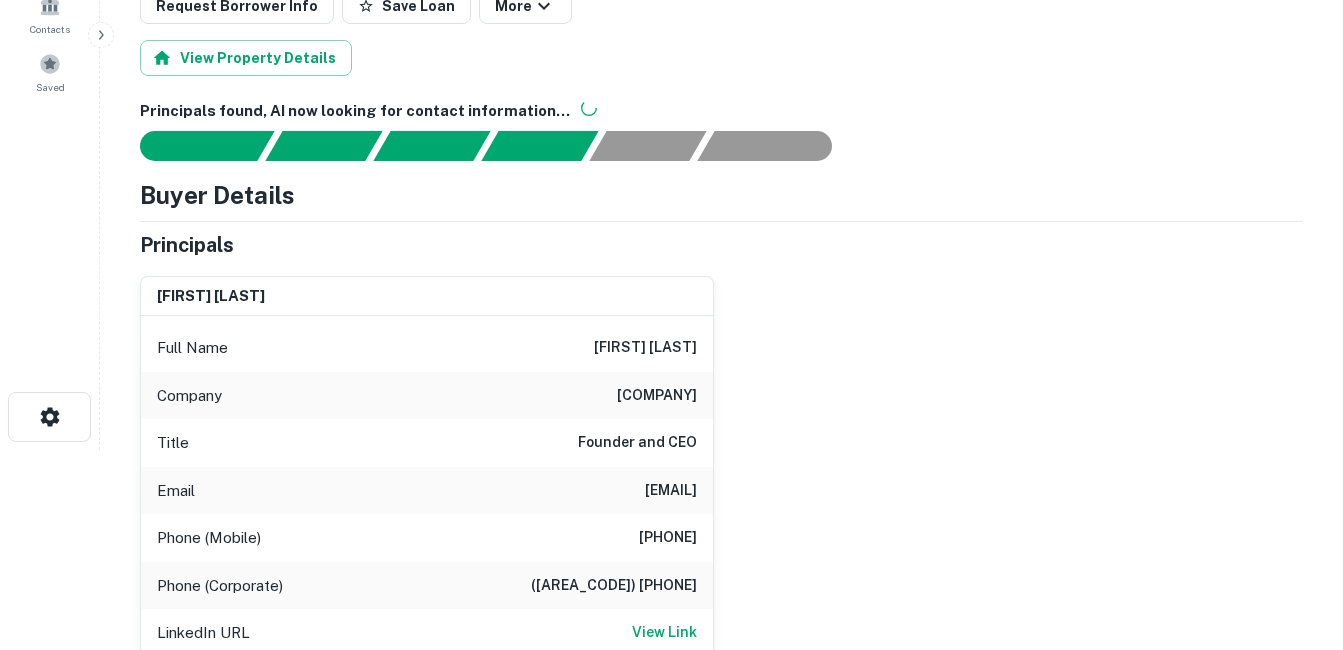 drag, startPoint x: 636, startPoint y: 347, endPoint x: 654, endPoint y: 347, distance: 18 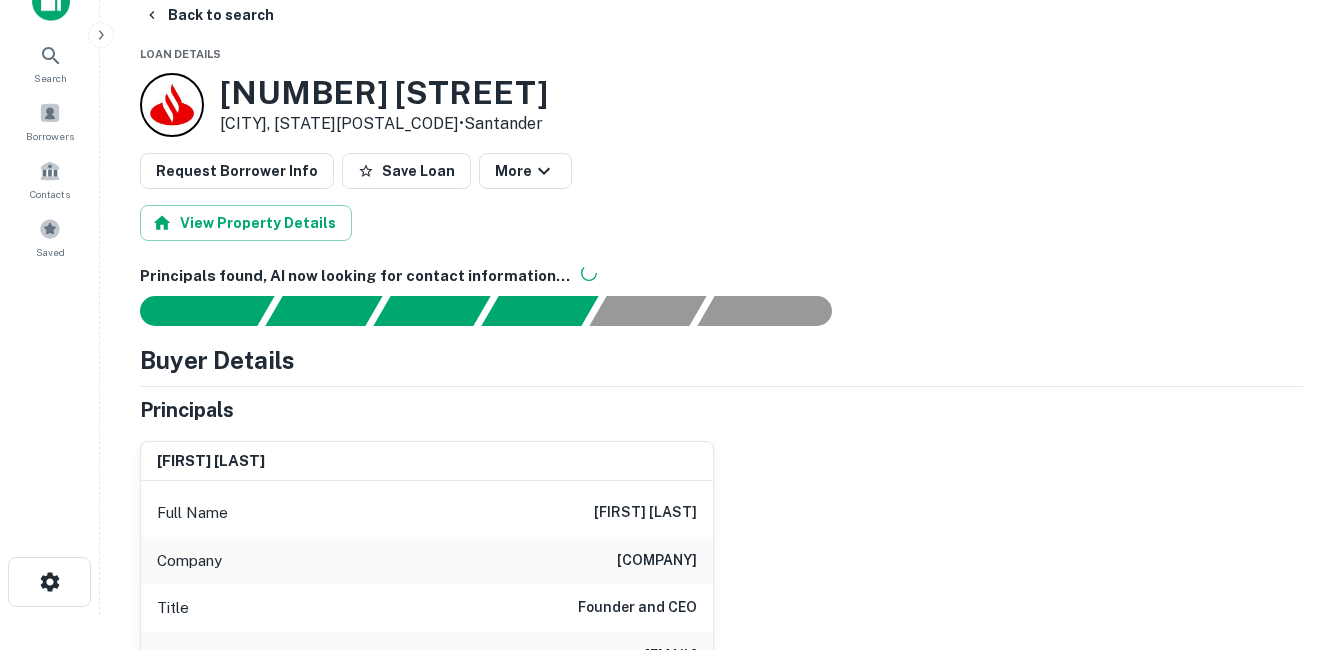 scroll, scrollTop: 0, scrollLeft: 0, axis: both 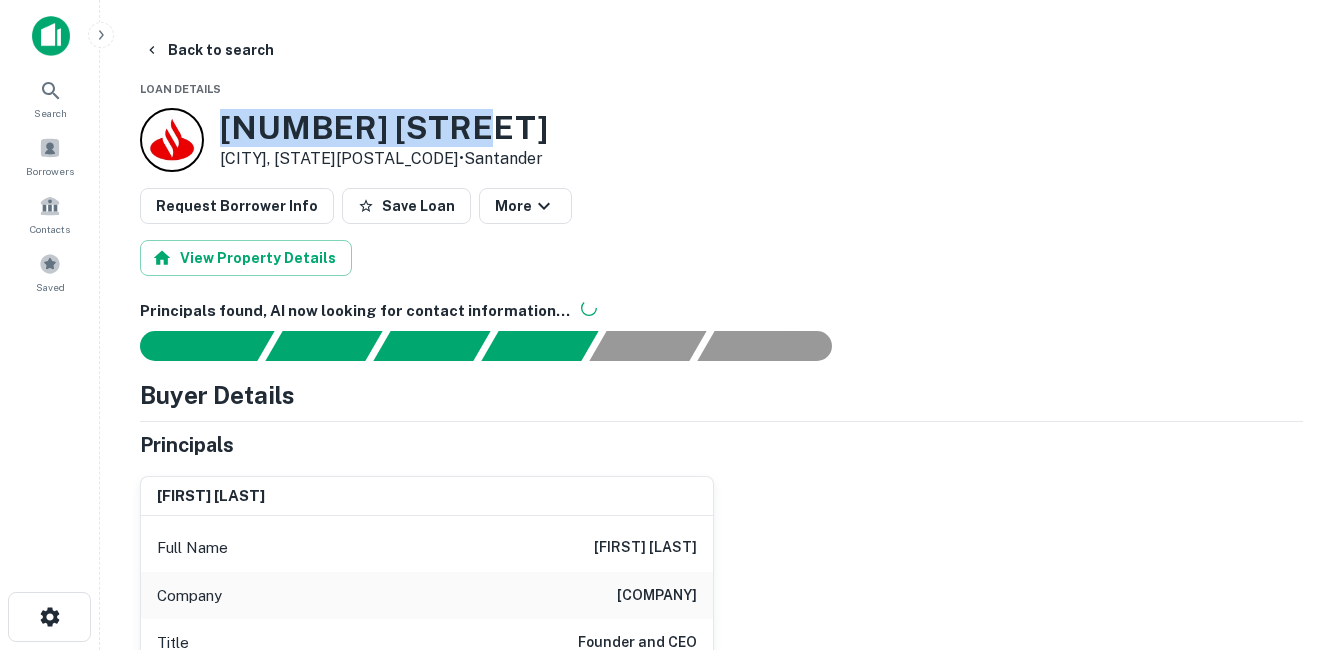drag, startPoint x: 471, startPoint y: 121, endPoint x: 220, endPoint y: 131, distance: 251.19913 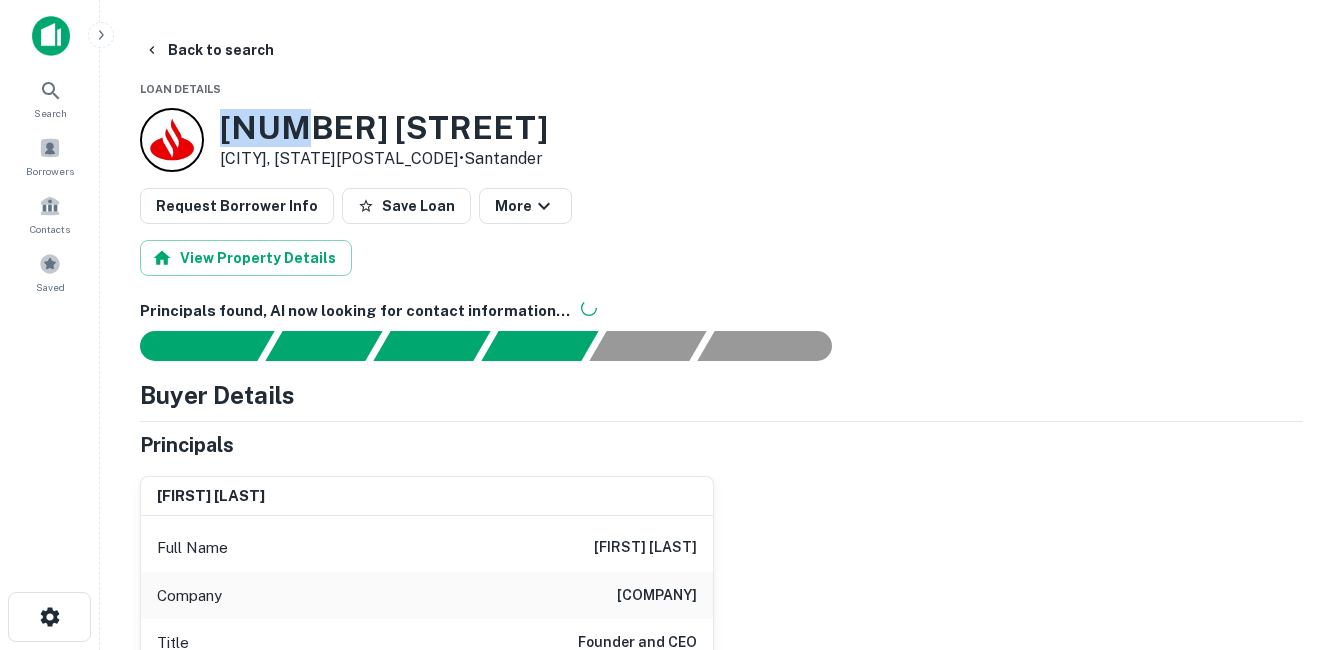 click on "135 W 183RD ST" at bounding box center [384, 128] 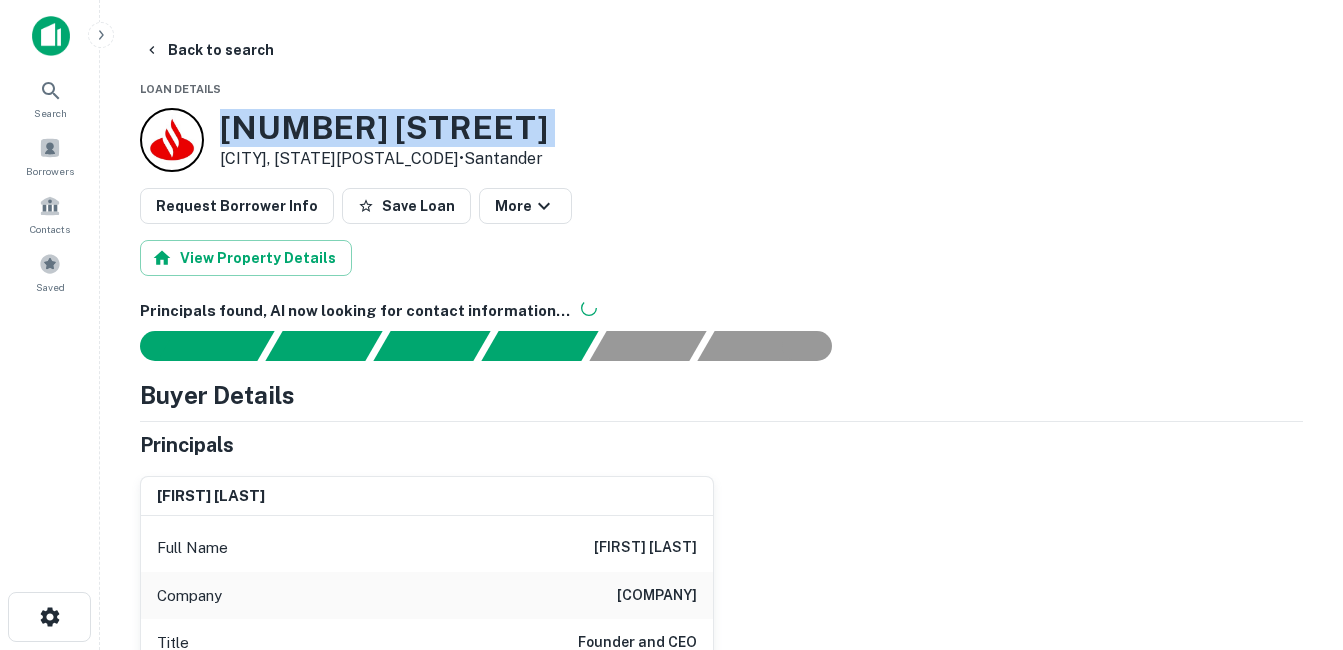 click on "135 W 183RD ST" at bounding box center (384, 128) 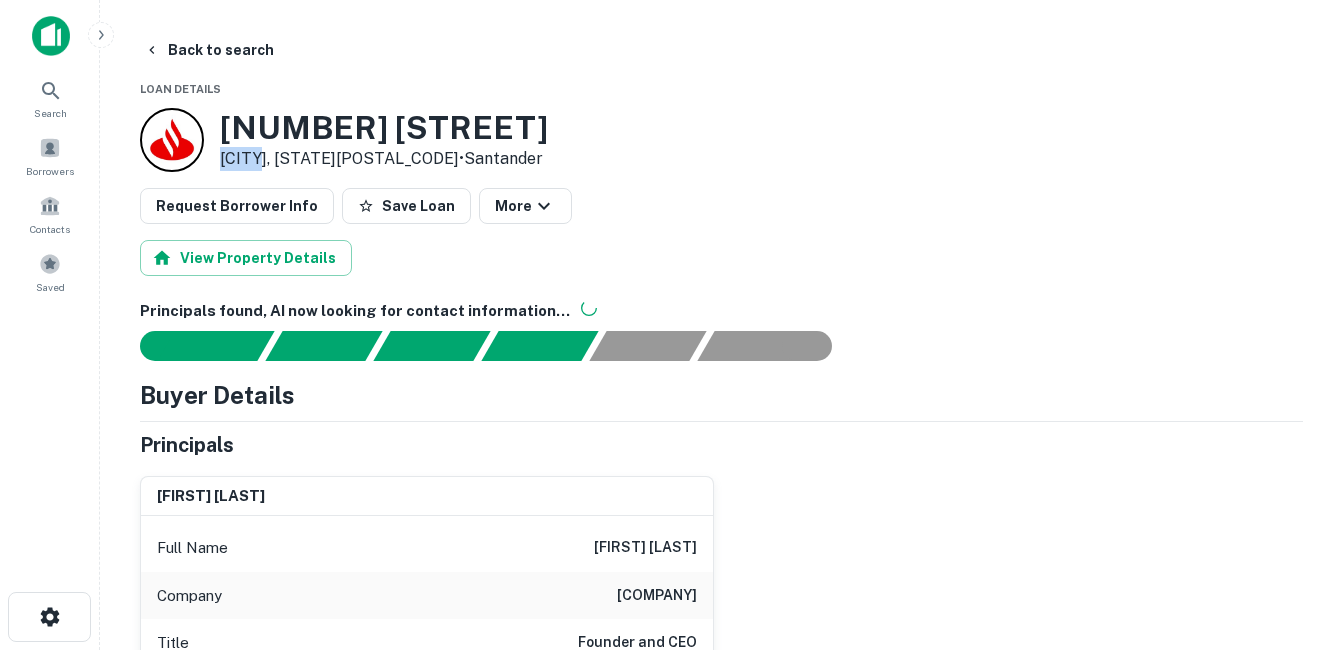 click on "135 W 183RD ST Bronx, NY10453   •  Santander" at bounding box center [344, 140] 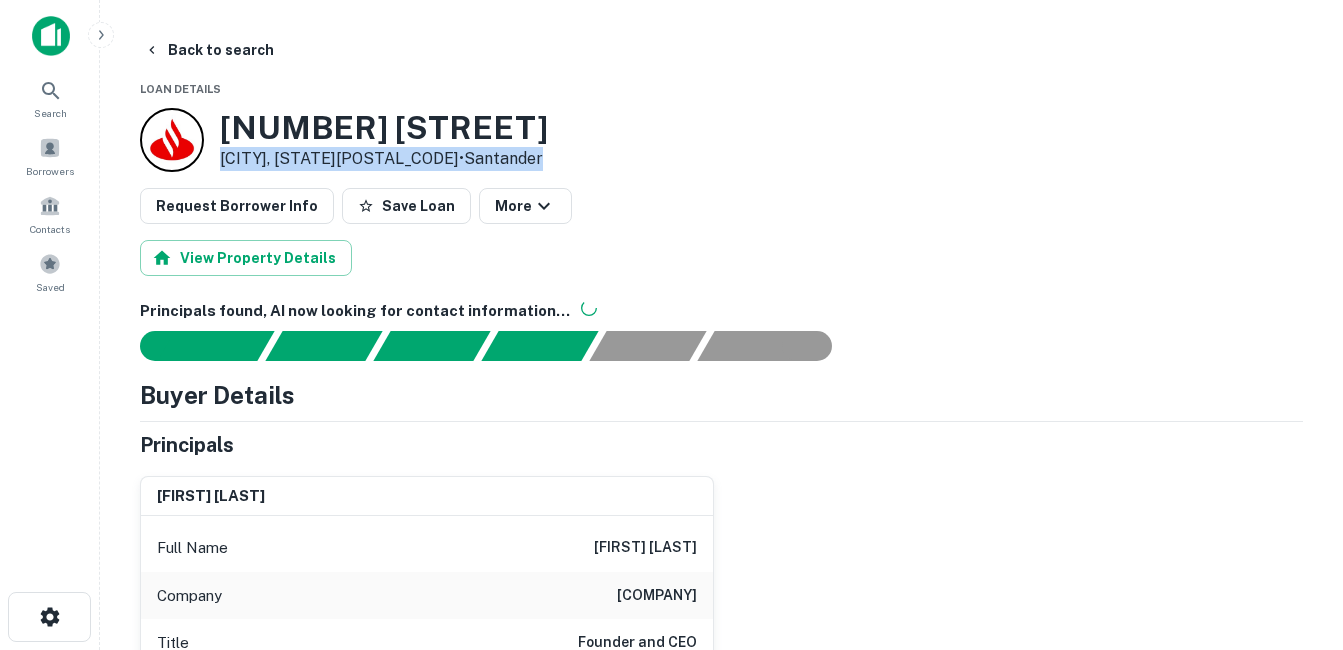 click on "135 W 183RD ST Bronx, NY10453   •  Santander" at bounding box center [344, 140] 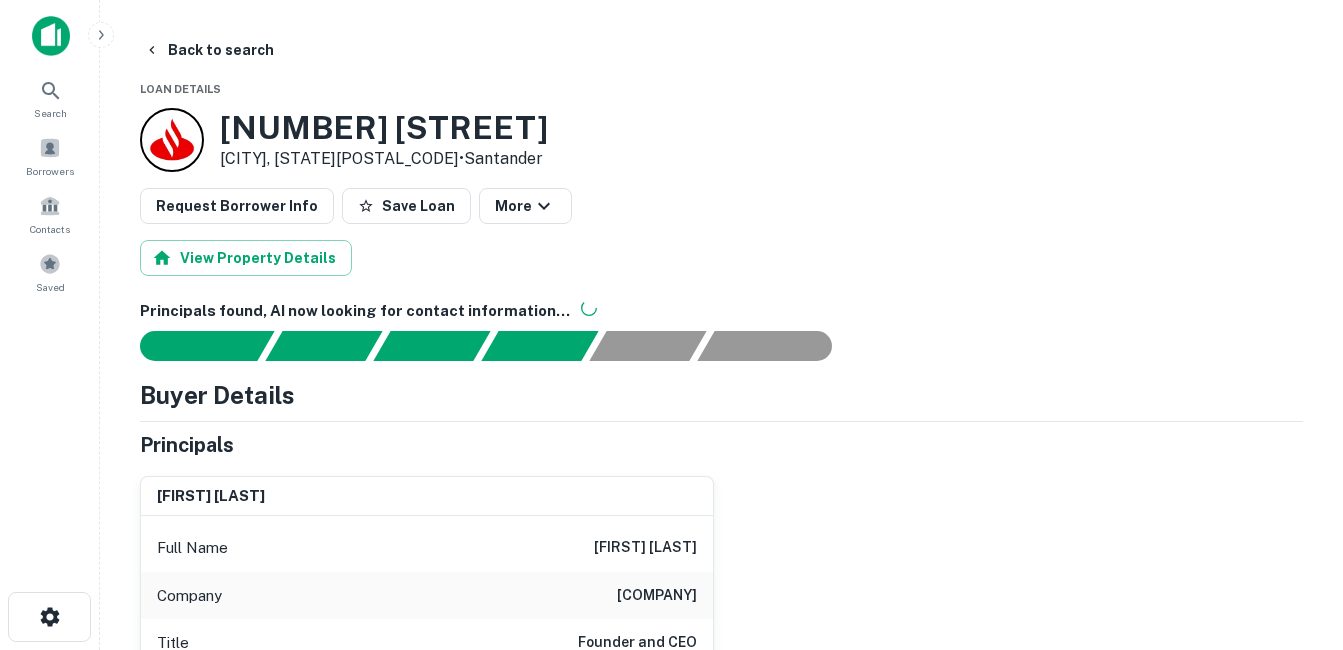 click on "Bronx, NY10453   •  Santander" at bounding box center (384, 159) 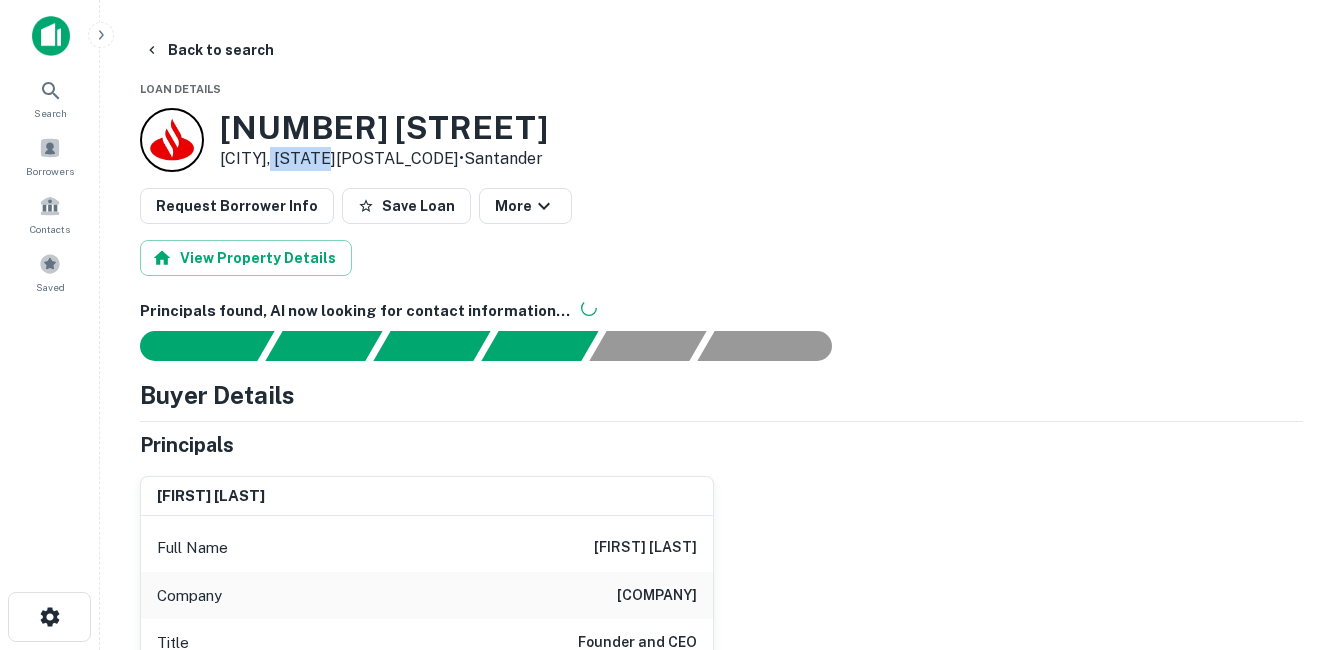 click on "Bronx, NY10453   •  Santander" at bounding box center [384, 159] 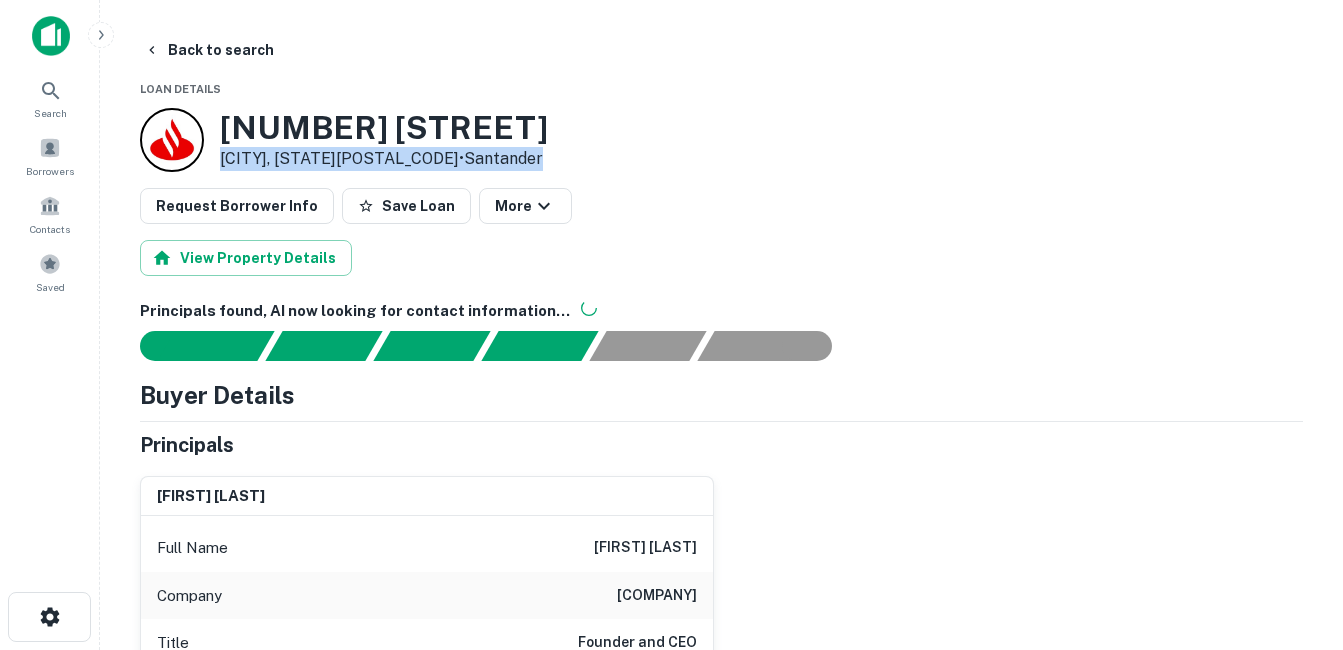 click on "Bronx, NY10453   •  Santander" at bounding box center [384, 159] 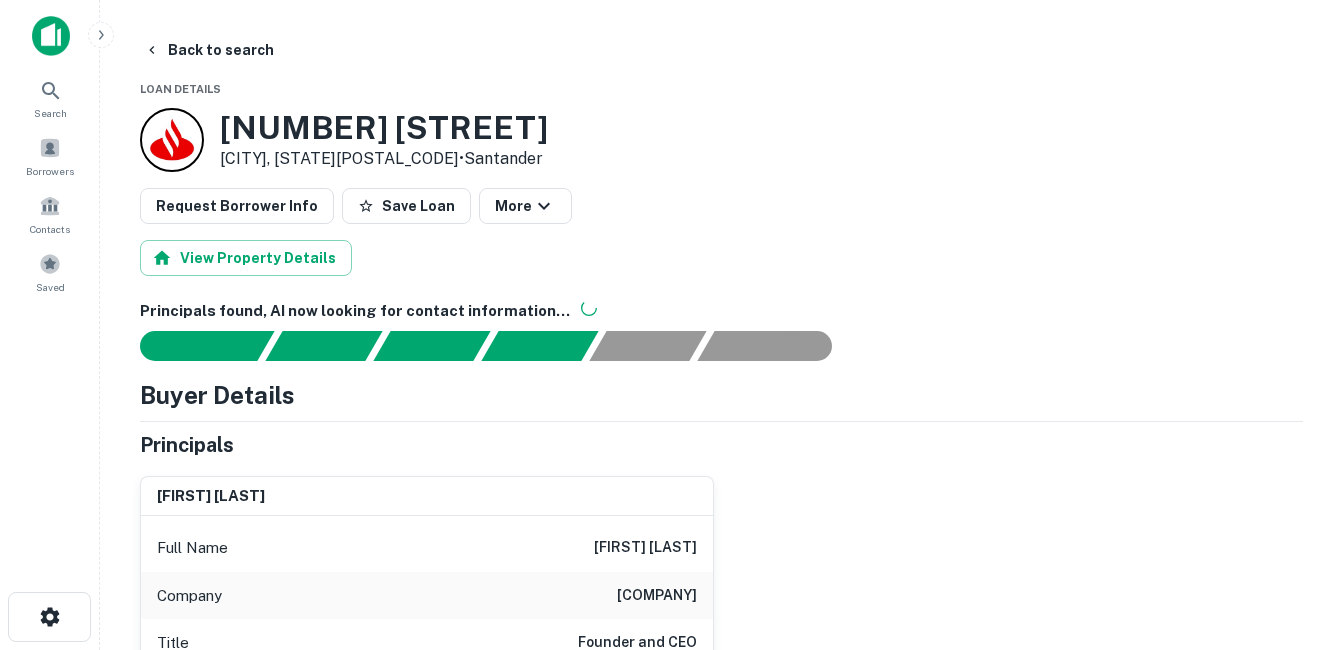 drag, startPoint x: 271, startPoint y: 156, endPoint x: 243, endPoint y: 135, distance: 35 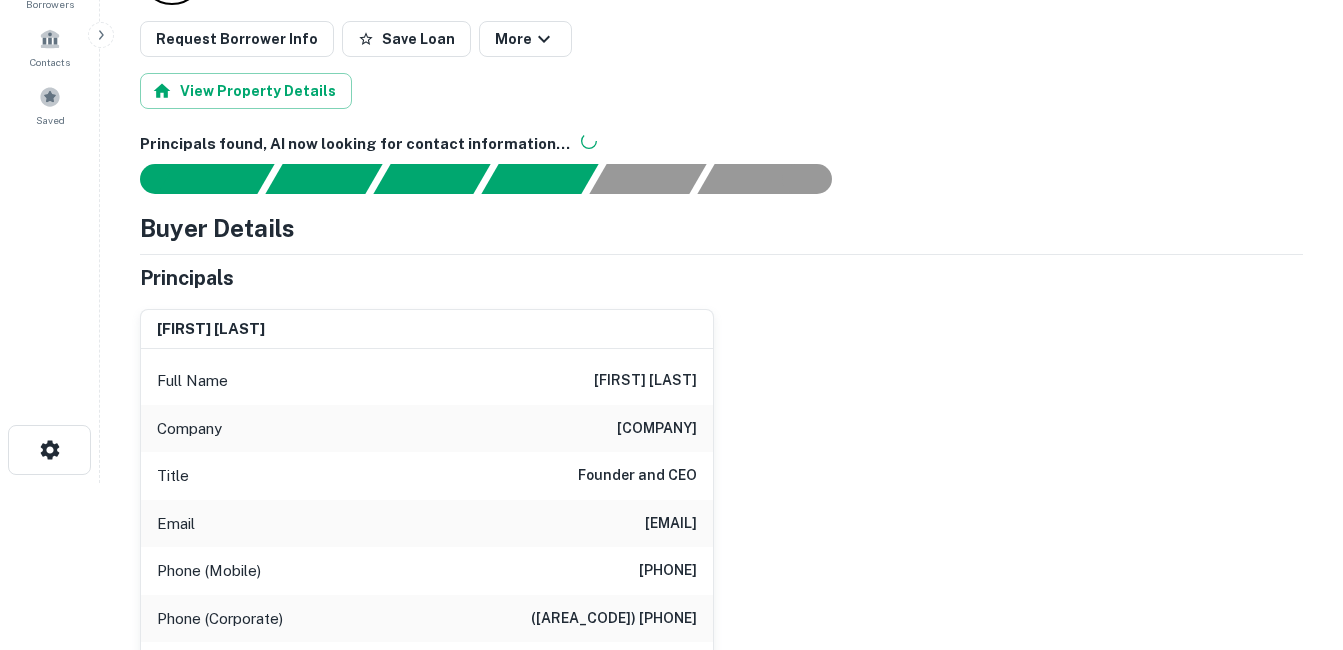 scroll, scrollTop: 200, scrollLeft: 0, axis: vertical 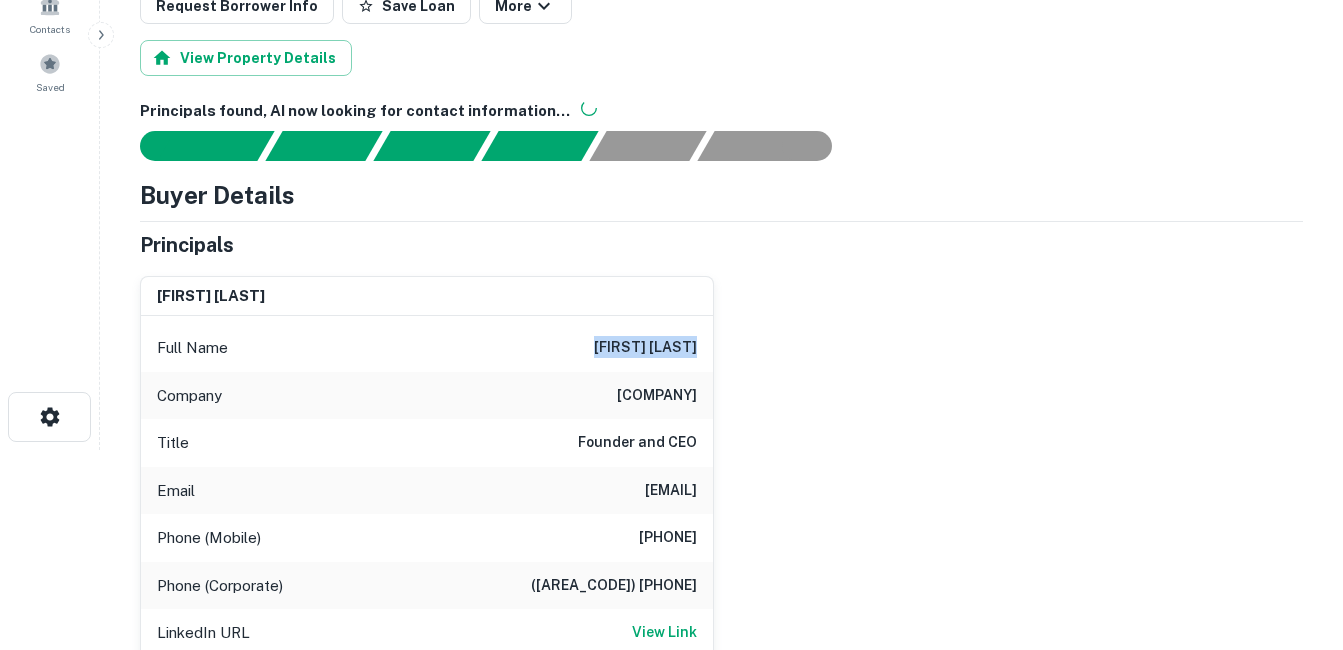 drag, startPoint x: 586, startPoint y: 350, endPoint x: 733, endPoint y: 356, distance: 147.12239 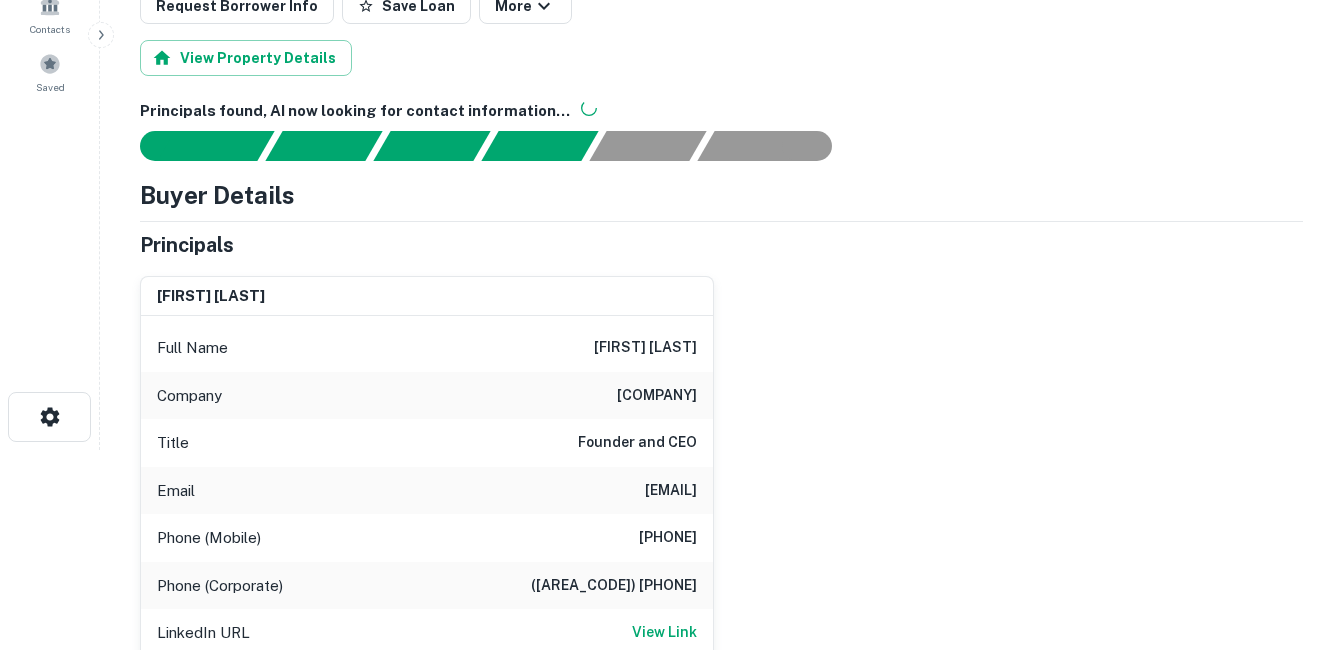 drag, startPoint x: 733, startPoint y: 356, endPoint x: 661, endPoint y: 403, distance: 85.98256 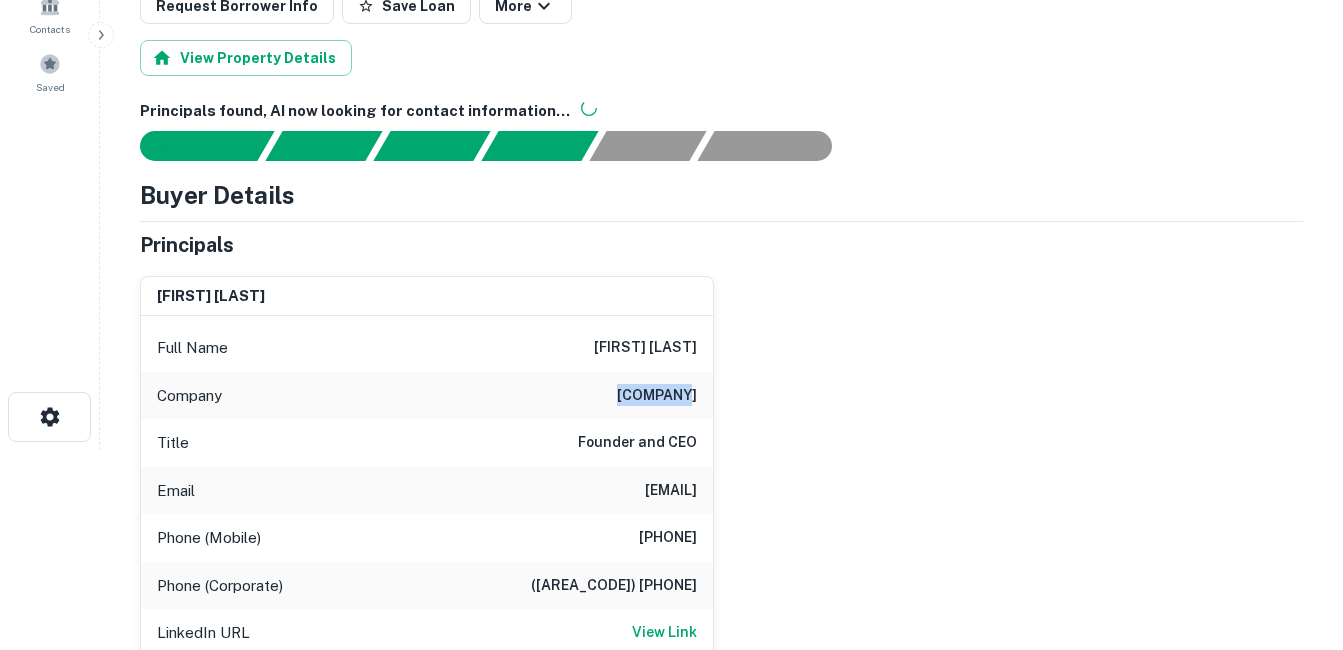 click on "compass /" at bounding box center [657, 396] 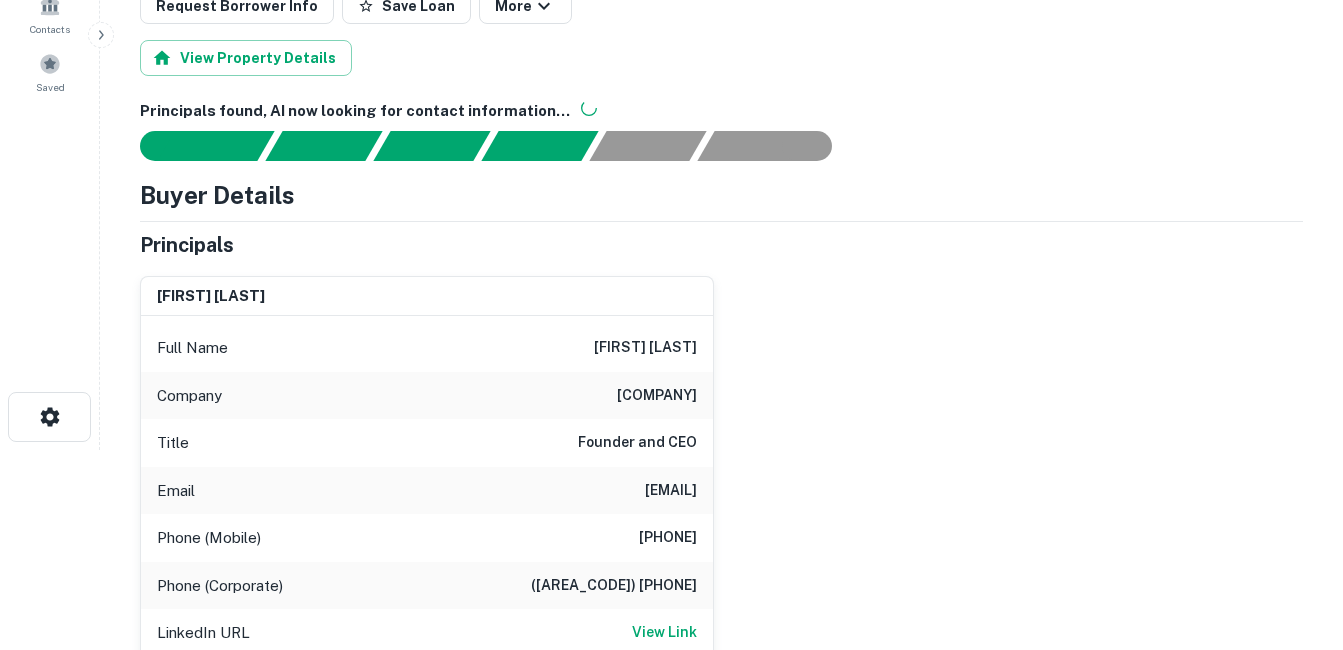 drag, startPoint x: 661, startPoint y: 403, endPoint x: 643, endPoint y: 449, distance: 49.396355 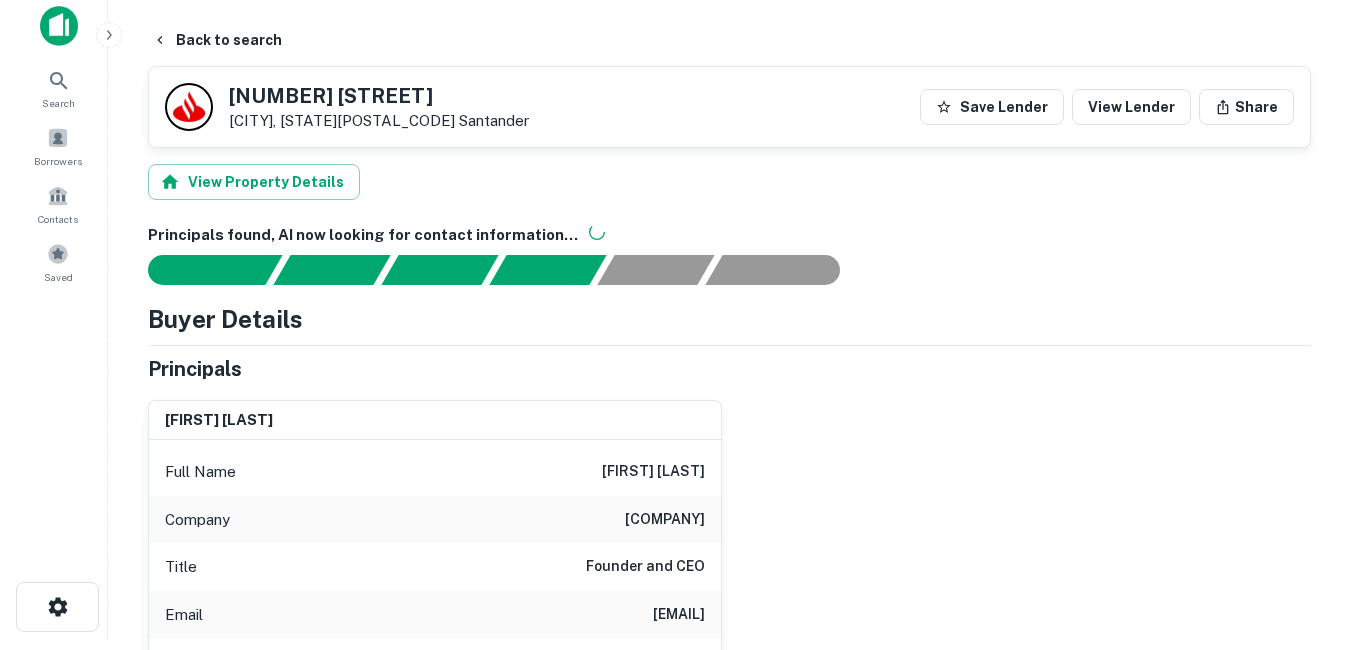 scroll, scrollTop: 0, scrollLeft: 0, axis: both 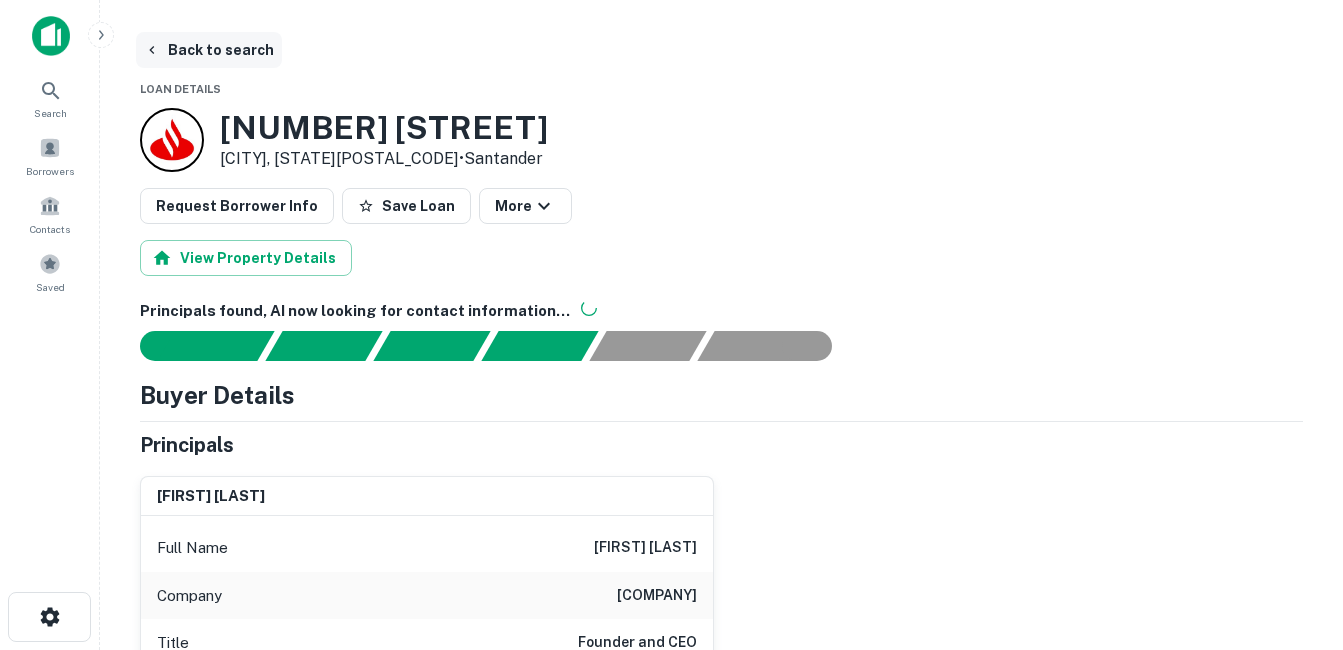 click on "Back to search" at bounding box center [209, 50] 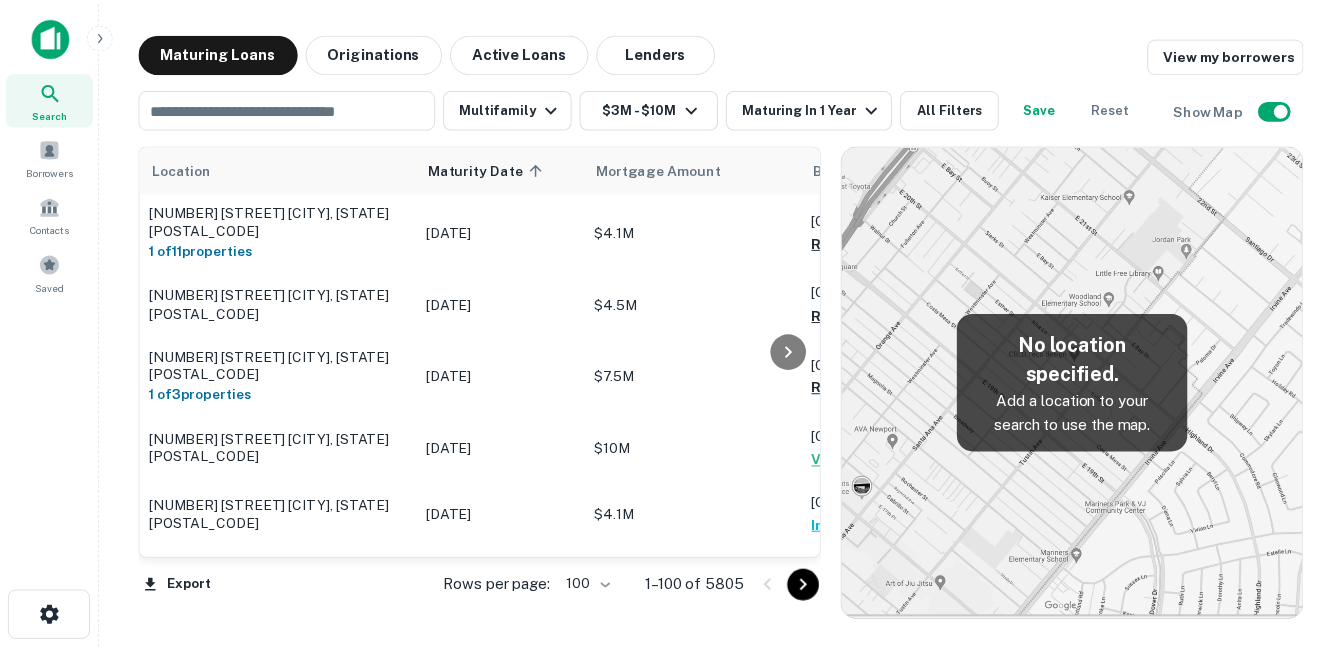 scroll, scrollTop: 4059, scrollLeft: 0, axis: vertical 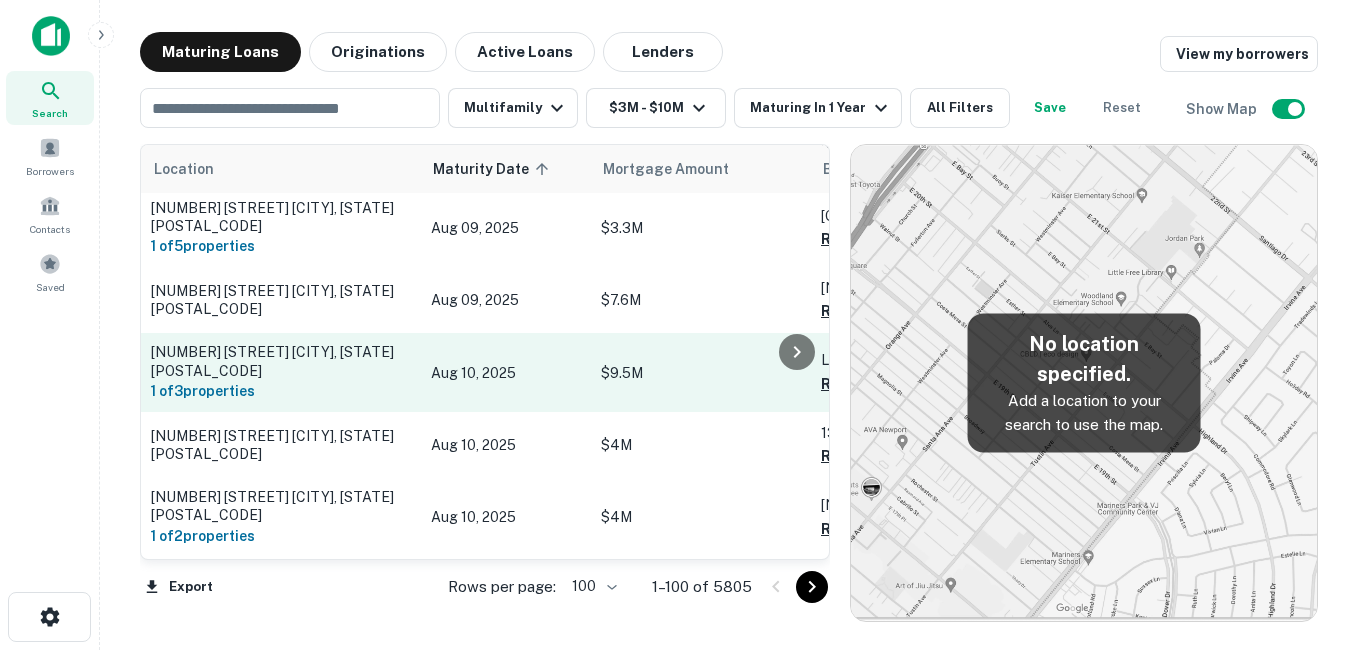 click on "[NUMBER] [STREET] [CITY], [STATE][POSTAL_CODE]" at bounding box center (281, 361) 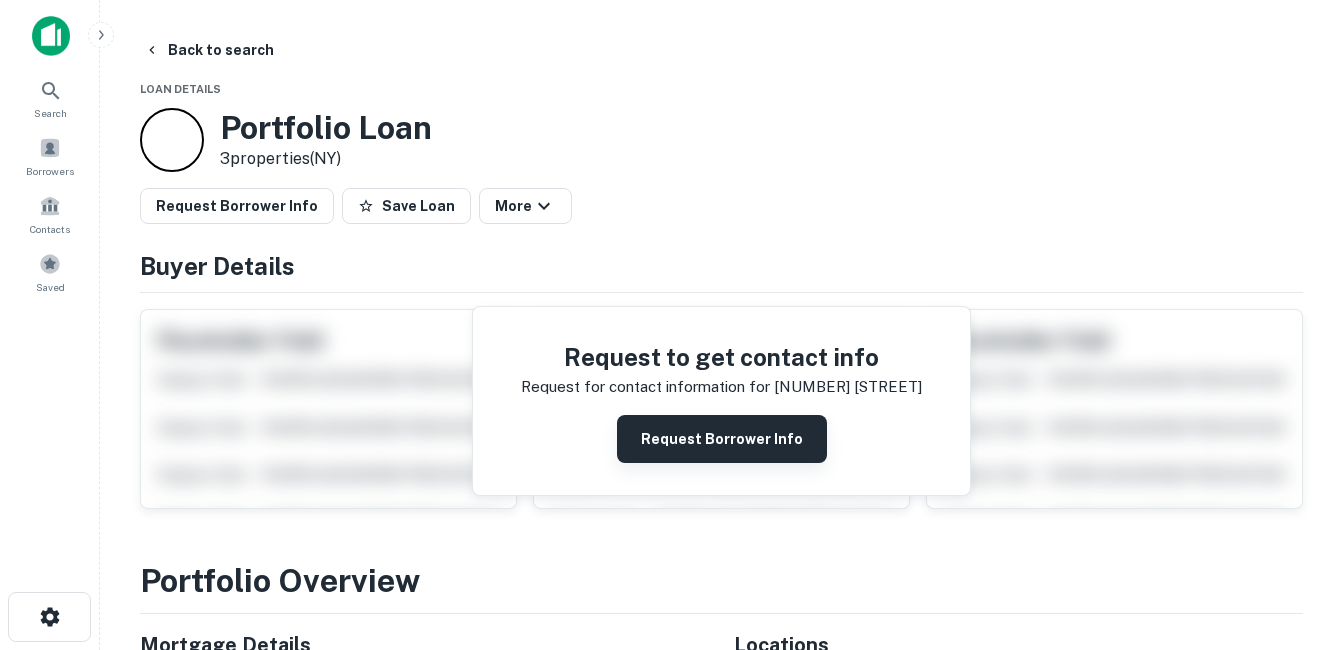 click on "Request Borrower Info" at bounding box center (722, 439) 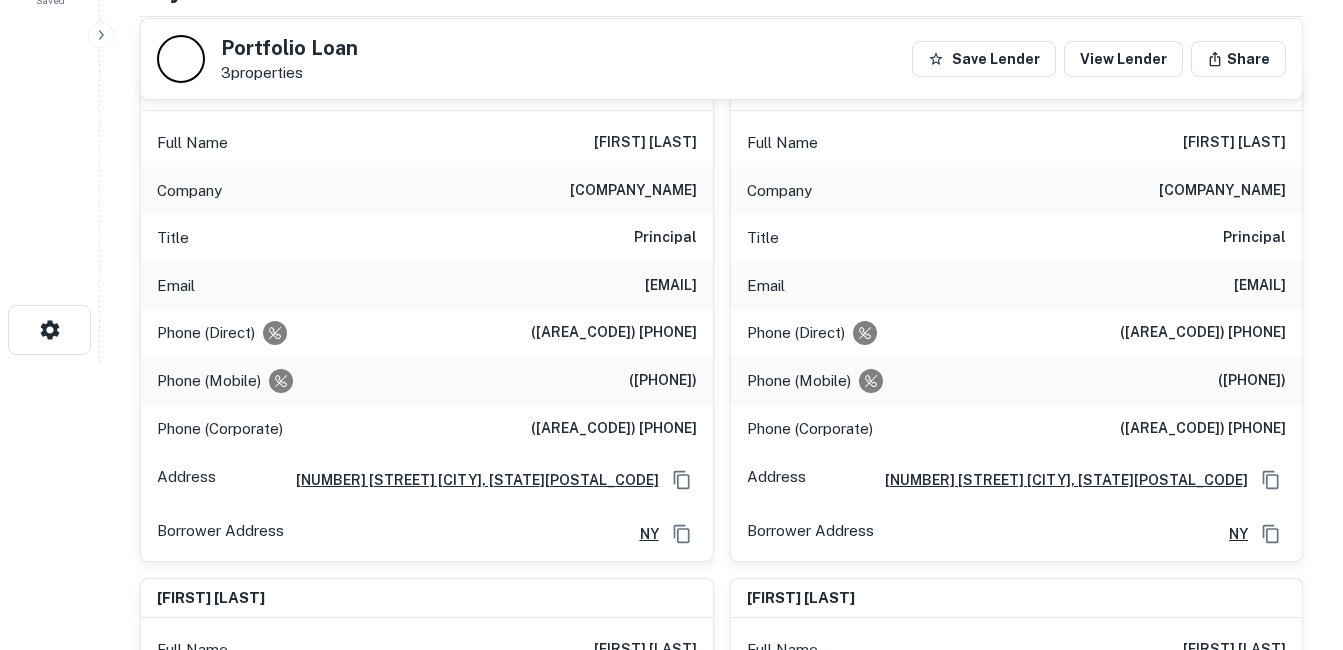 scroll, scrollTop: 200, scrollLeft: 0, axis: vertical 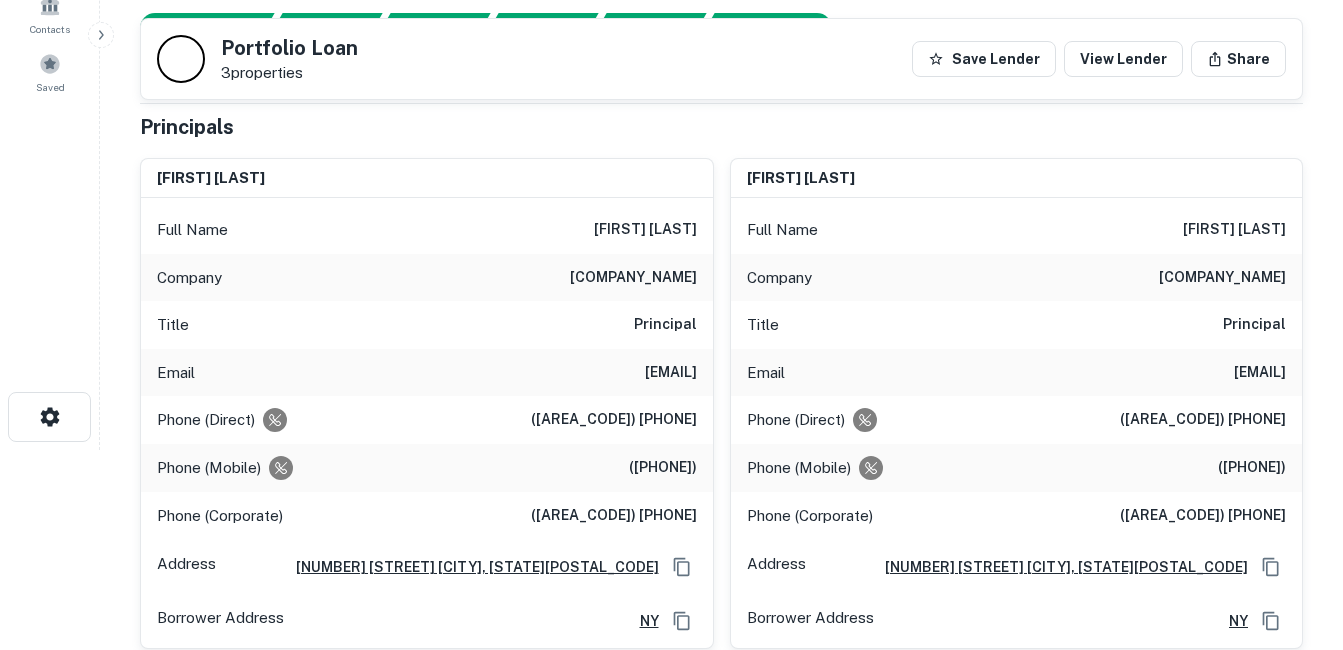 drag, startPoint x: 484, startPoint y: 278, endPoint x: 693, endPoint y: 278, distance: 209 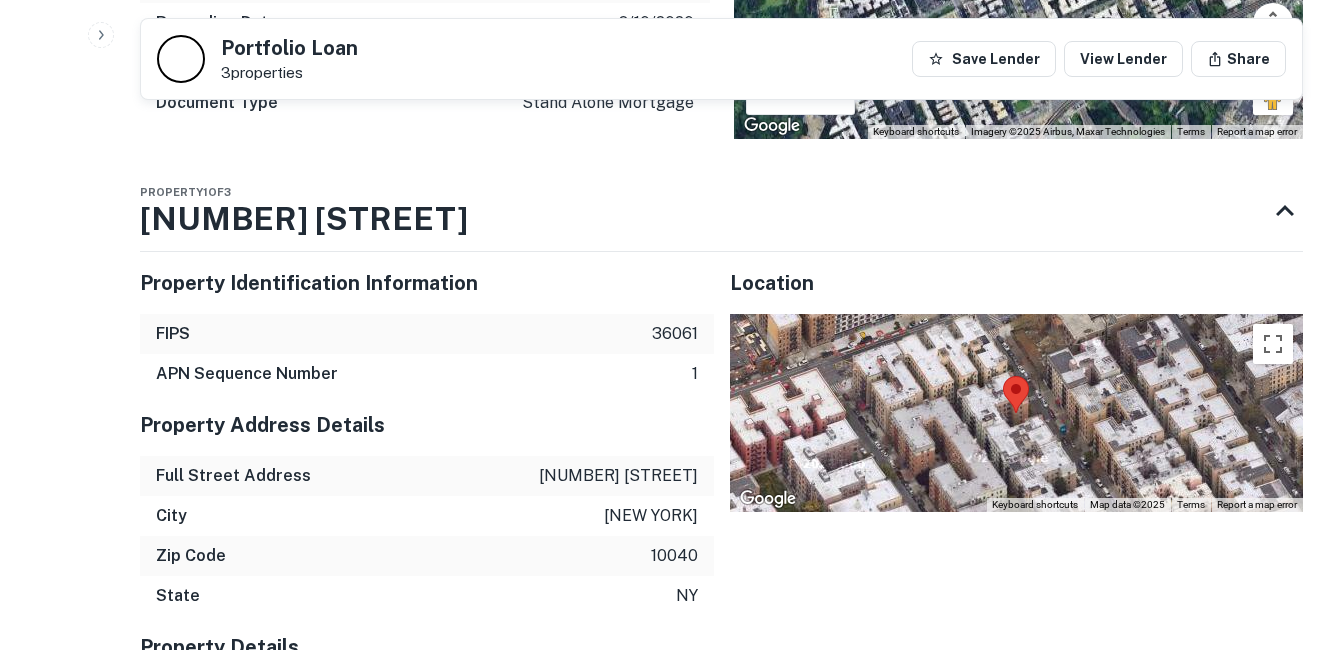 scroll, scrollTop: 2800, scrollLeft: 0, axis: vertical 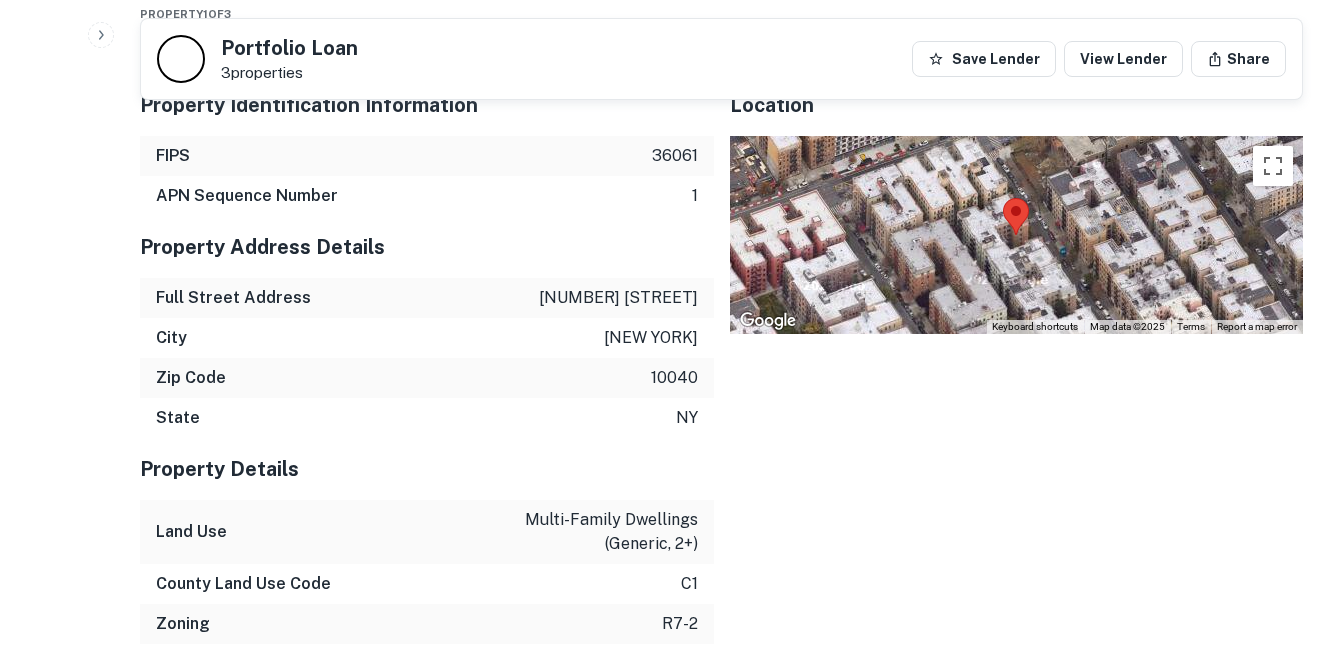 drag, startPoint x: 554, startPoint y: 355, endPoint x: 586, endPoint y: 331, distance: 40 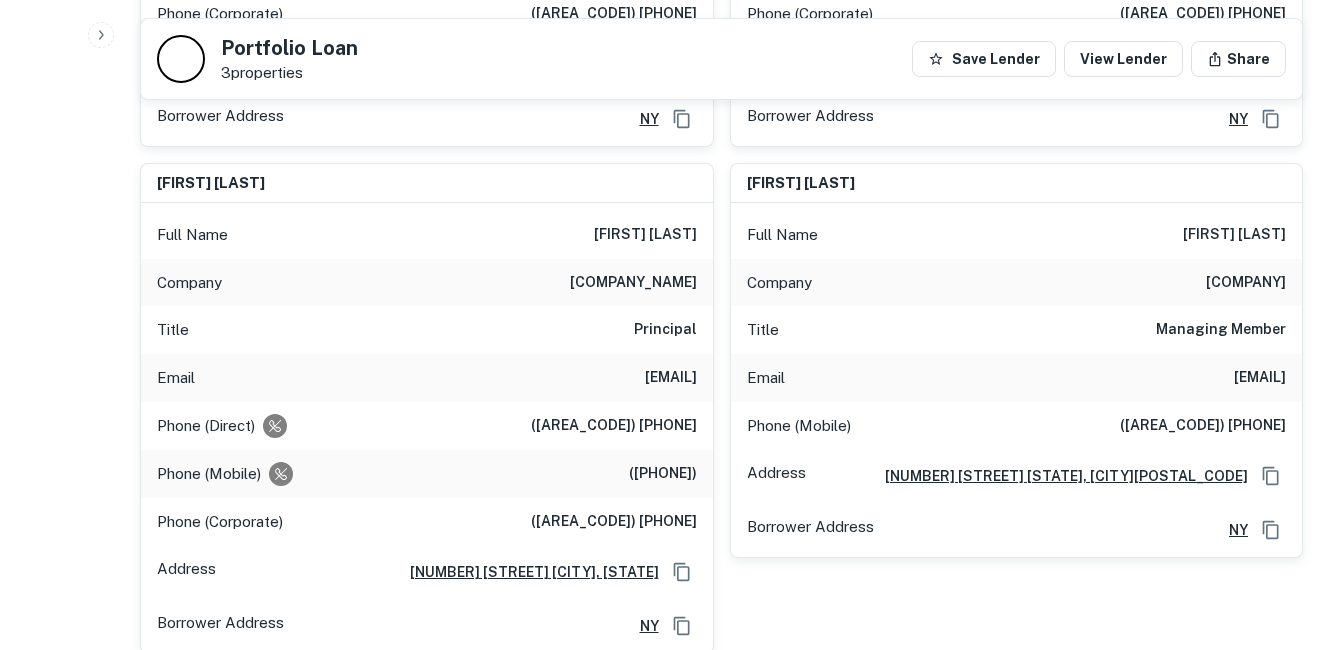 scroll, scrollTop: 700, scrollLeft: 0, axis: vertical 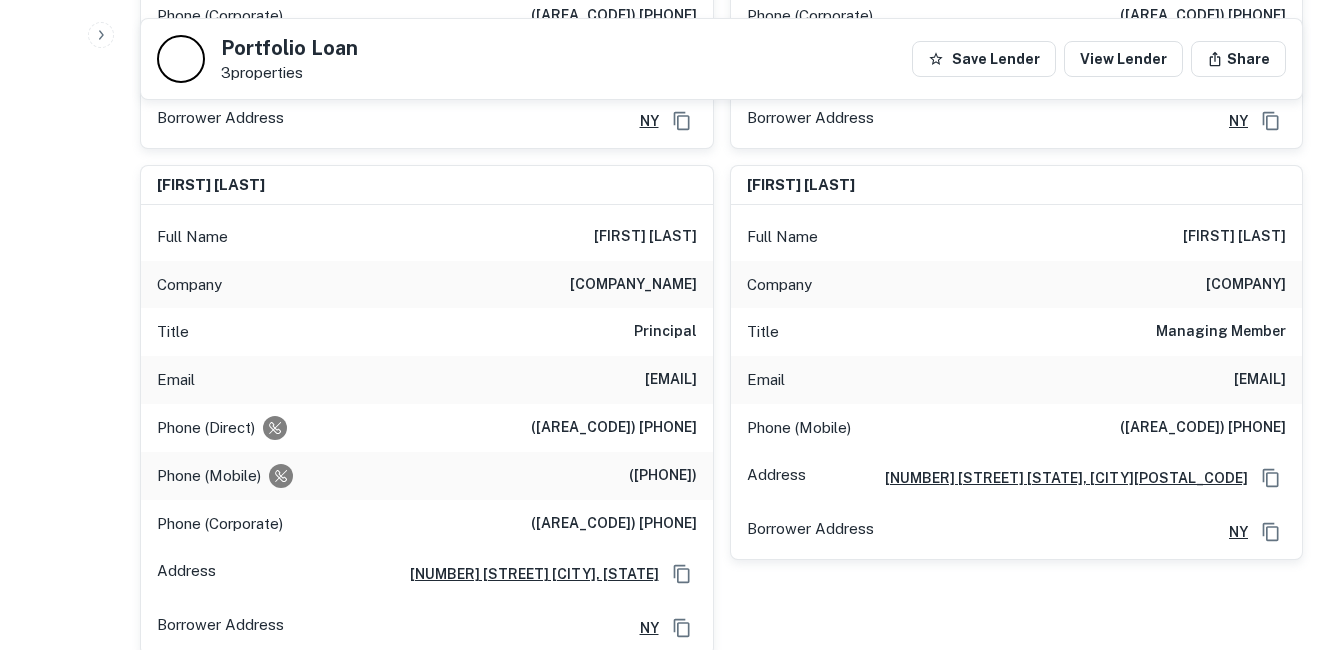 click on "ahajibay@heritageaffordable.com" at bounding box center (671, 380) 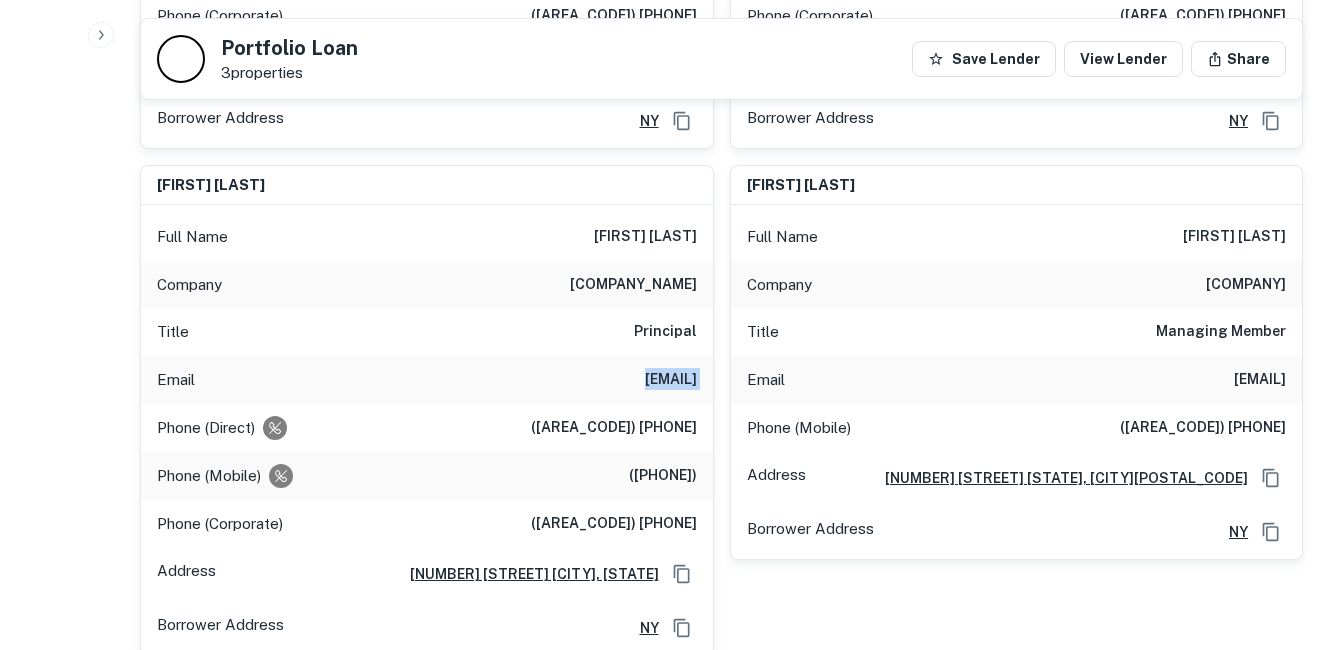 click on "ahajibay@heritageaffordable.com" at bounding box center (671, 380) 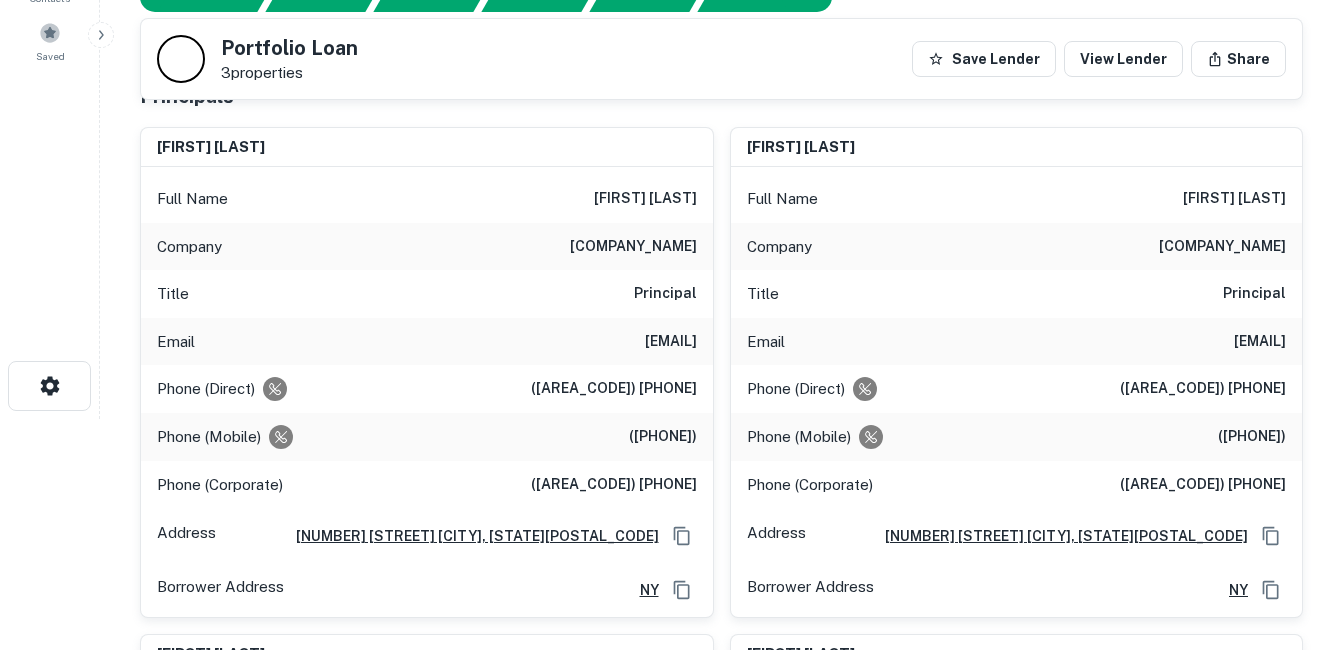 scroll, scrollTop: 200, scrollLeft: 0, axis: vertical 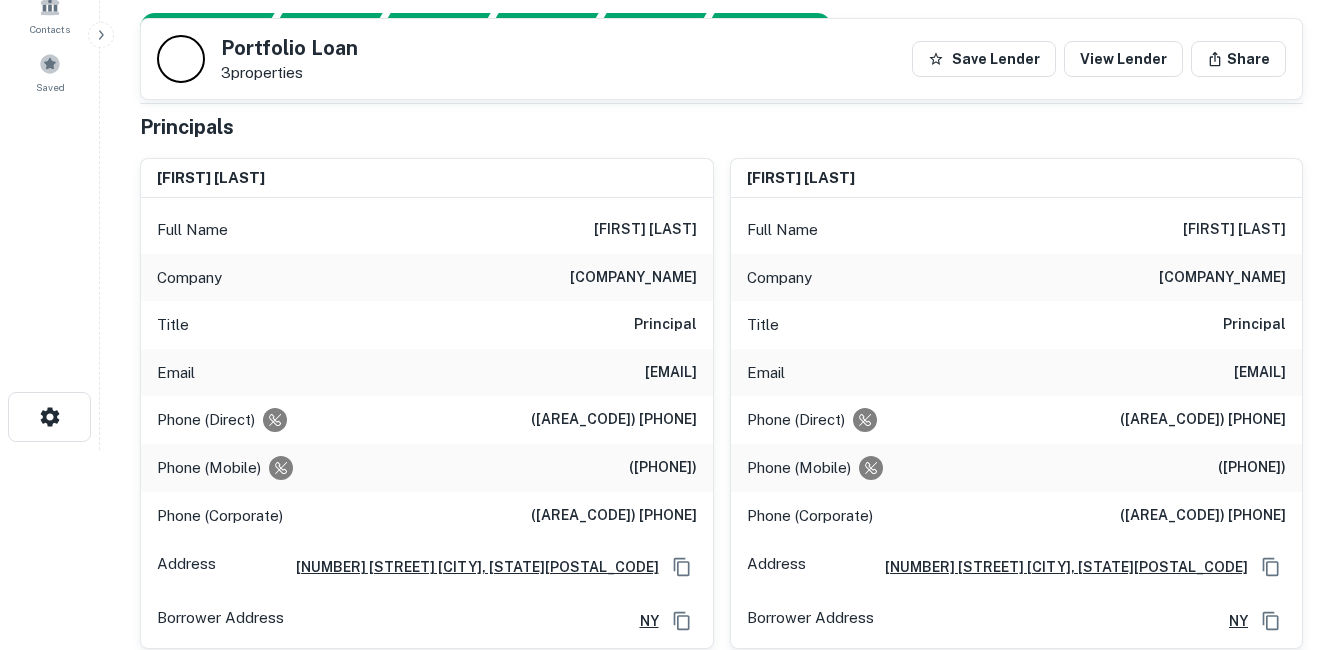 drag, startPoint x: 564, startPoint y: 223, endPoint x: 709, endPoint y: 225, distance: 145.0138 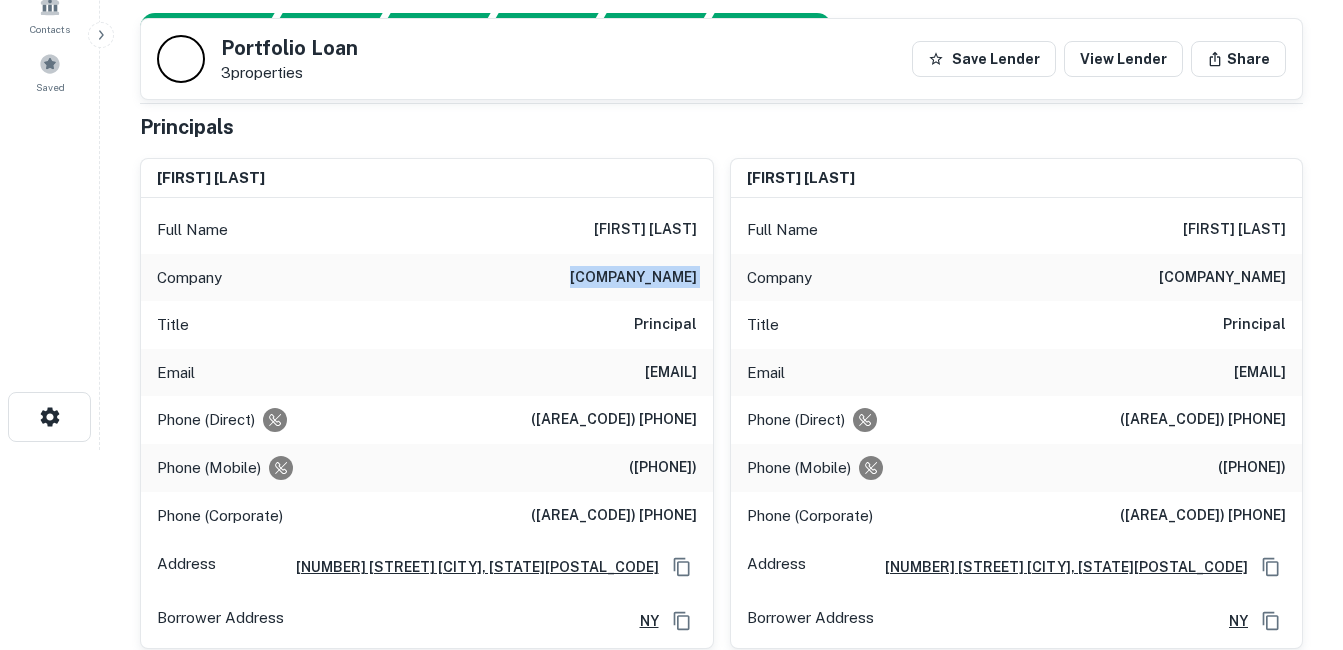 click on "heritage affordable communities" at bounding box center [633, 278] 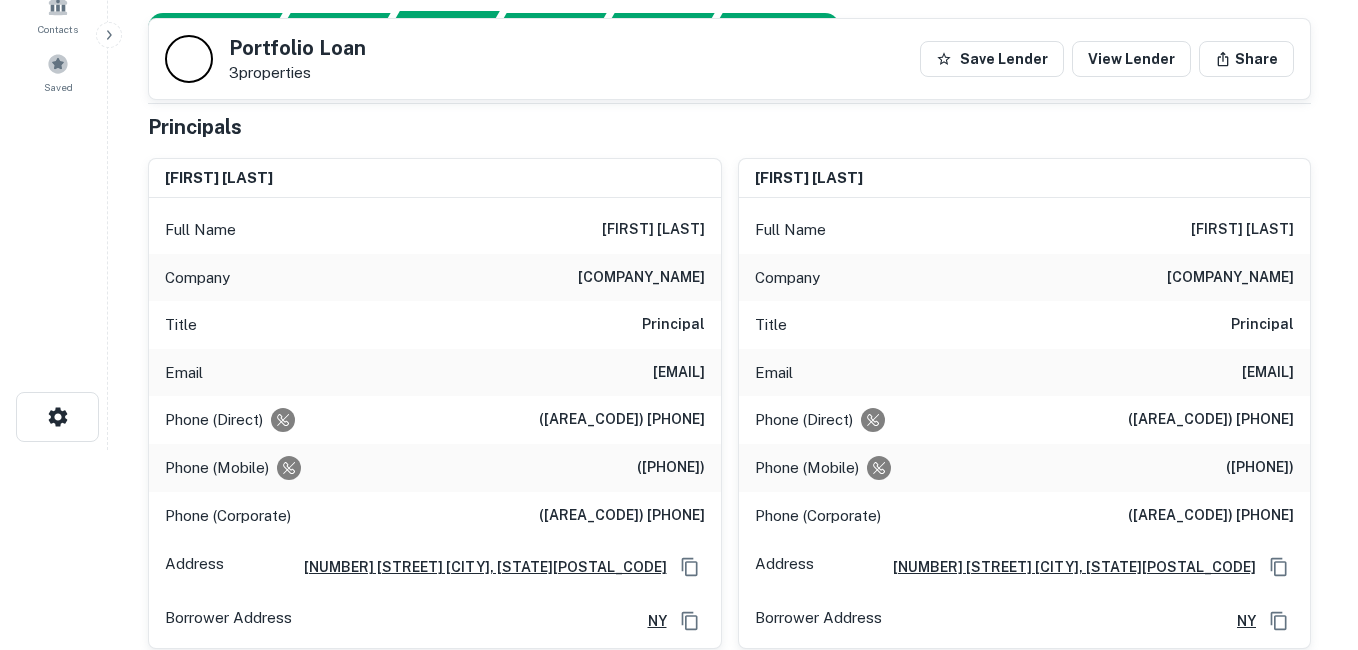 scroll, scrollTop: 0, scrollLeft: 0, axis: both 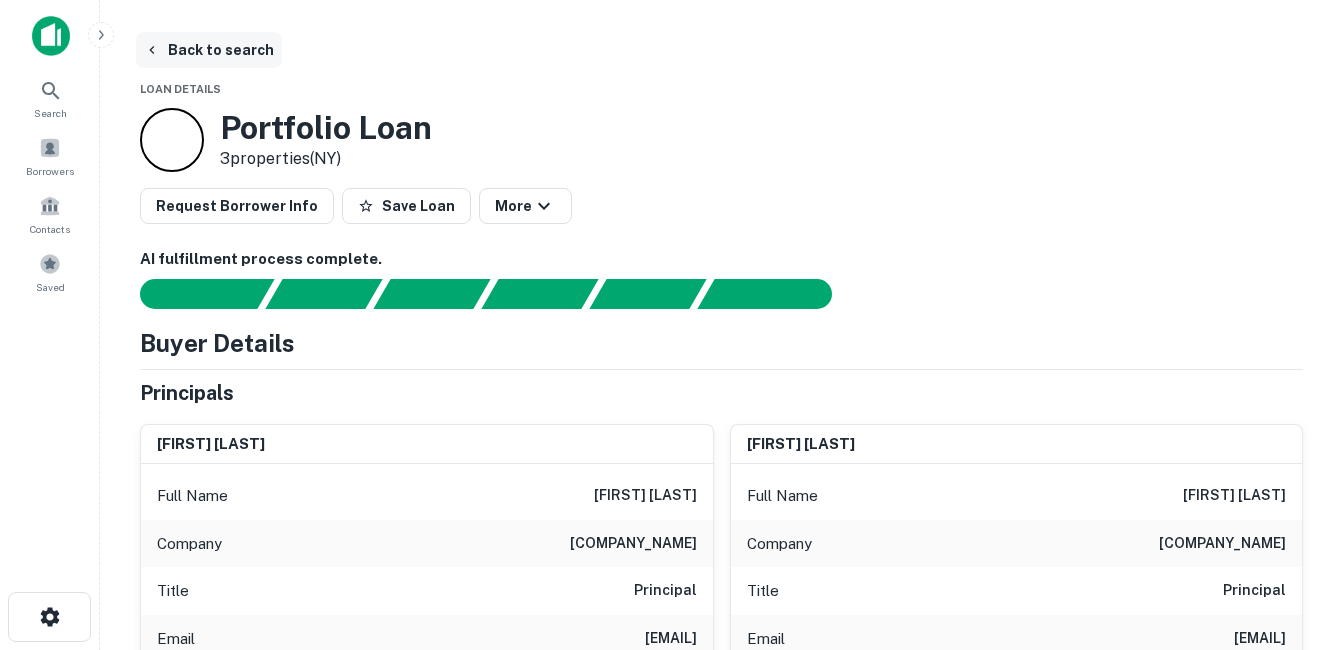 click on "Back to search" at bounding box center [209, 50] 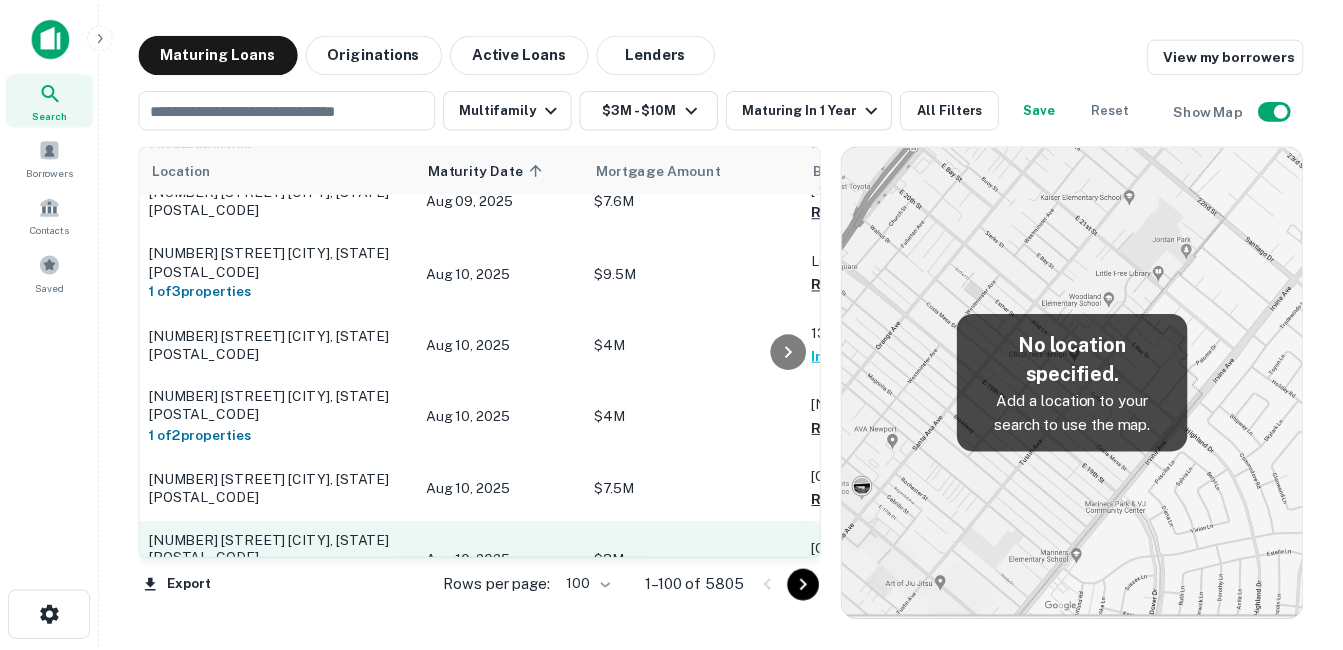 scroll, scrollTop: 4059, scrollLeft: 0, axis: vertical 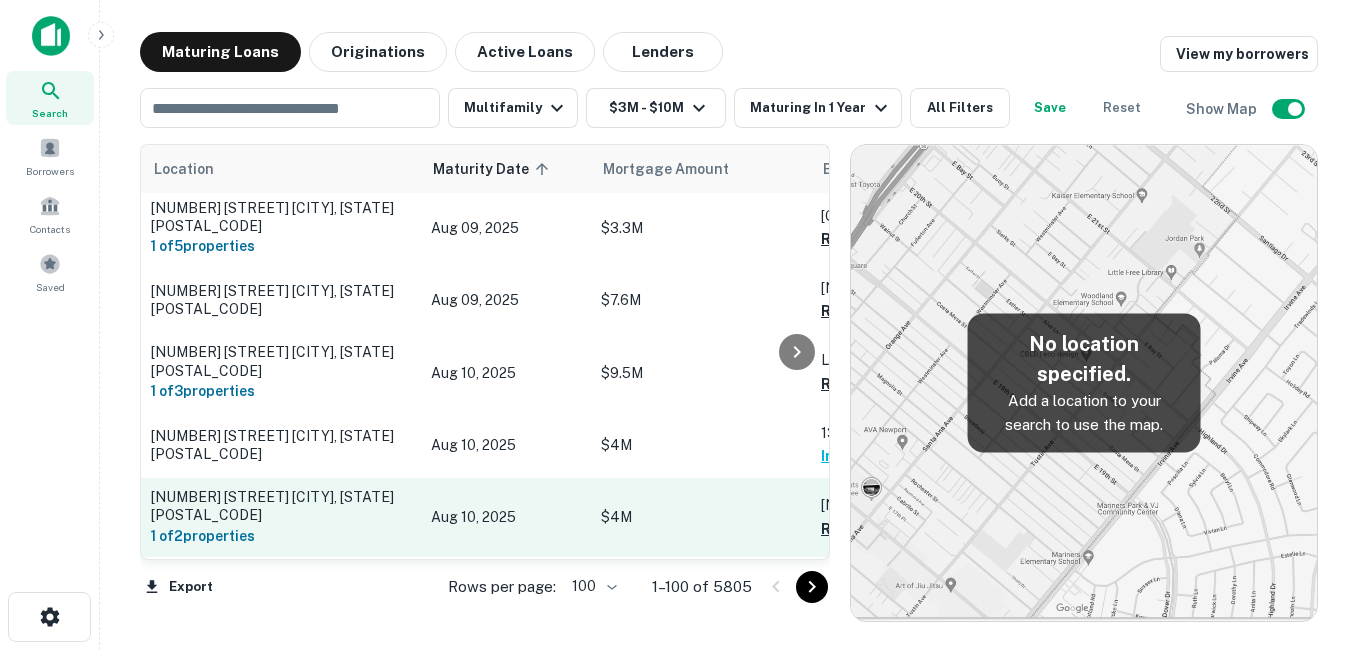 click on "[NUMBER] [STREET] [CITY], [STATE][POSTAL_CODE]" at bounding box center (281, 506) 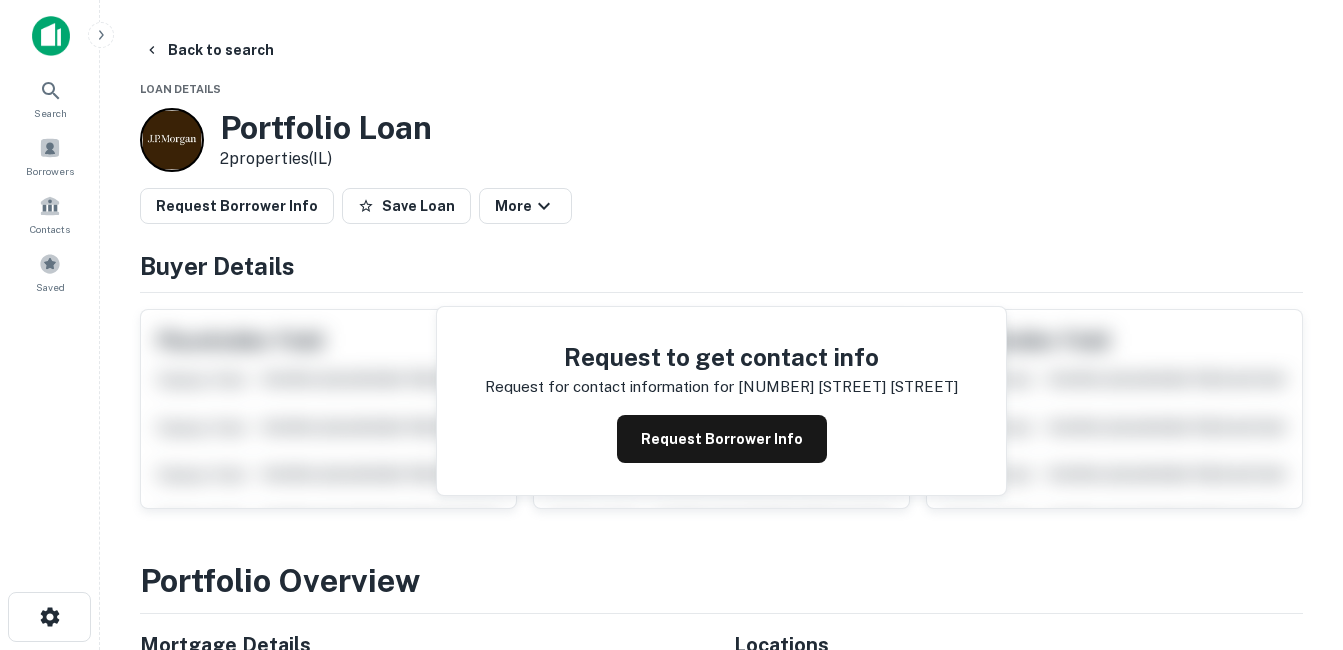 click on "Request to get contact info Request for contact information for  716 w grace st Request Borrower Info" at bounding box center (721, 401) 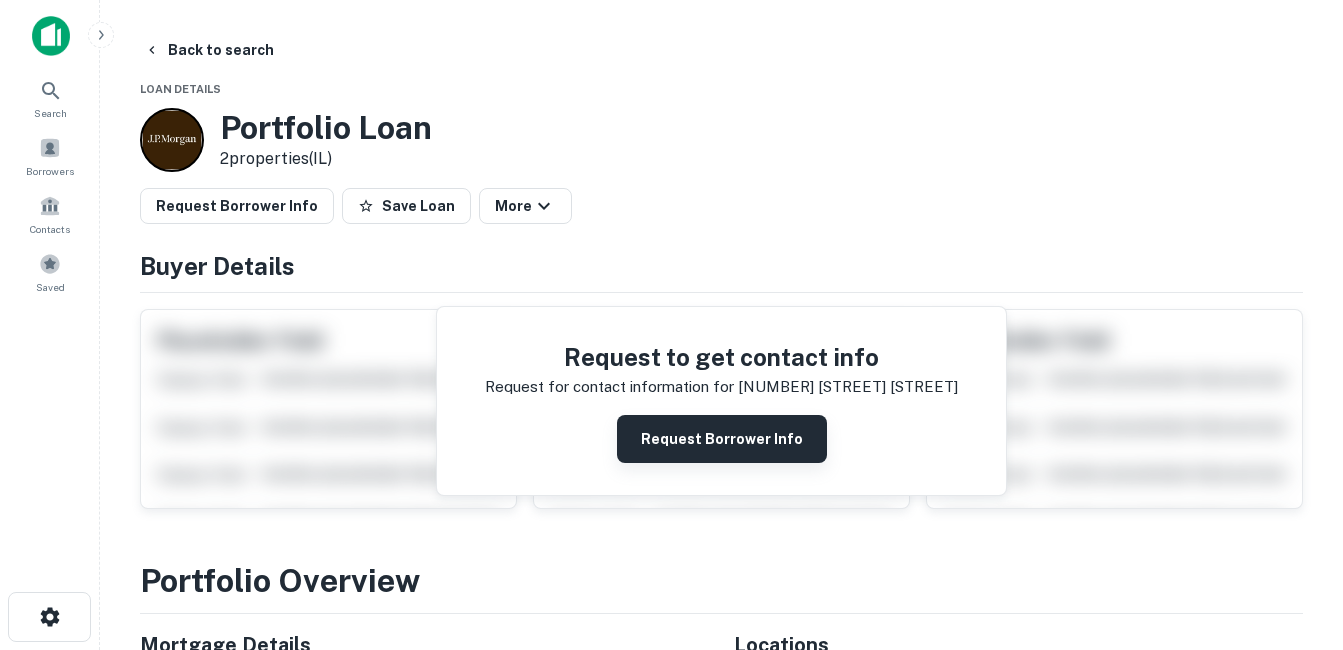 click on "Request Borrower Info" at bounding box center (722, 439) 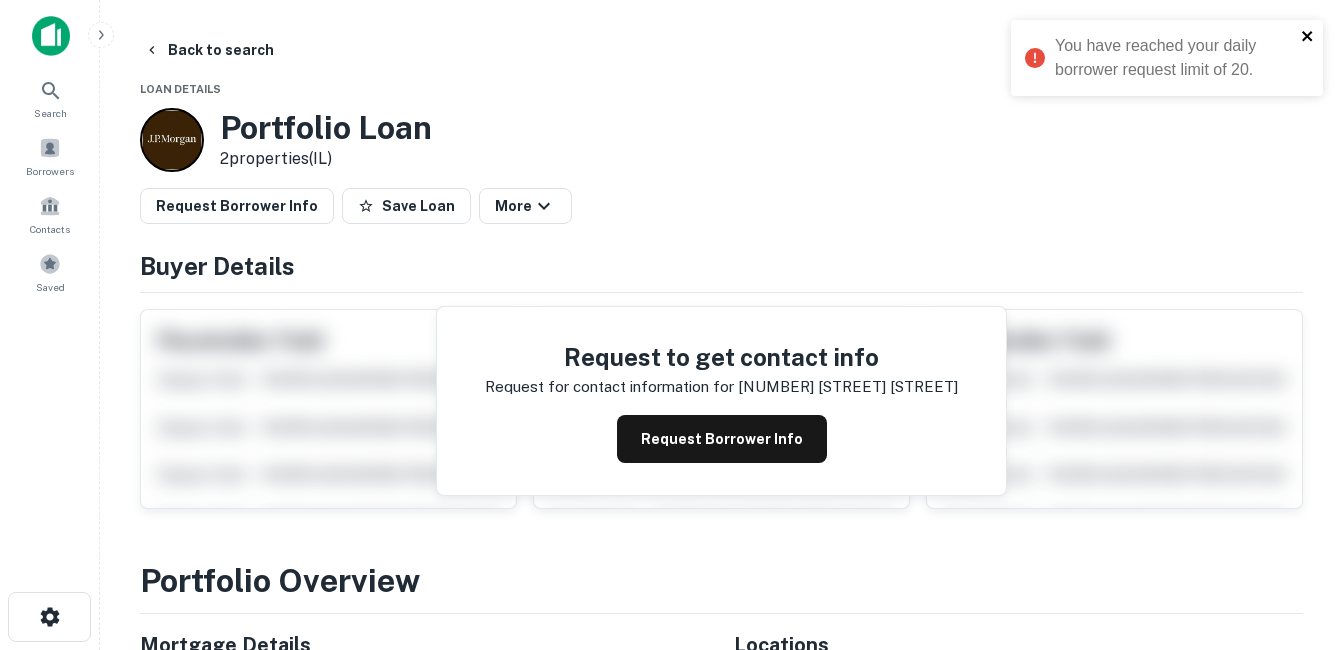 click 